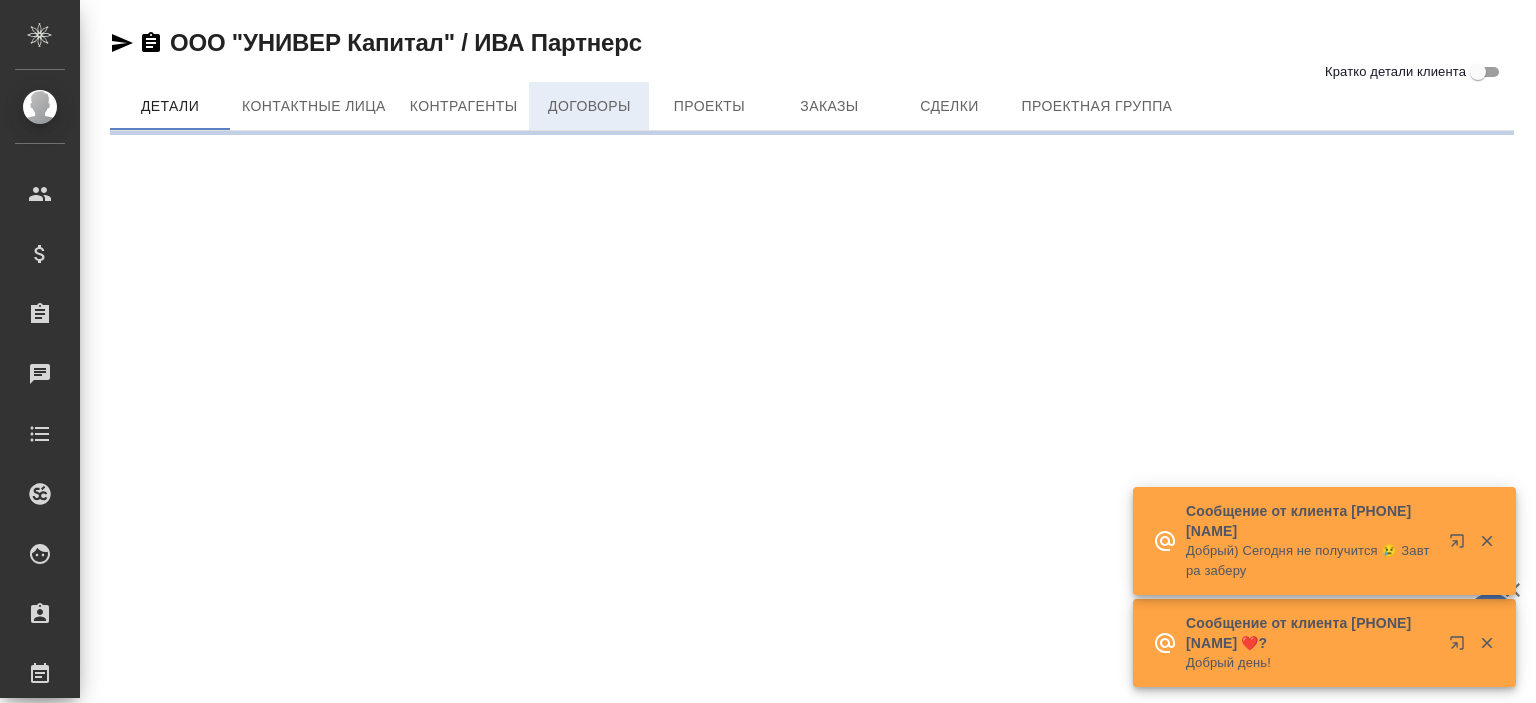 scroll, scrollTop: 0, scrollLeft: 0, axis: both 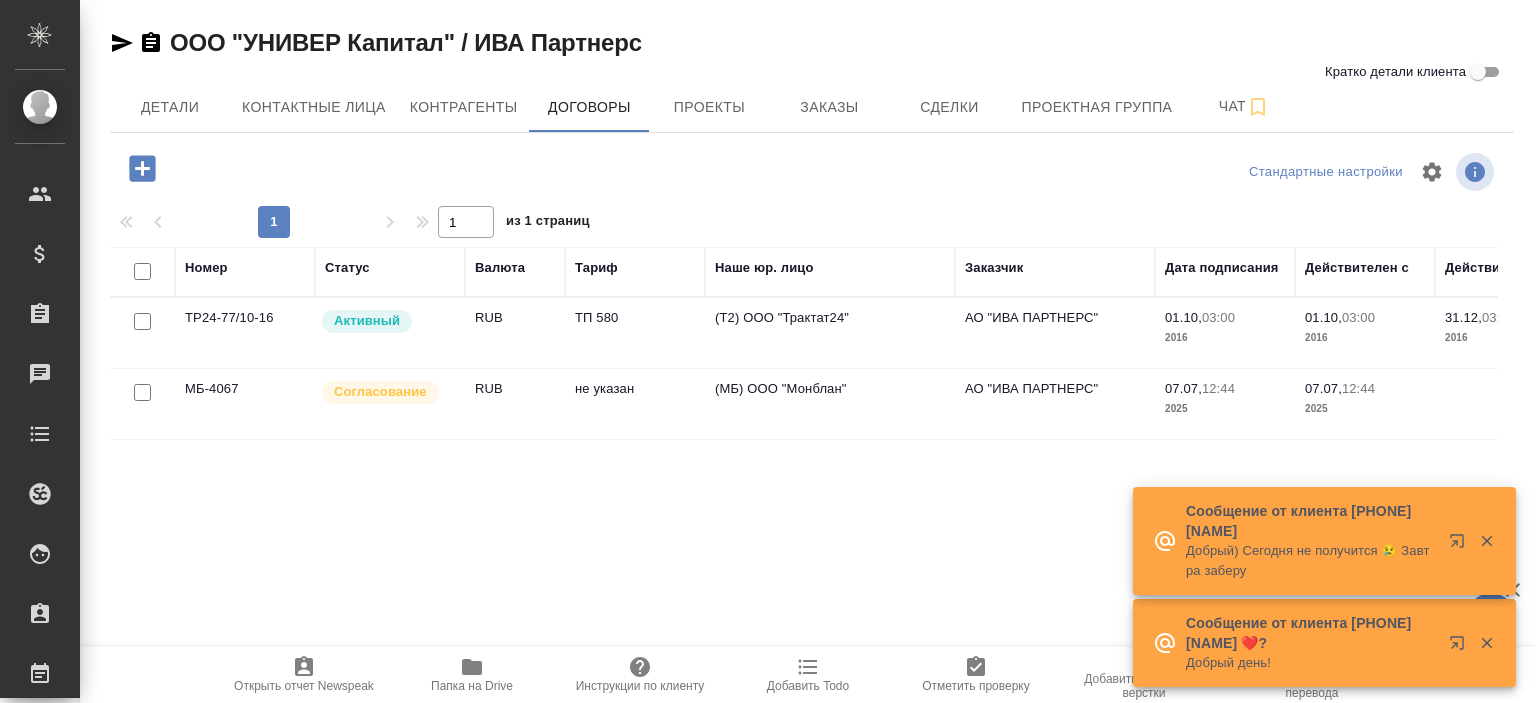 click on "(МБ) ООО "Монблан"" at bounding box center (830, 333) 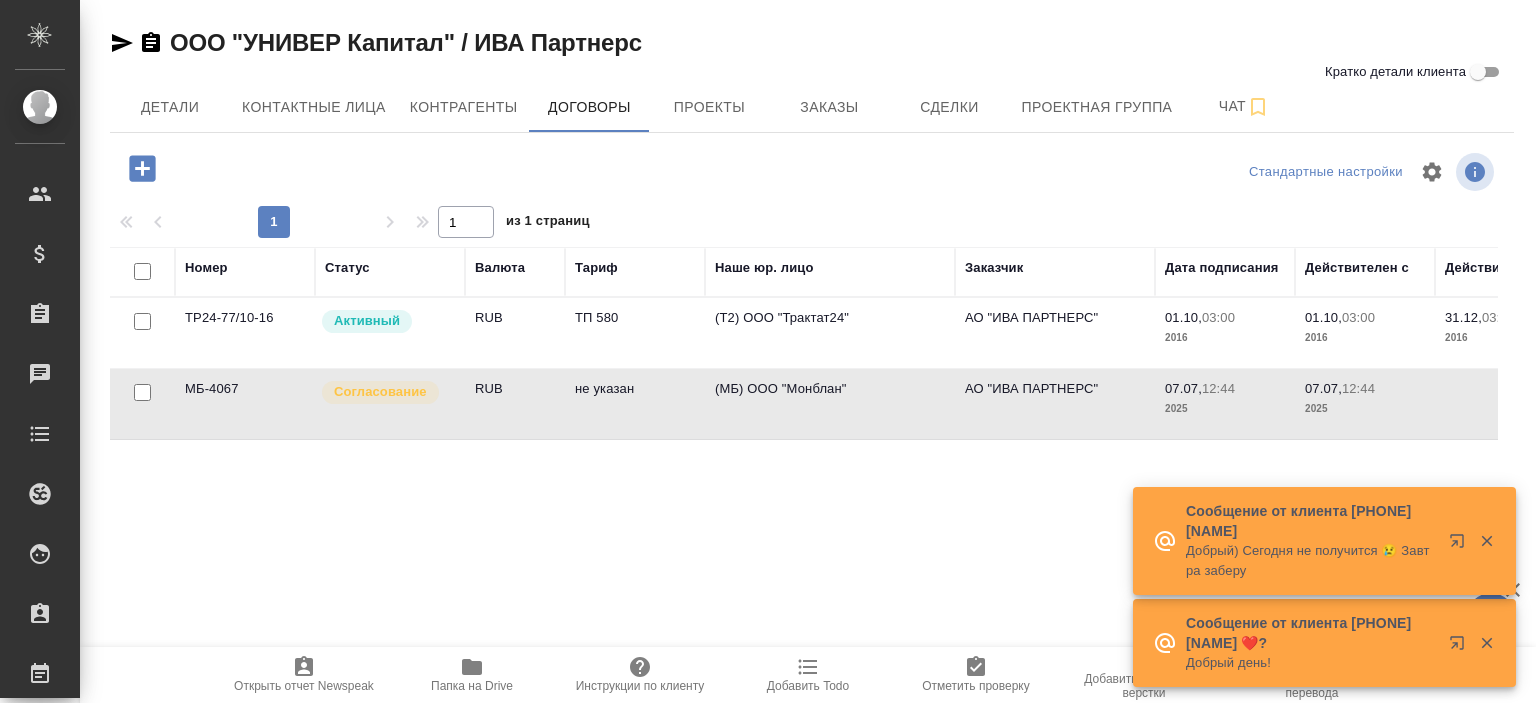 click on "(МБ) ООО "Монблан"" at bounding box center (830, 333) 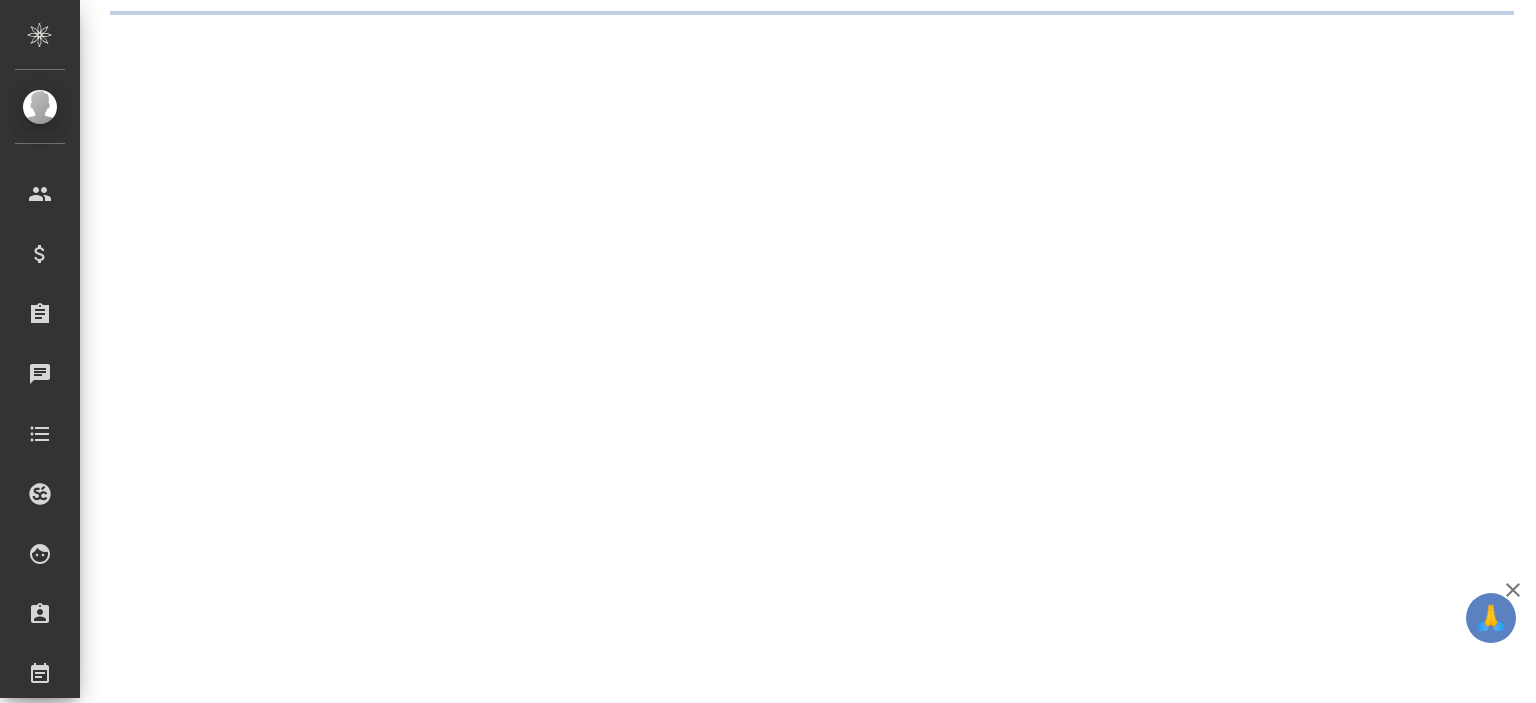scroll, scrollTop: 0, scrollLeft: 0, axis: both 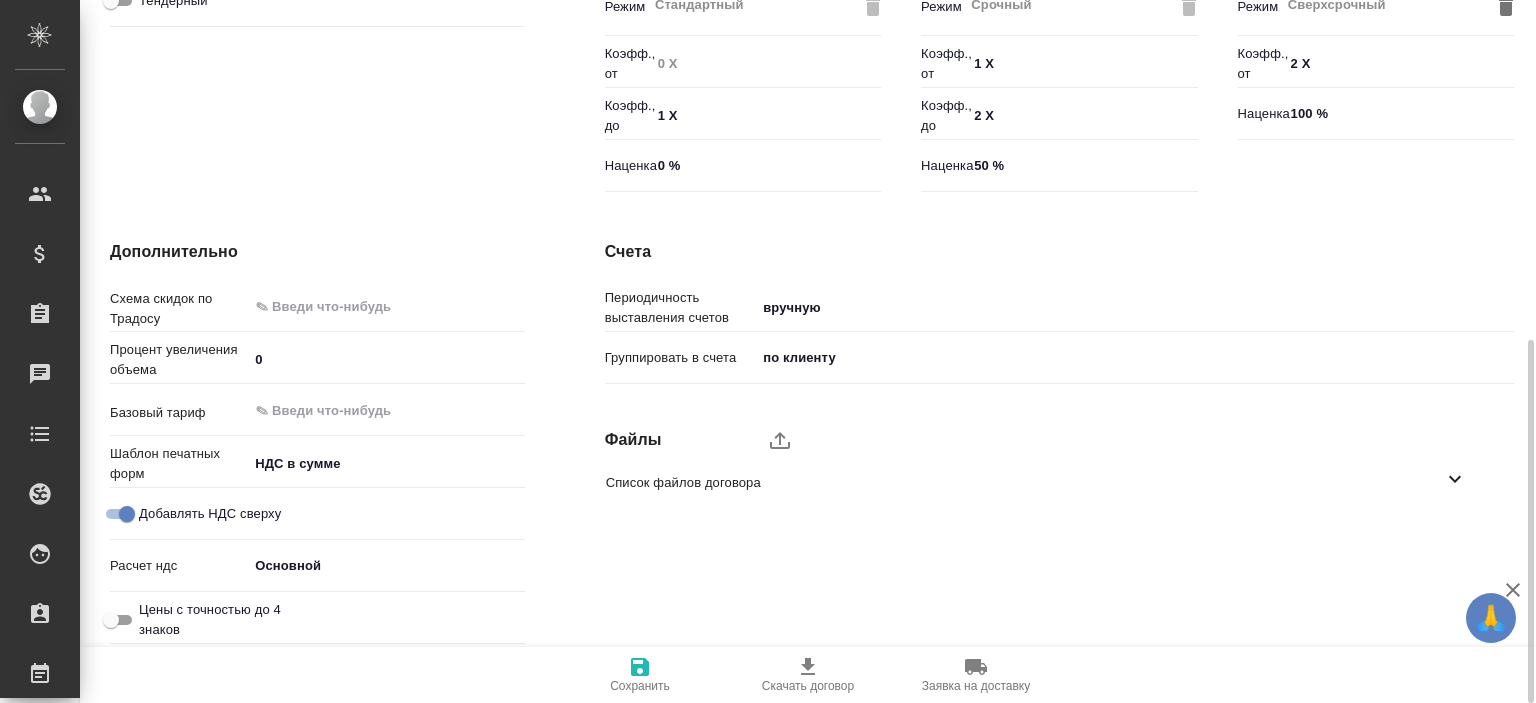 click 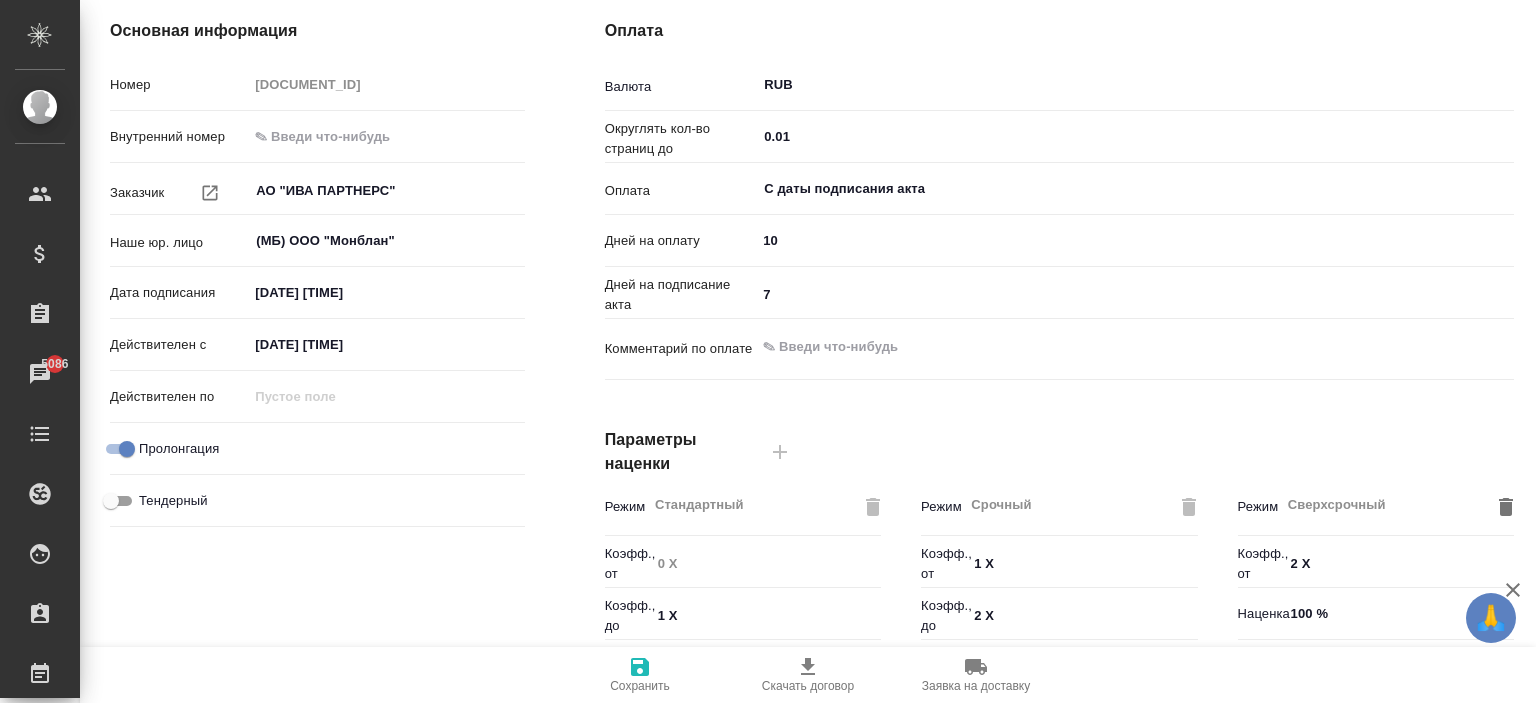 scroll, scrollTop: 672, scrollLeft: 0, axis: vertical 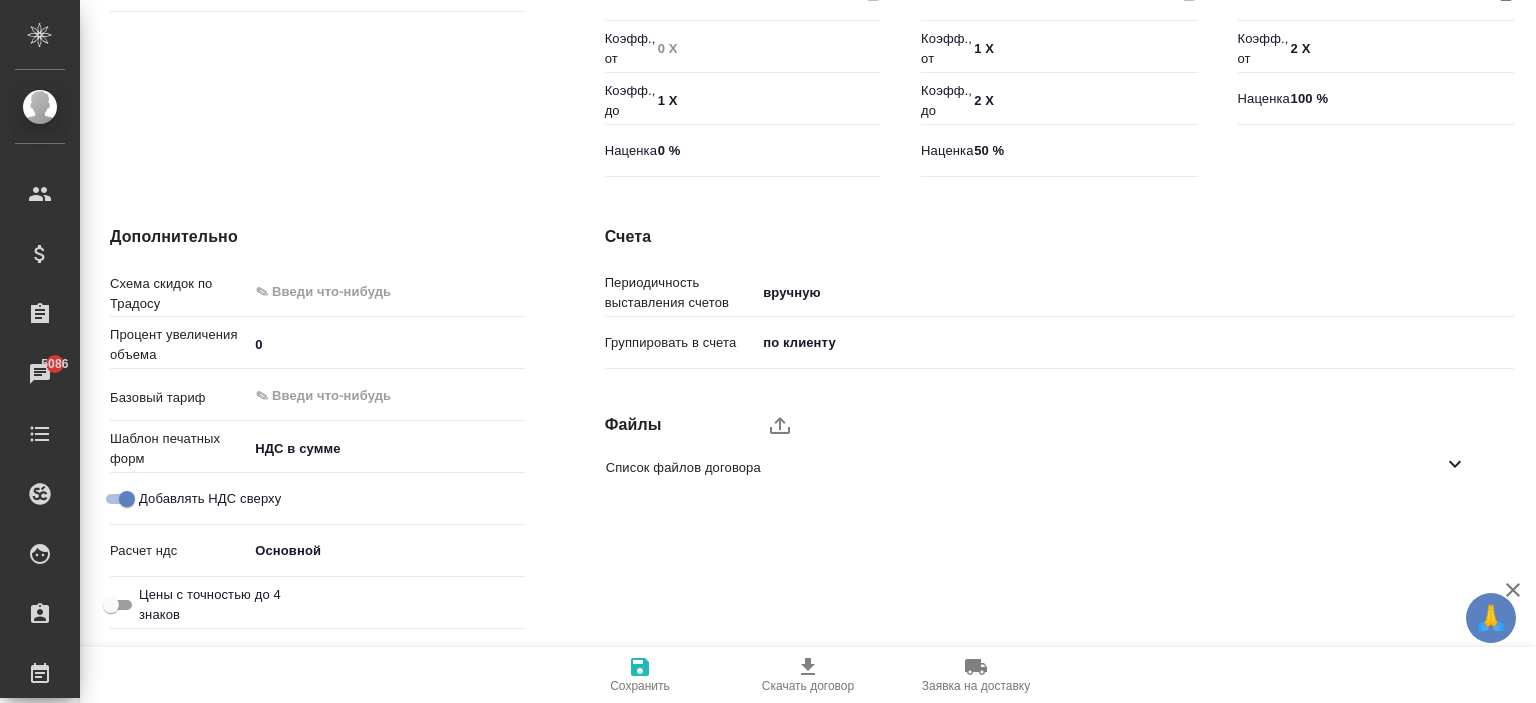 type on "x" 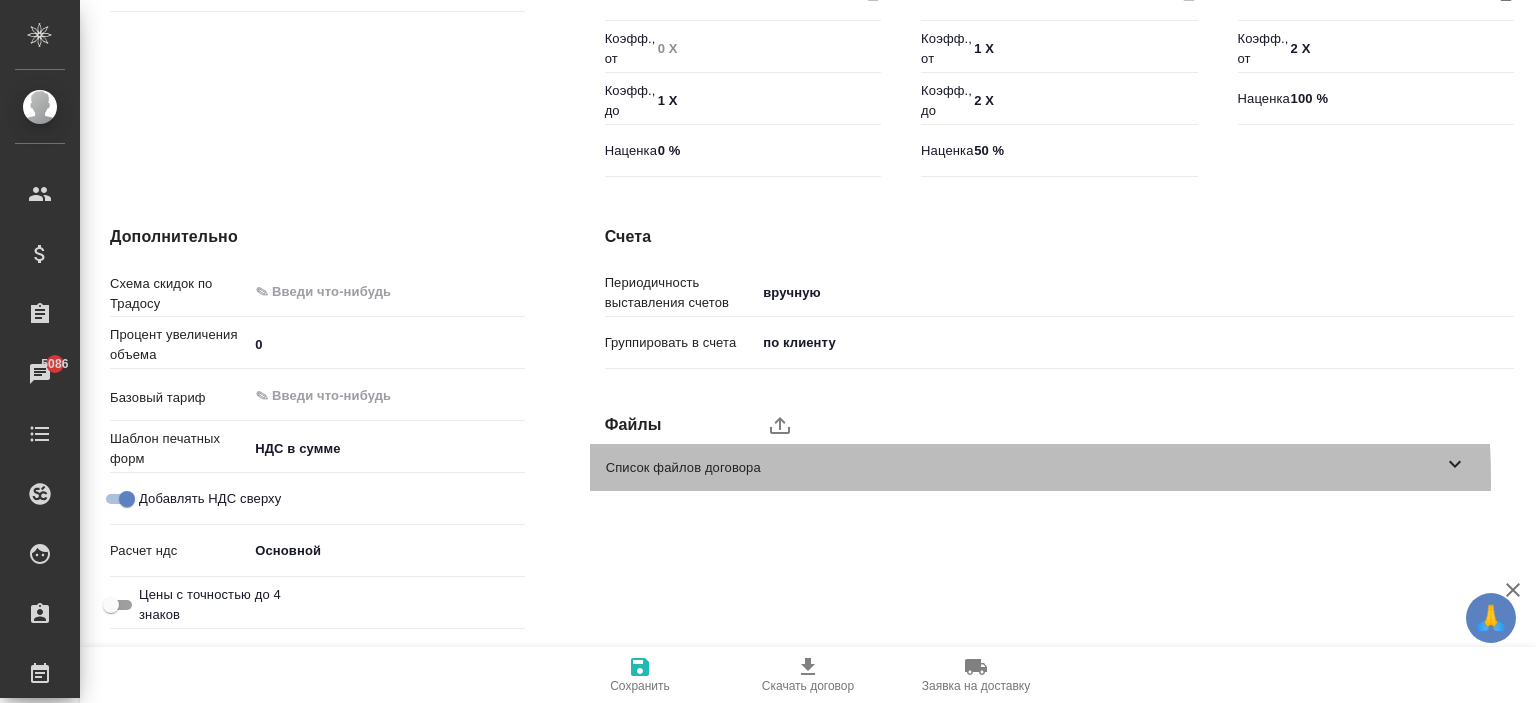 click on "Список файлов договора" at bounding box center (1044, 467) 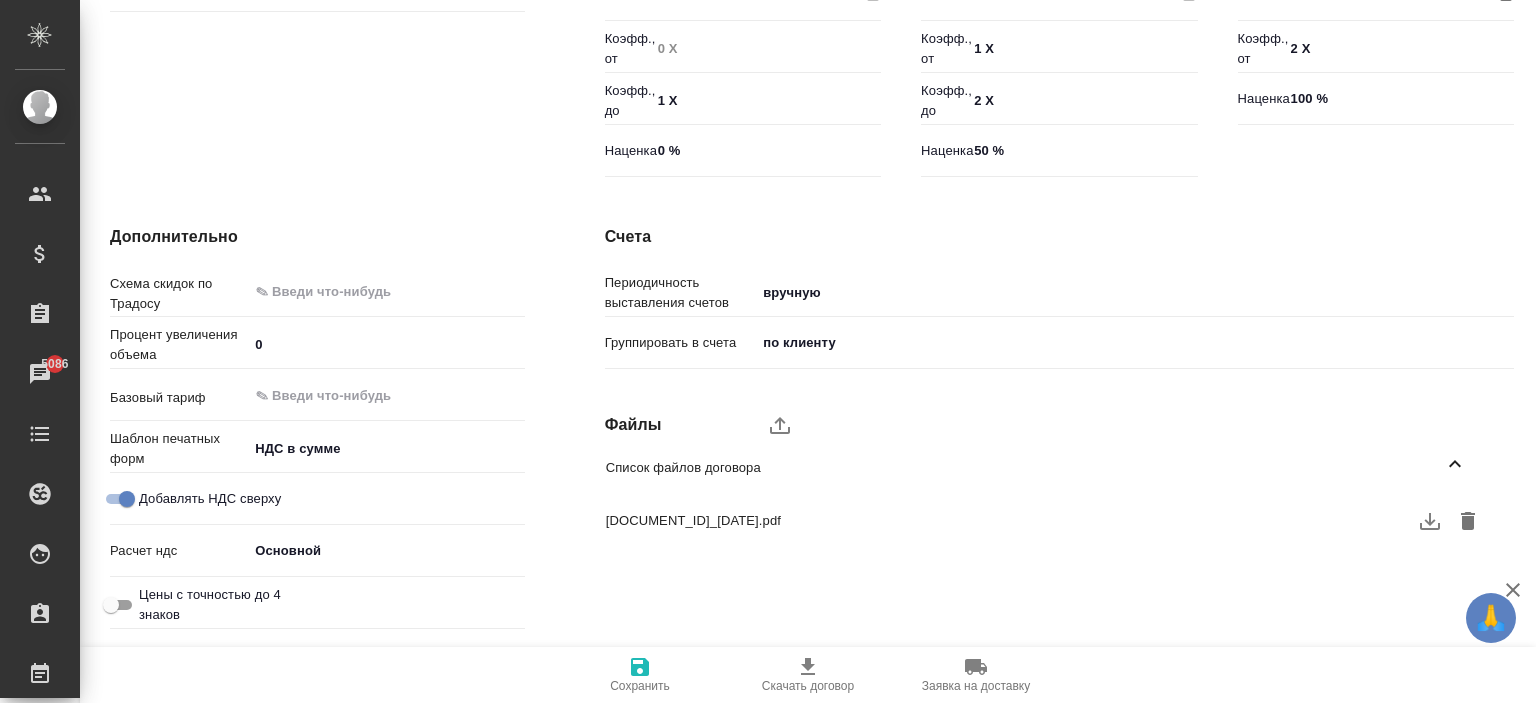 click 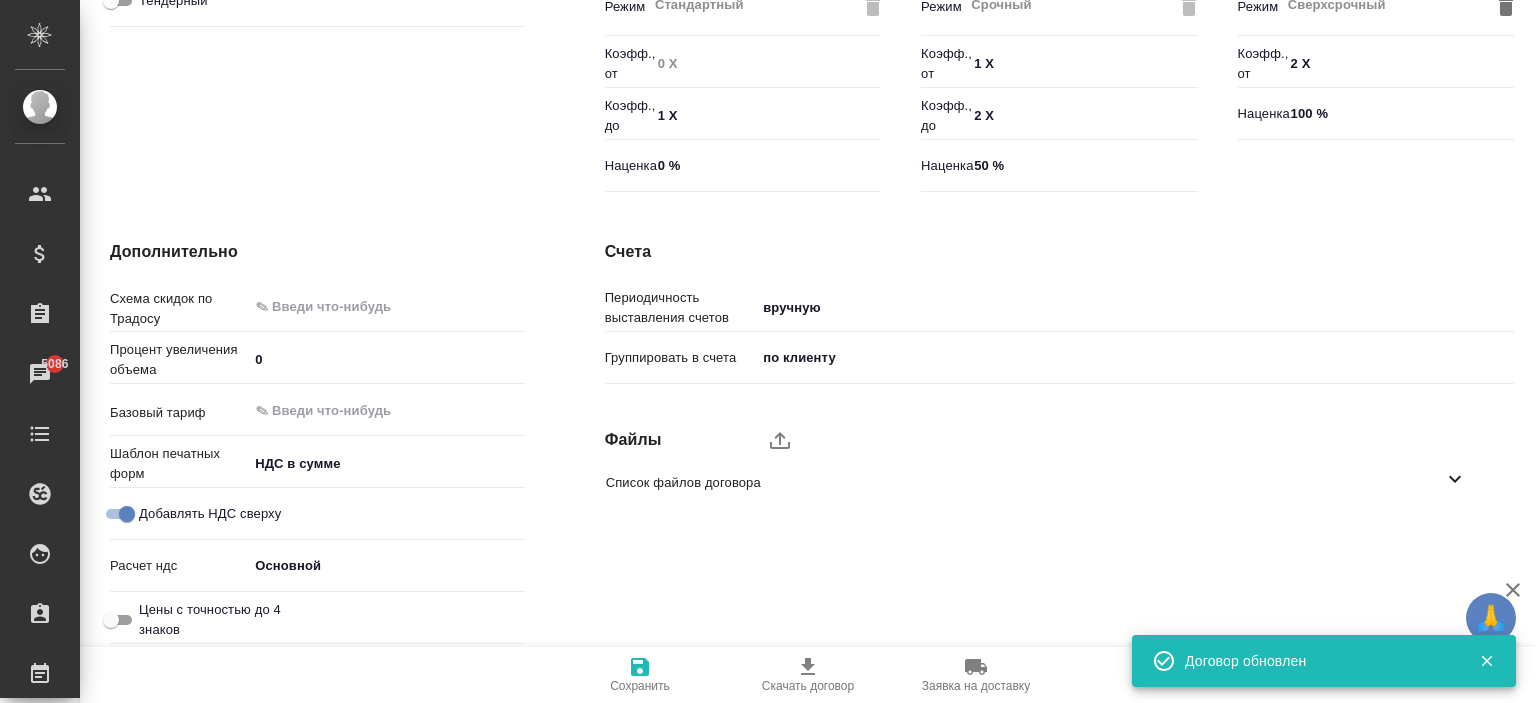 scroll, scrollTop: 0, scrollLeft: 0, axis: both 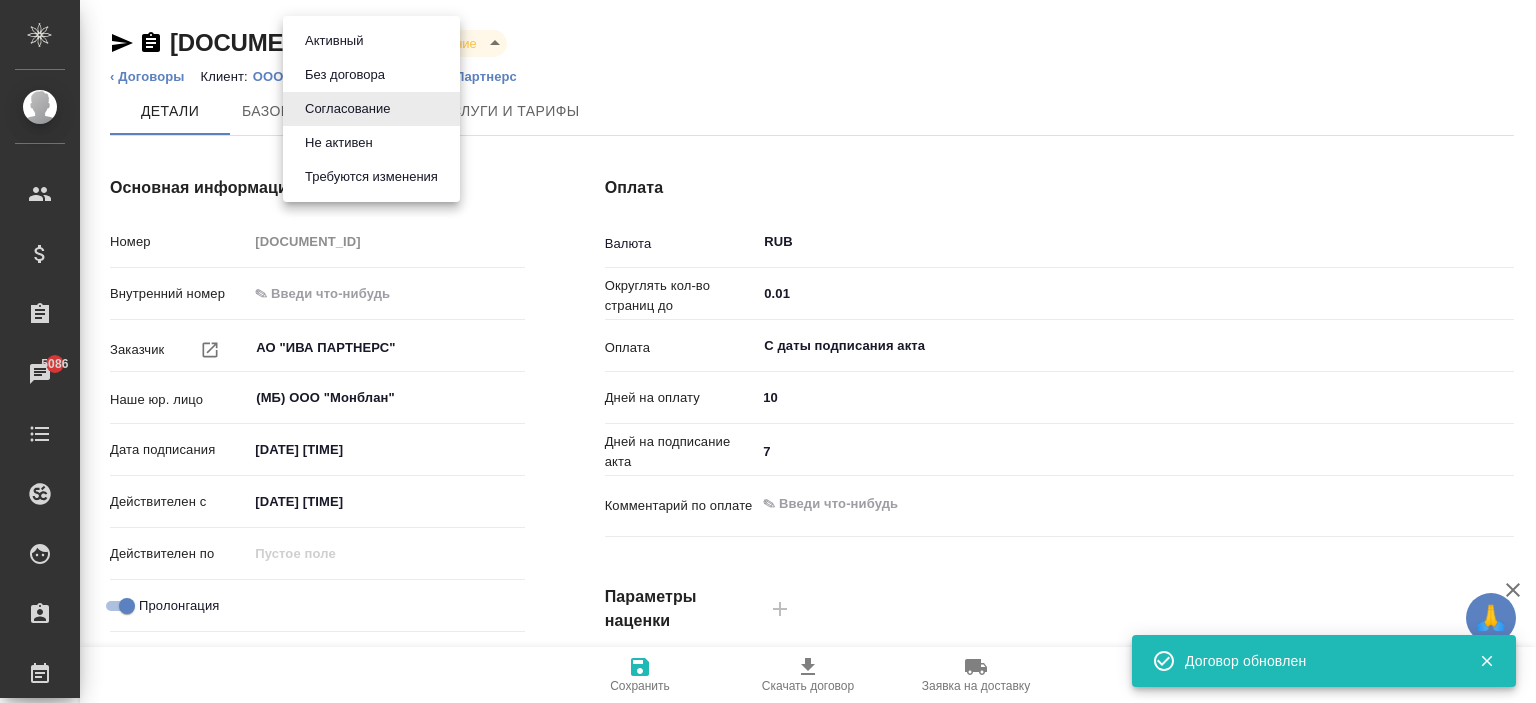 click on "🙏 .cls-1
fill:#fff;
AWATERA Ishkova Yuliya Клиенты Спецификации Заказы 5086 Чаты Todo Проекты SC Исполнители Кандидаты Работы Входящие заявки Заявки на доставку Рекламации Проекты процессинга Конференции Выйти МБ-4067 Согласование confirmation ‹ Договоры Клиент: ООО "УНИВЕР Капитал" / ИВА Партнерс Детали Базовый тариф Спец. услуги и тарифы Основная информация Номер МБ-4067 Внутренний номер Заказчик АО "ИВА ПАРТНЕРС" ​ Наше юр. лицо (МБ) ООО "Монблан" ​ Дата подписания 07.07.2025 12:44 Действителен с 07.07.2025 12:44 Действителен по Пролонгация Тендерный Оплата Валюта RUB ​ 0.01 ​ Оплата ​" at bounding box center [768, 351] 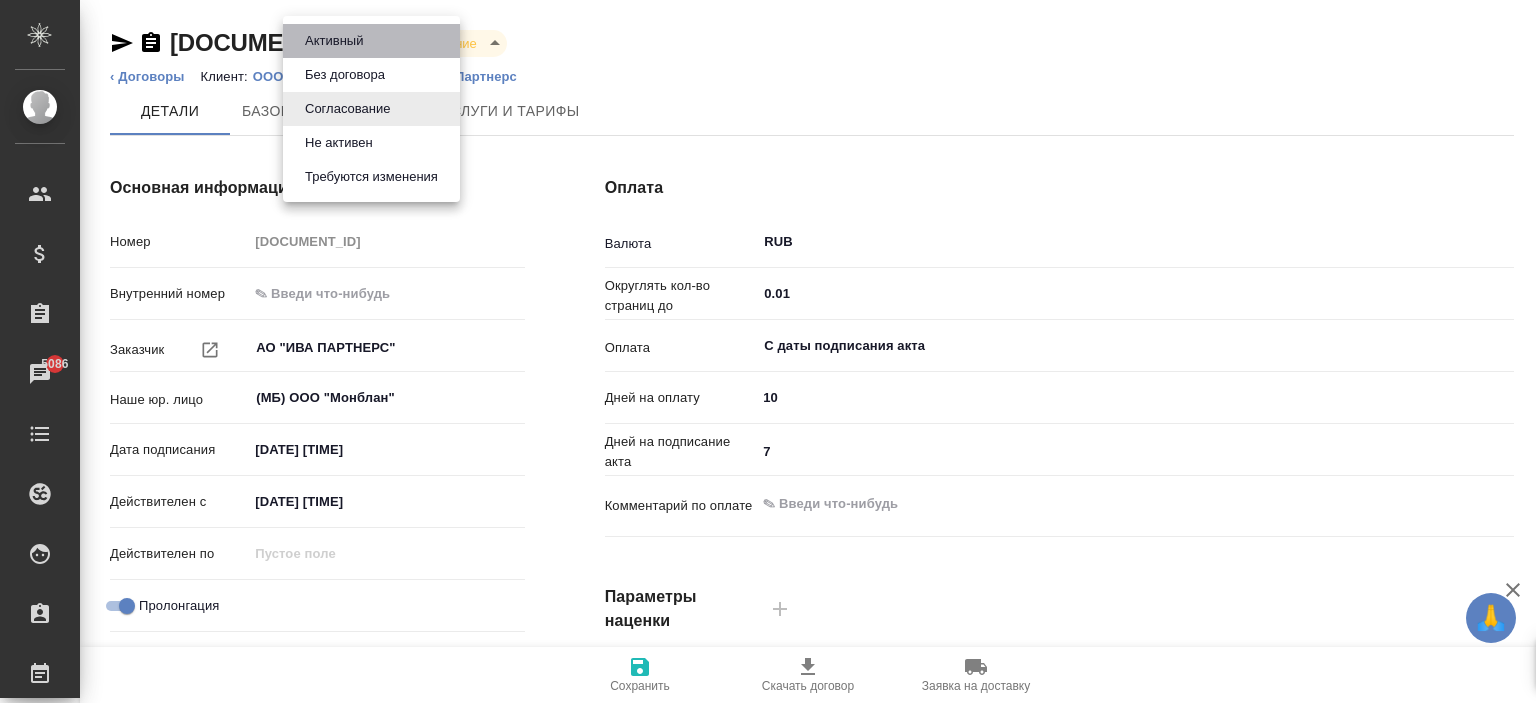 click on "Активный" at bounding box center (334, 41) 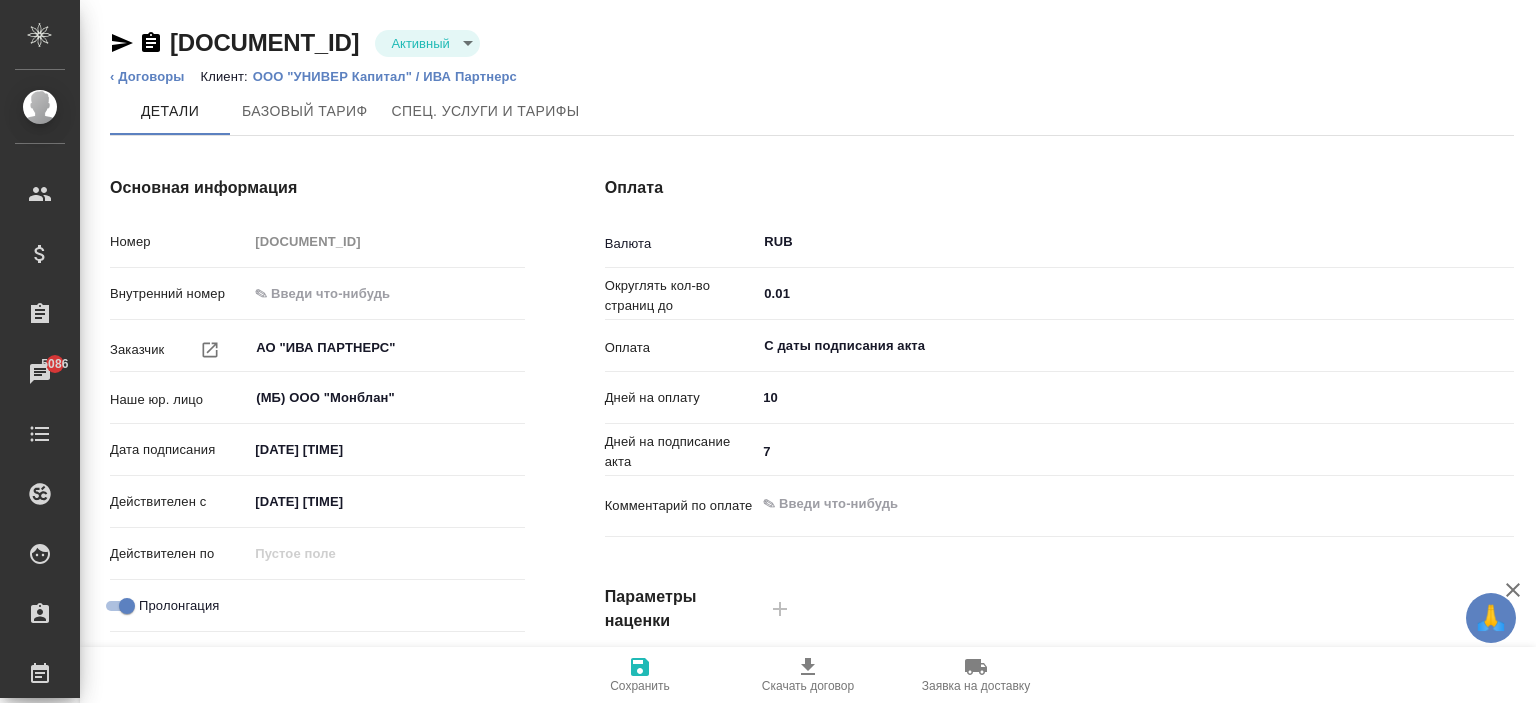 scroll, scrollTop: 672, scrollLeft: 0, axis: vertical 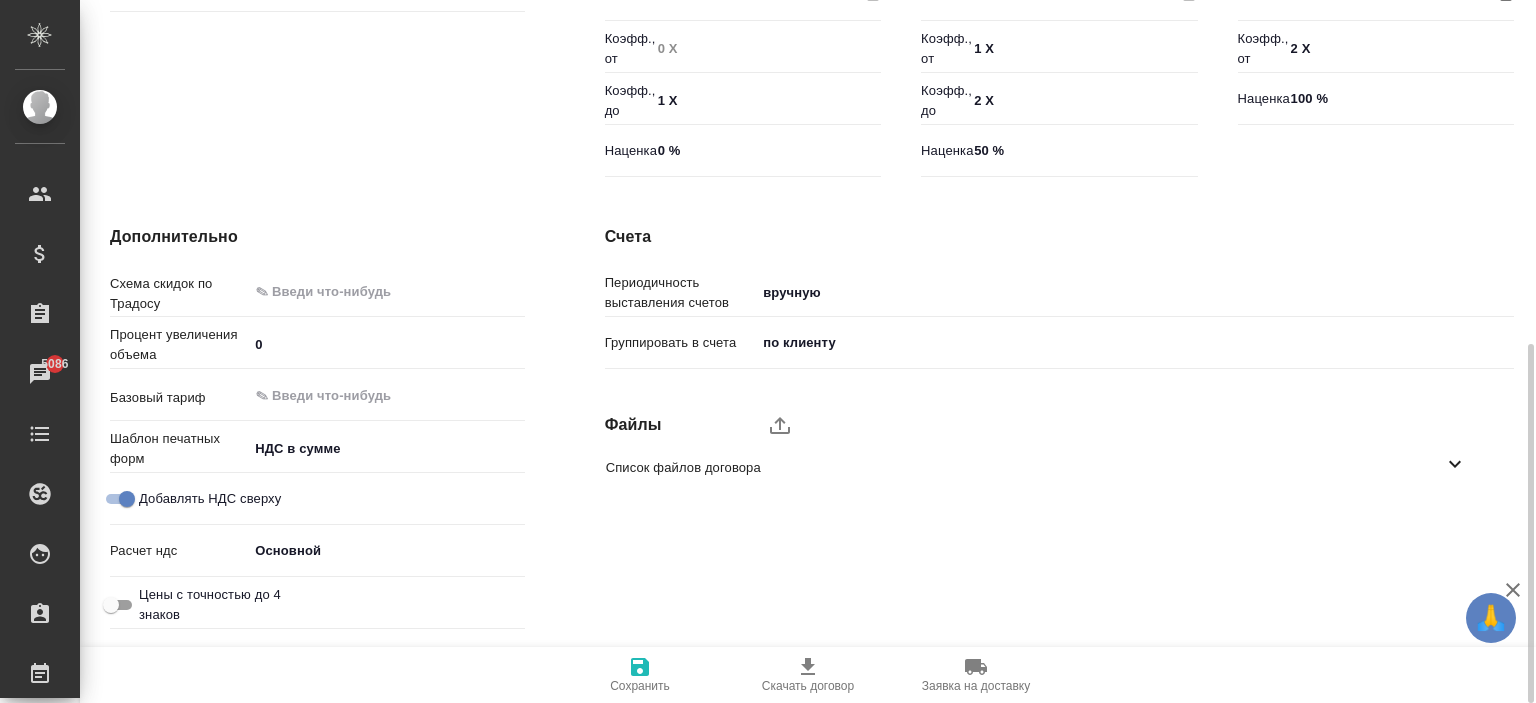 click on "Сохранить" at bounding box center [640, 674] 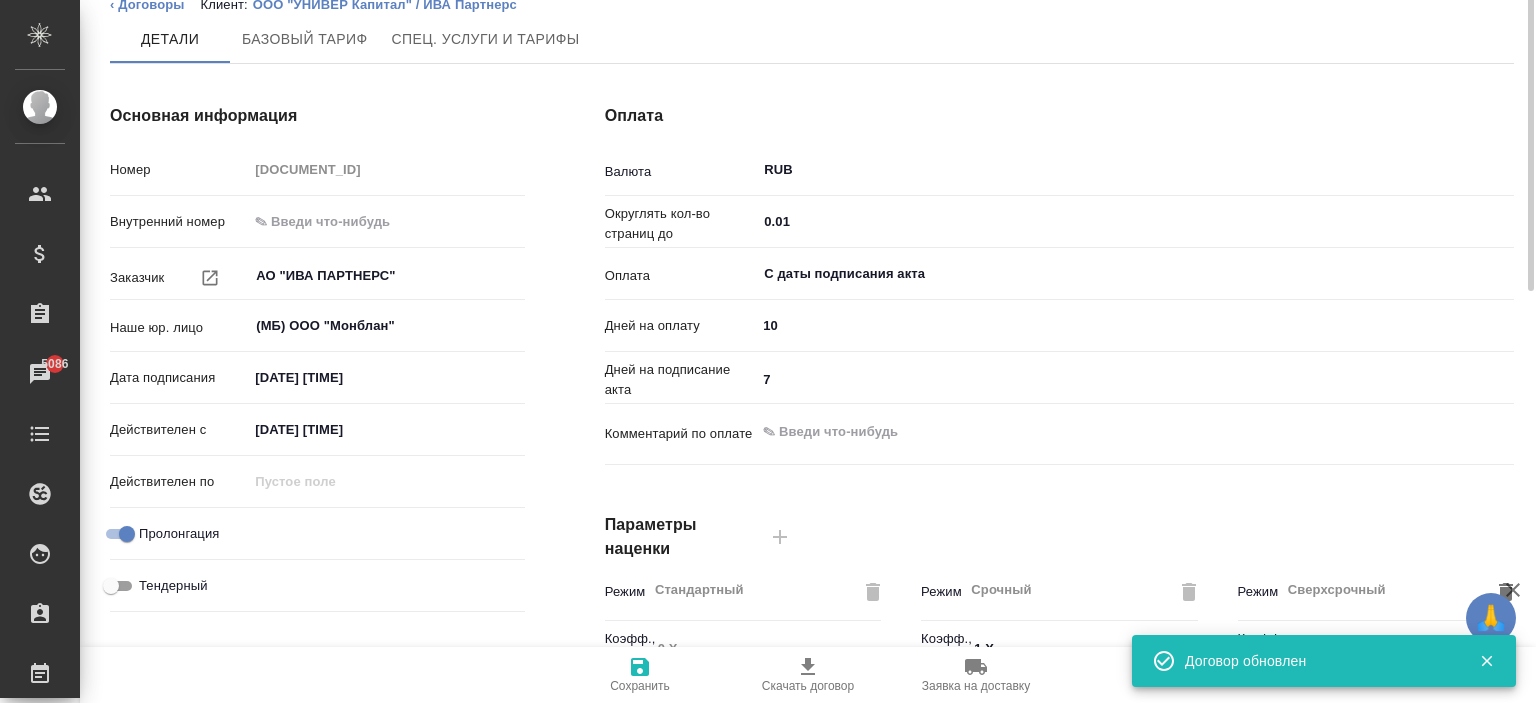 scroll, scrollTop: 0, scrollLeft: 0, axis: both 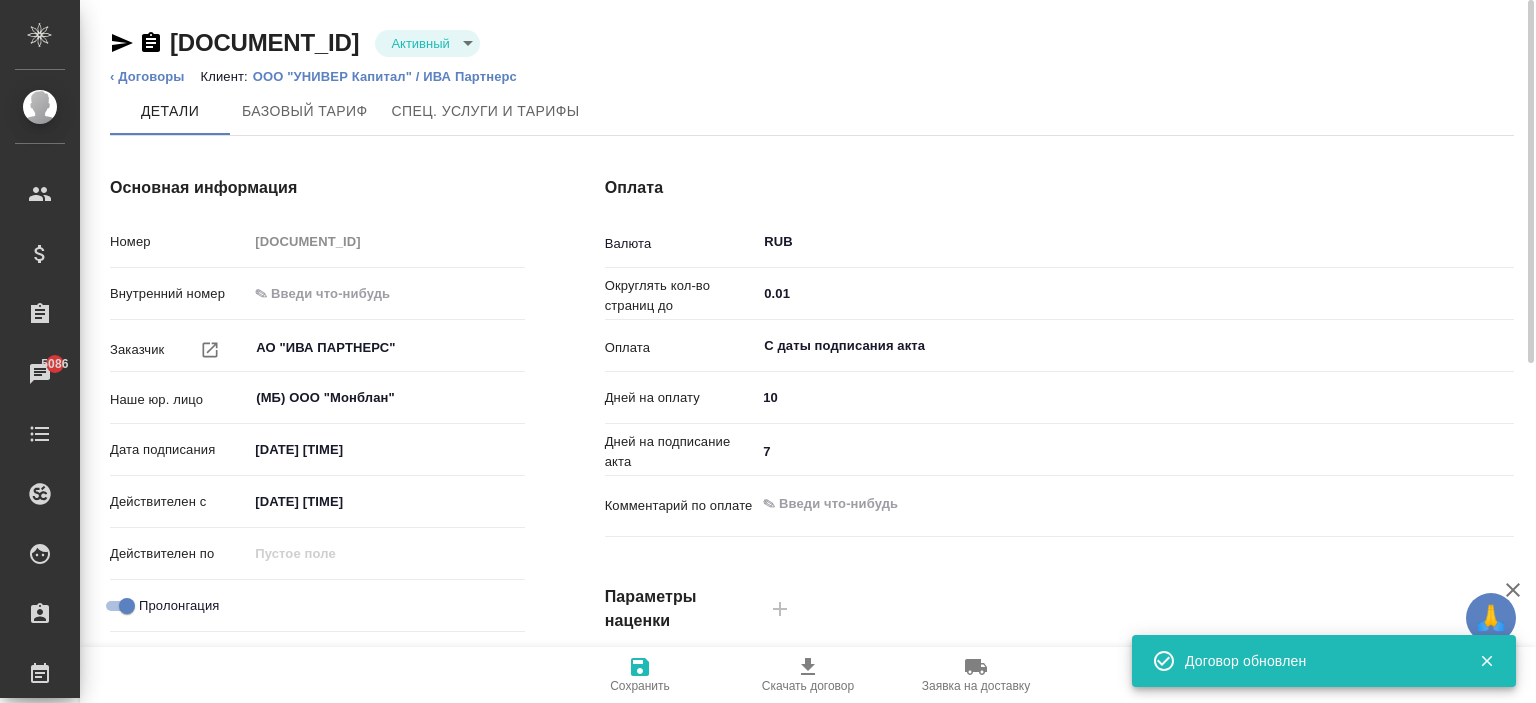 click on "🙏 .cls-1
fill:#fff;
AWATERA Ishkova Yuliya Клиенты Спецификации Заказы 5086 Чаты Todo Проекты SC Исполнители Кандидаты Работы Входящие заявки Заявки на доставку Рекламации Проекты процессинга Конференции Выйти МБ-4067 Активный active ‹ Договоры Клиент: ООО "УНИВЕР Капитал" / ИВА Партнерс Детали Базовый тариф Спец. услуги и тарифы Основная информация Номер МБ-4067 Внутренний номер Заказчик АО "ИВА ПАРТНЕРС" ​ Наше юр. лицо (МБ) ООО "Монблан" ​ Дата подписания 07.07.2025 12:44 Действителен с 07.07.2025 12:44 Действителен по Пролонгация Тендерный Оплата Валюта RUB ​ 0.01 ​ Оплата ​ 10 7 x ​ 0" at bounding box center (768, 351) 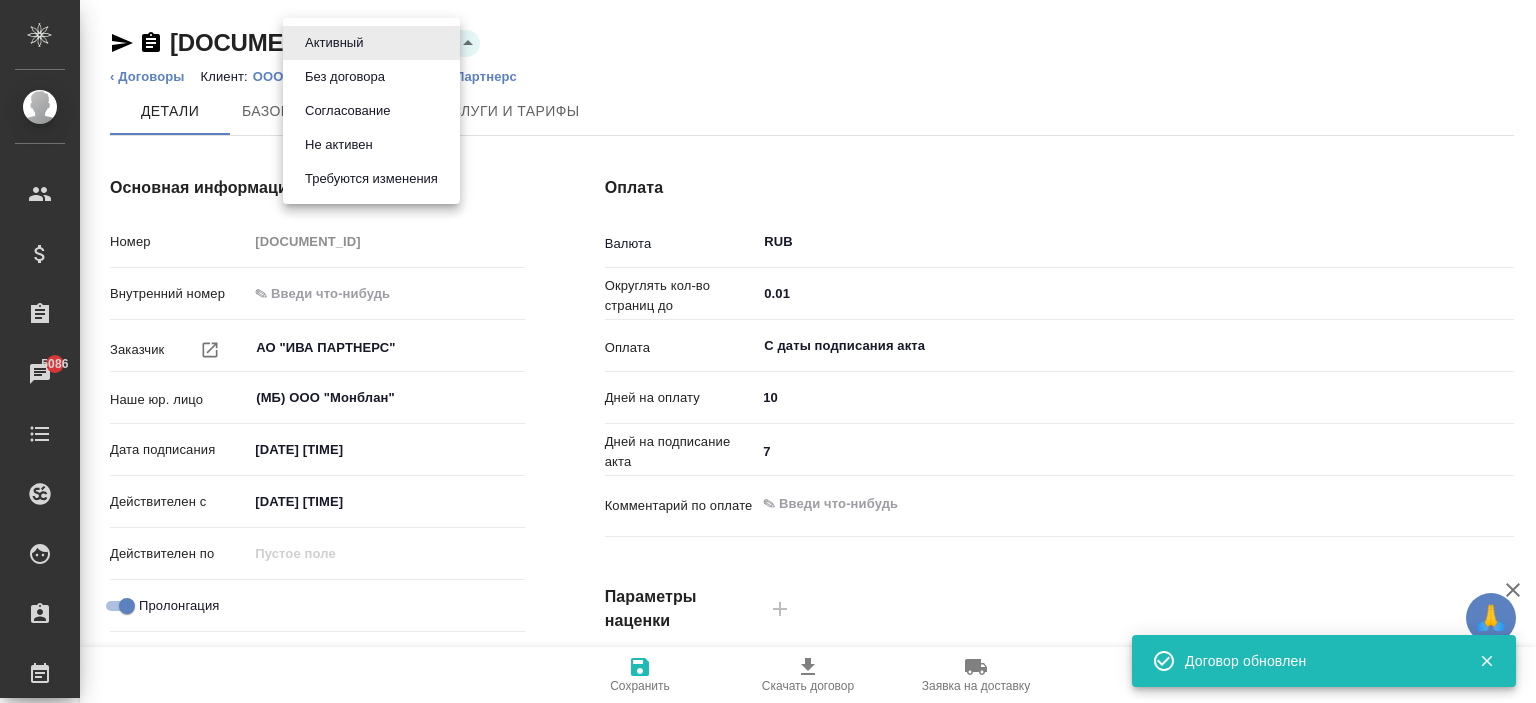 click on "Согласование" at bounding box center (334, 43) 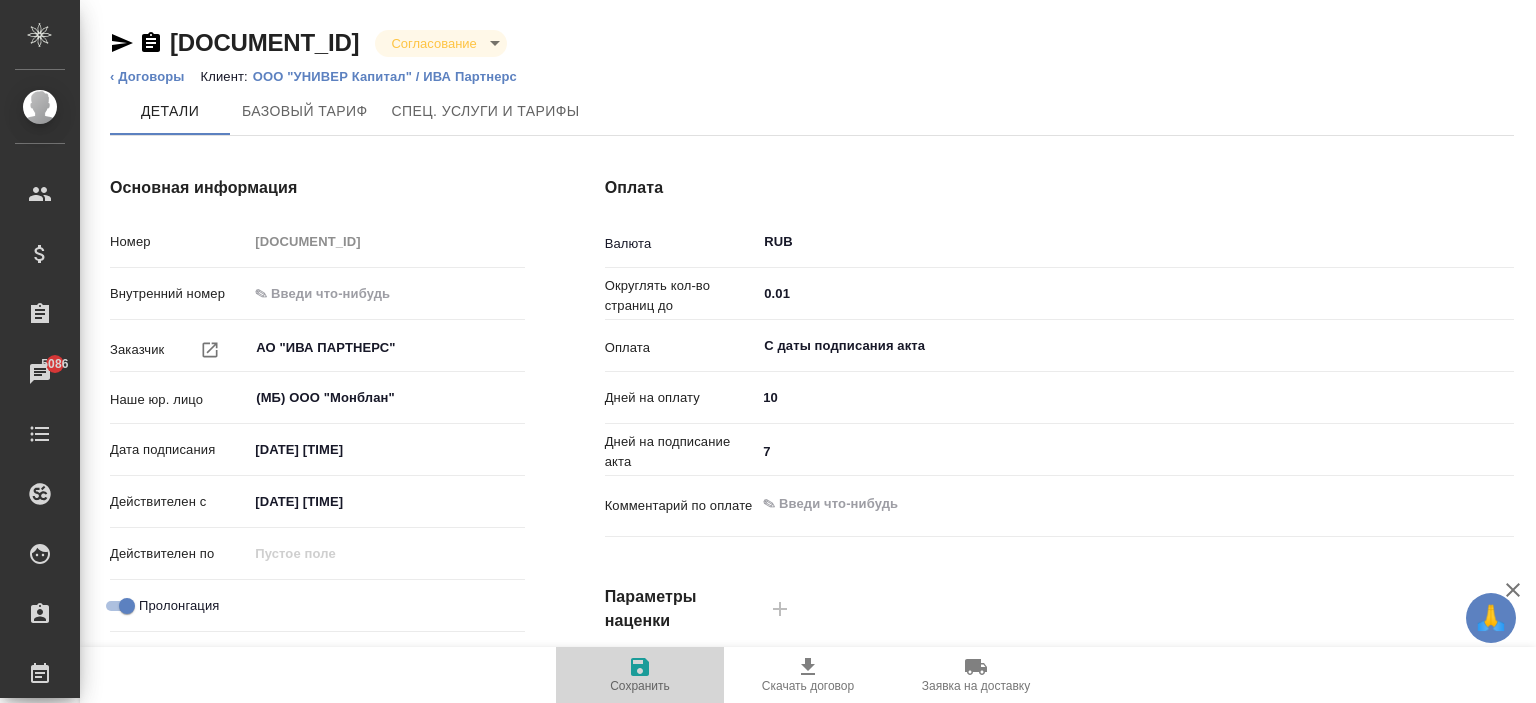 click on "Сохранить" at bounding box center [640, 686] 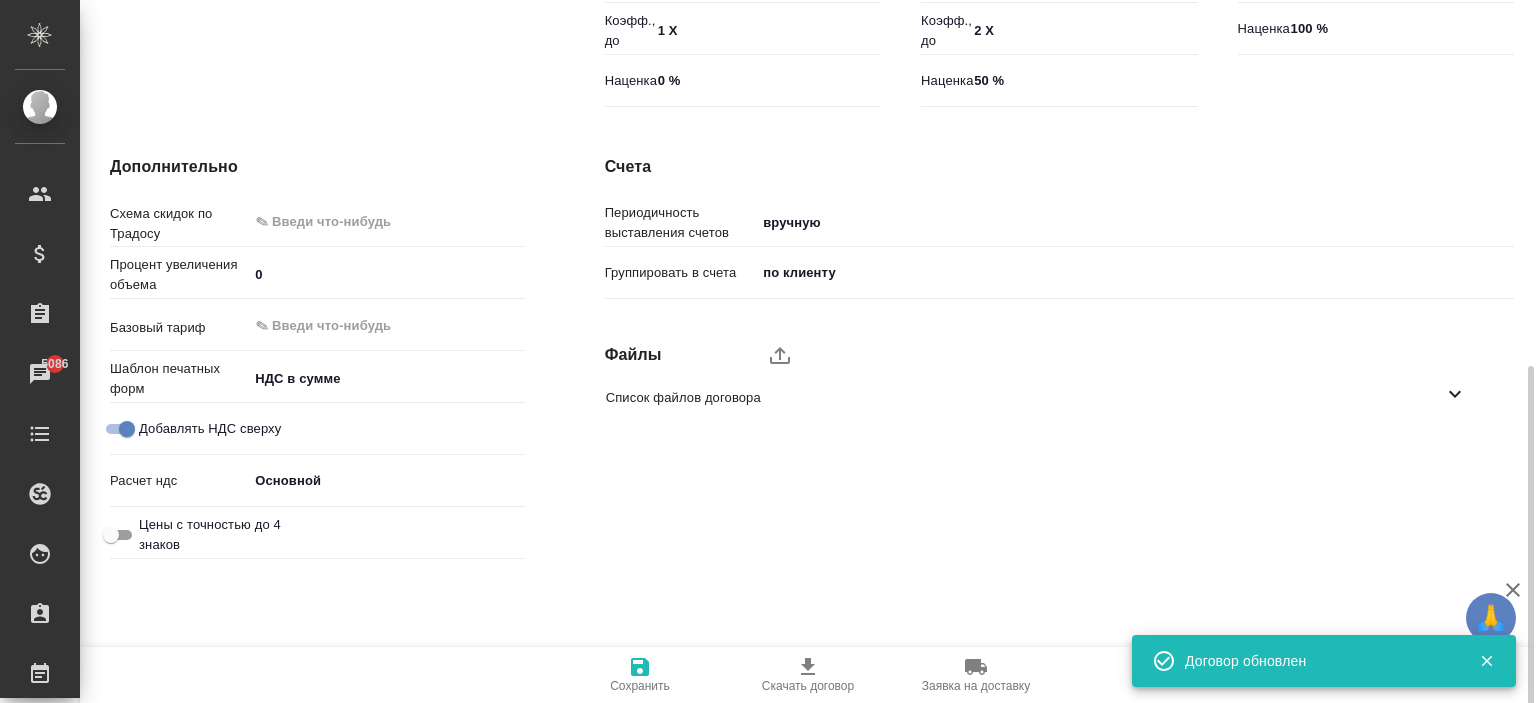 scroll, scrollTop: 746, scrollLeft: 0, axis: vertical 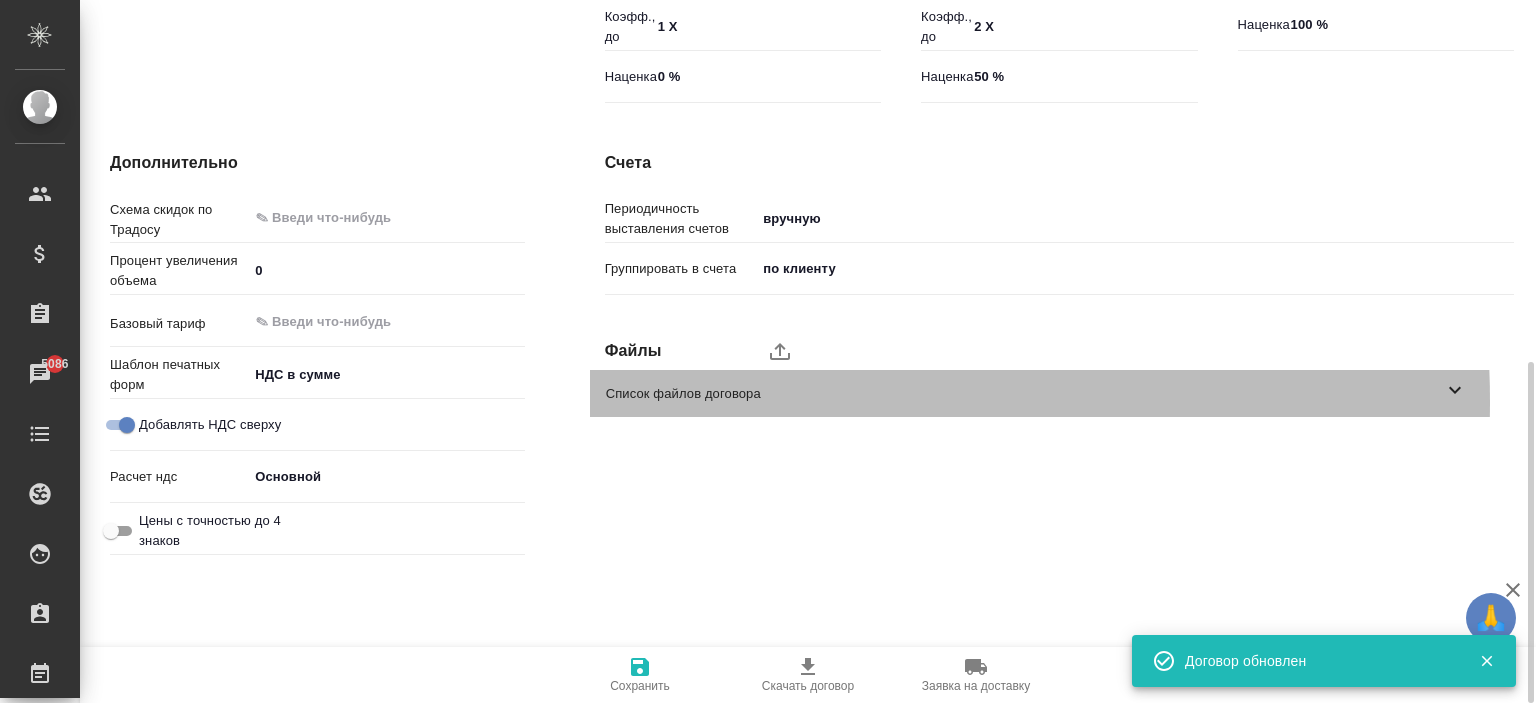 click on "Список файлов договора" at bounding box center [1024, 394] 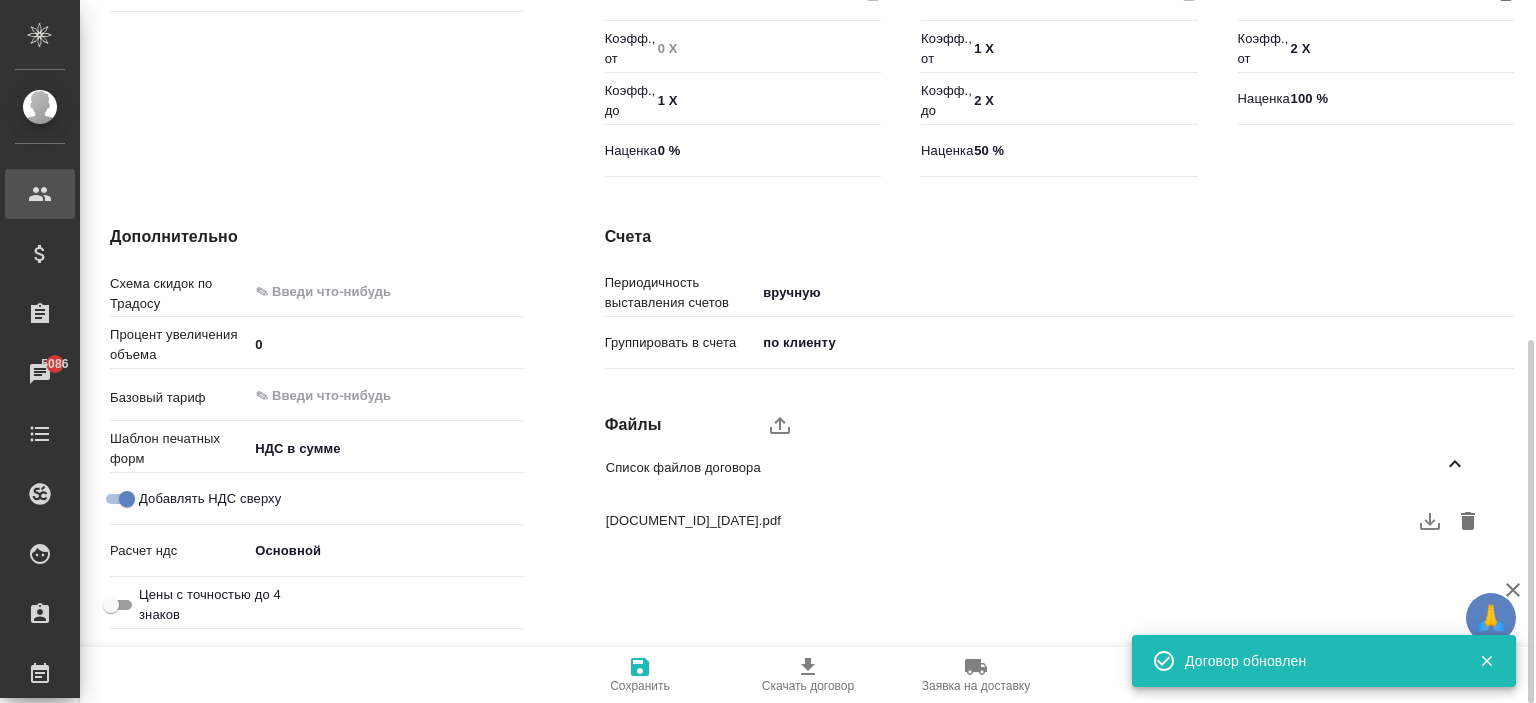 scroll, scrollTop: 672, scrollLeft: 0, axis: vertical 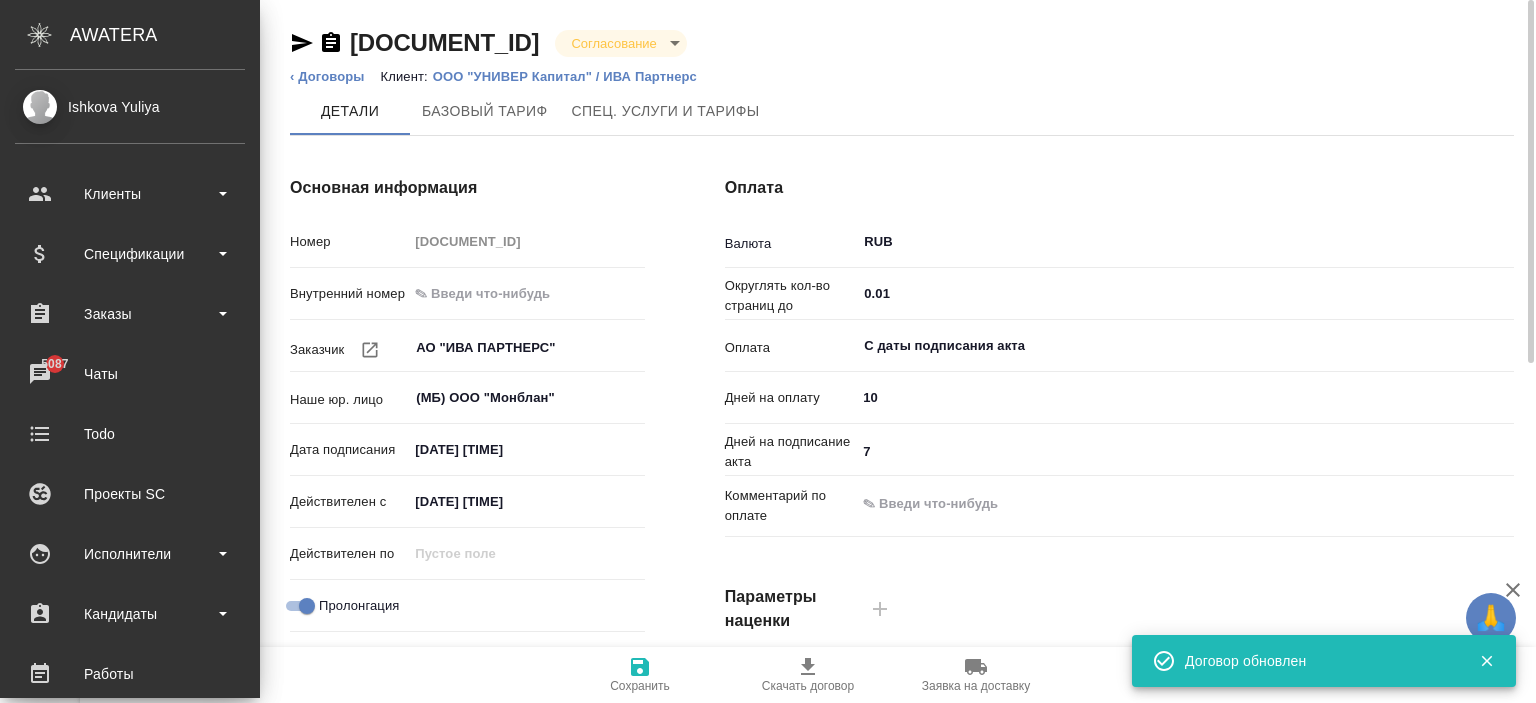 type on "x" 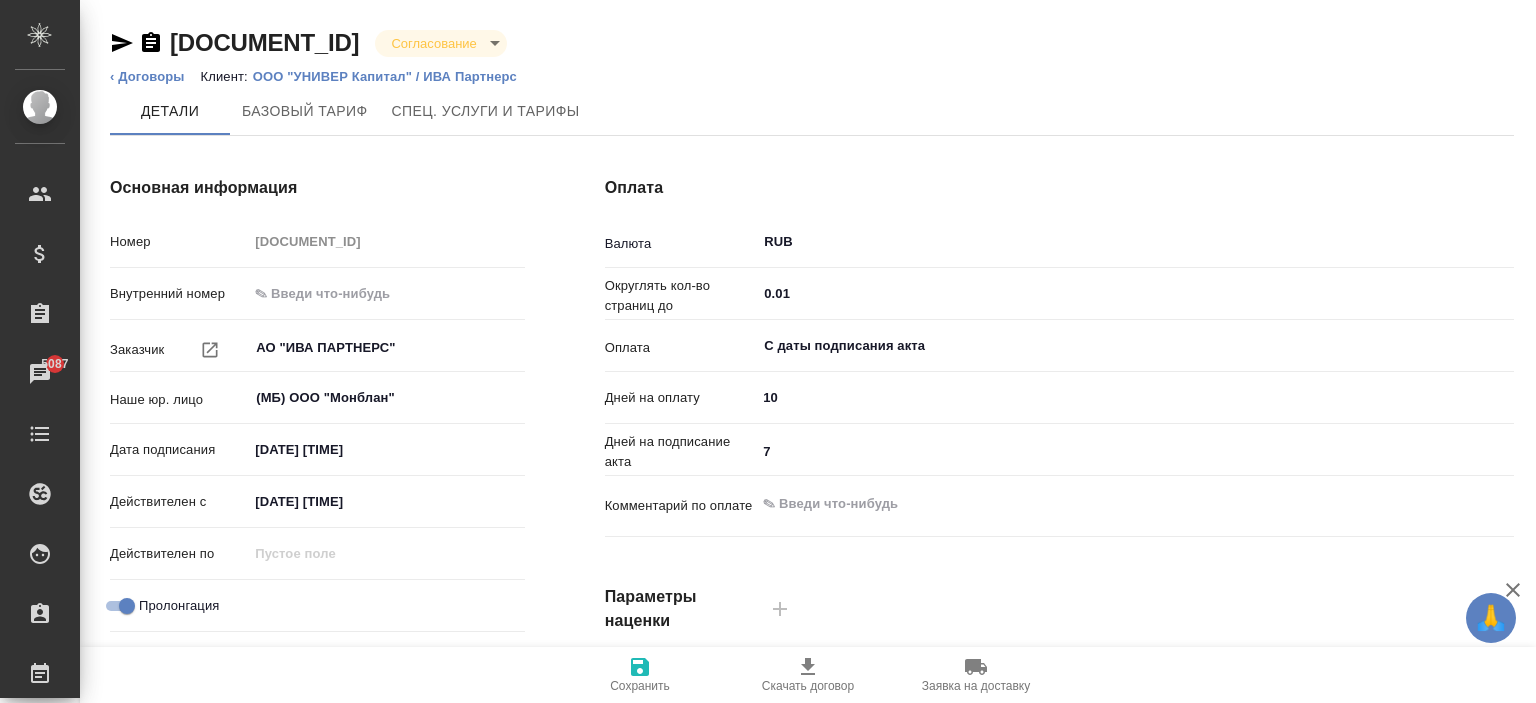 click 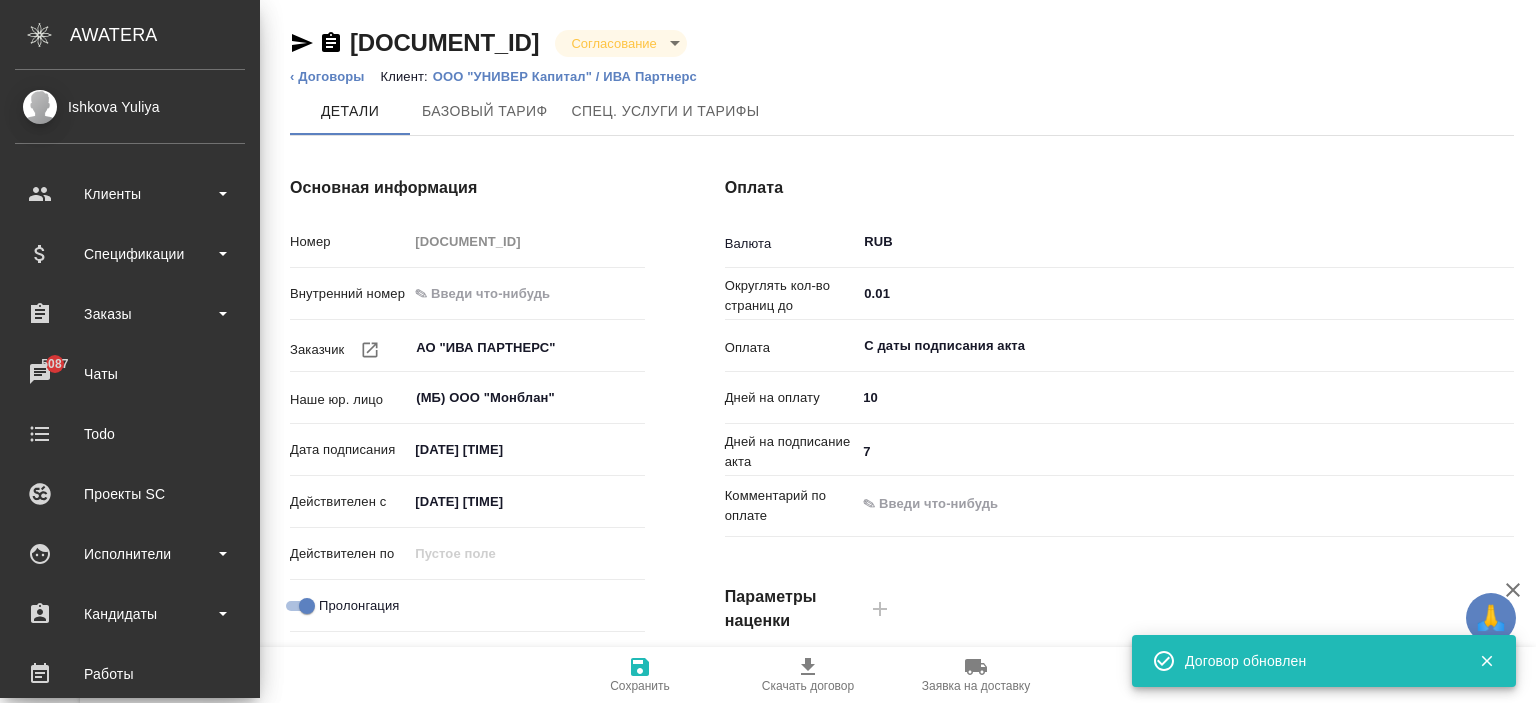 type on "x" 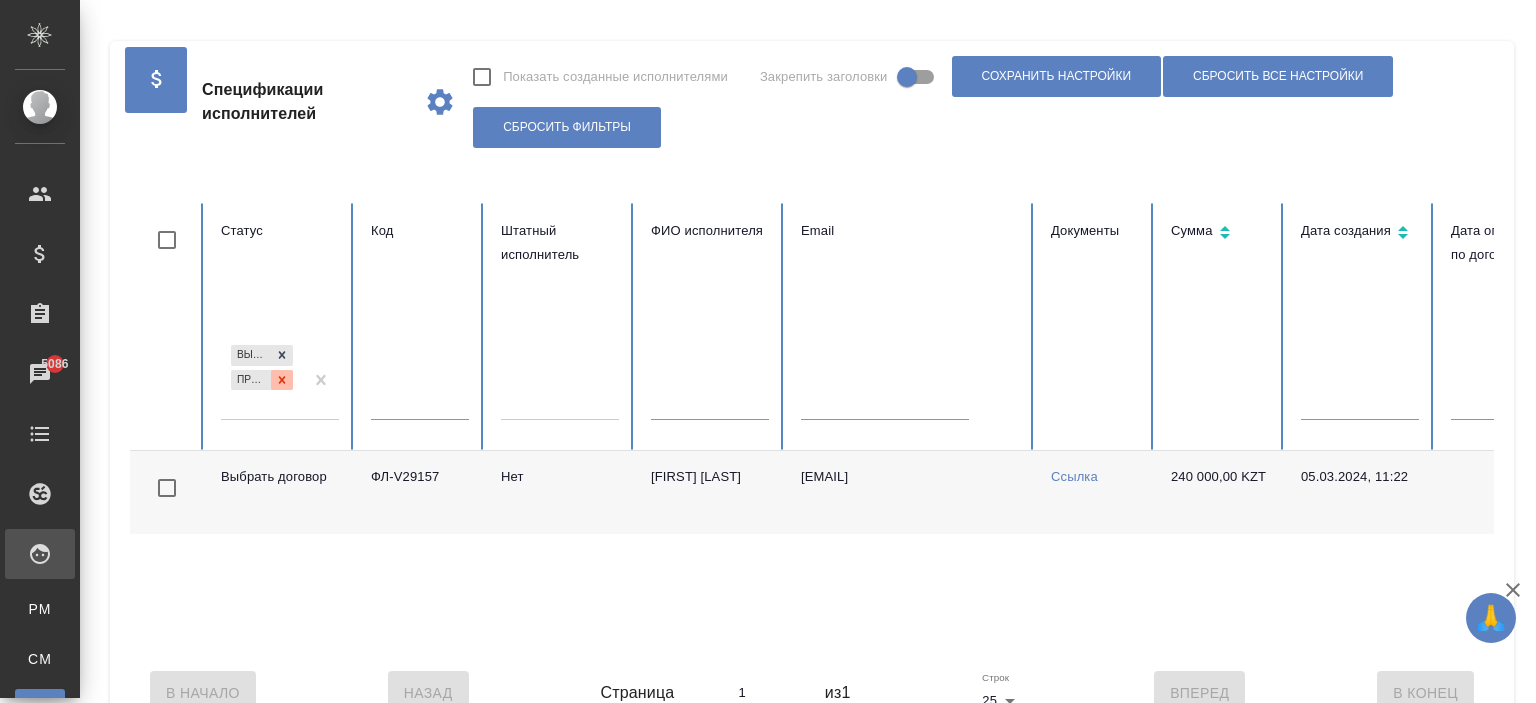 scroll, scrollTop: 0, scrollLeft: 0, axis: both 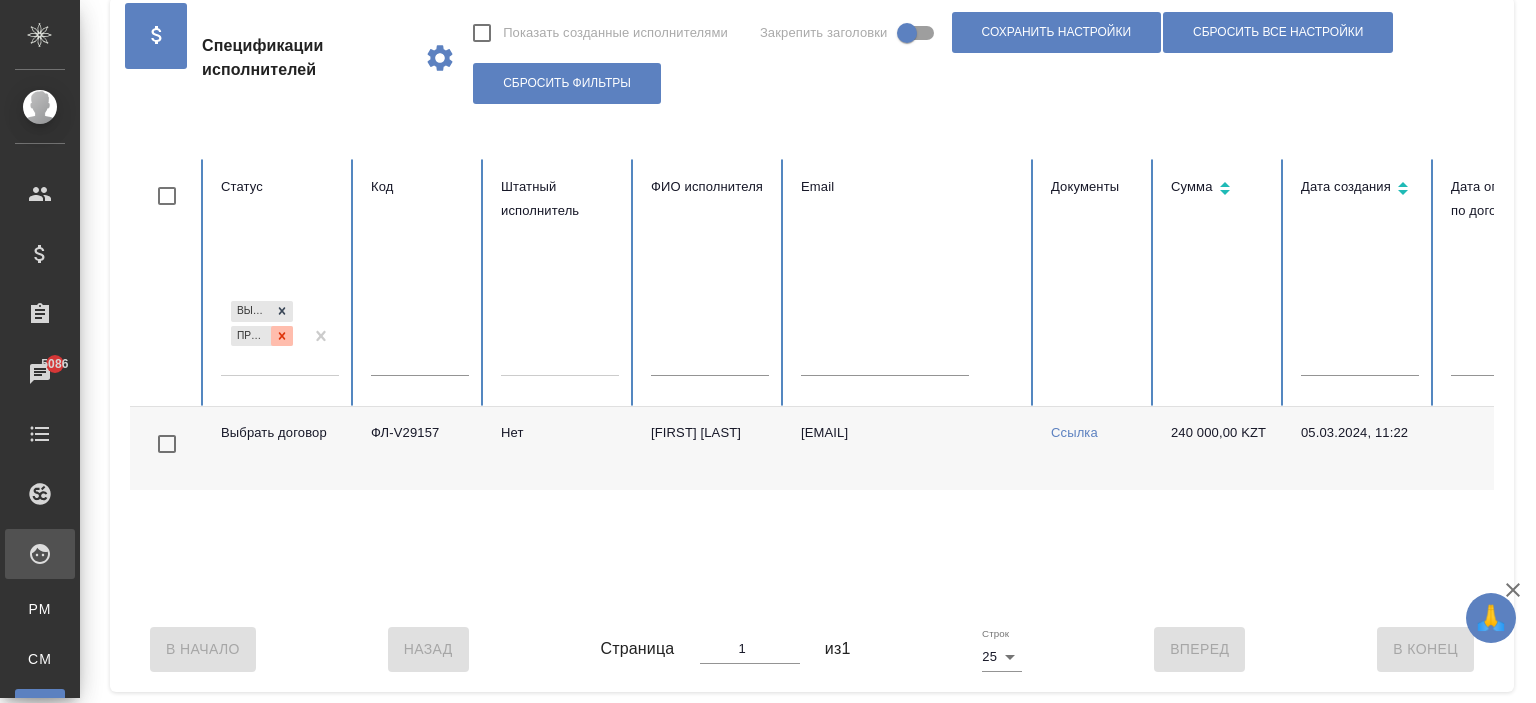 click 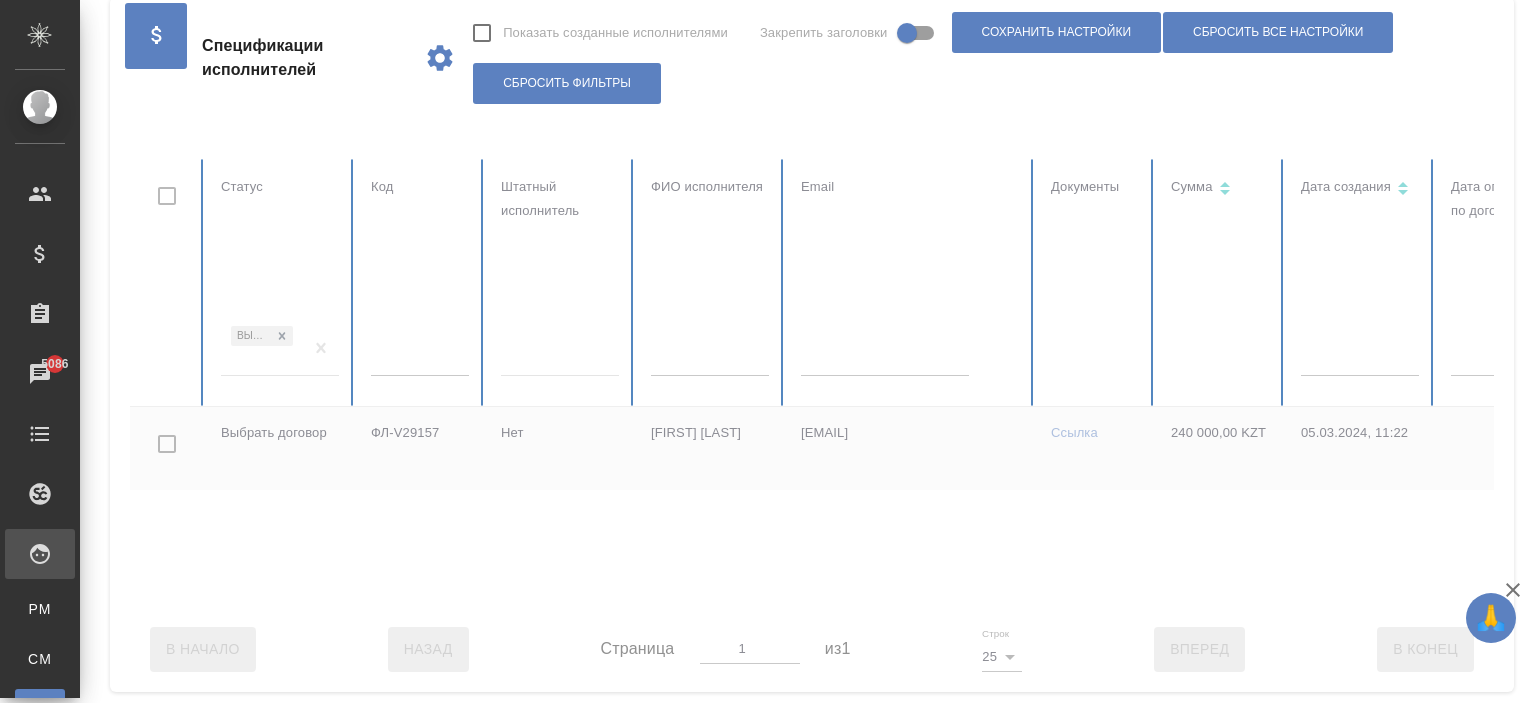 click at bounding box center [1201, 383] 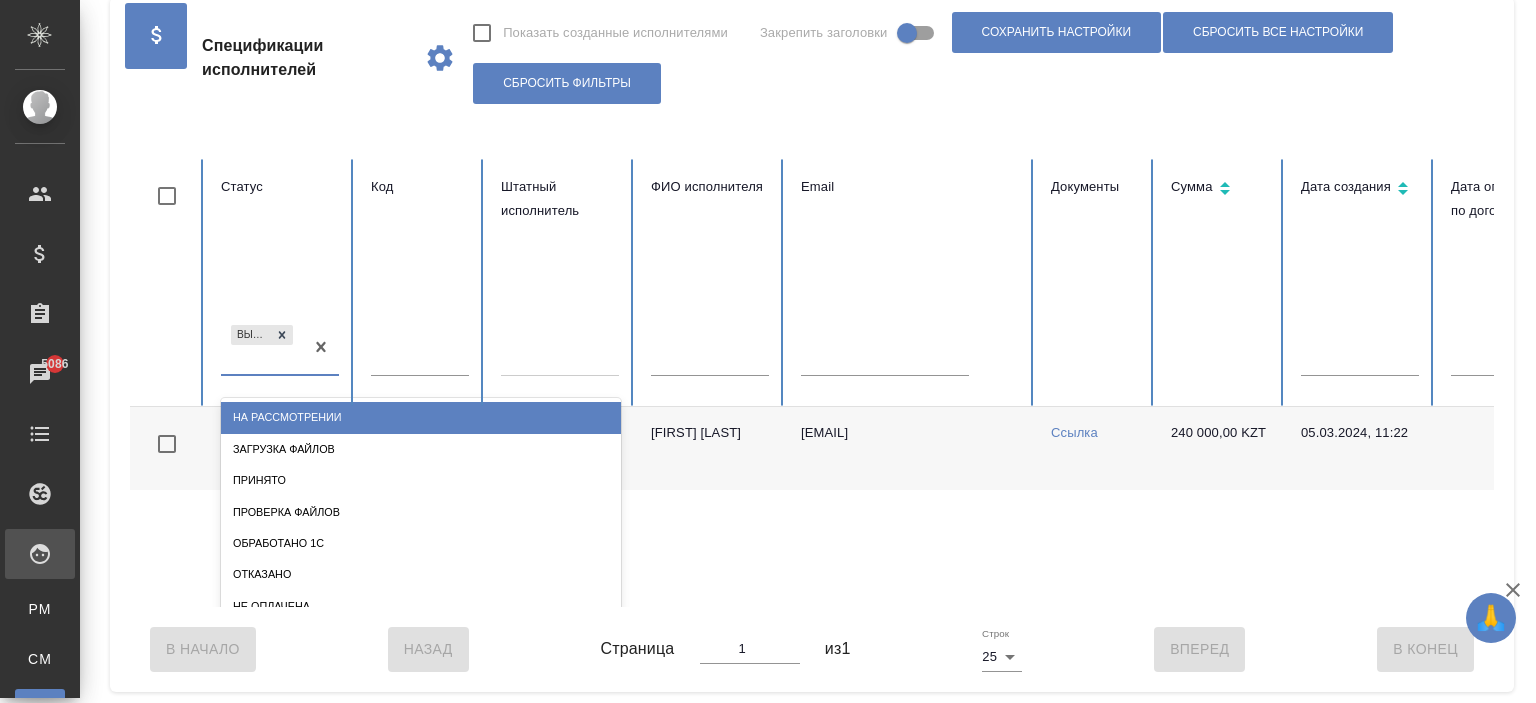 click at bounding box center [232, 359] 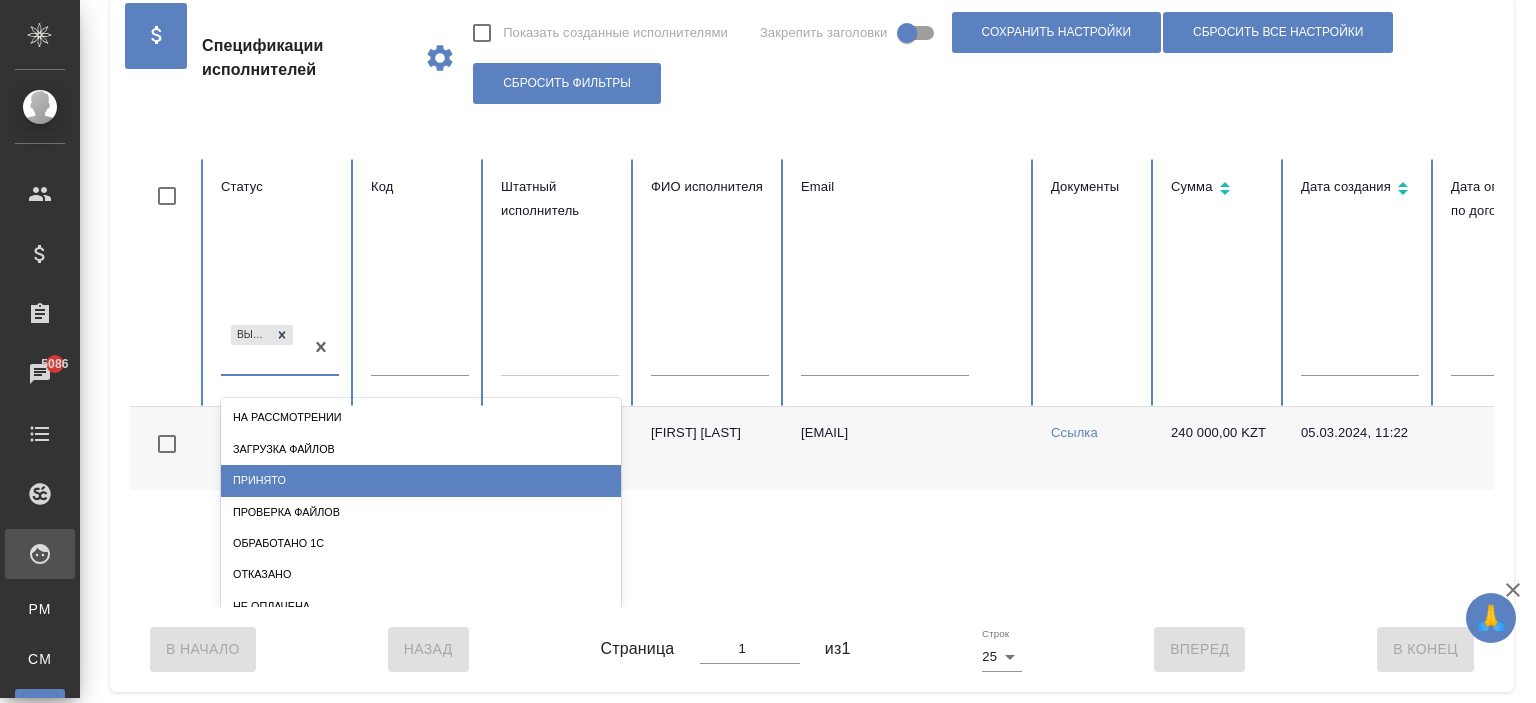 click on "Проверка файлов" at bounding box center (421, 512) 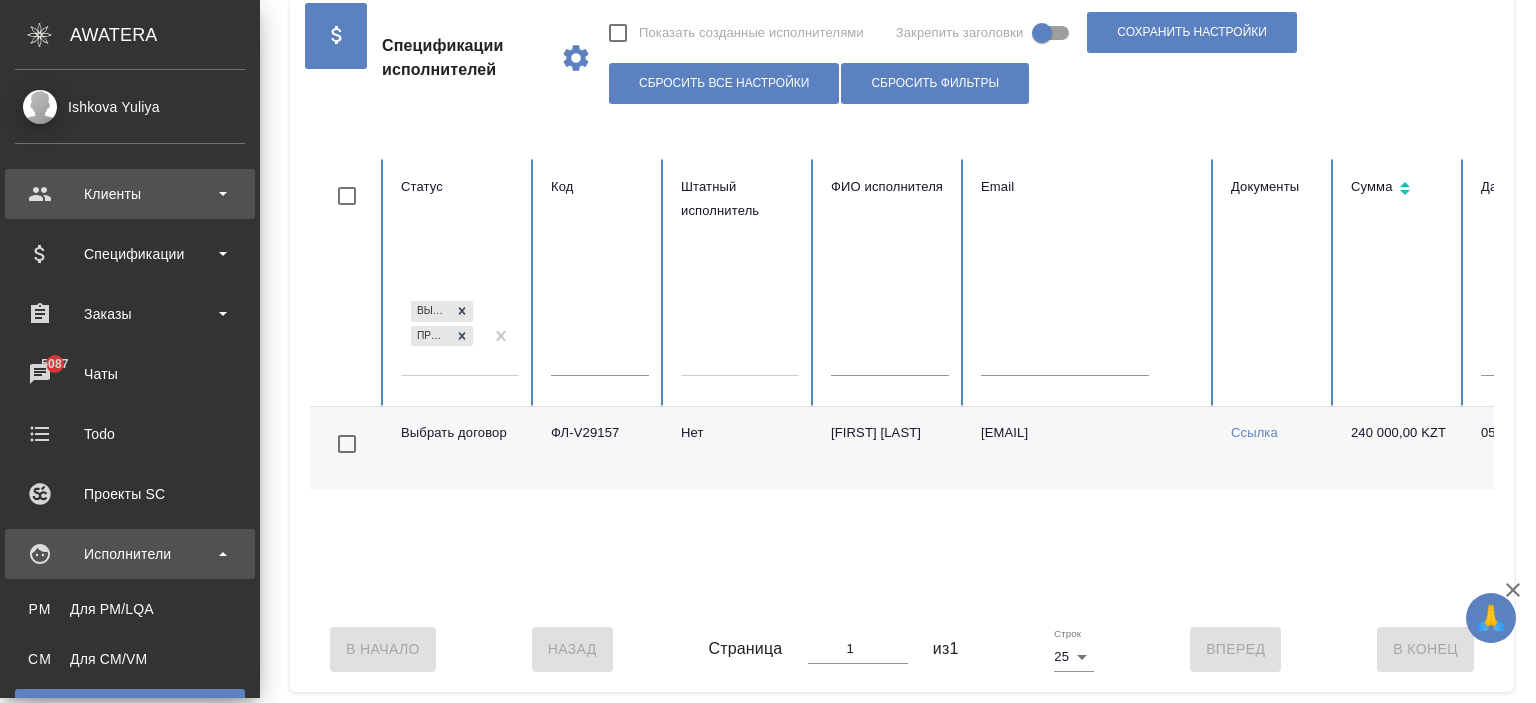 click on "Клиенты" at bounding box center [130, 194] 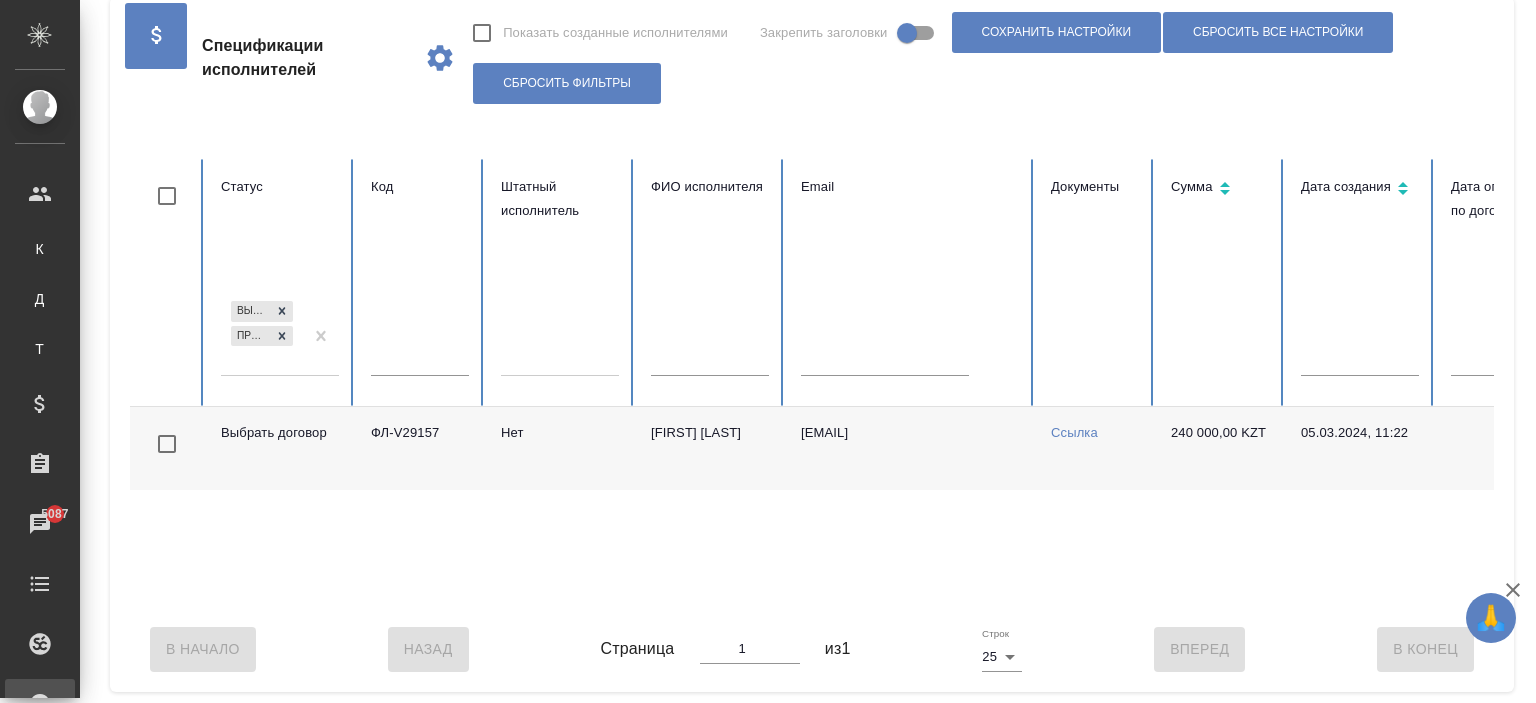 click on "Проверка файлов" at bounding box center [251, 336] 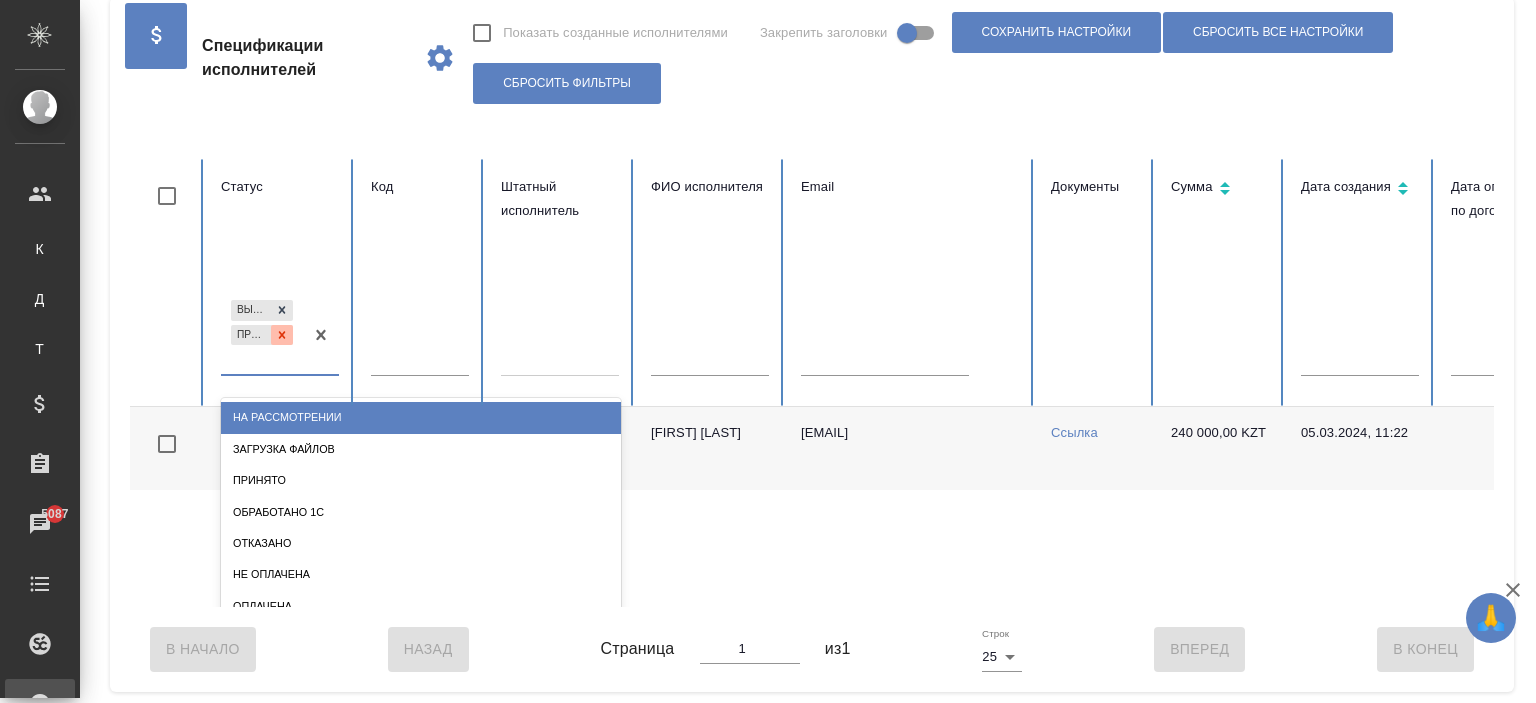 click 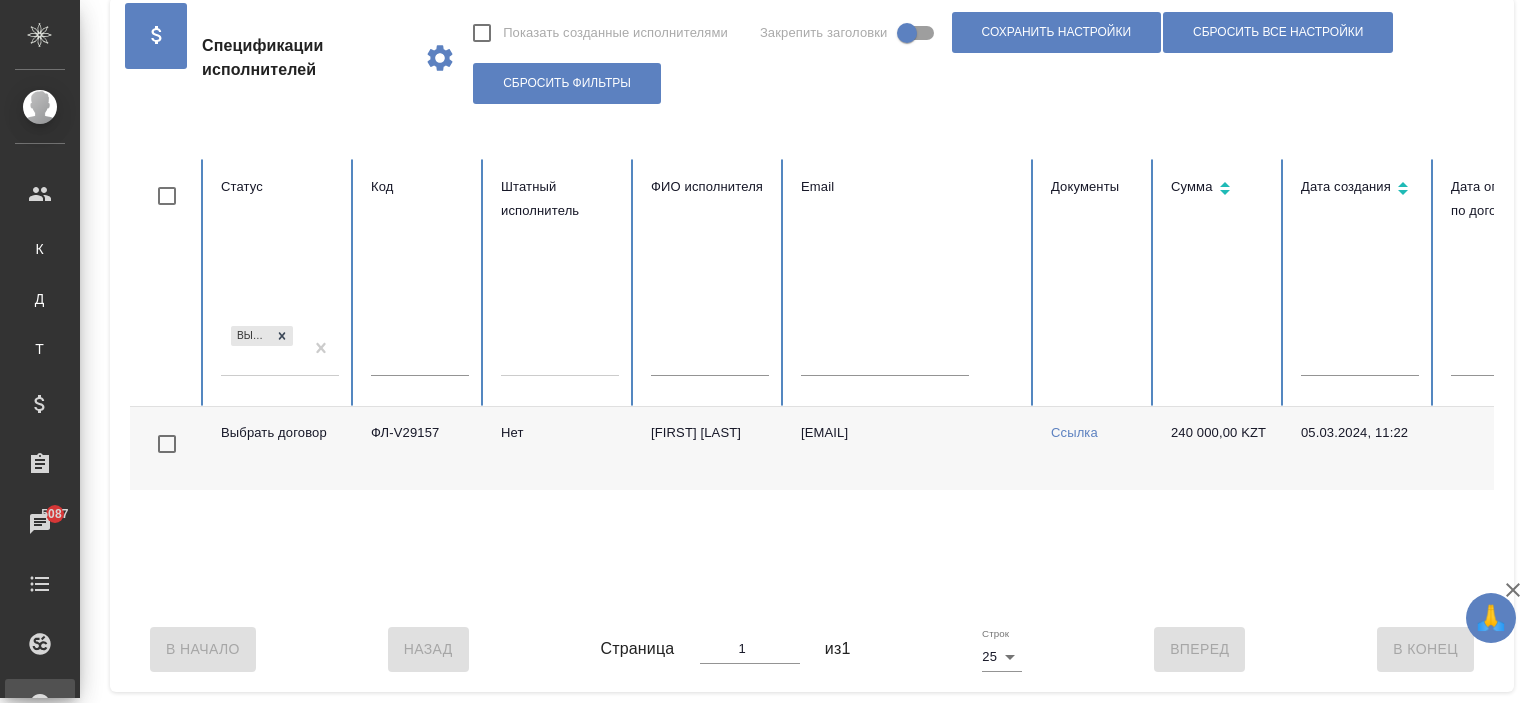 click on "Выбрать договор" at bounding box center (262, 349) 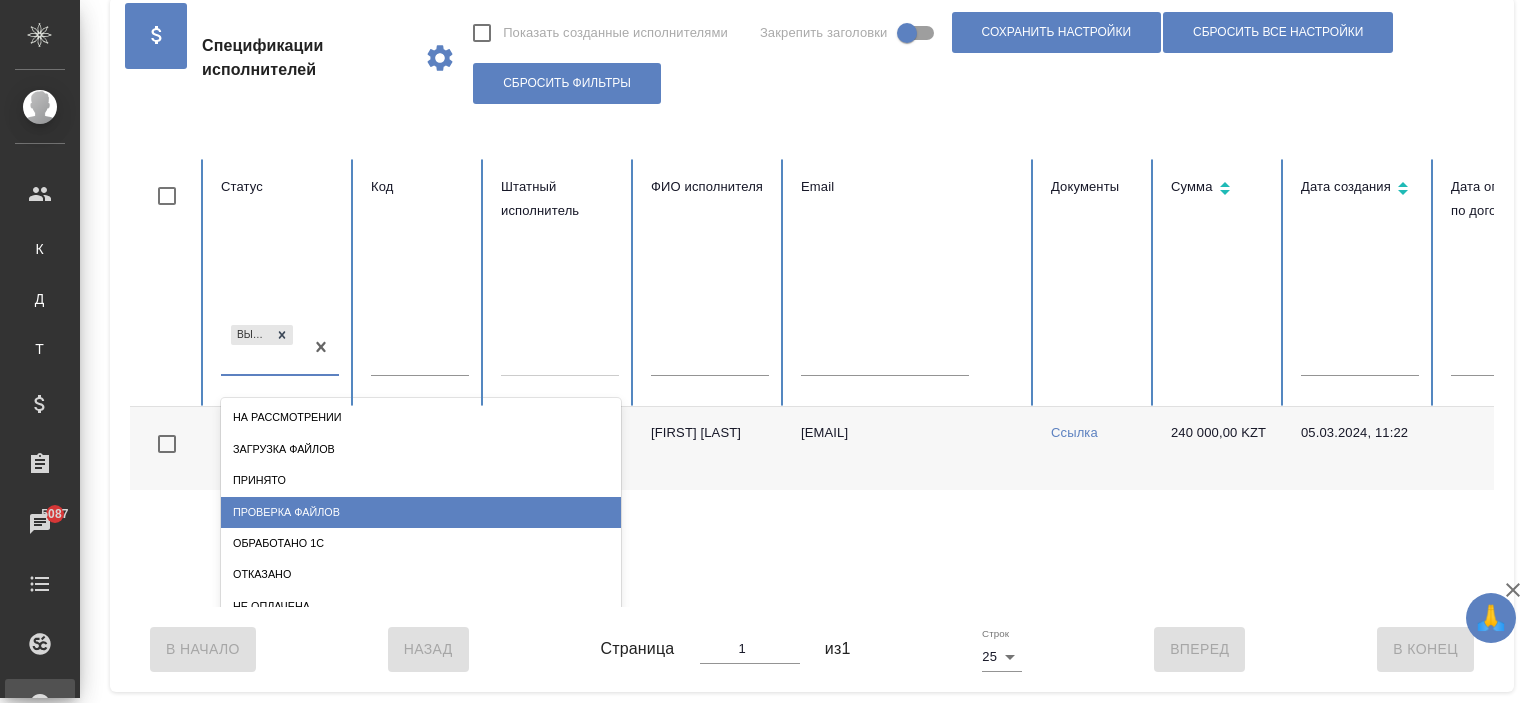 click on "Проверка файлов" at bounding box center [421, 512] 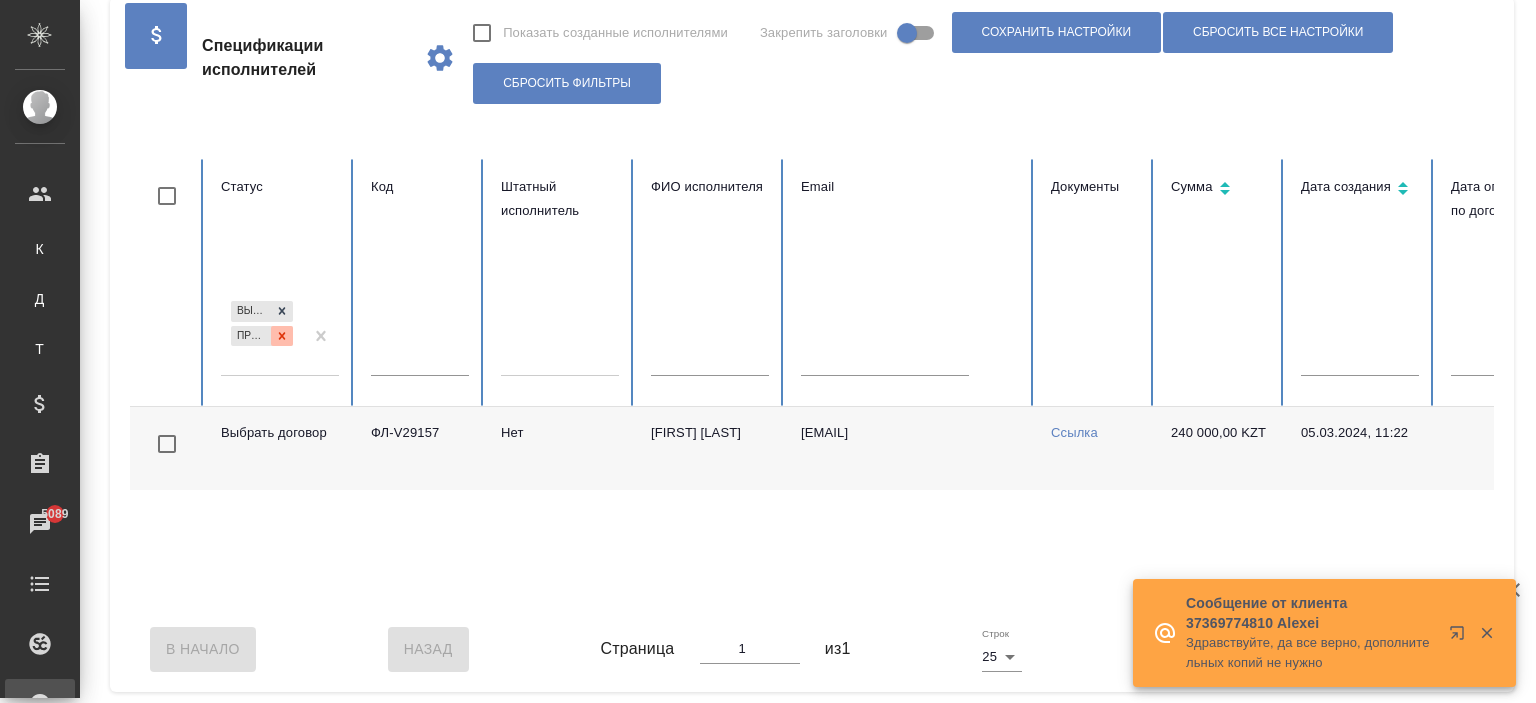 click 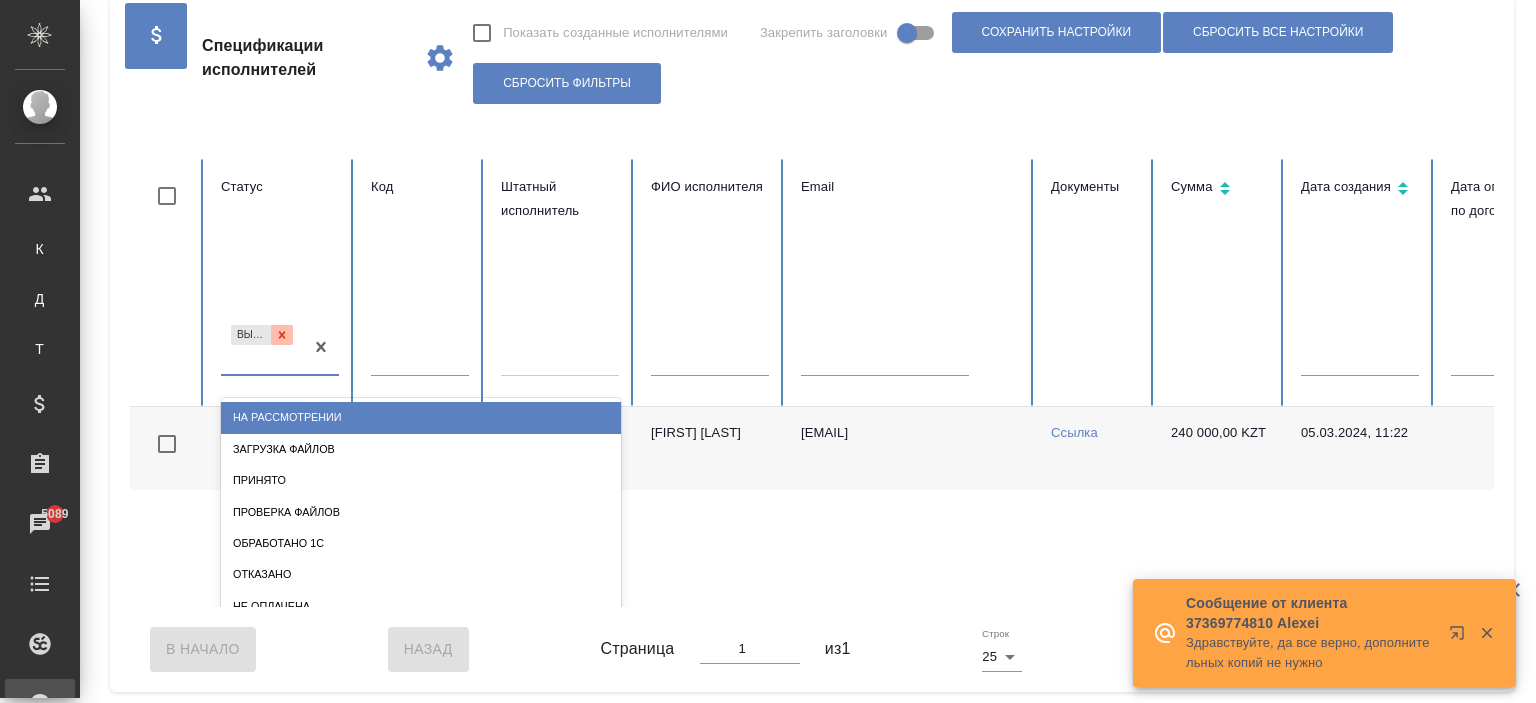 click on "Выбрать договор" at bounding box center [262, 348] 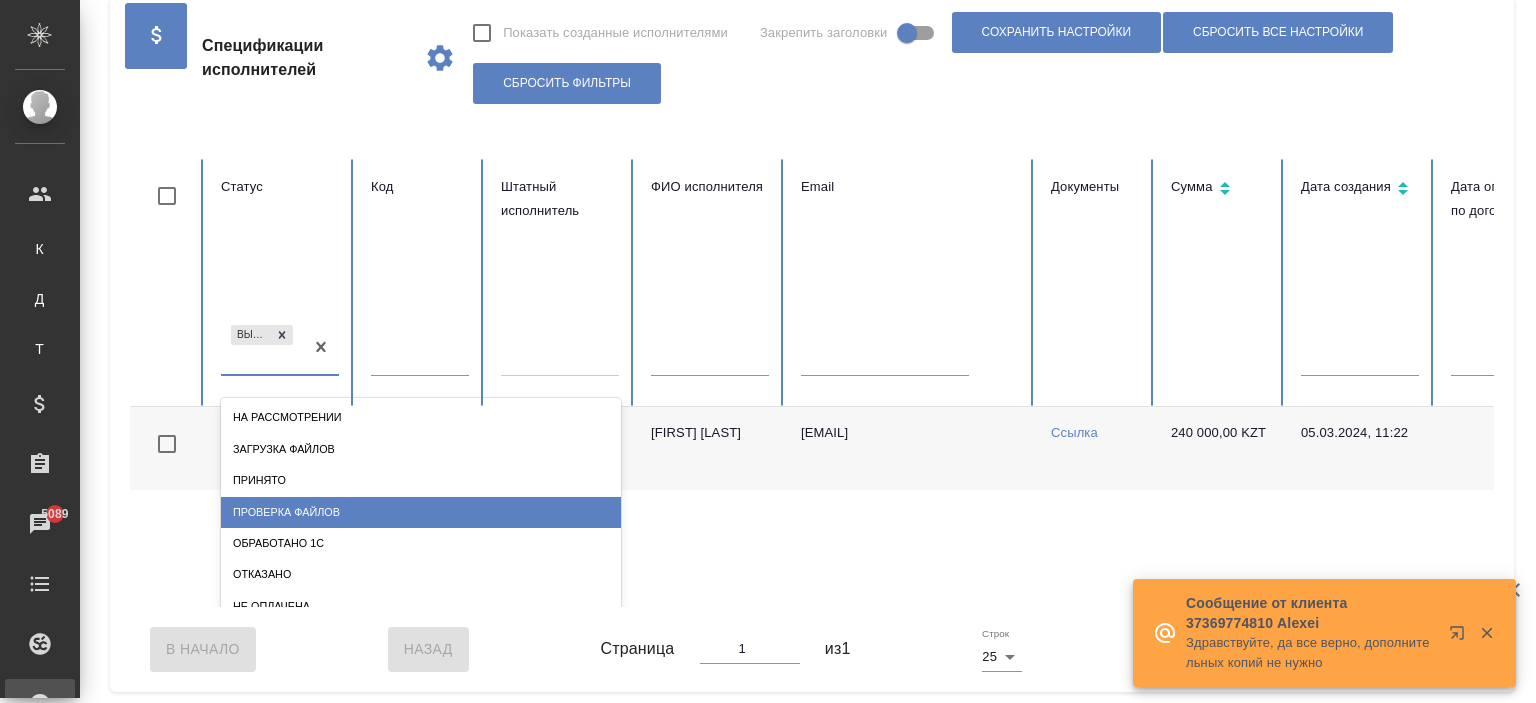 click on "Проверка файлов" at bounding box center (421, 512) 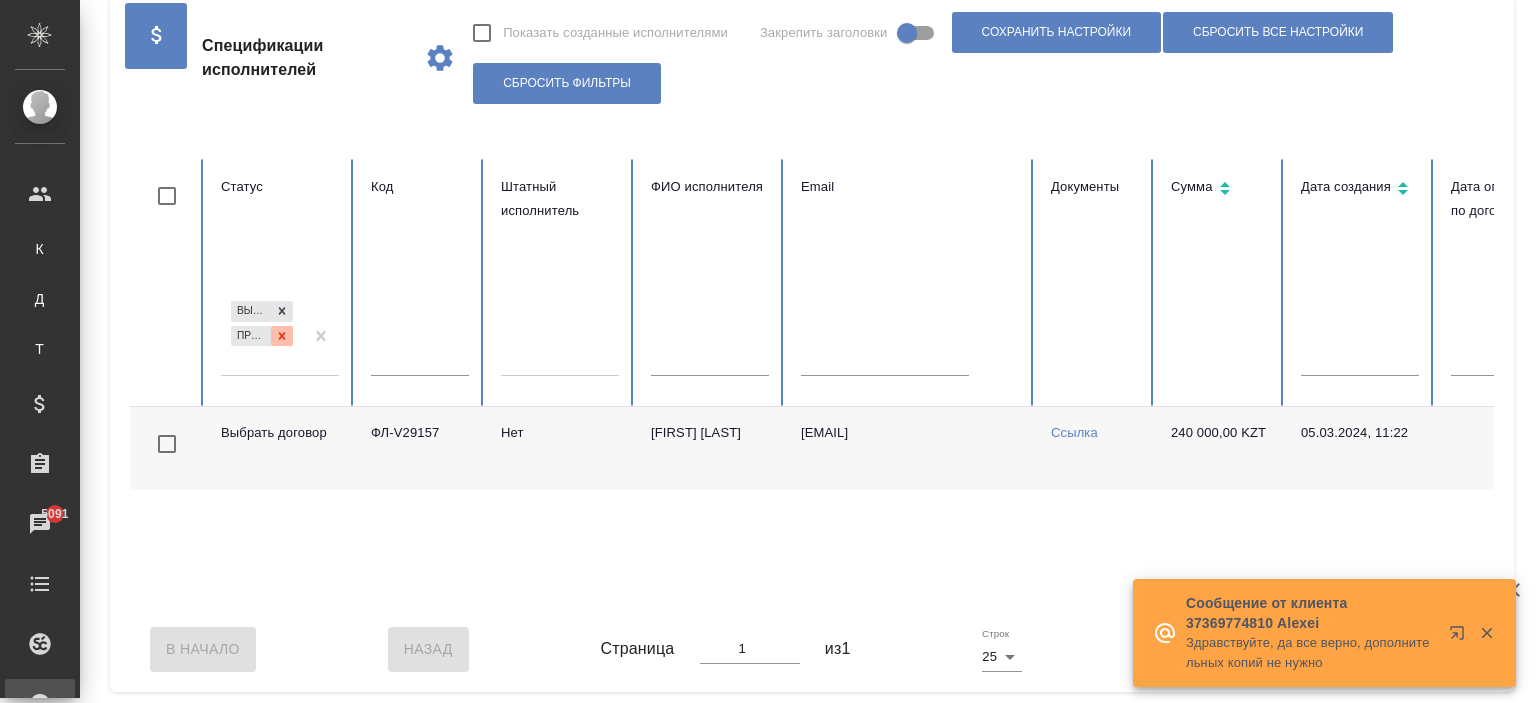 click at bounding box center [282, 336] 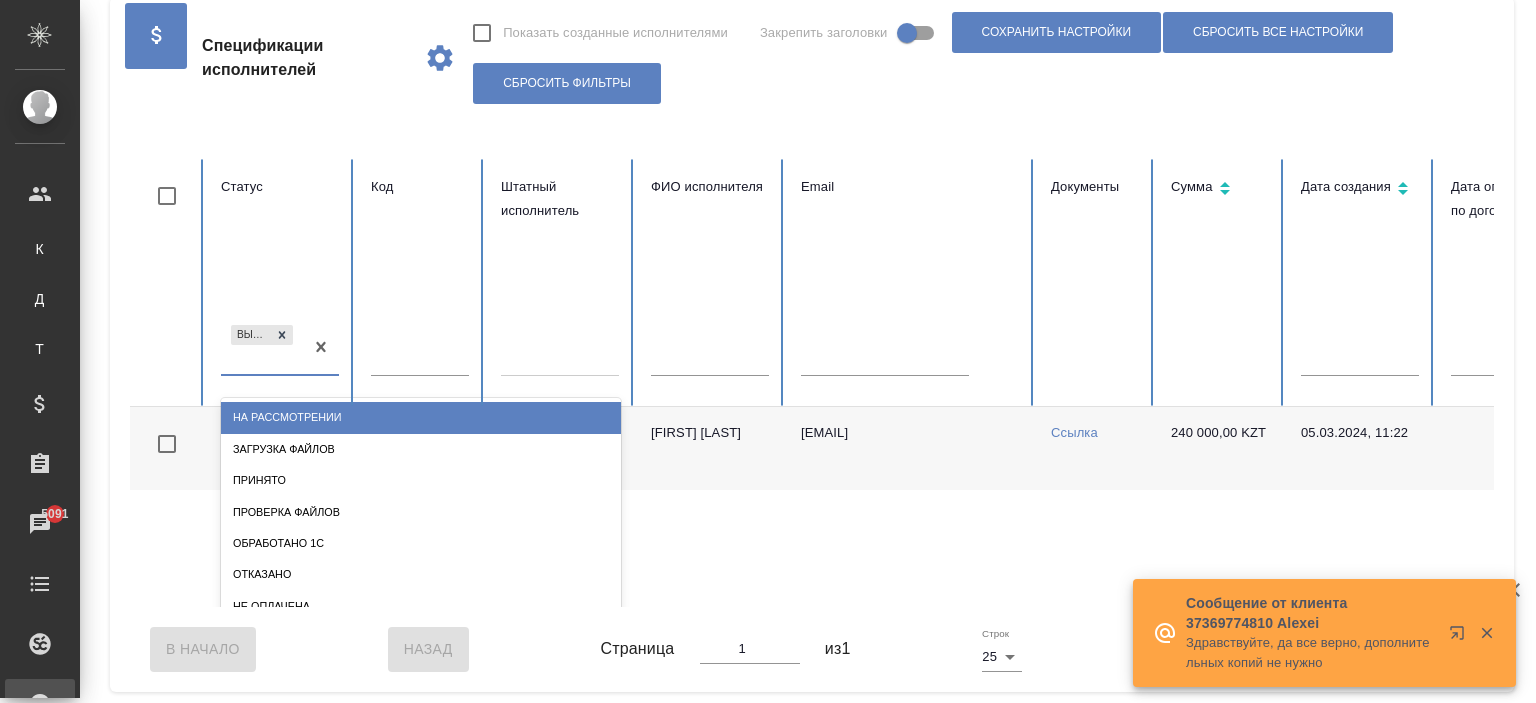 click on "Выбрать договор" at bounding box center [262, 348] 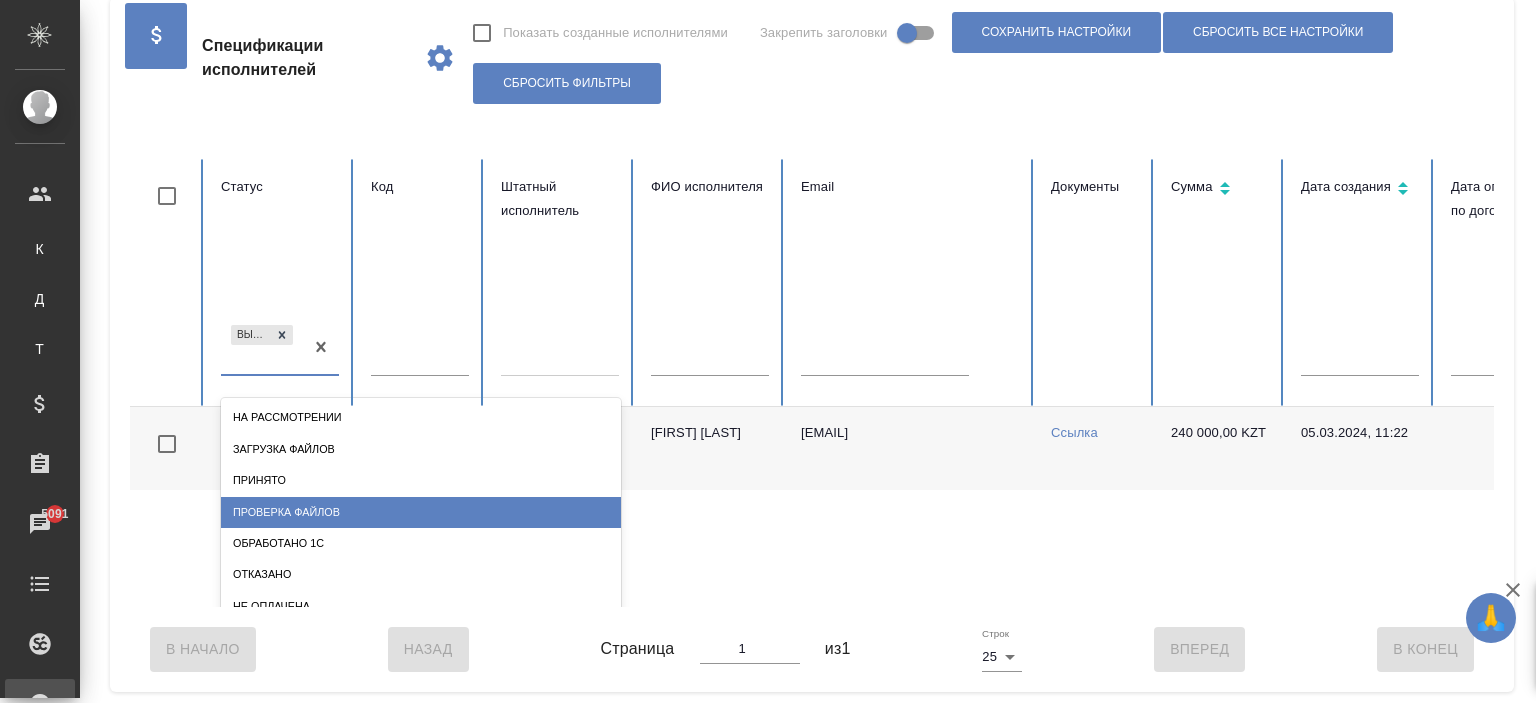 click on "Проверка файлов" at bounding box center [421, 512] 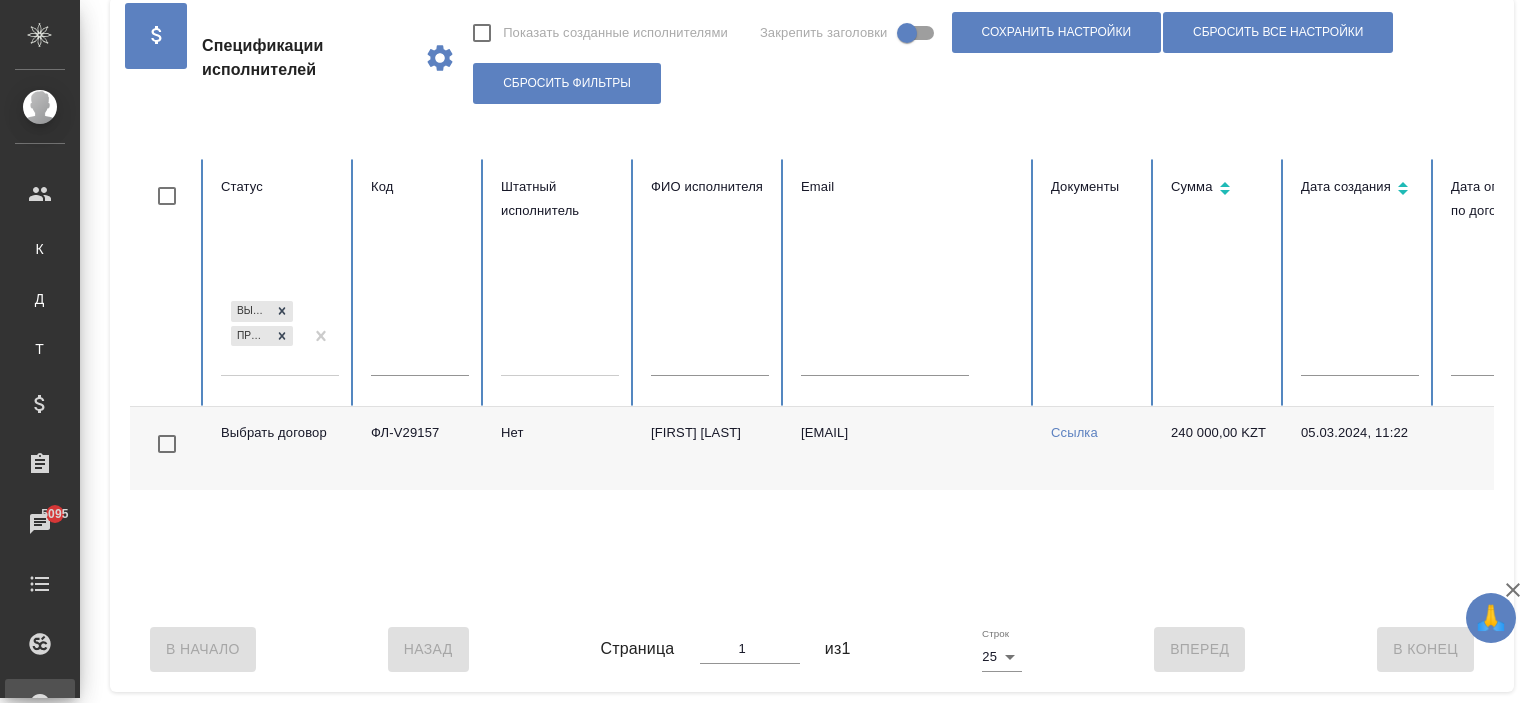 click on "В Начало Назад Страница 1 из  1 Строк 25 25 Вперед В Конец" at bounding box center [812, 649] 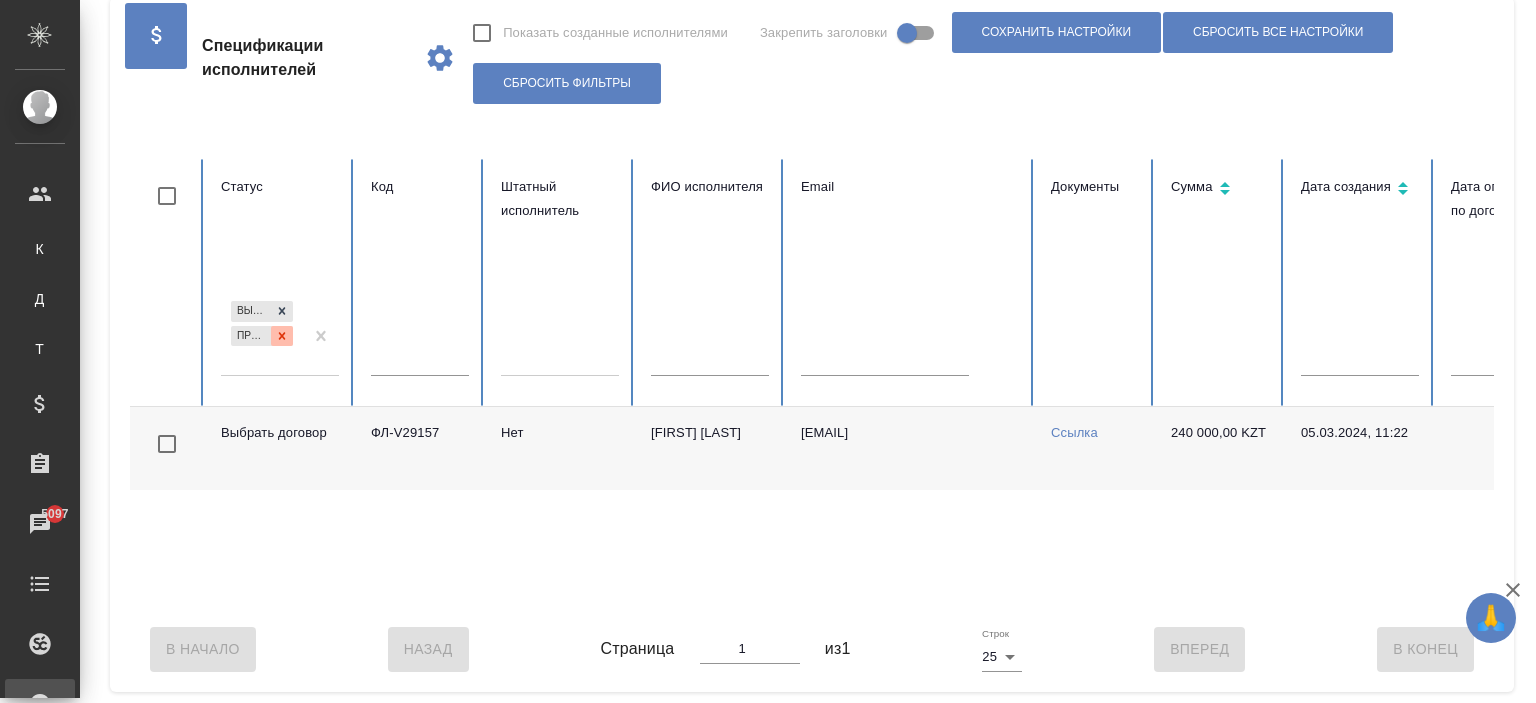 click 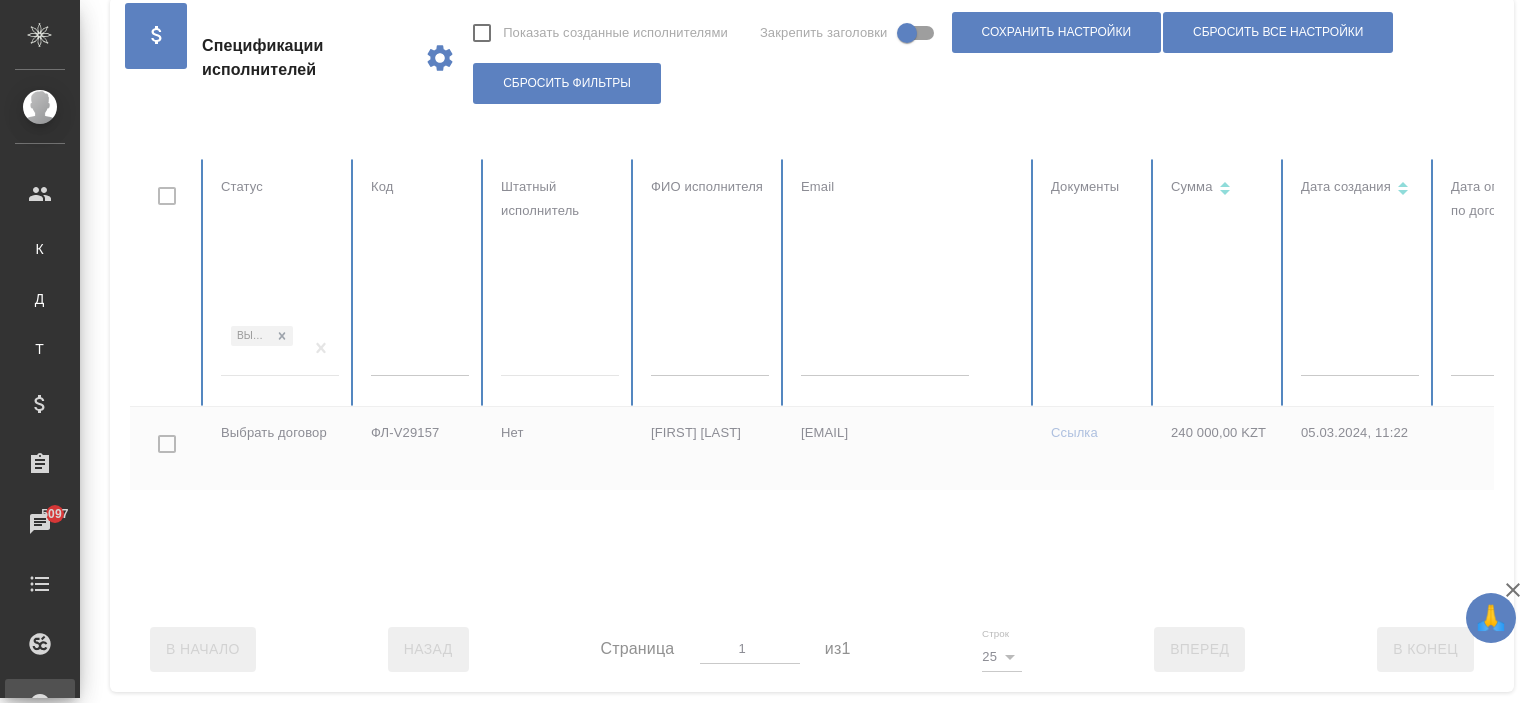 click at bounding box center [1201, 383] 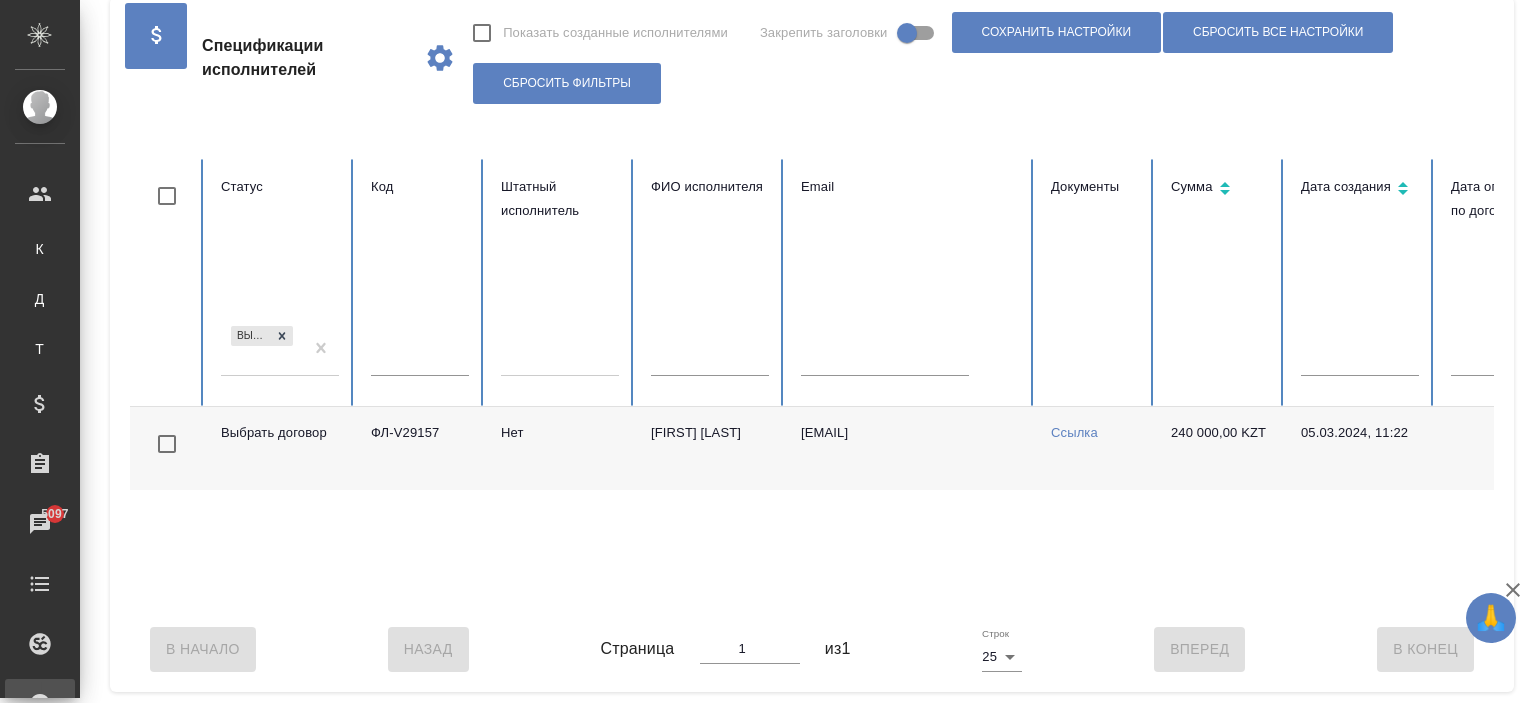 click on "Выбрать договор" at bounding box center [280, 356] 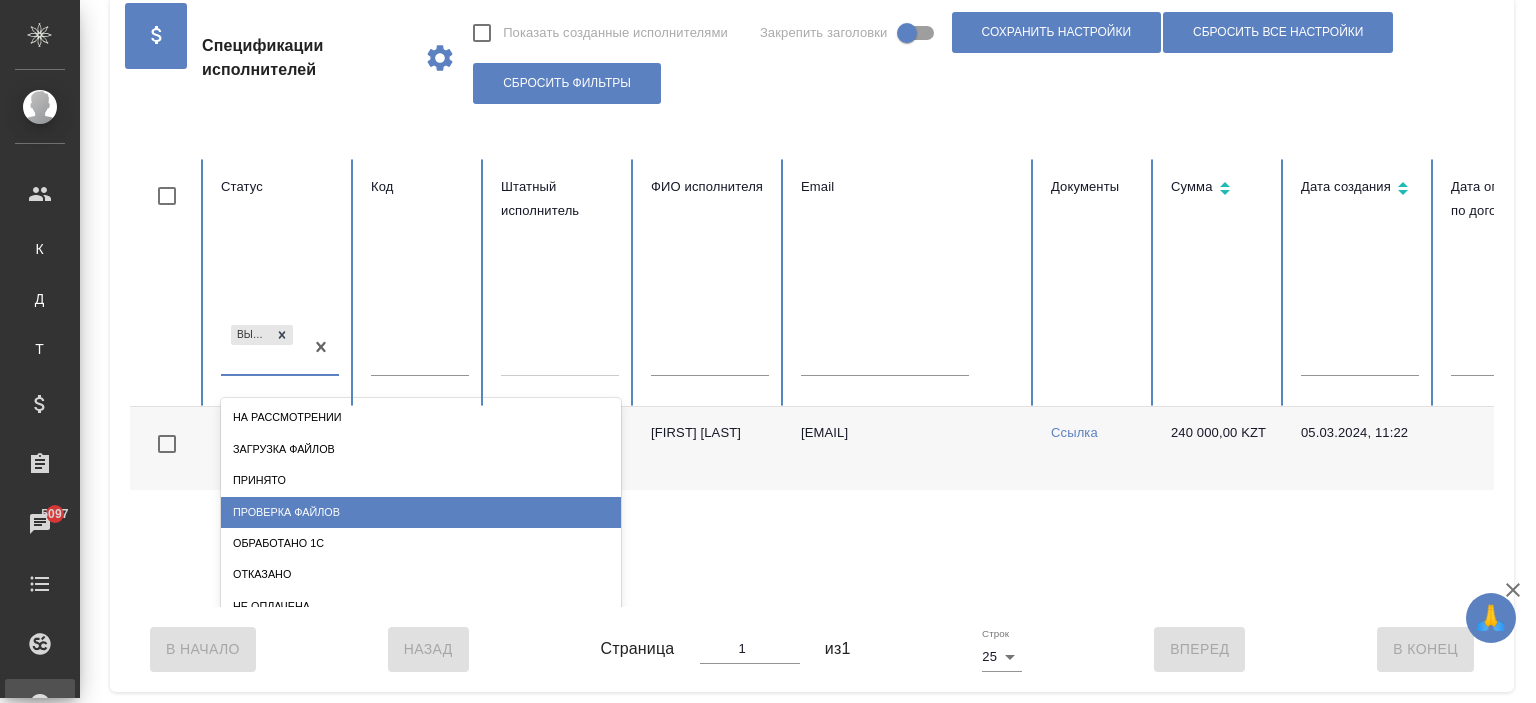 click on "Проверка файлов" at bounding box center (421, 512) 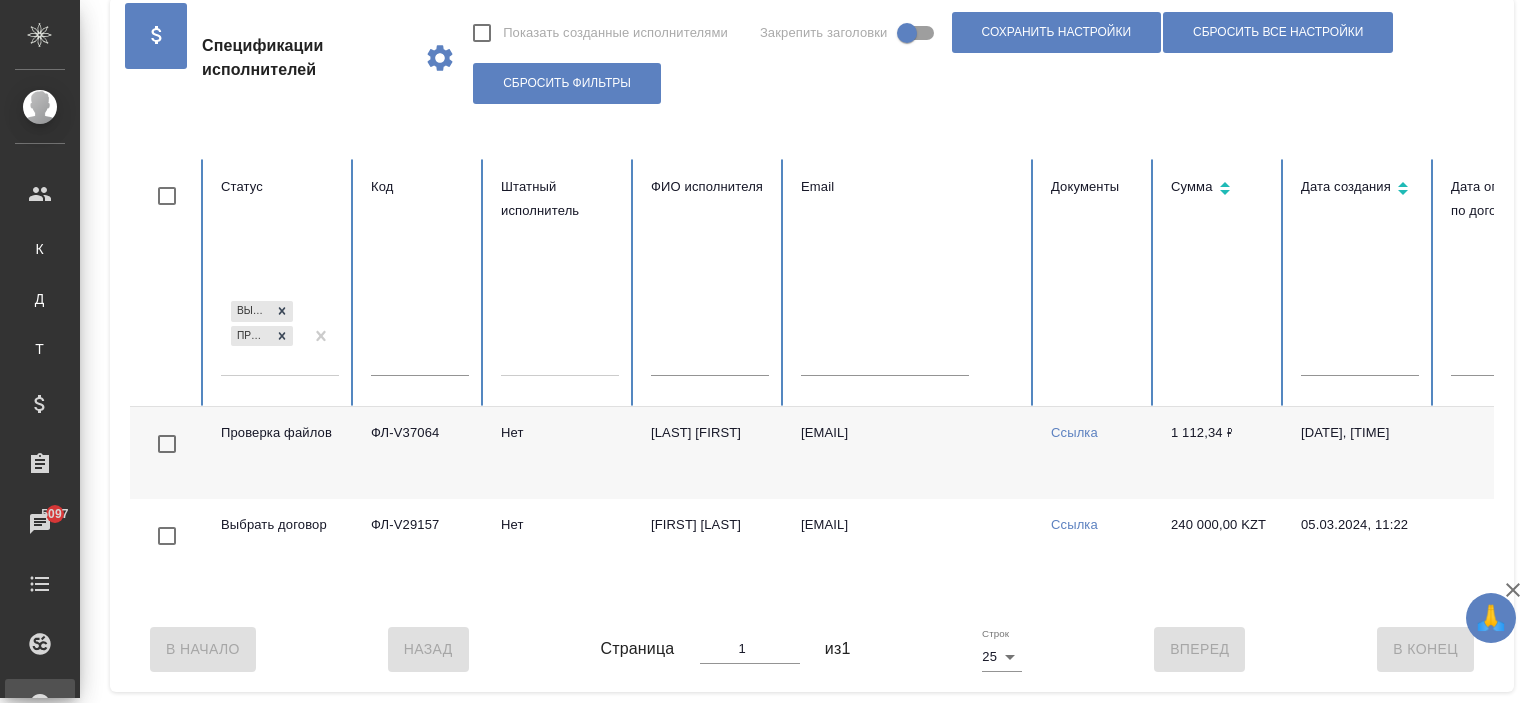 click on "Спецификации исполнителей Показать созданные исполнителями Закрепить заголовки Сохранить настройки Сбросить все настройки Сбросить фильтры" at bounding box center (812, 58) 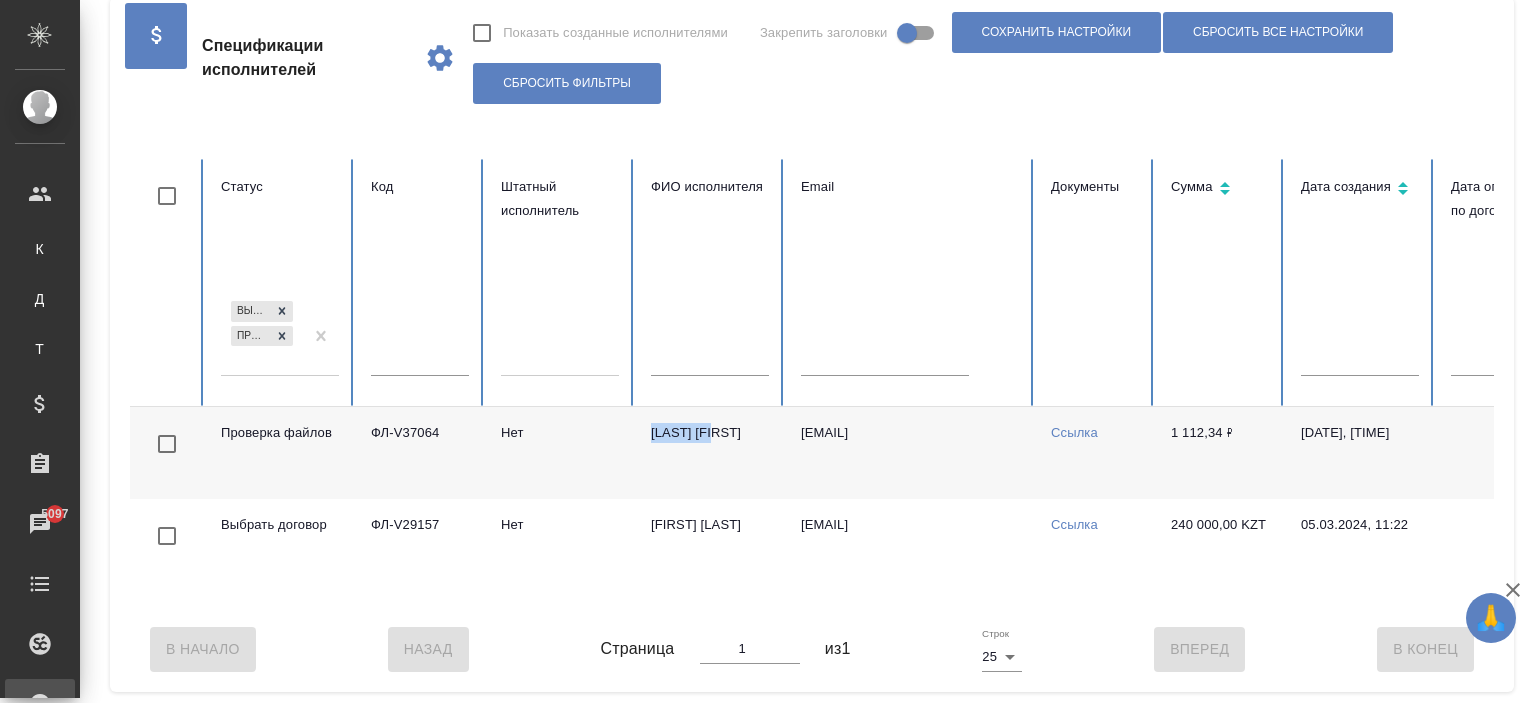 click on "Урбанович Татьяна" at bounding box center [710, 453] 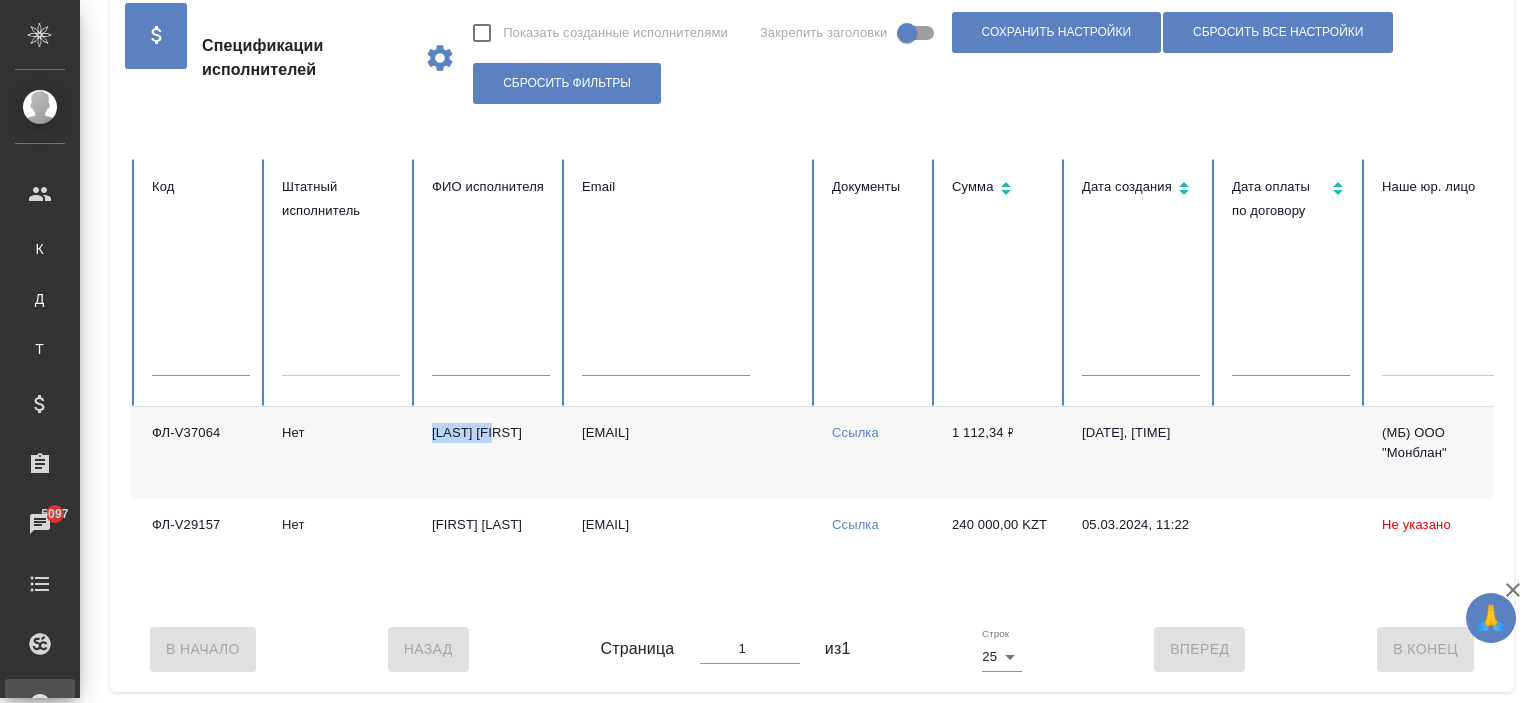 scroll, scrollTop: 0, scrollLeft: 233, axis: horizontal 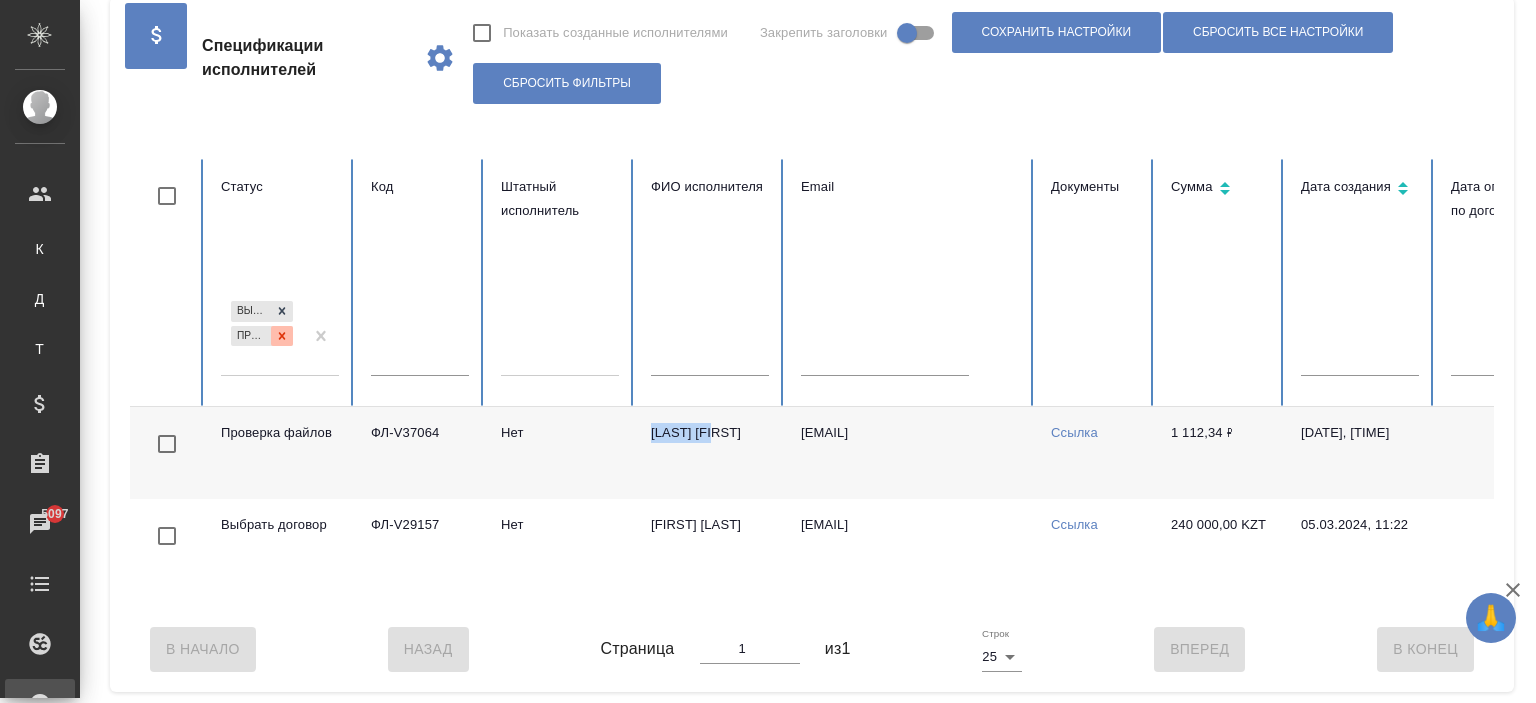 click 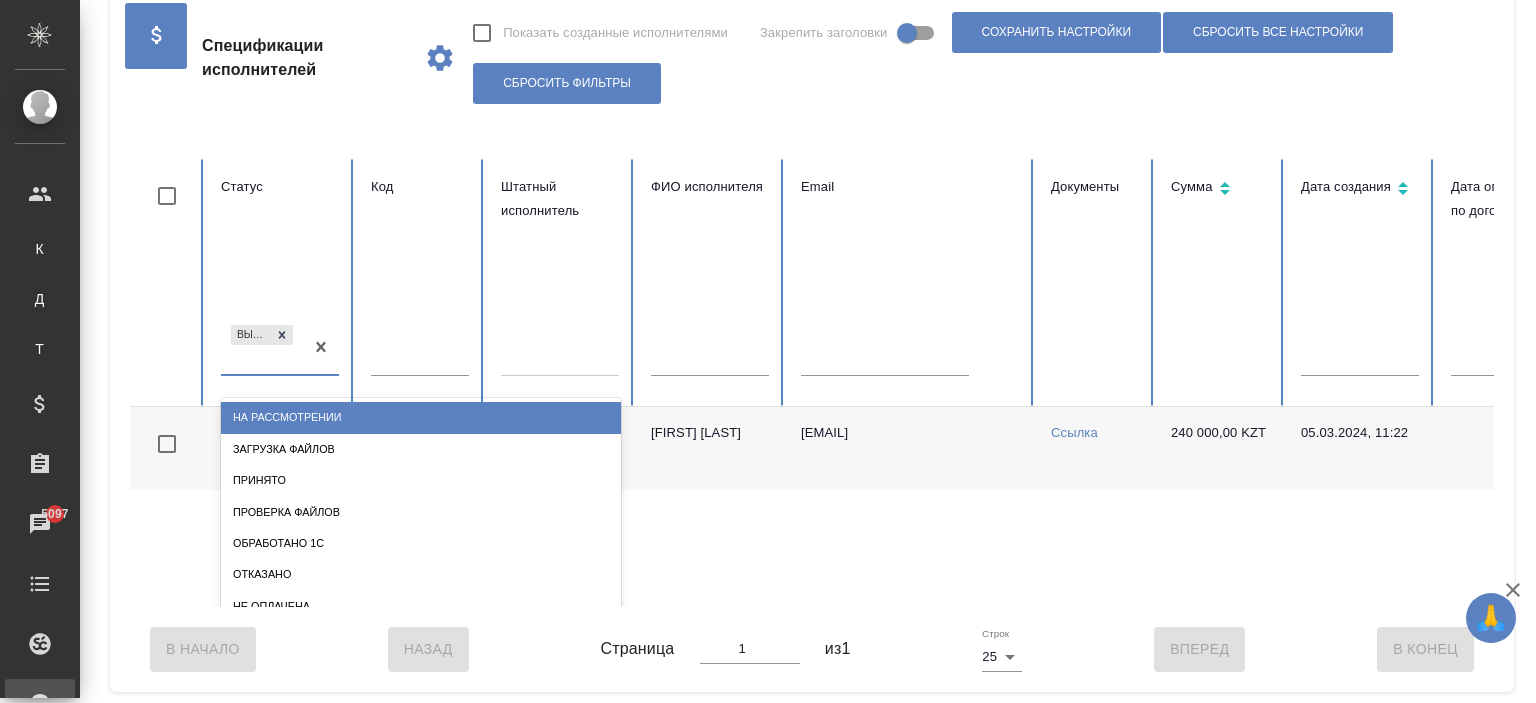 click on "Выбрать договор" at bounding box center (262, 348) 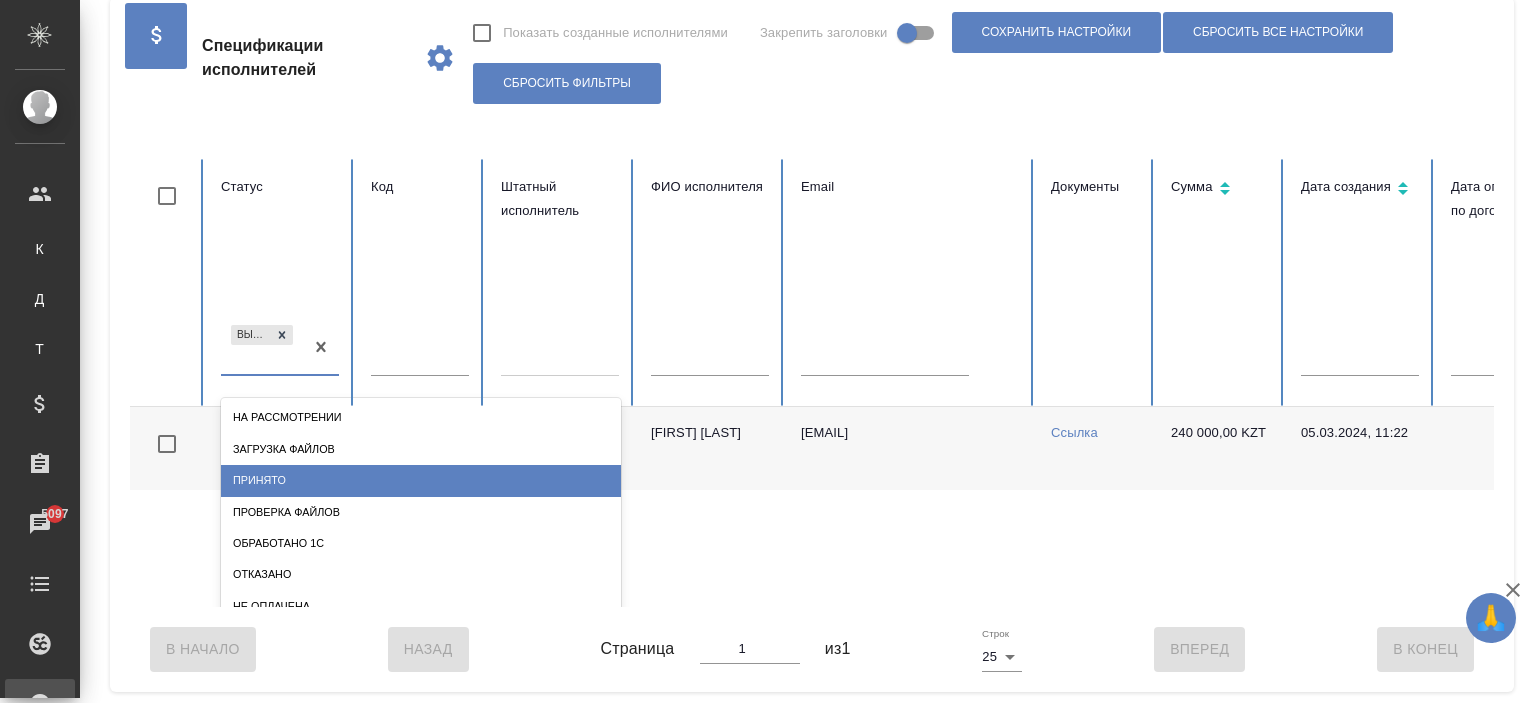 click on "Проверка файлов" at bounding box center [421, 512] 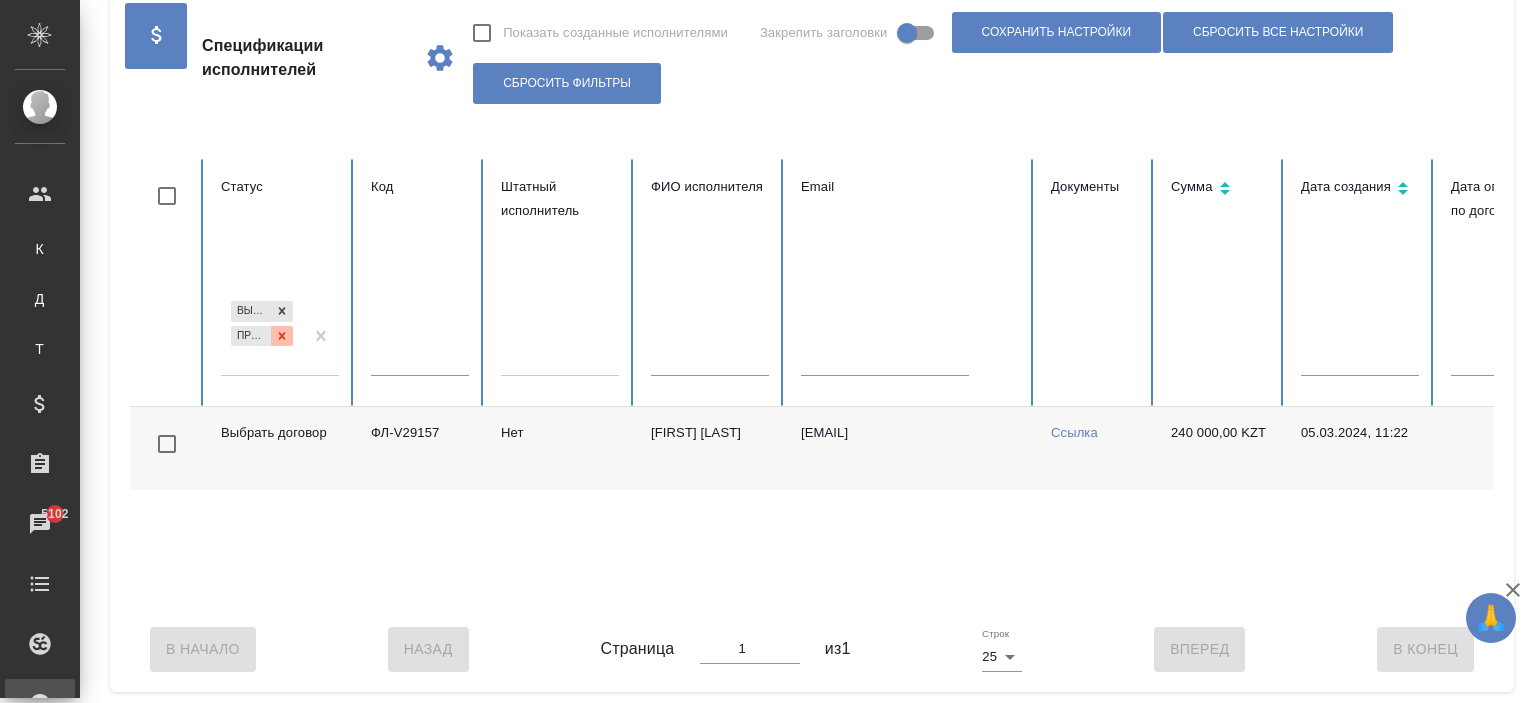 click 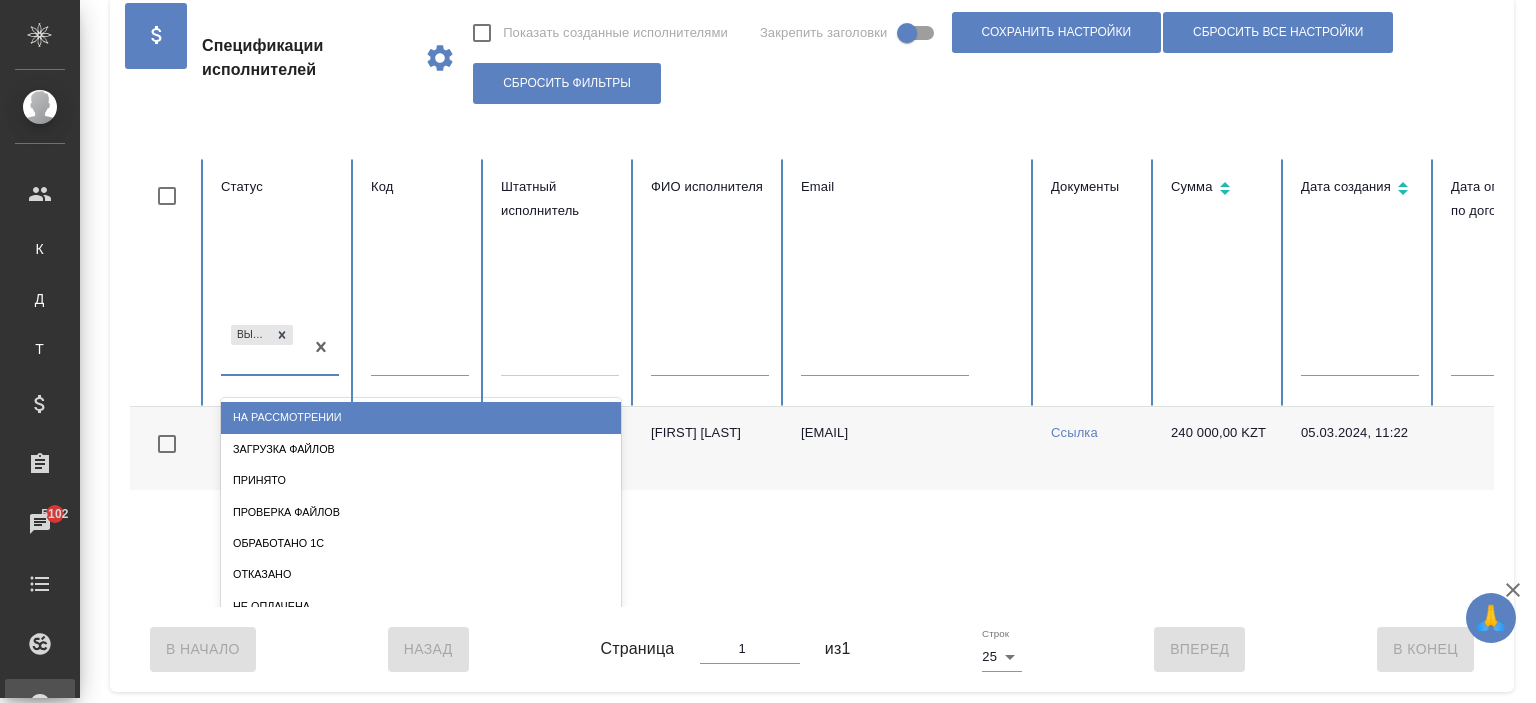 click on "Выбрать договор" at bounding box center [262, 348] 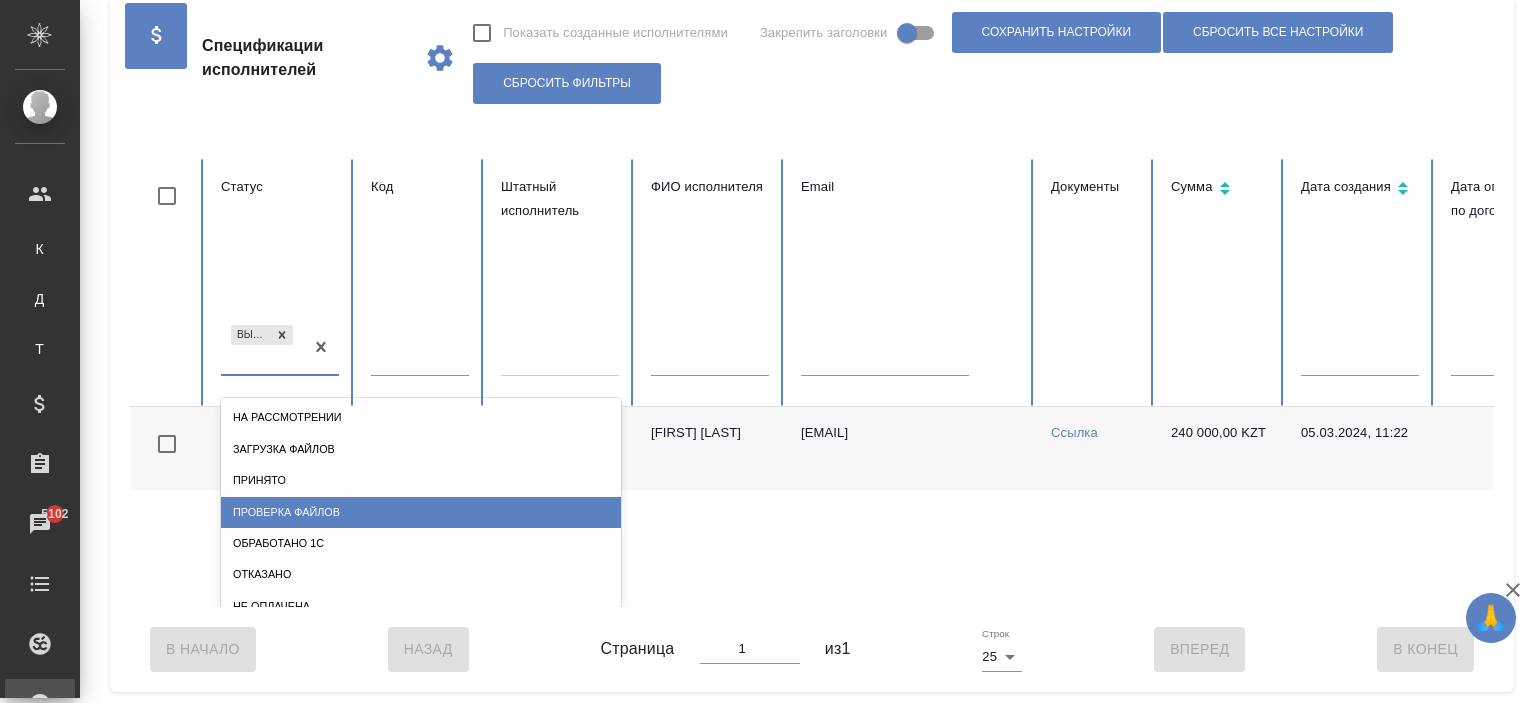 click on "Проверка файлов" at bounding box center (421, 512) 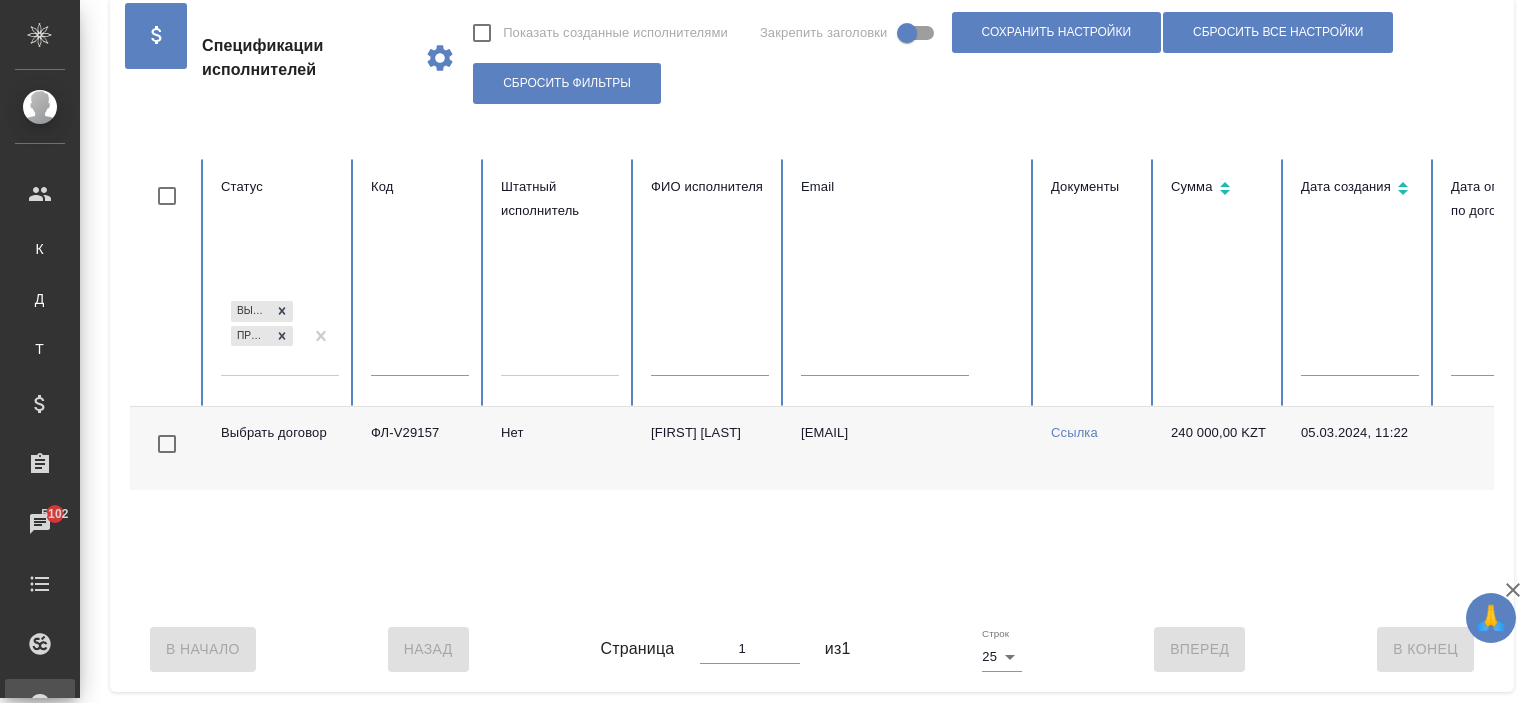 click on "Проверка файлов" at bounding box center (251, 336) 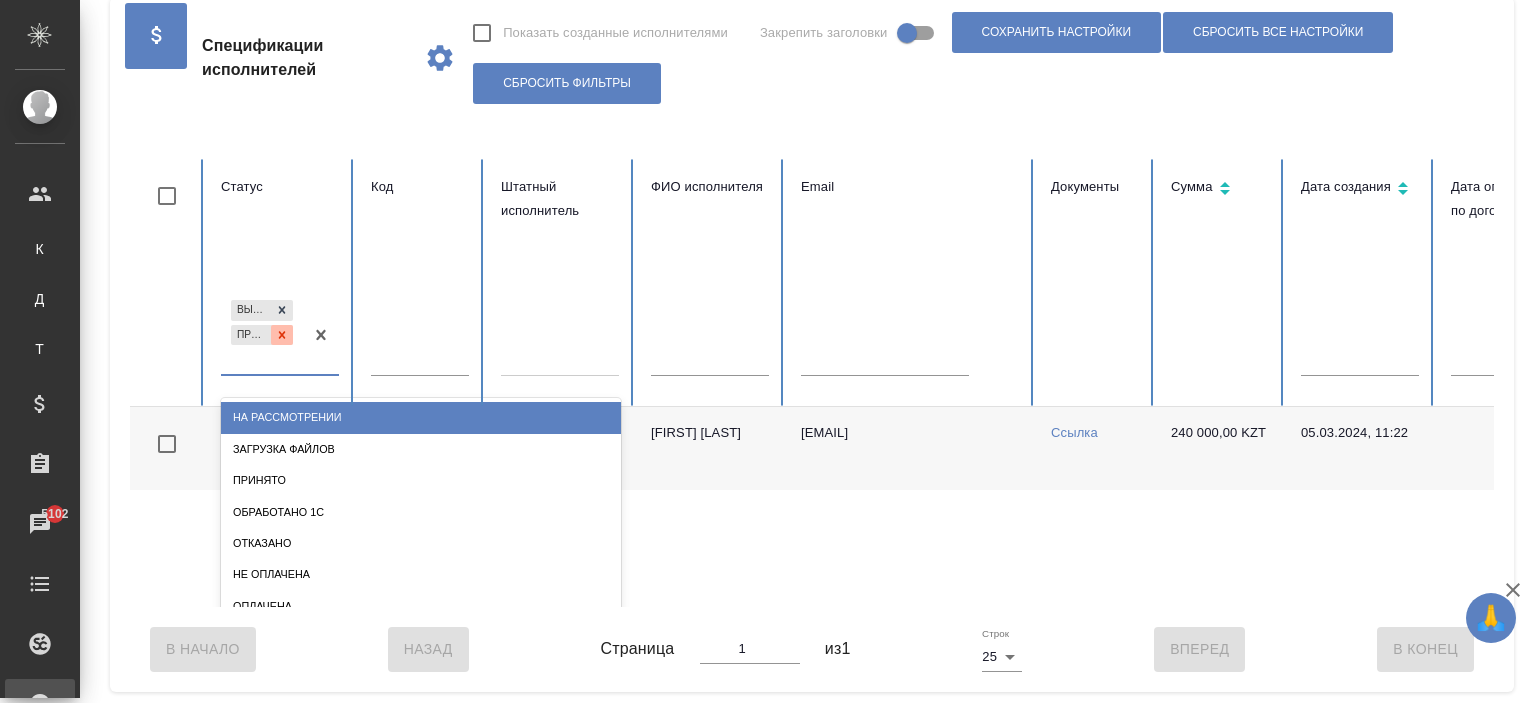 click 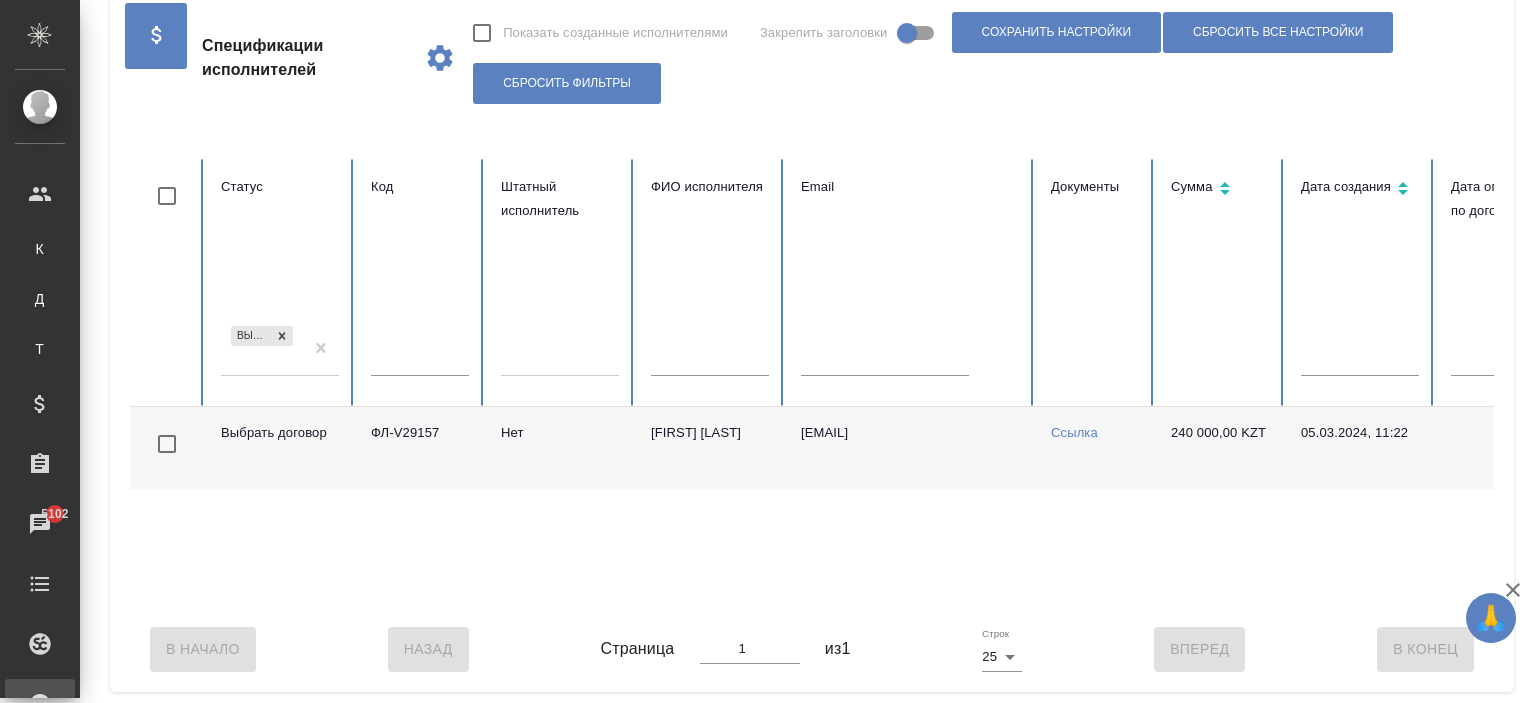 click on "Выбрать договор" at bounding box center (262, 349) 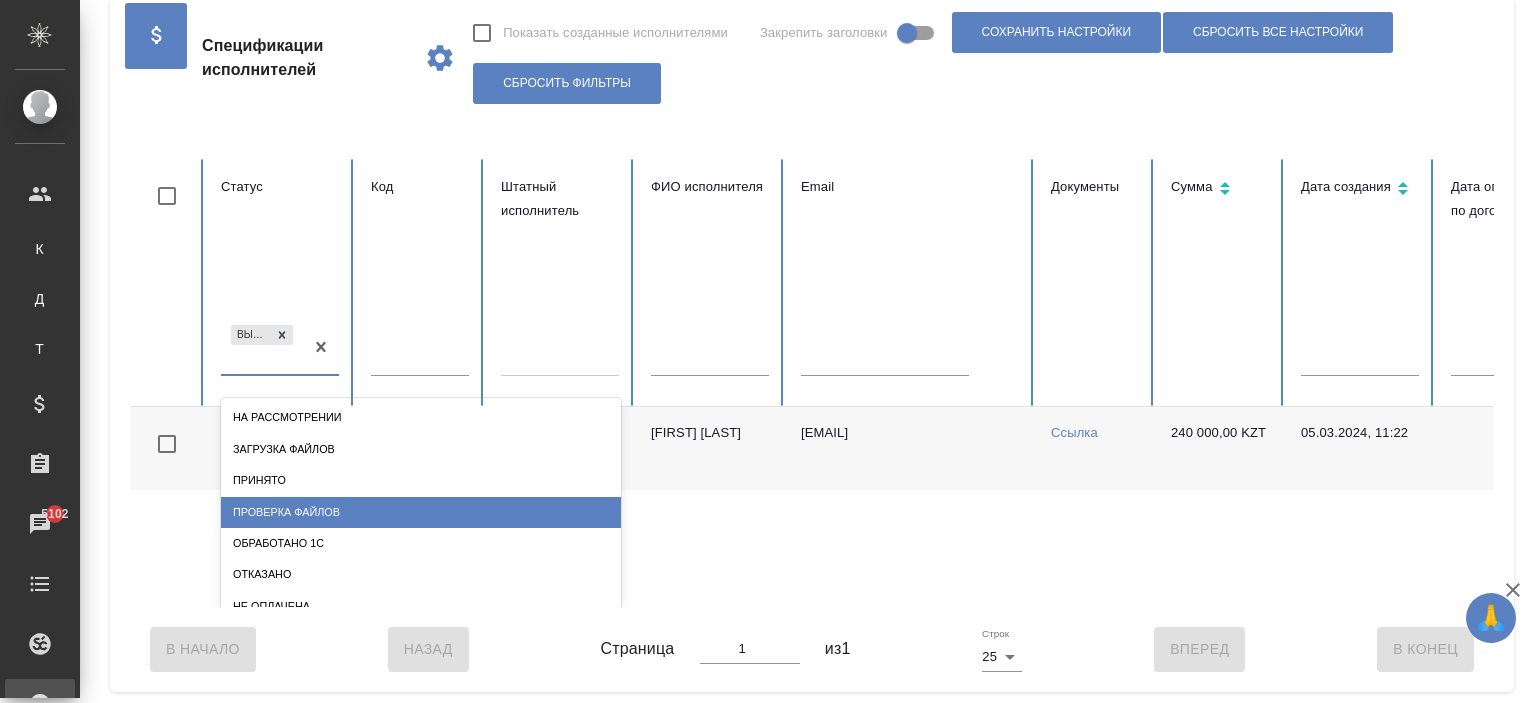 drag, startPoint x: 287, startPoint y: 519, endPoint x: 285, endPoint y: 499, distance: 20.09975 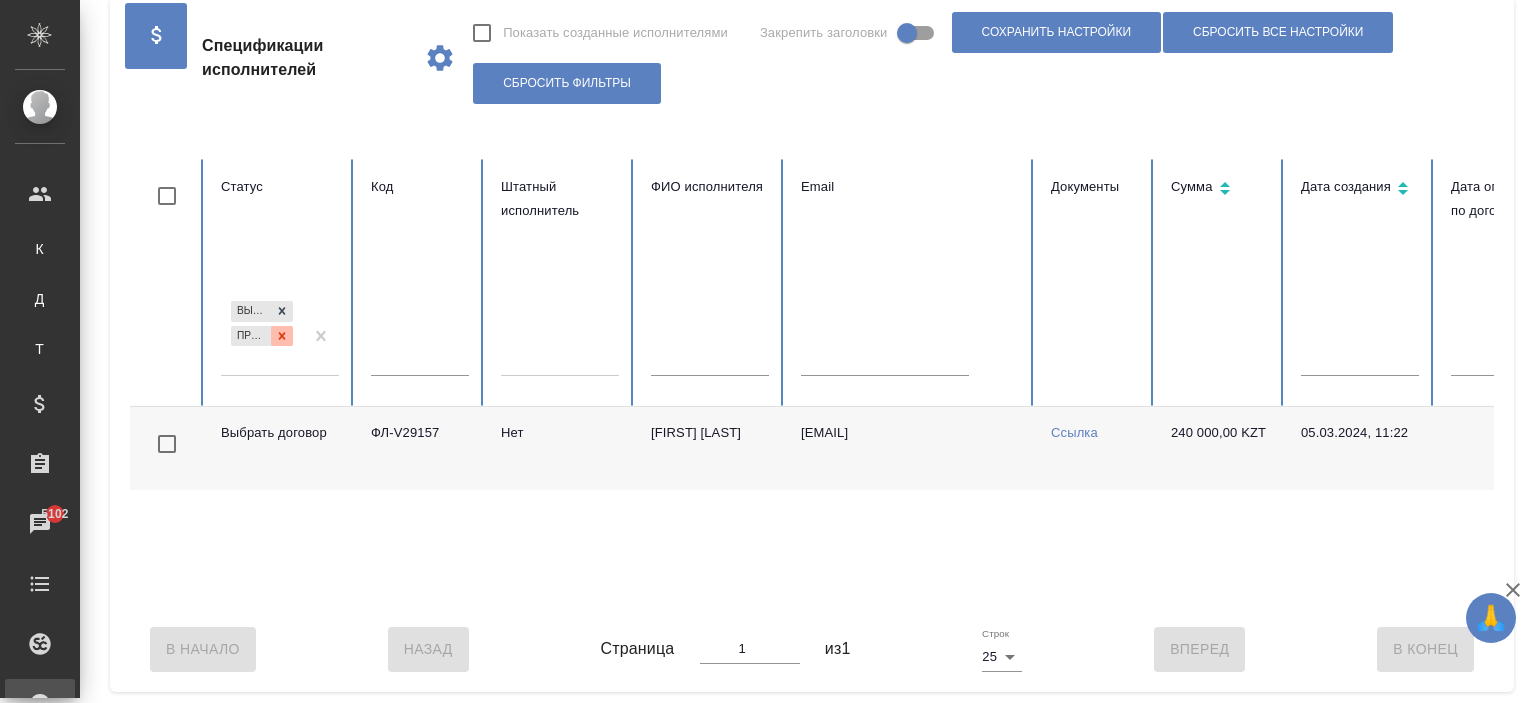 click 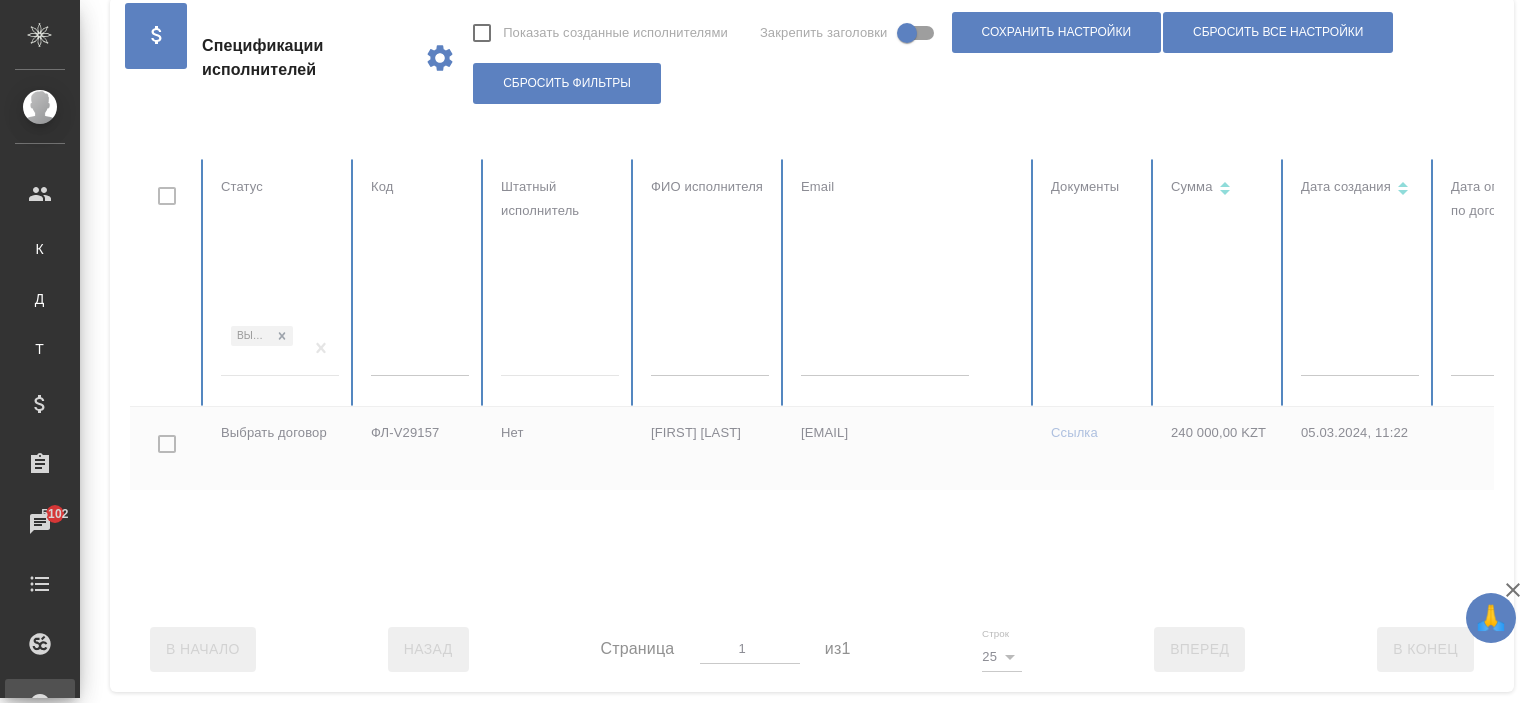 click on "Выбрать договор" at bounding box center [262, 349] 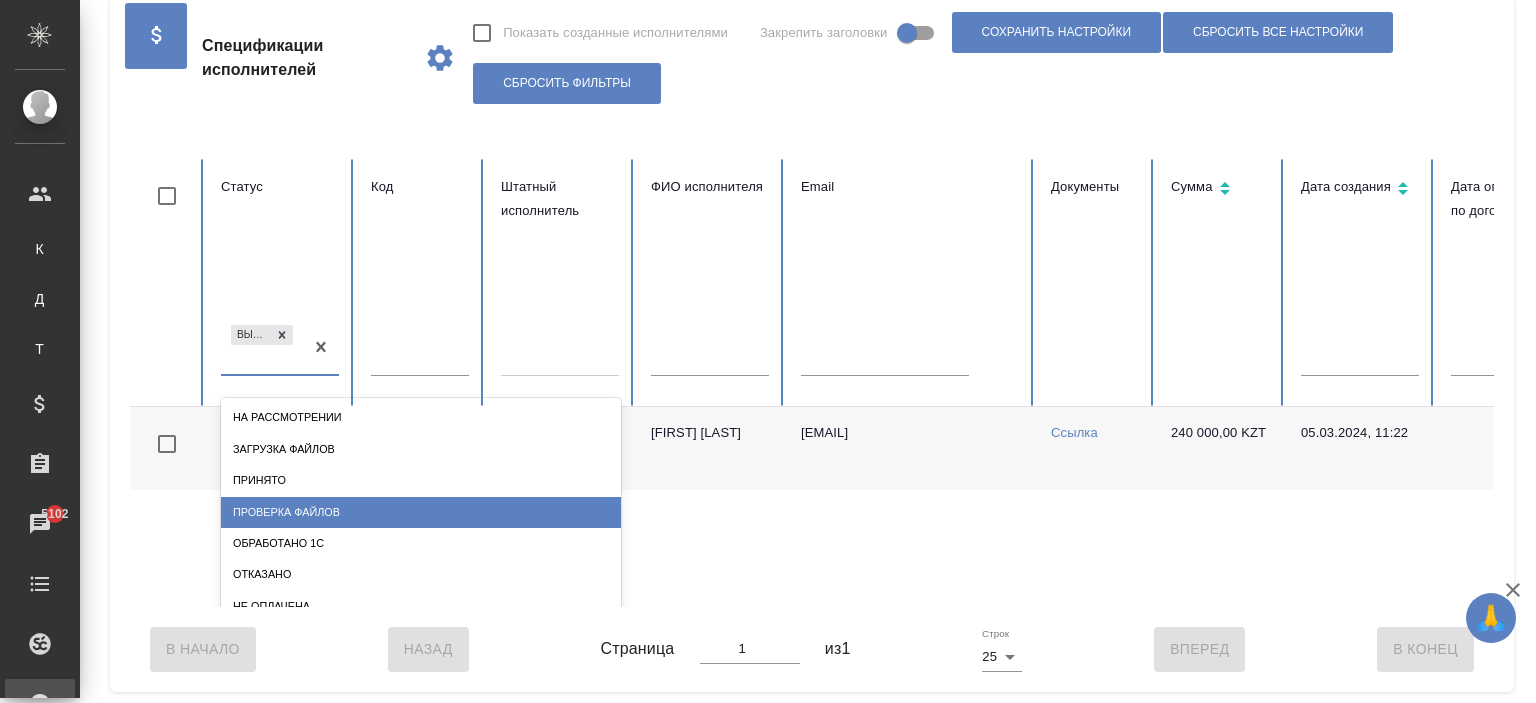 click on "Проверка файлов" at bounding box center (421, 512) 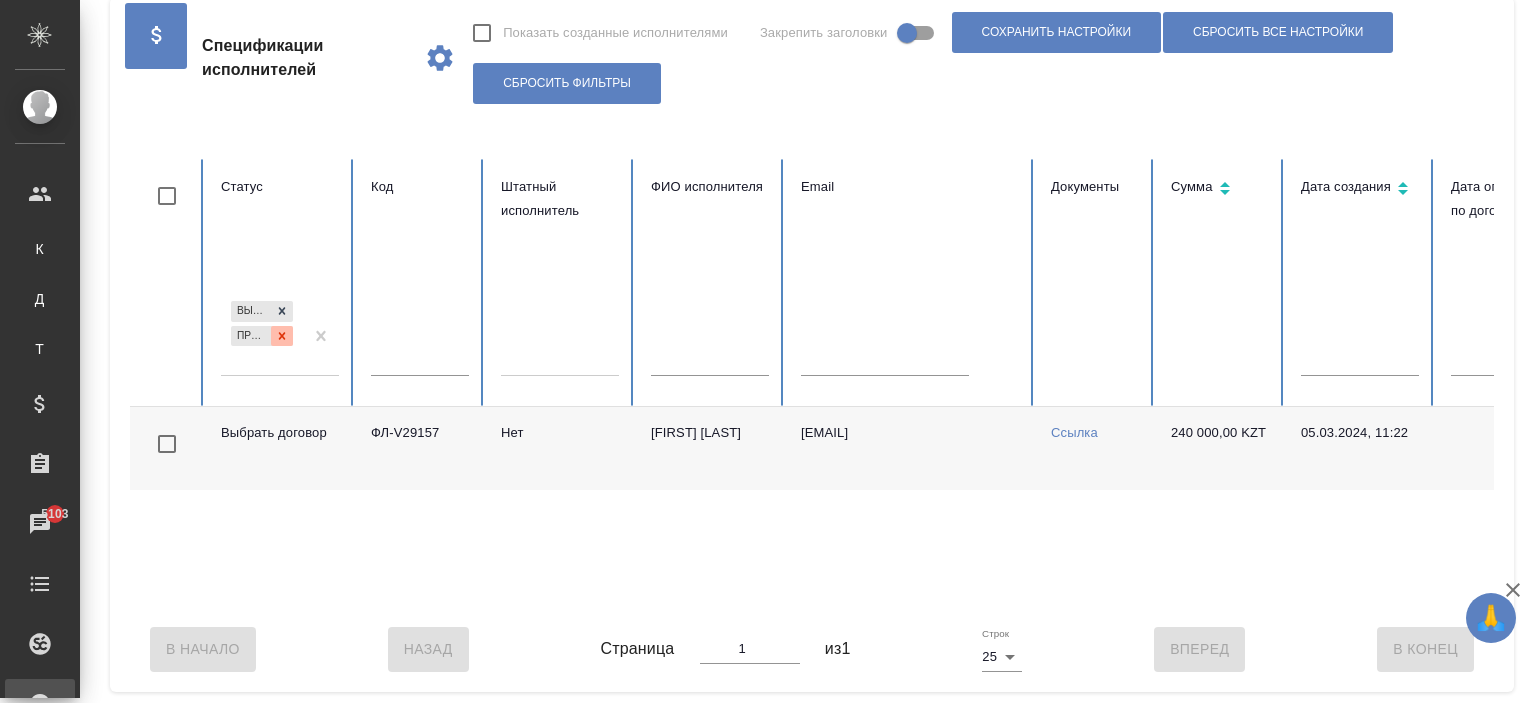 click 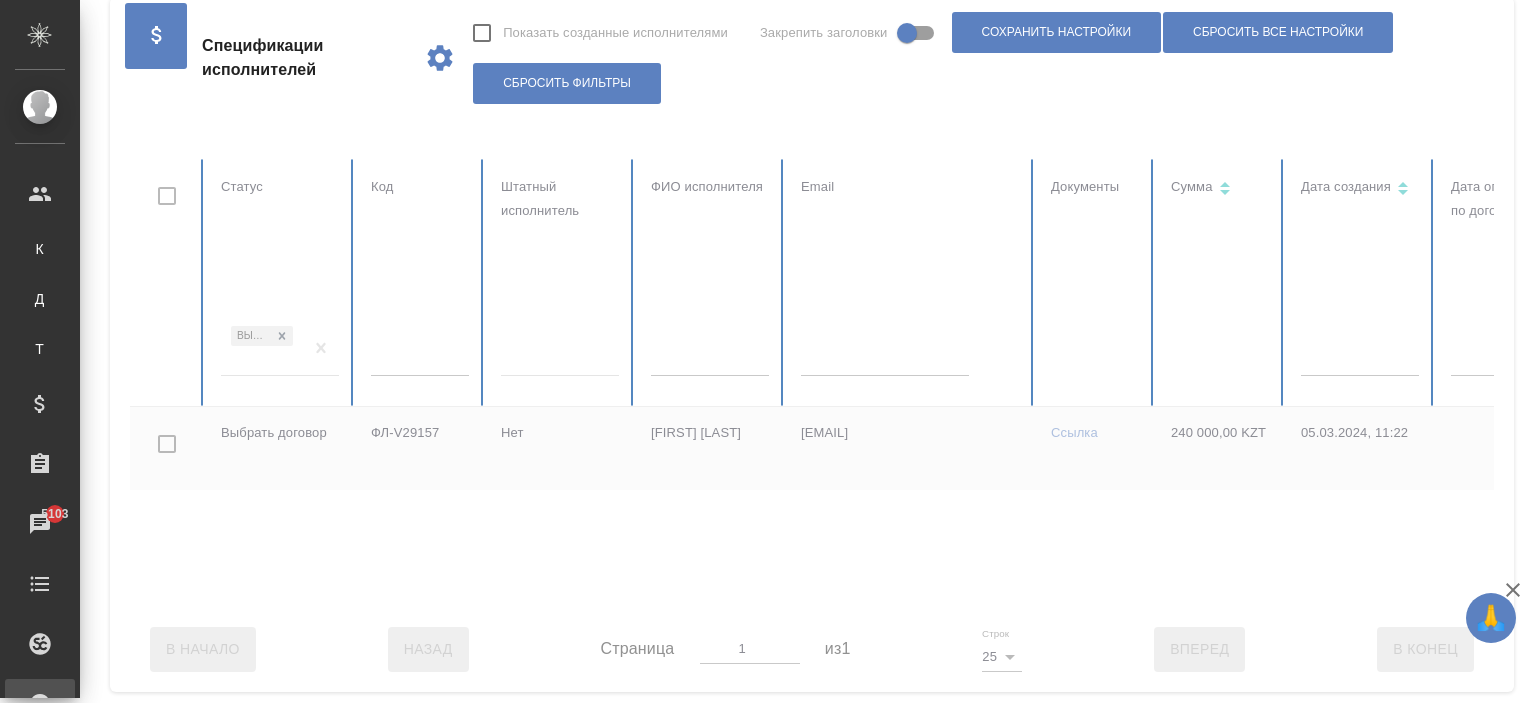 click at bounding box center [1201, 383] 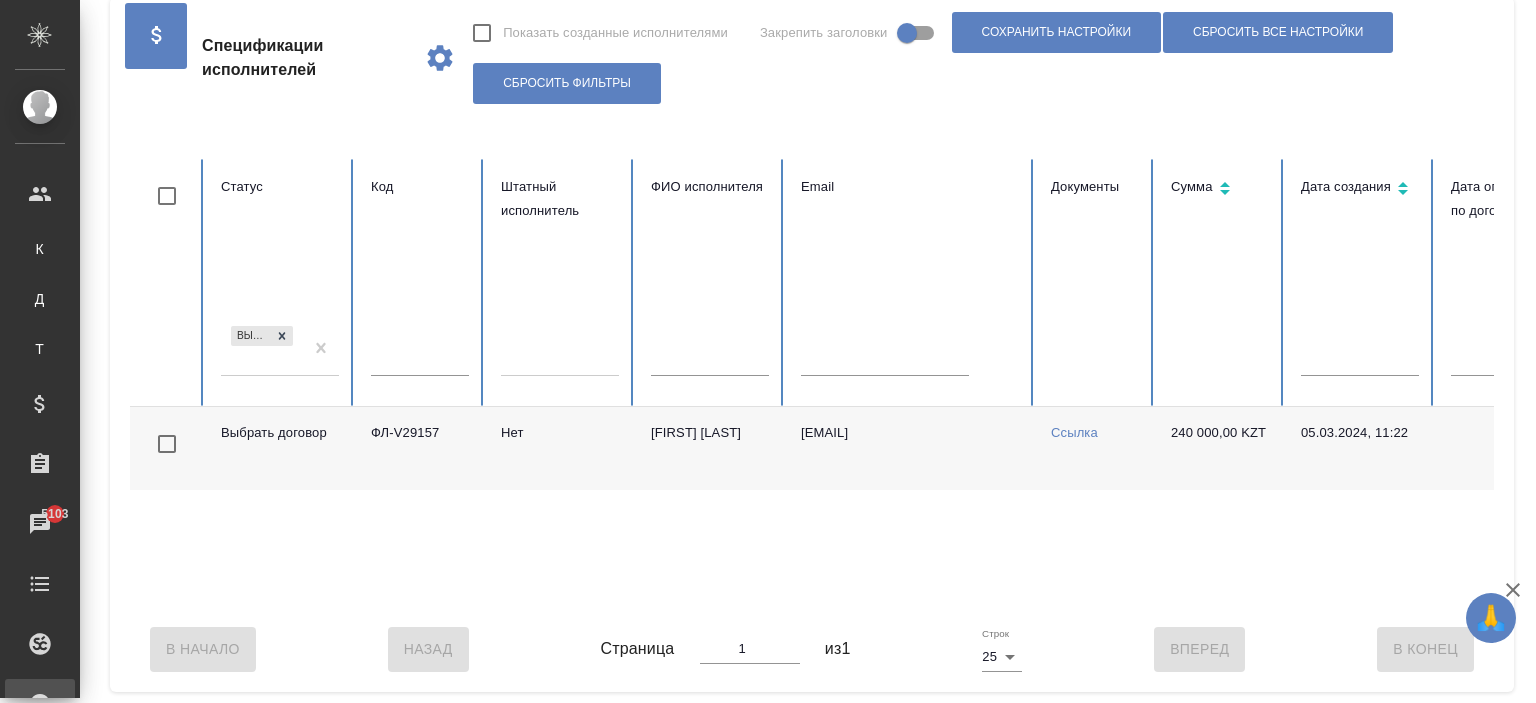 click on "Выбрать договор" at bounding box center [262, 349] 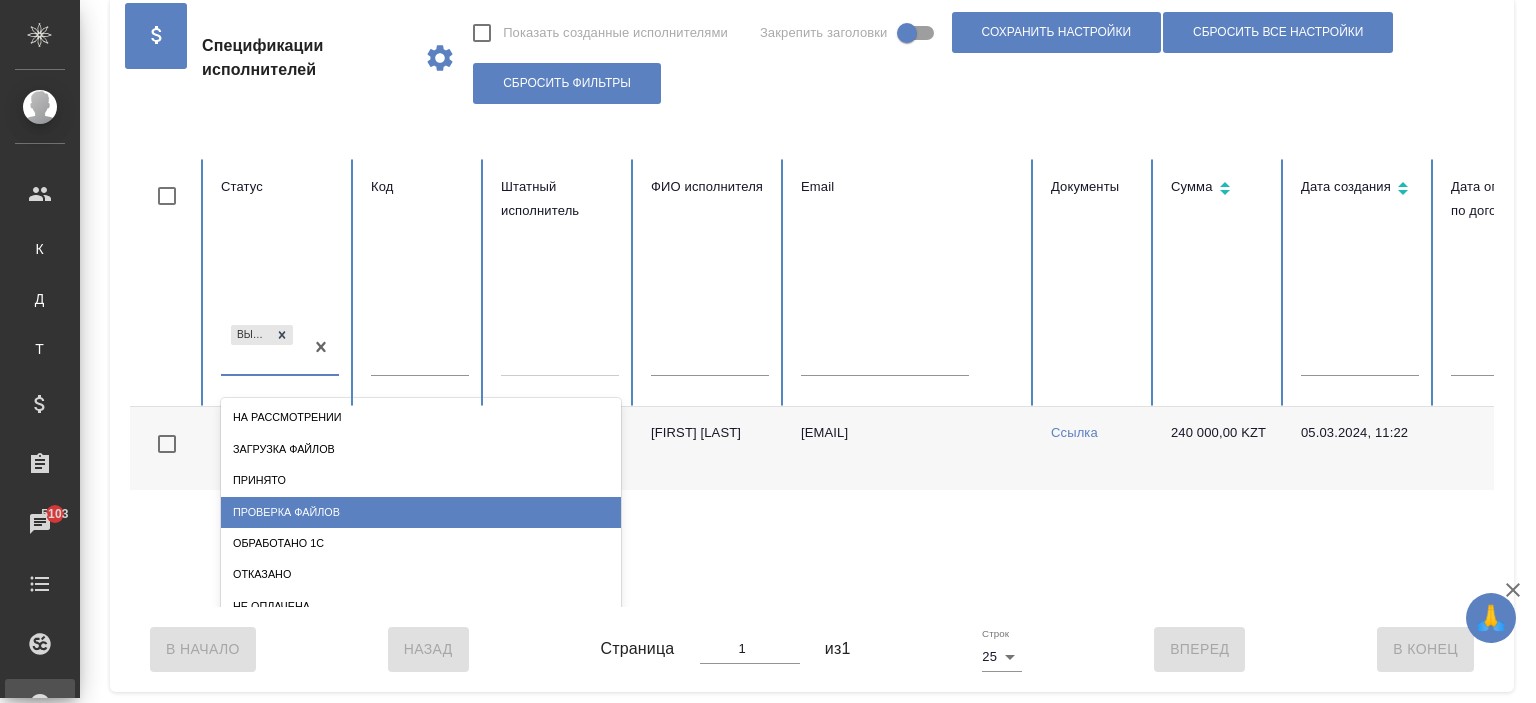 click on "Проверка файлов" at bounding box center (421, 512) 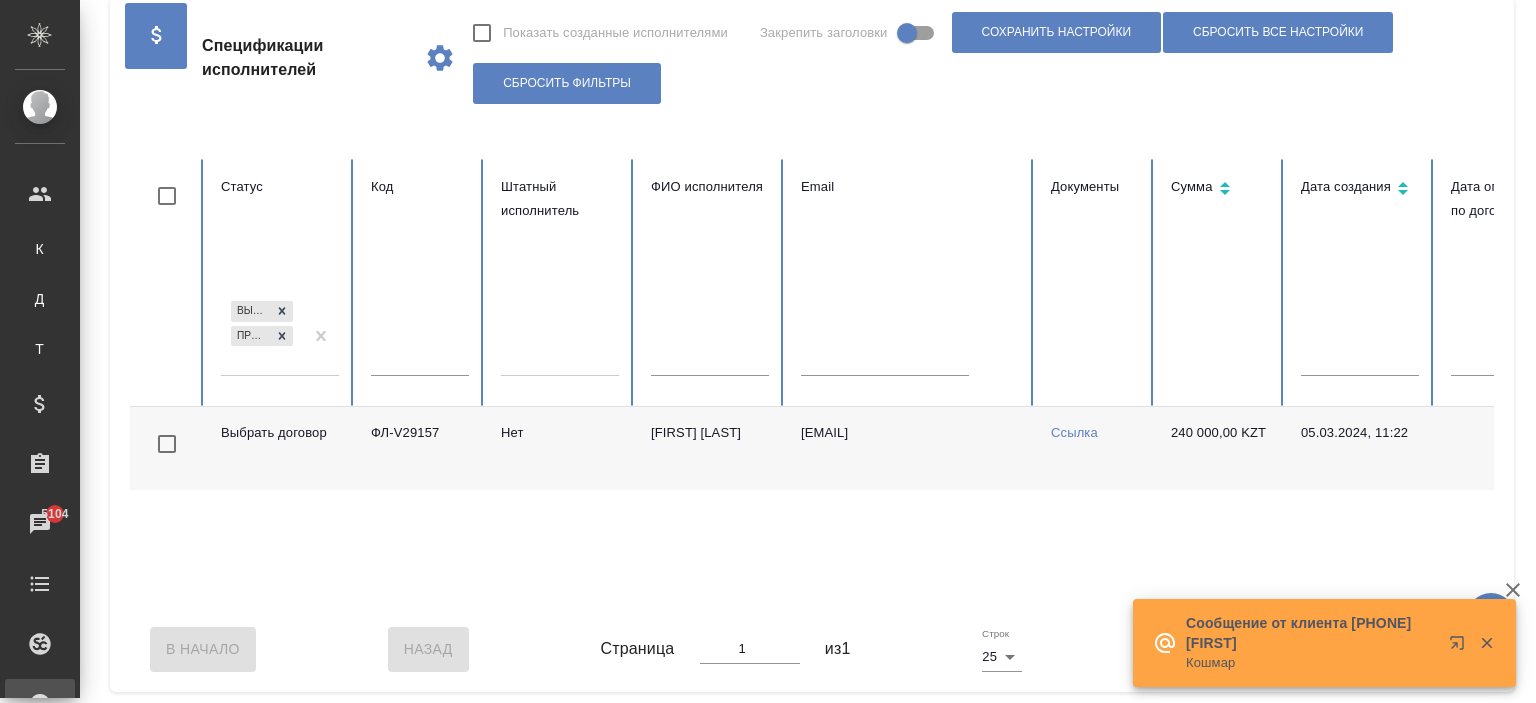 click on "Выбрать договор Проверка файлов" at bounding box center [262, 336] 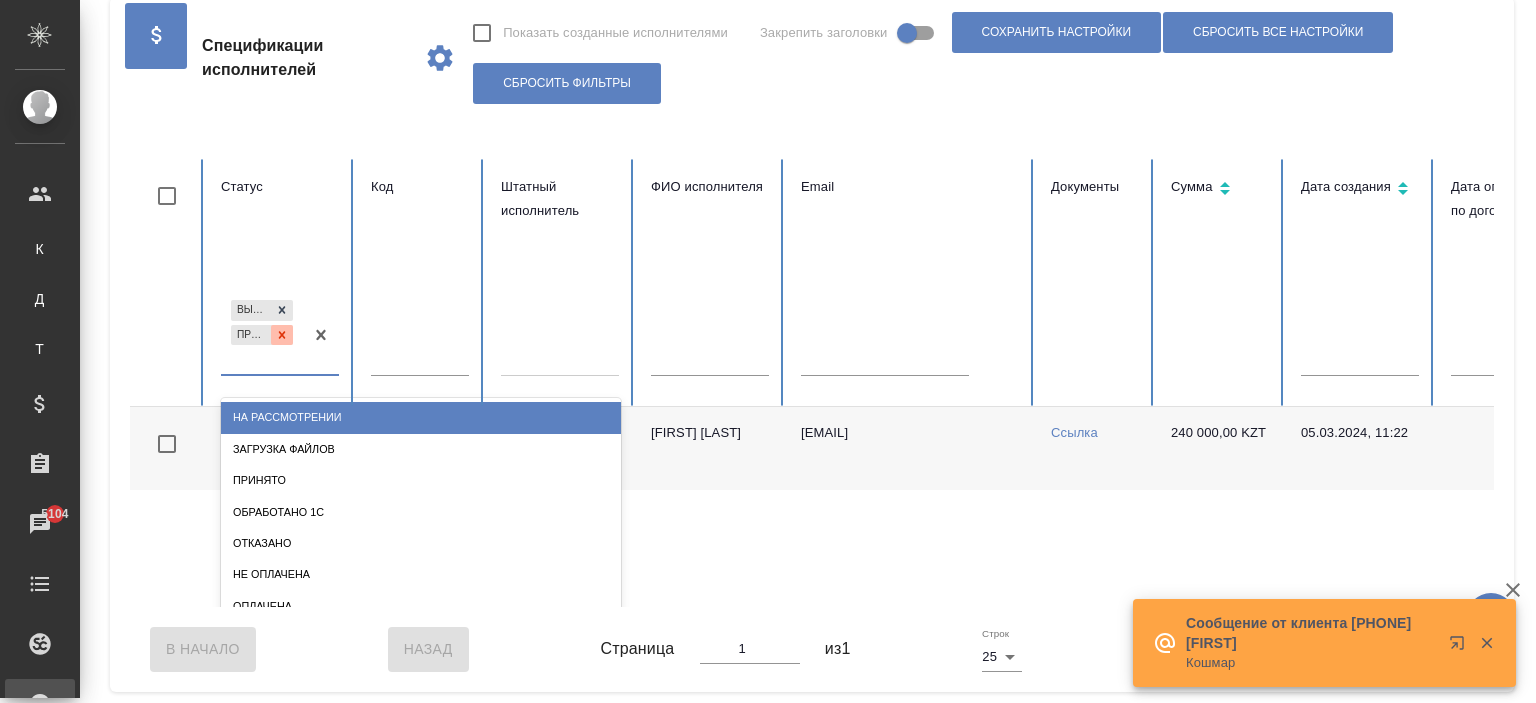 click 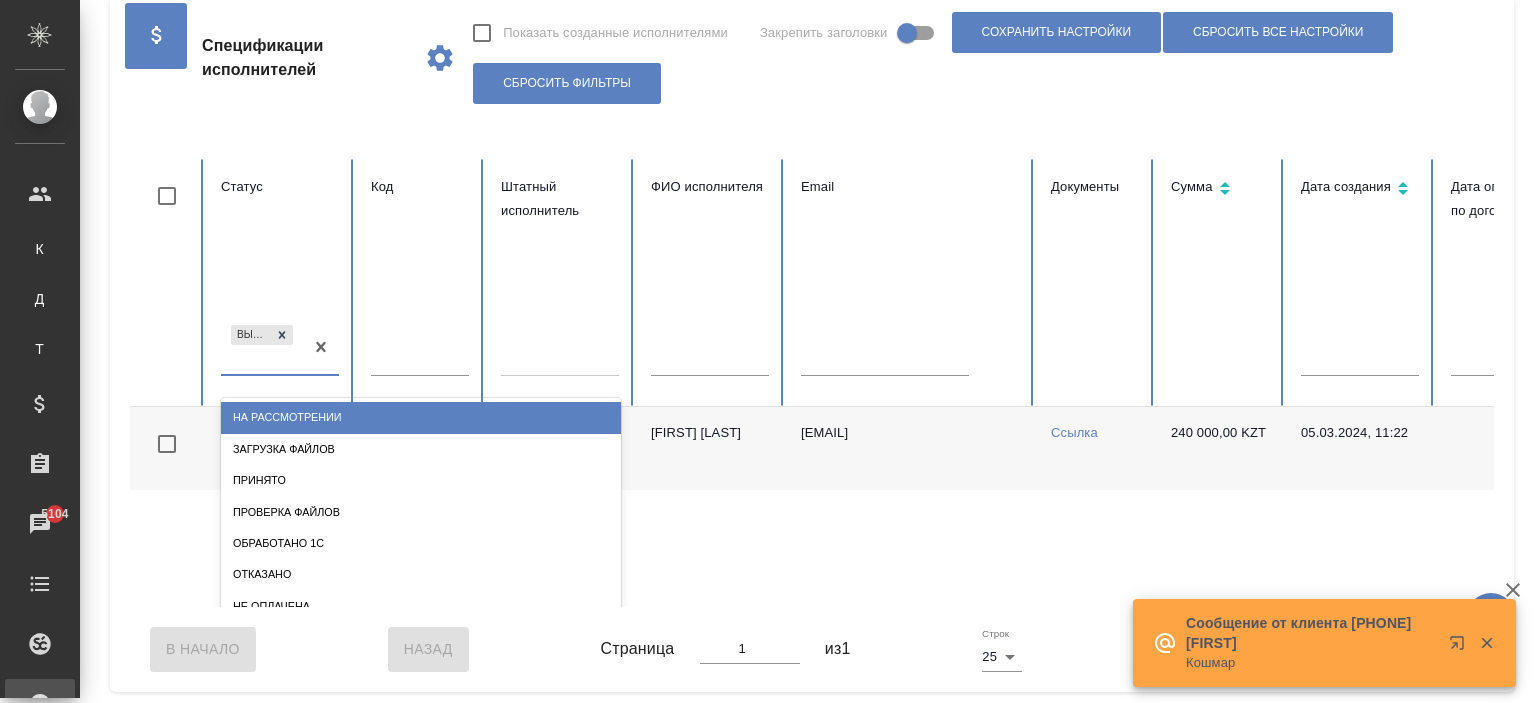 click on "Выбрать договор" at bounding box center (262, 348) 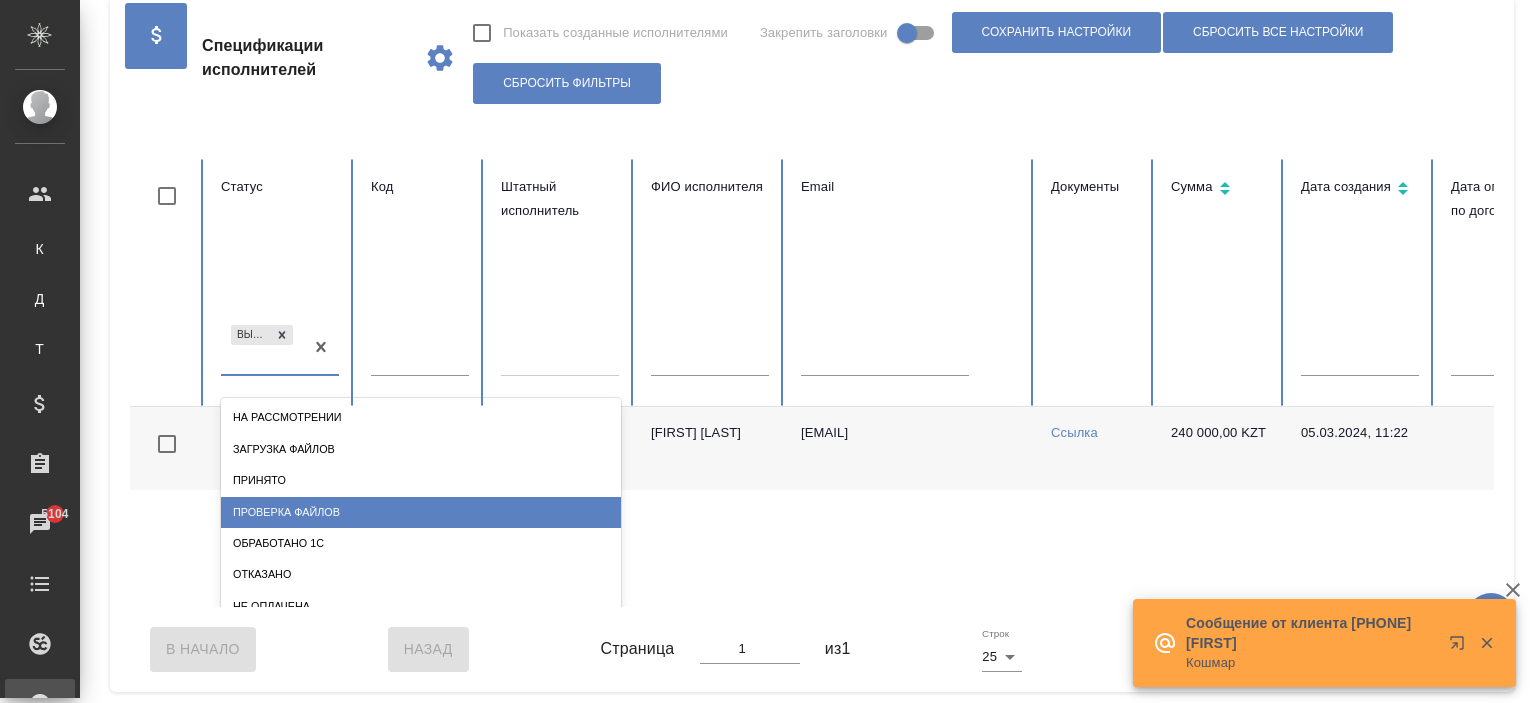 click on "Проверка файлов" at bounding box center [421, 512] 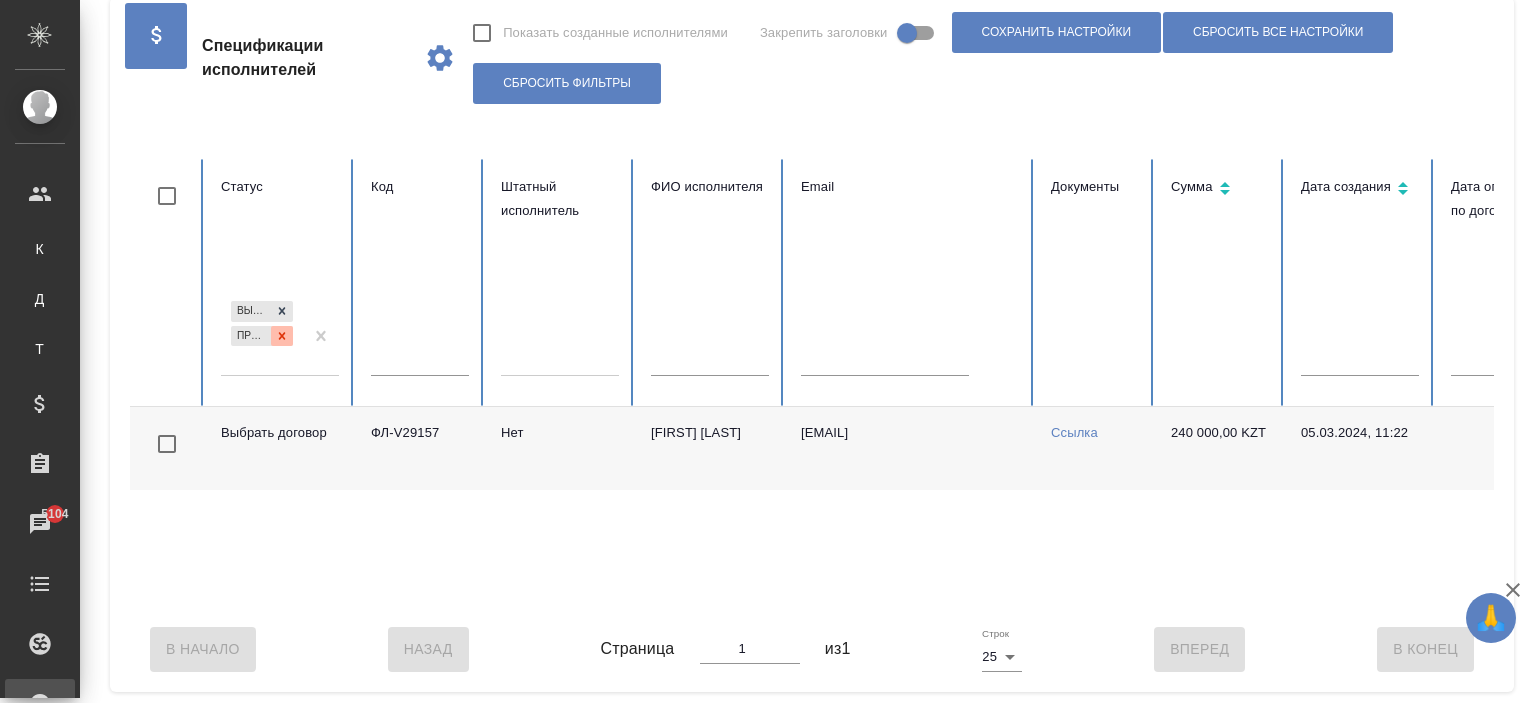 click 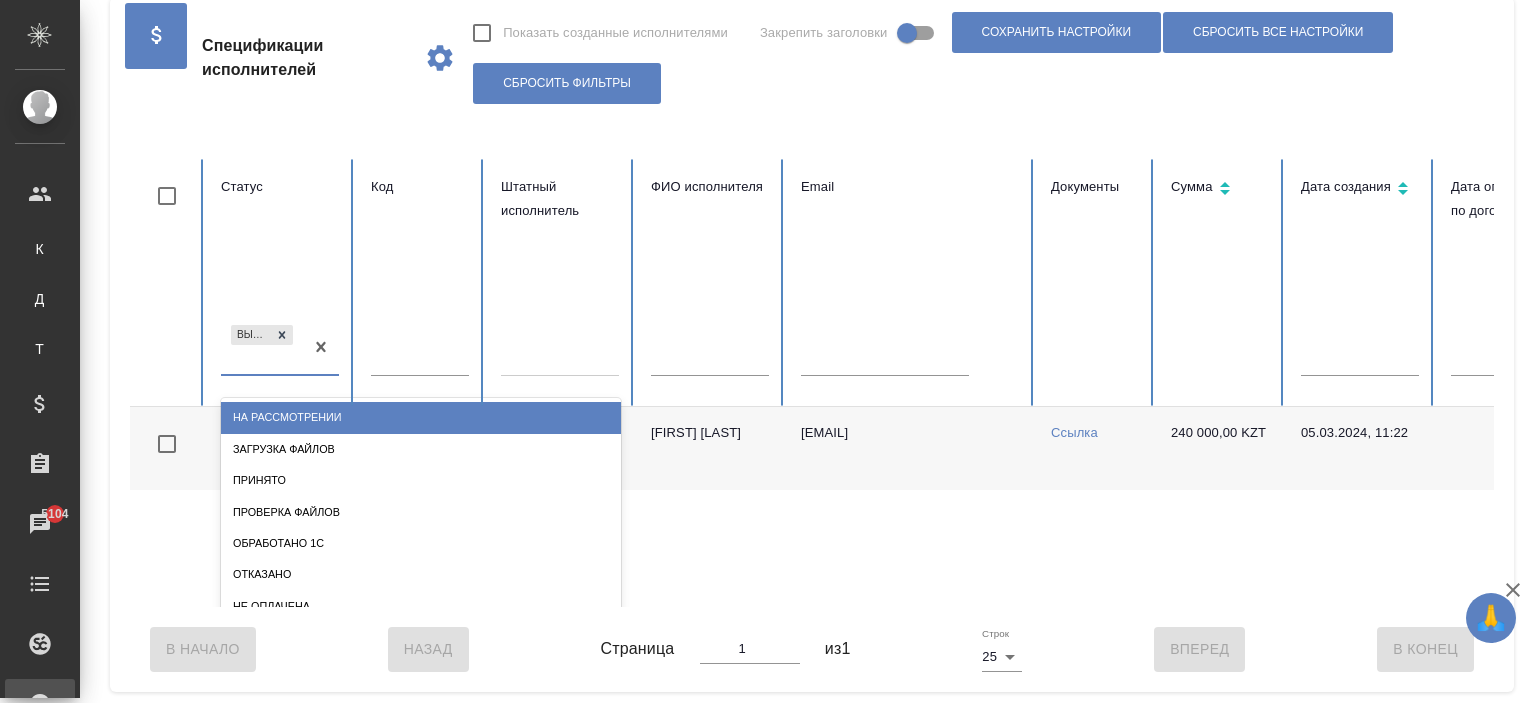 click on "Выбрать договор" at bounding box center [262, 348] 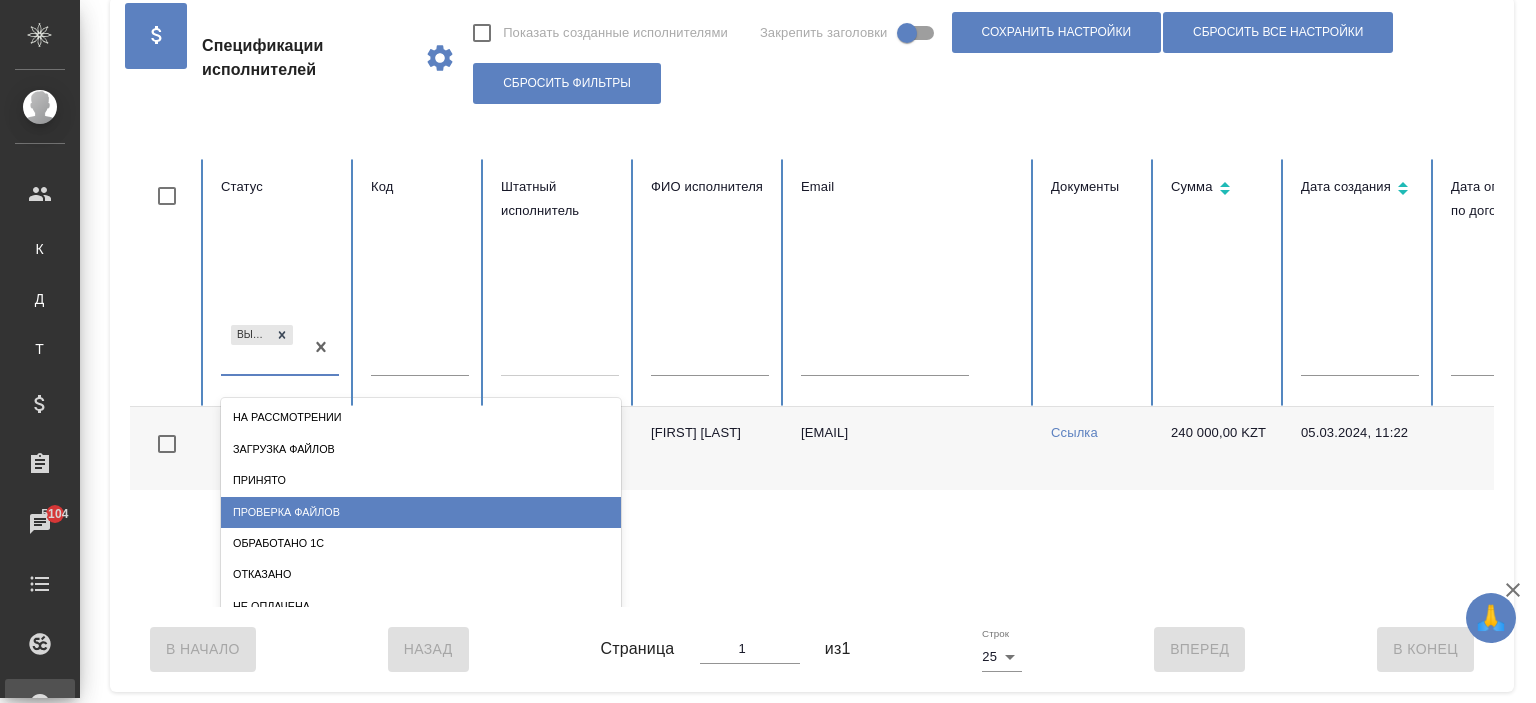 click on "Проверка файлов" at bounding box center (421, 512) 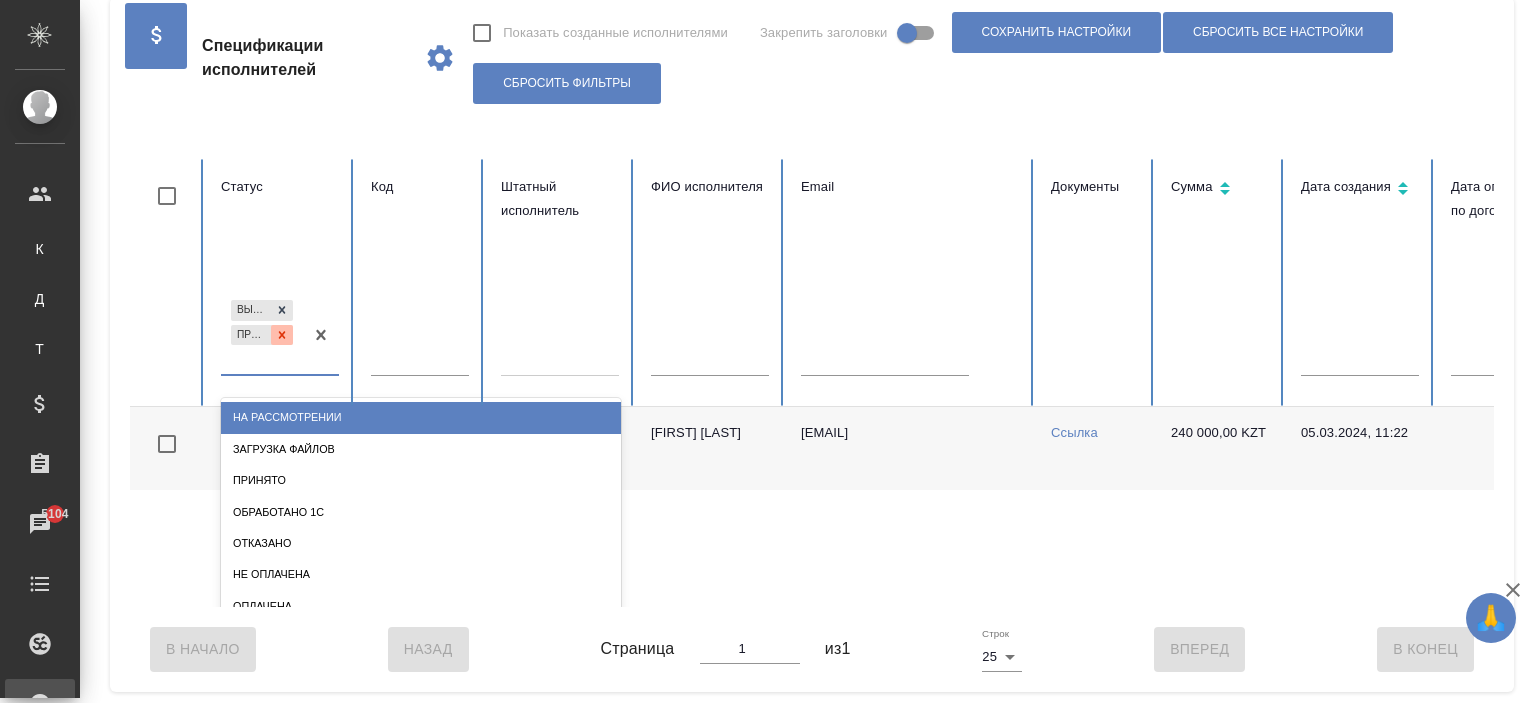 click on "Проверка файлов" at bounding box center (251, 335) 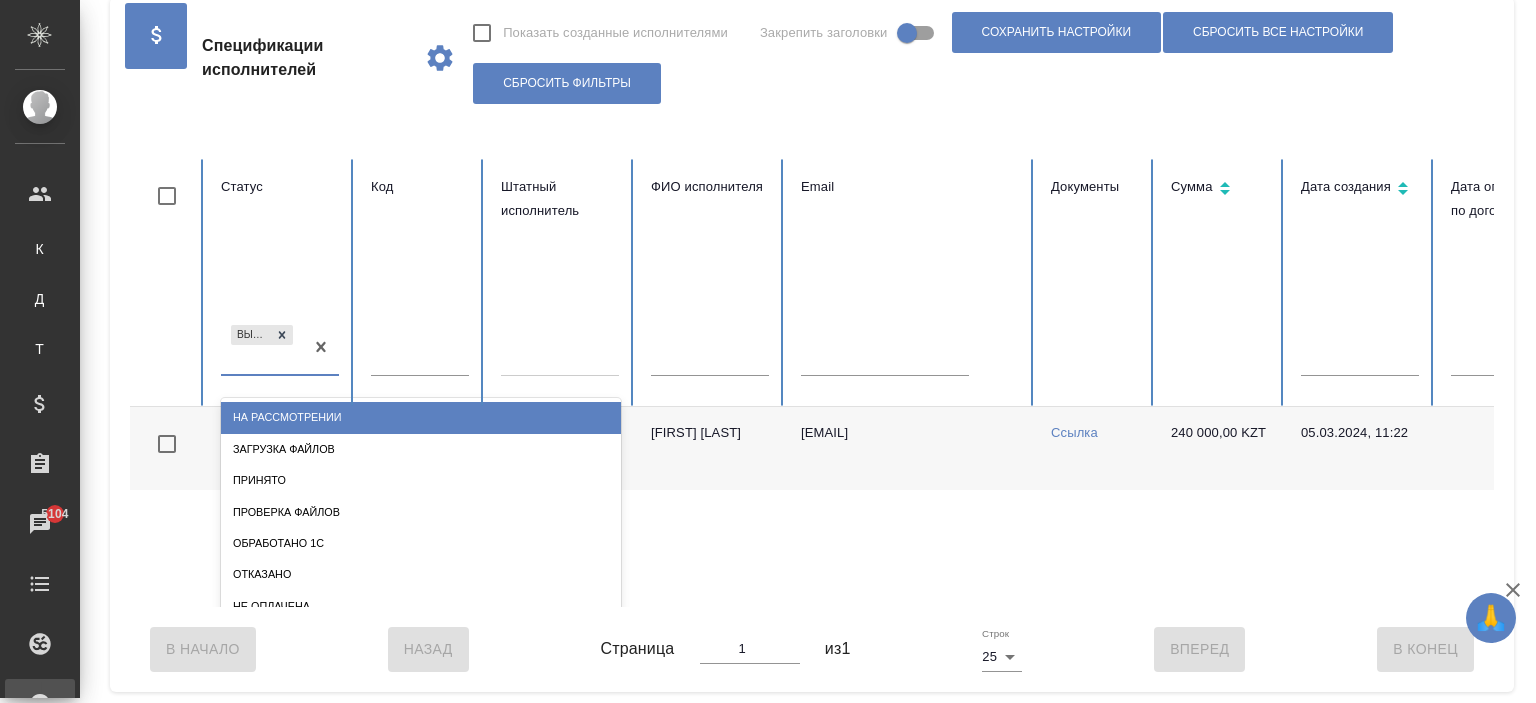 click on "Выбрать договор" at bounding box center (262, 348) 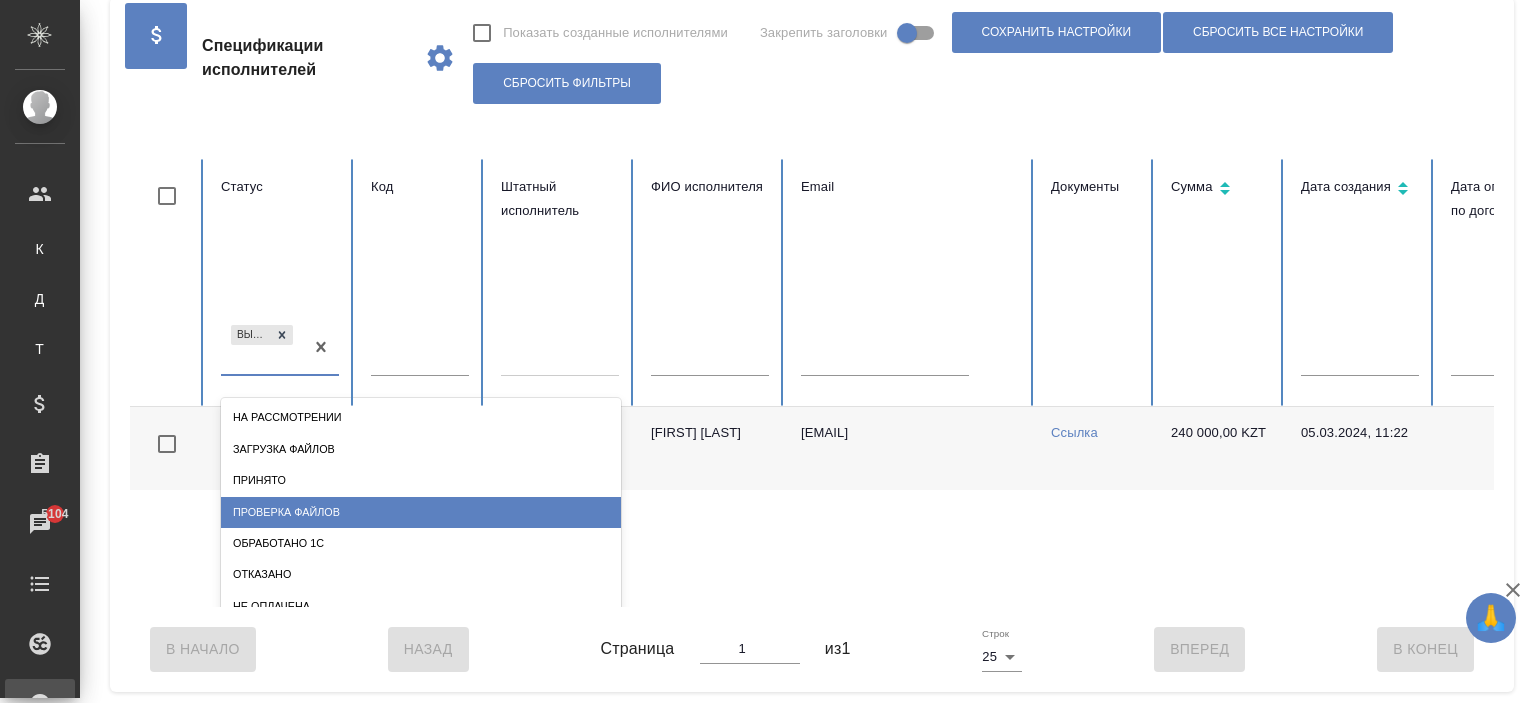 click on "Проверка файлов" at bounding box center [421, 512] 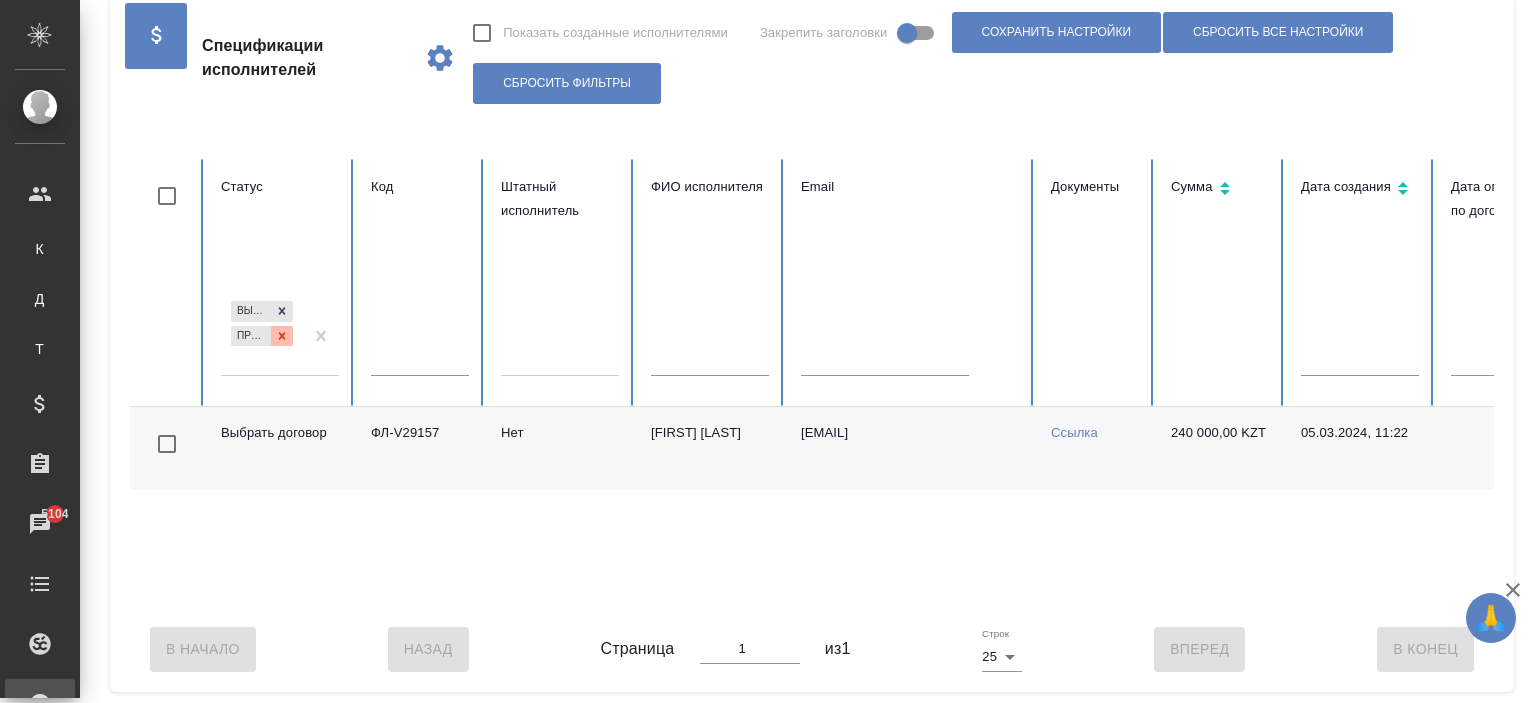 click at bounding box center (282, 336) 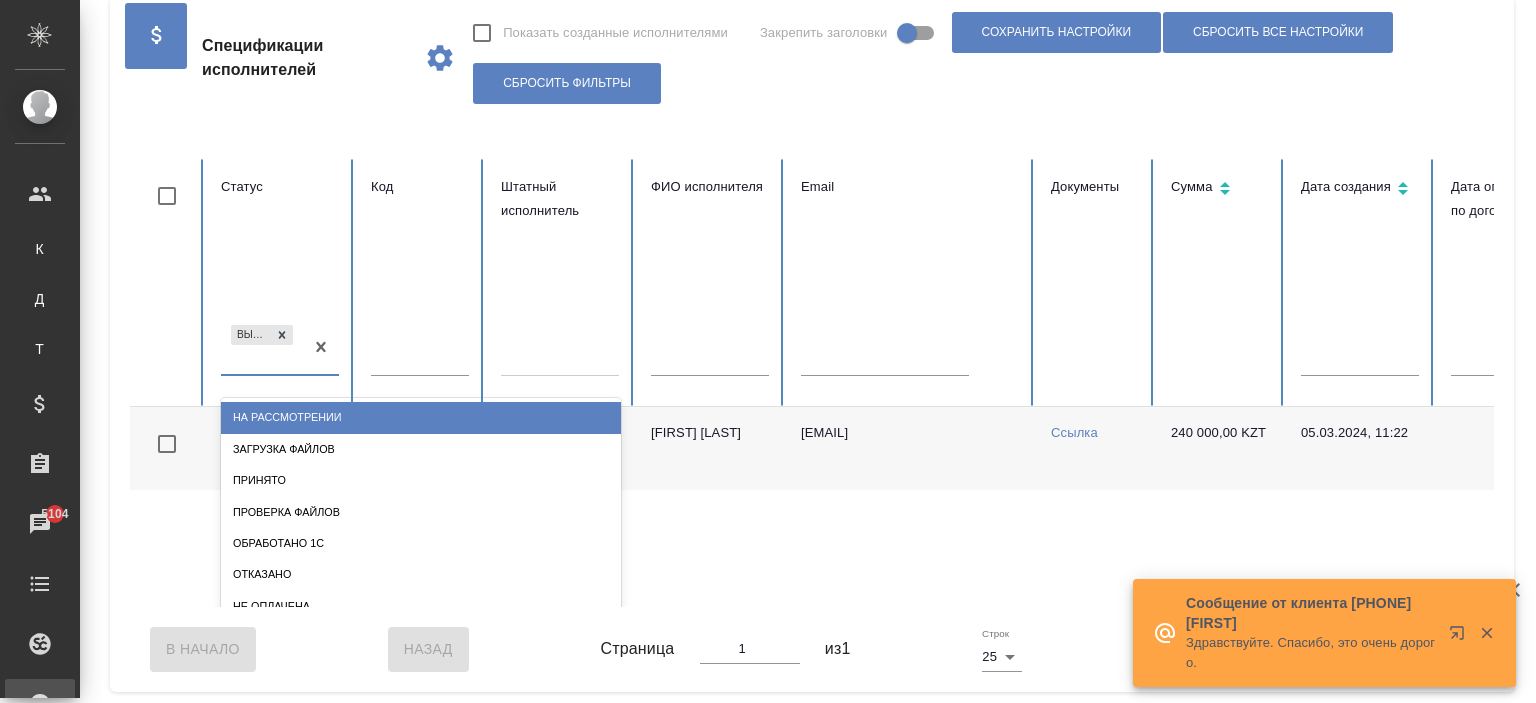 click on "Выбрать договор" at bounding box center (262, 348) 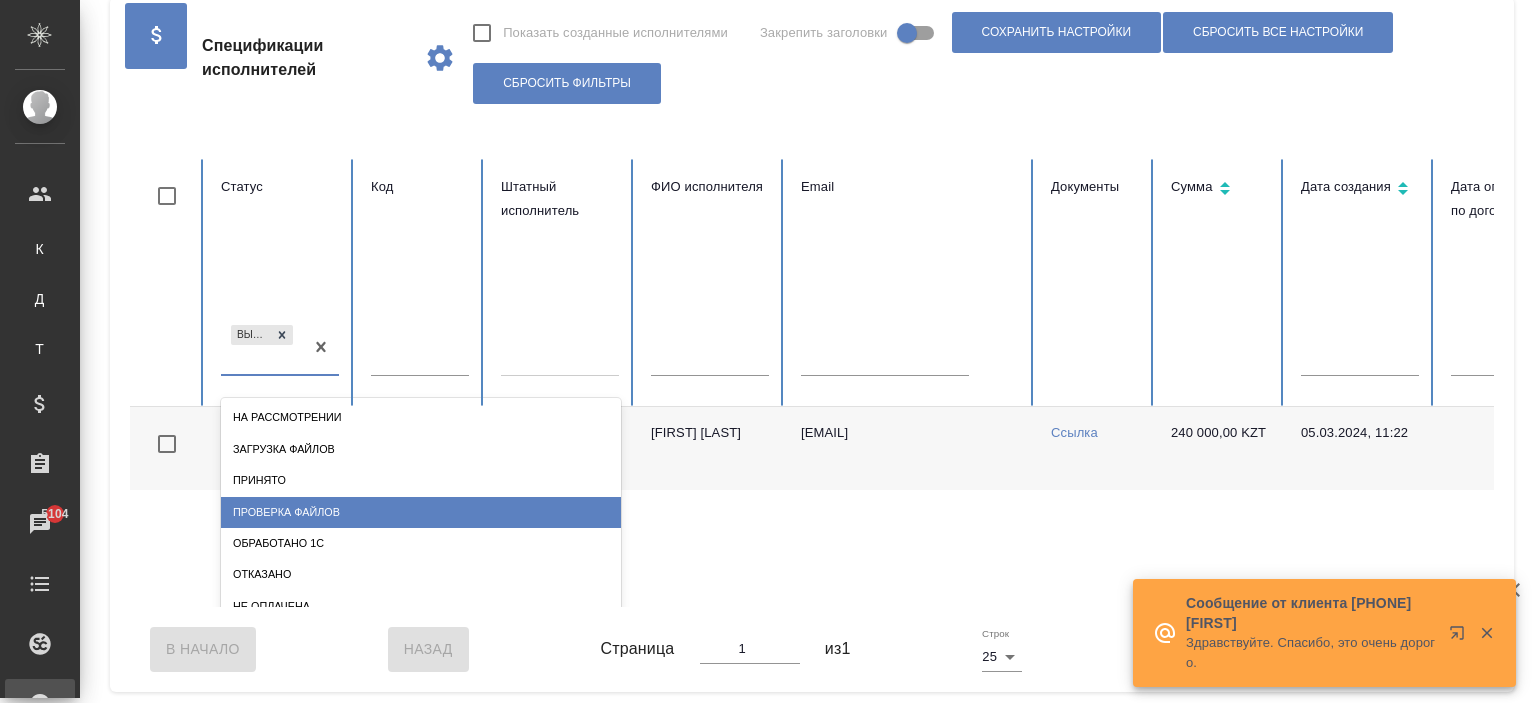 click on "Проверка файлов" at bounding box center (421, 512) 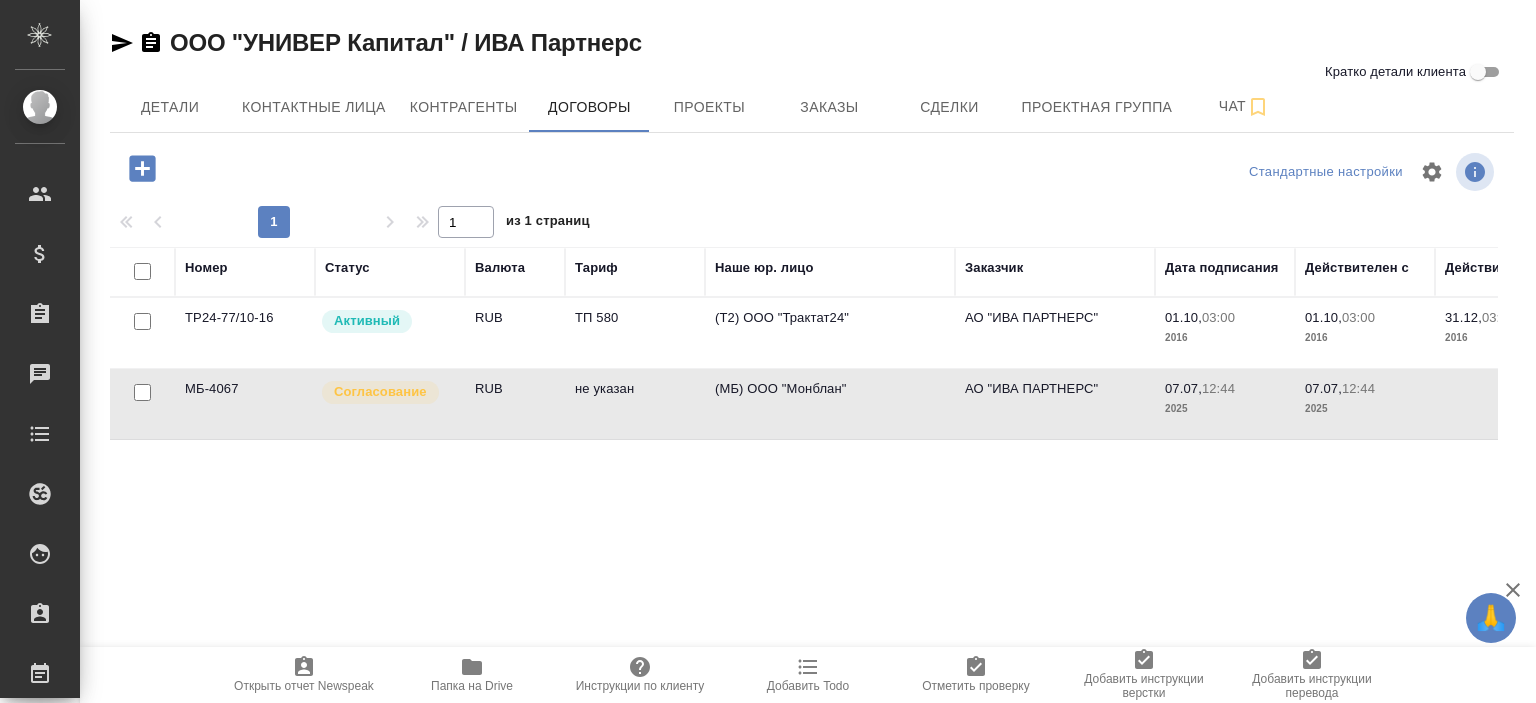 click on "(МБ) ООО "Монблан"" at bounding box center [830, 333] 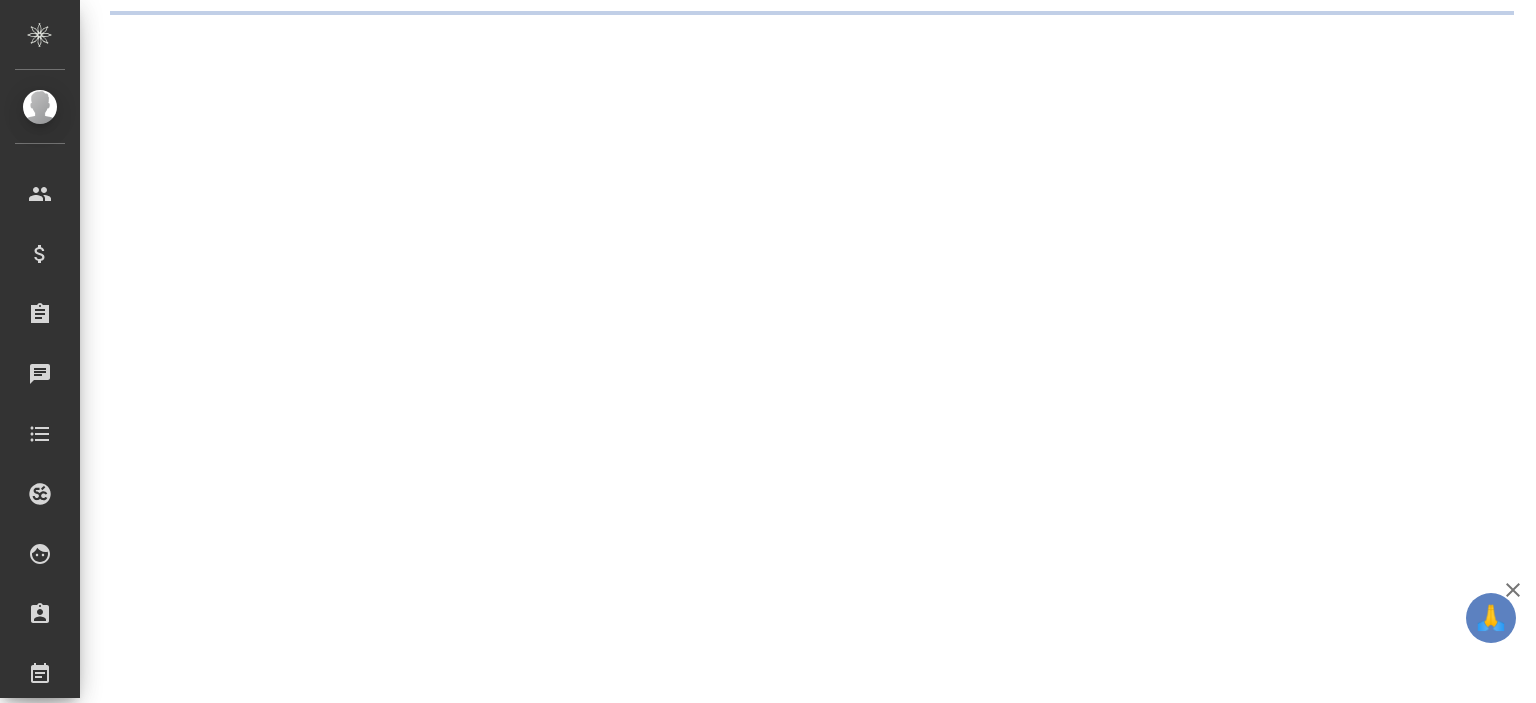 scroll, scrollTop: 0, scrollLeft: 0, axis: both 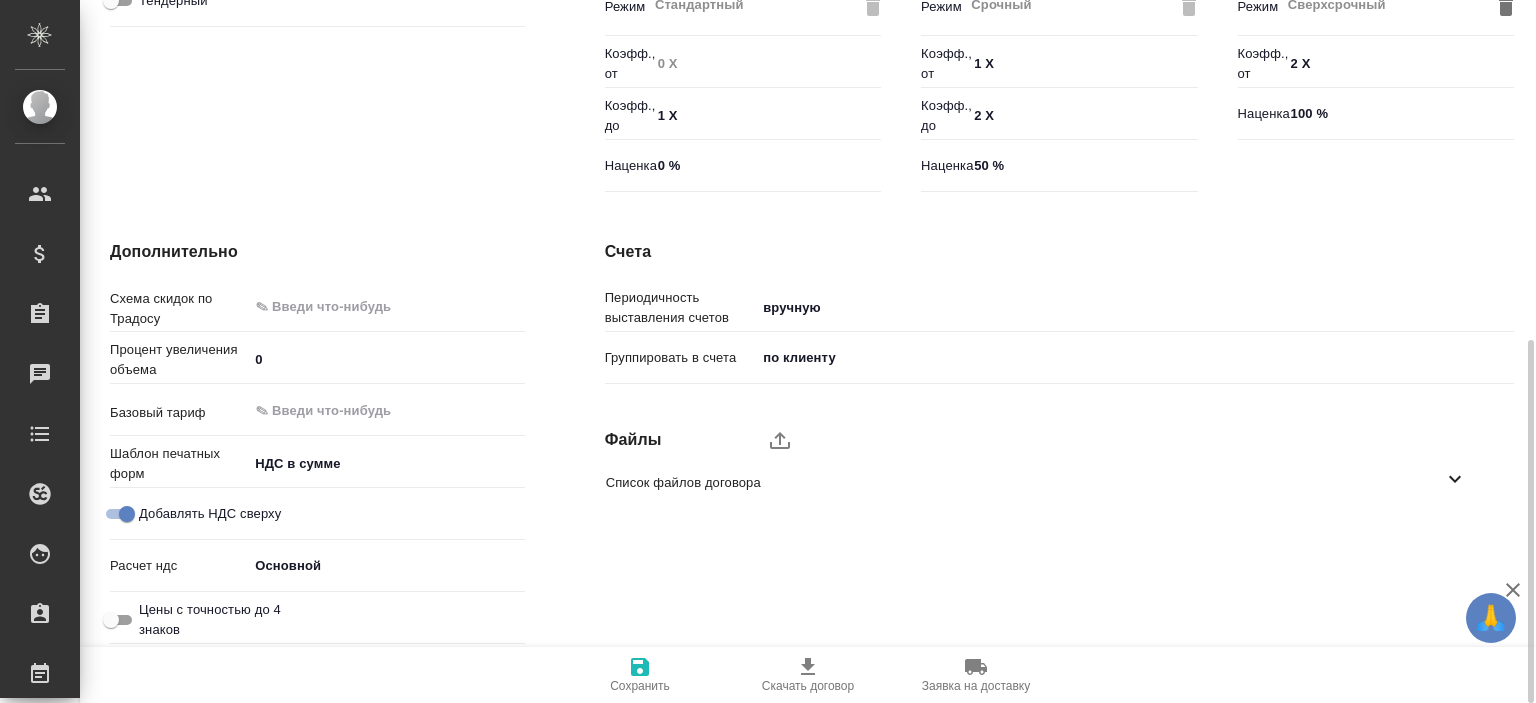 click on "Список файлов договора" at bounding box center [1024, 483] 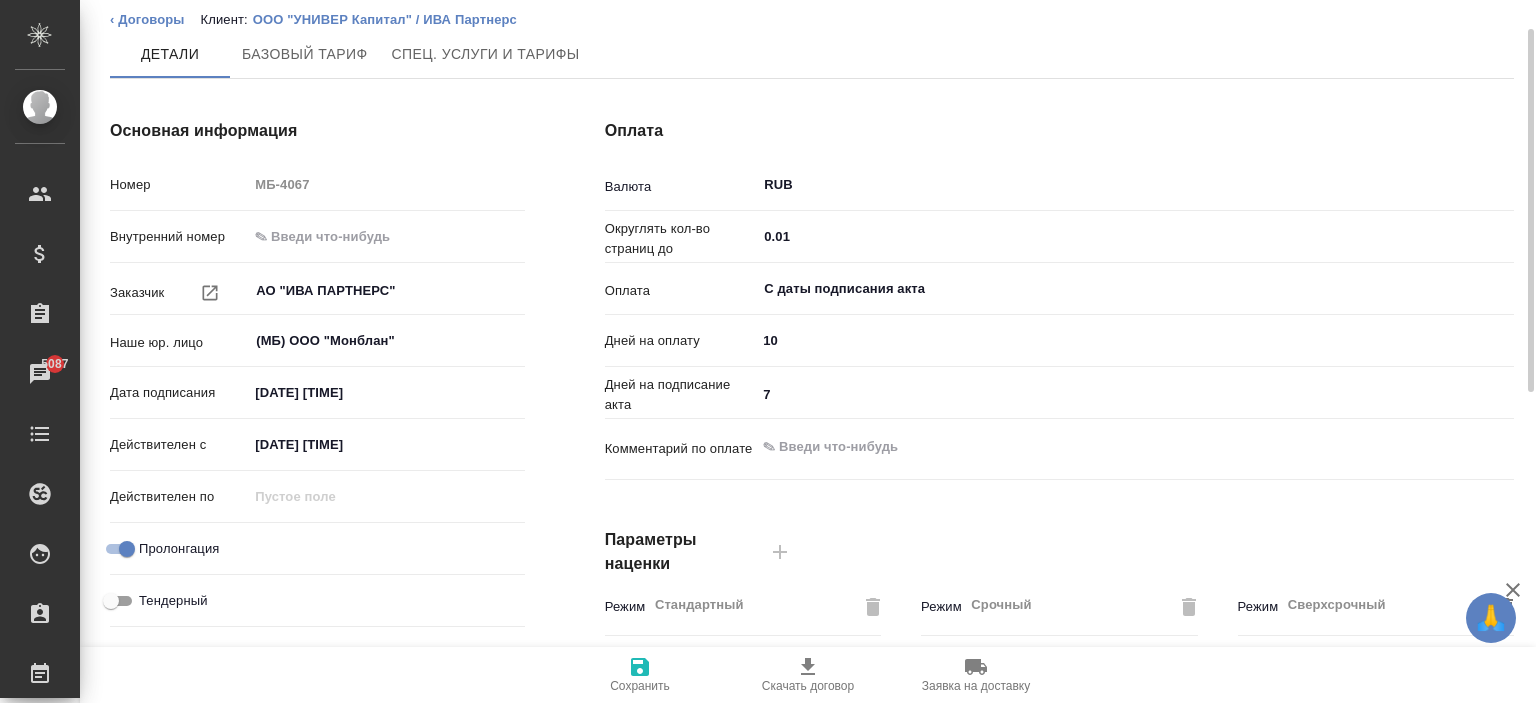 scroll, scrollTop: 0, scrollLeft: 0, axis: both 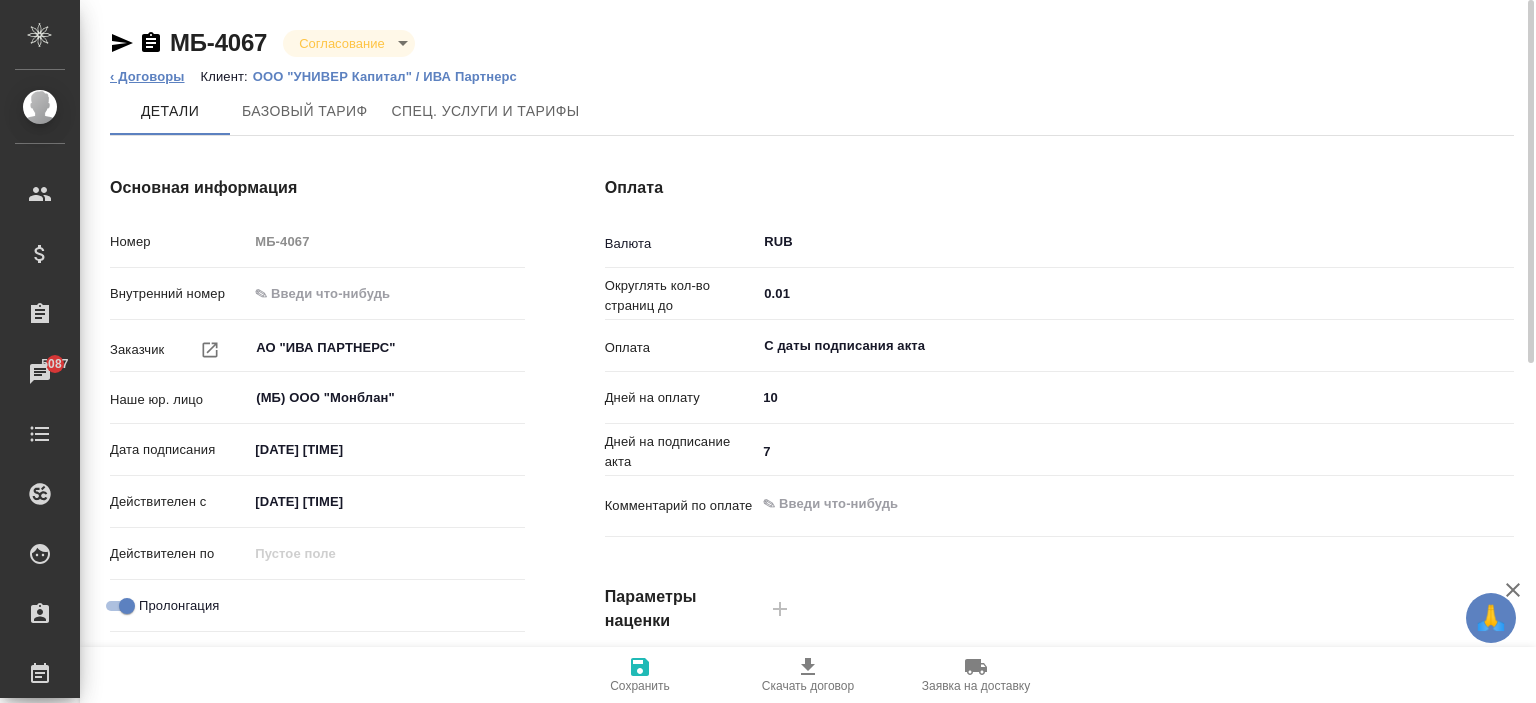 click on "‹ Договоры" at bounding box center (147, 76) 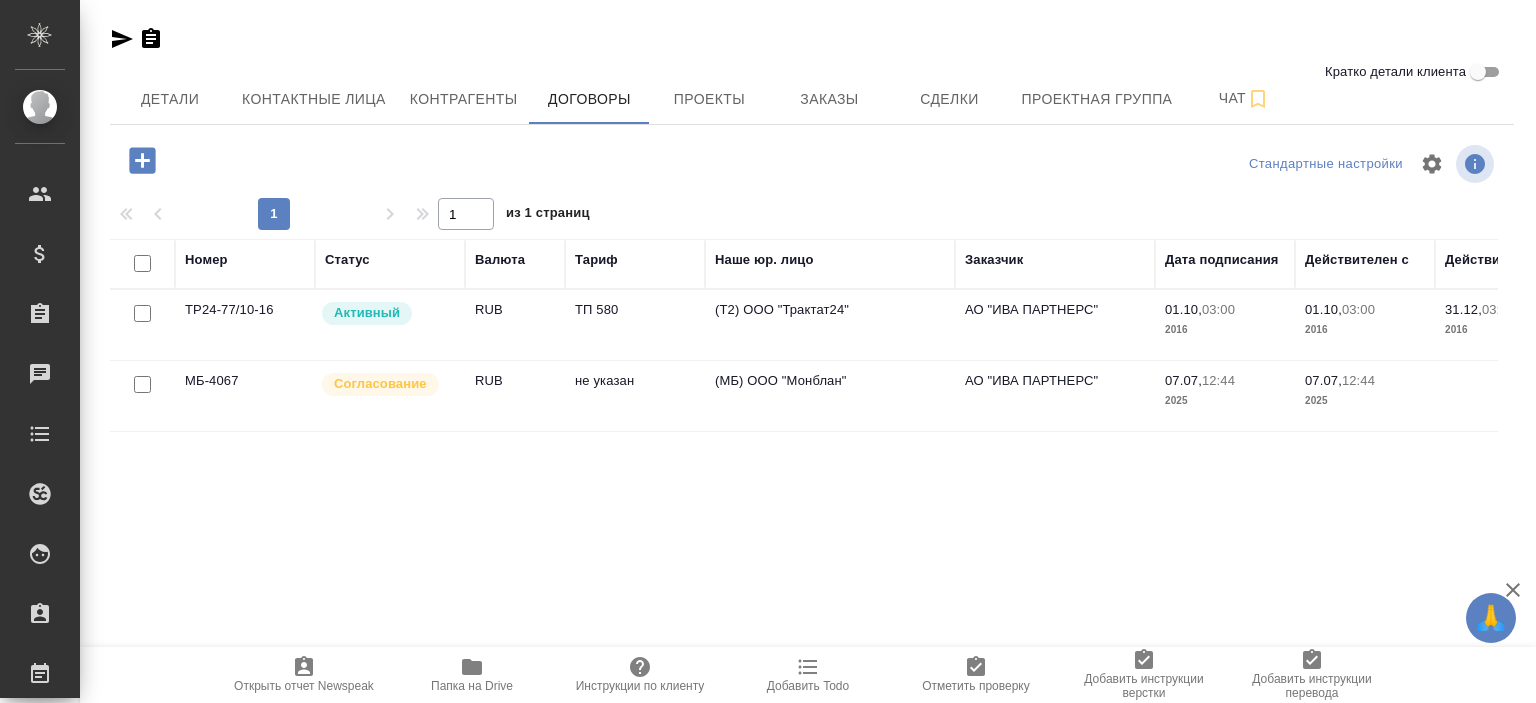 scroll, scrollTop: 0, scrollLeft: 0, axis: both 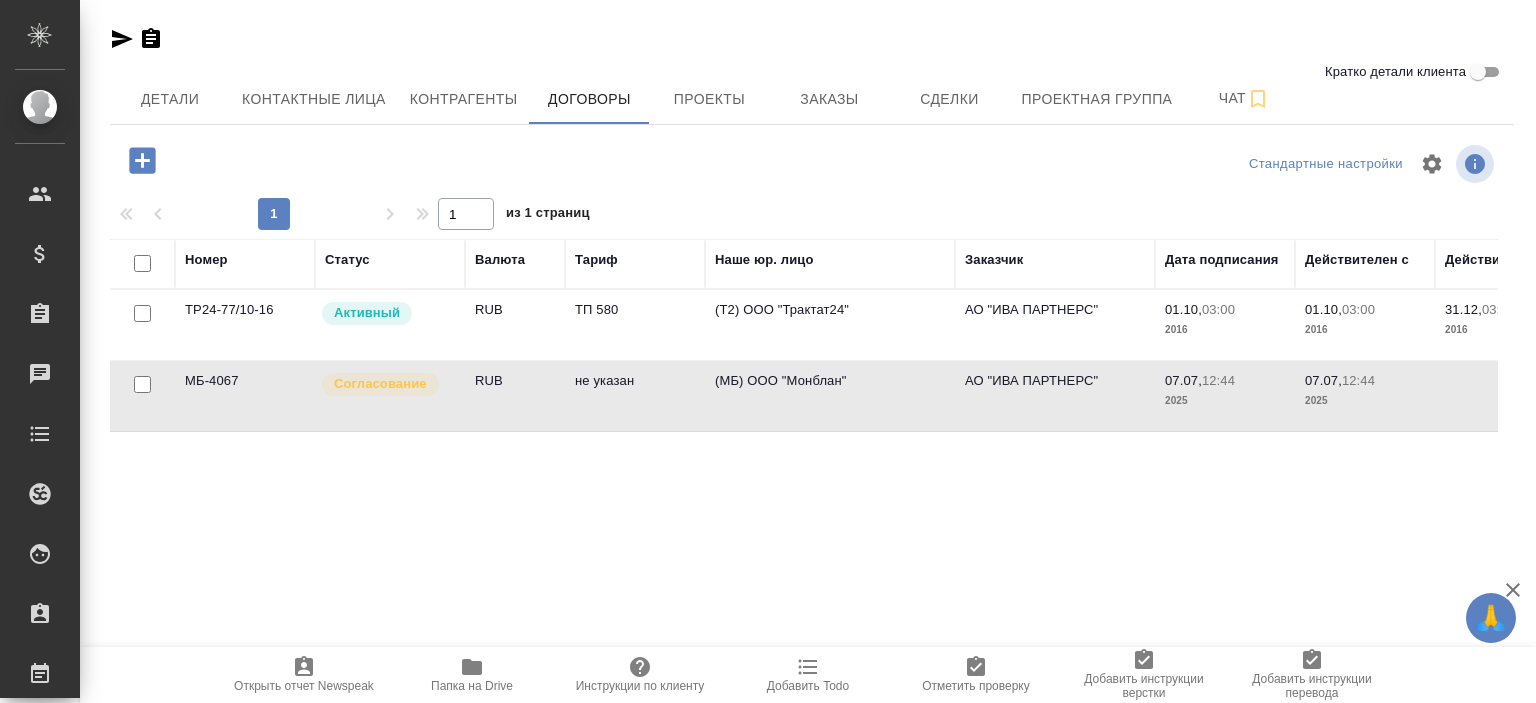 click on "не указан" at bounding box center [635, 325] 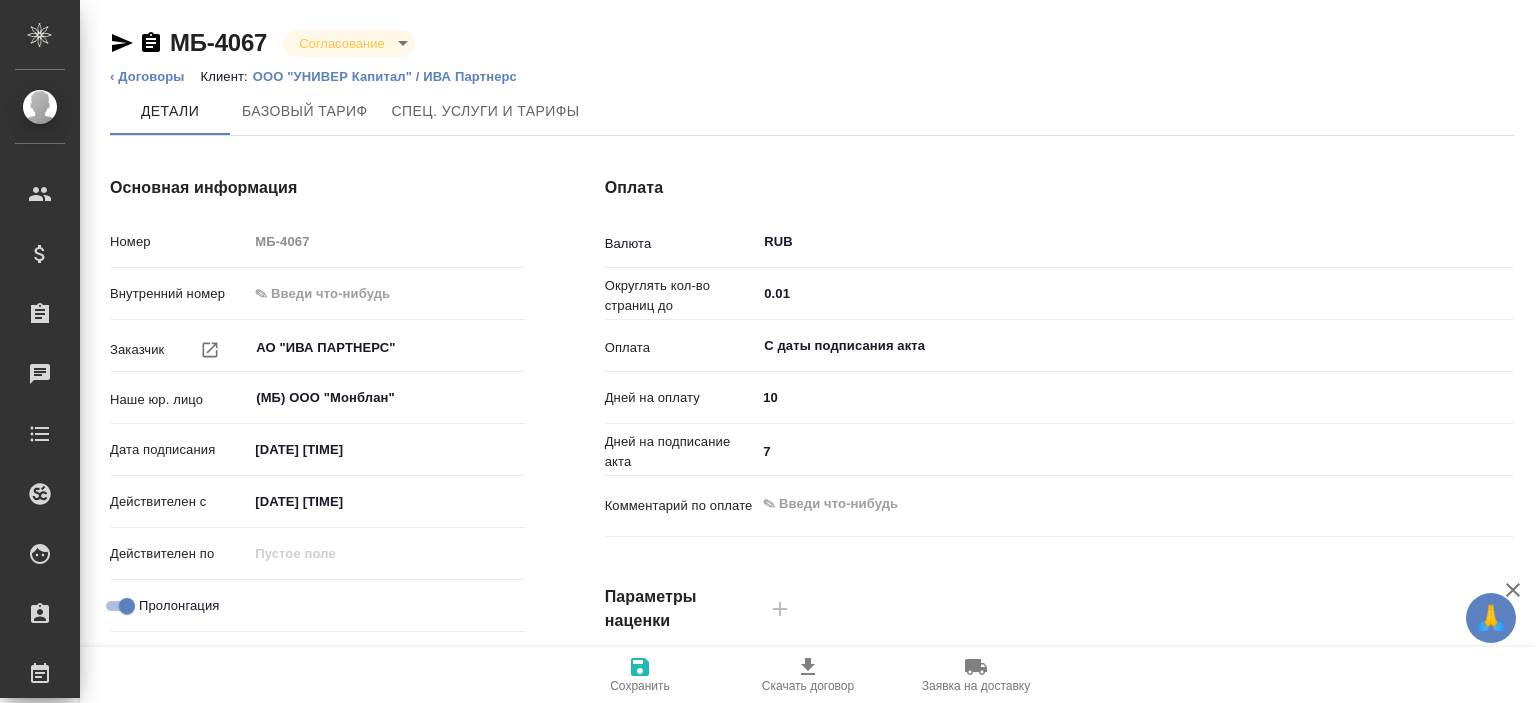 scroll, scrollTop: 0, scrollLeft: 0, axis: both 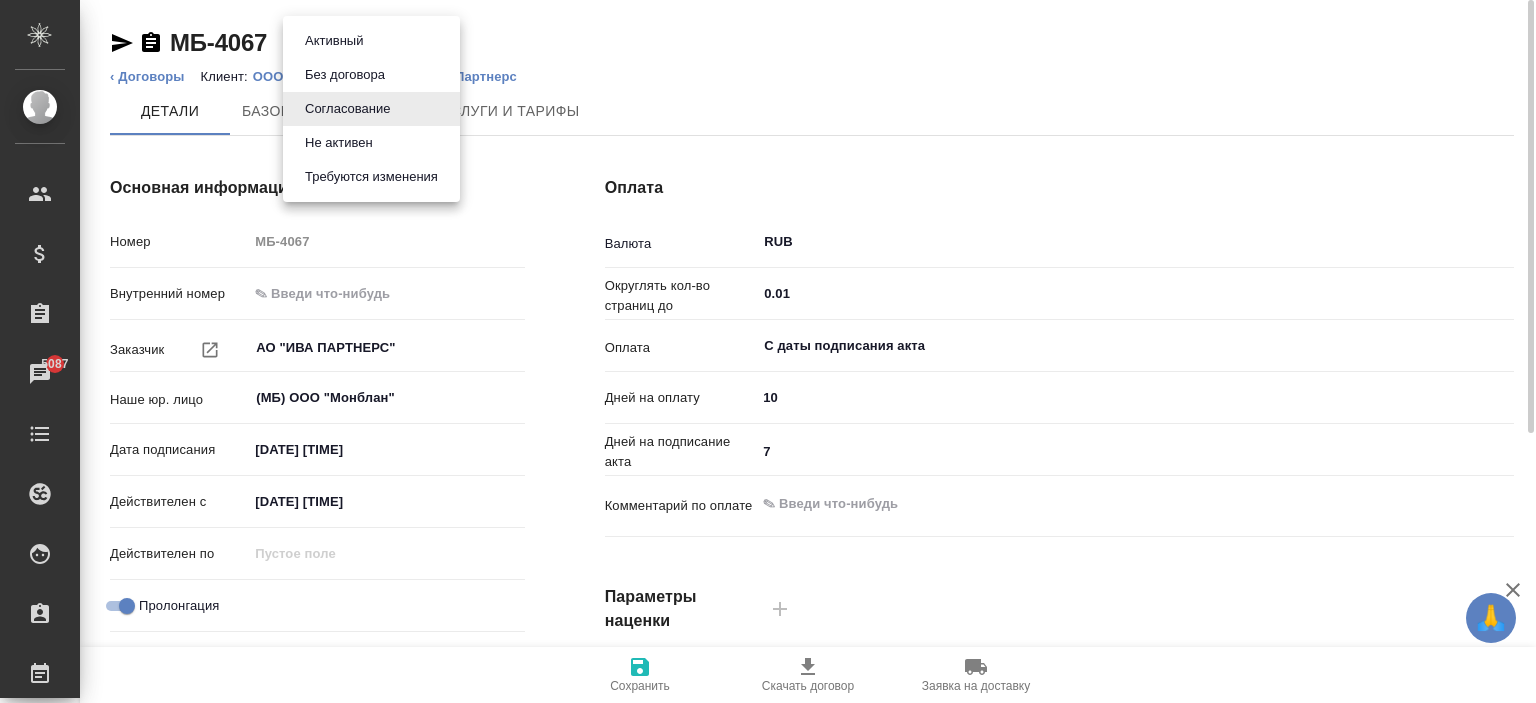 click on "🙏 .cls-1
fill:#fff;
[FIRST] [LAST] Клиенты Спецификации Заказы 5087 Чаты Todo Проекты SC Исполнители Кандидаты Работы Входящие заявки Заявки на доставку Рекламации Проекты процессинга Конференции Выйти МБ-4067 Согласование confirmation ‹ Договоры Клиент: ООО "[COMPANY]" / [COMPANY] Детали Базовый тариф Спец. услуги и тарифы Основная информация Номер МБ-4067 Внутренний номер Заказчик АО "[COMPANY]" ​ Наше юр. лицо (МБ) ООО "[COMPANY]" ​ Дата подписания [DATE] [TIME] Действителен с [DATE] [TIME] Действителен по Пролонгация Тендерный Оплата Валюта RUB ​ 0.01 ​ Оплата ​" at bounding box center [768, 351] 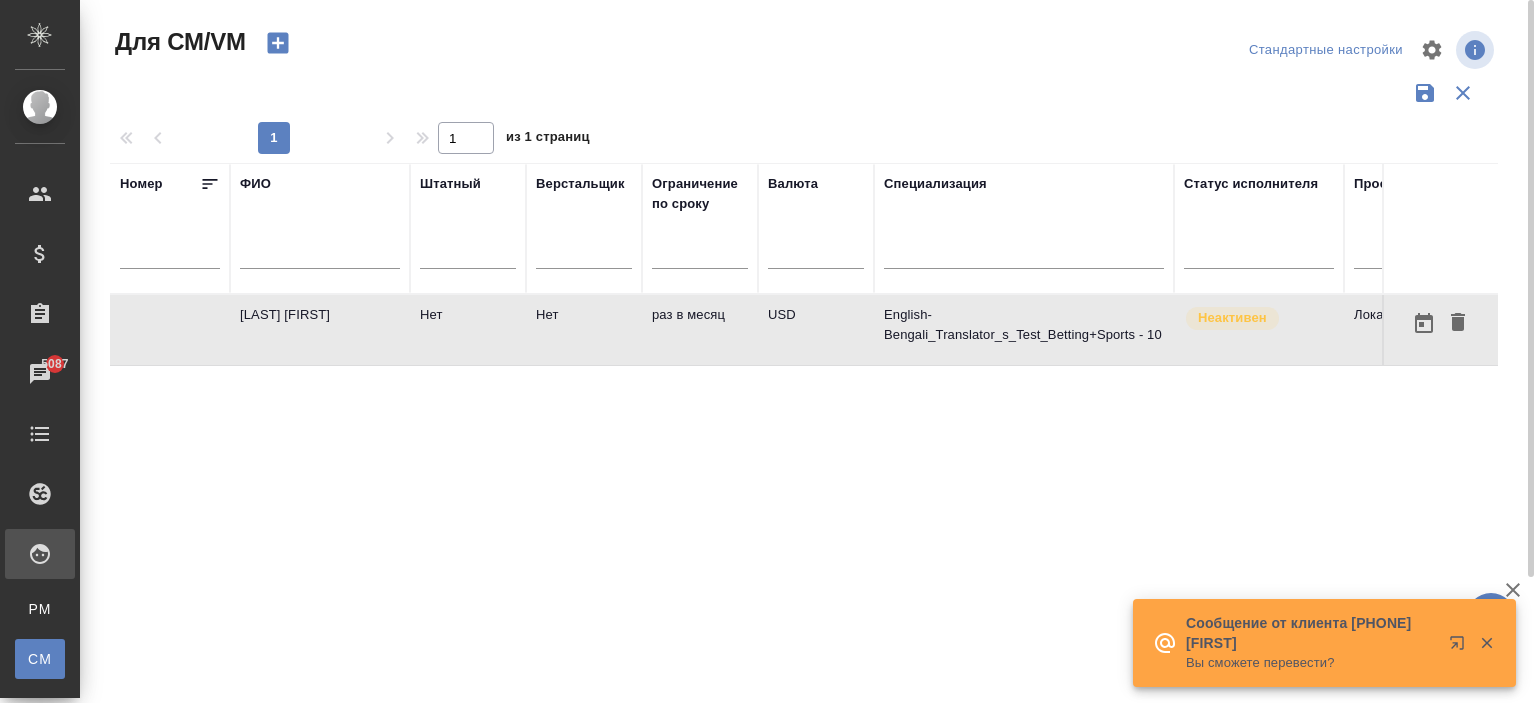 scroll, scrollTop: 0, scrollLeft: 0, axis: both 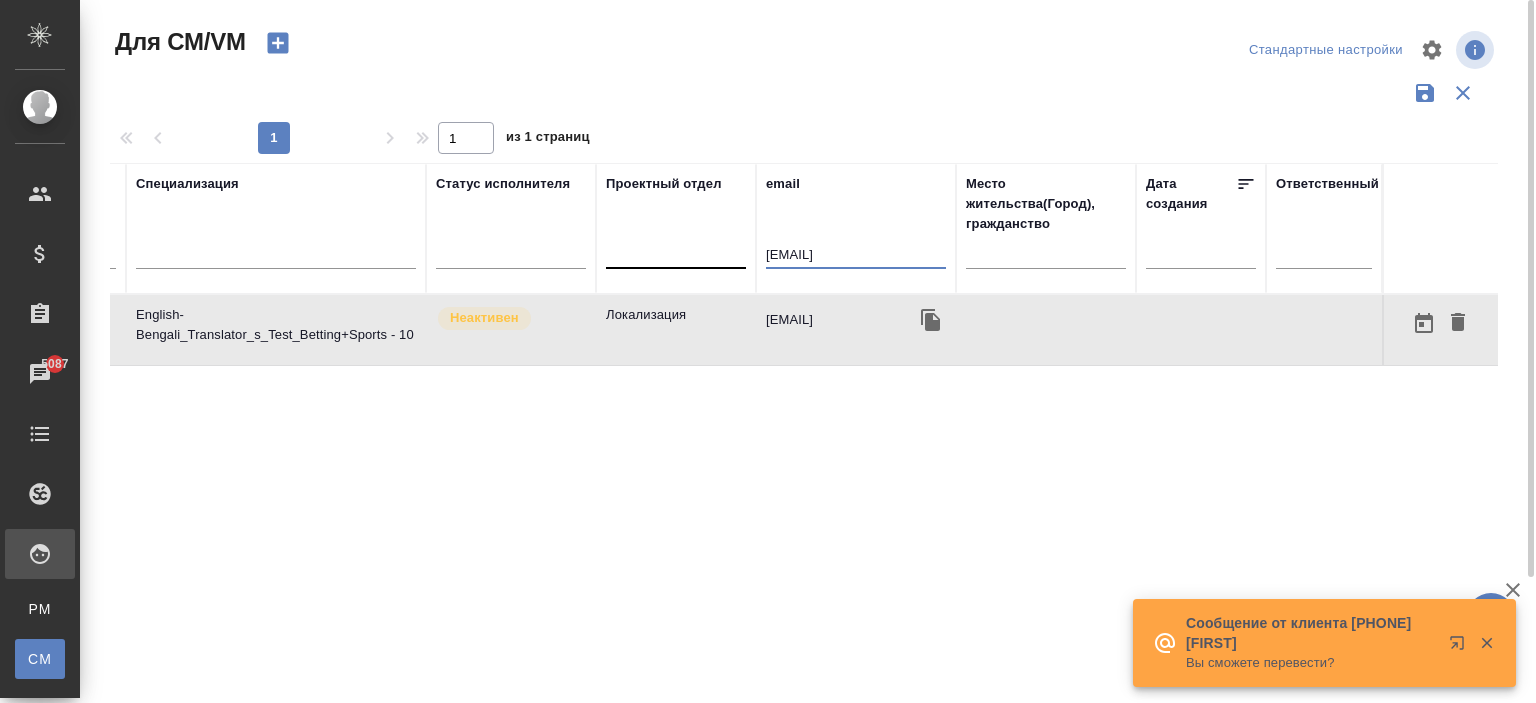 drag, startPoint x: 942, startPoint y: 252, endPoint x: 745, endPoint y: 254, distance: 197.01015 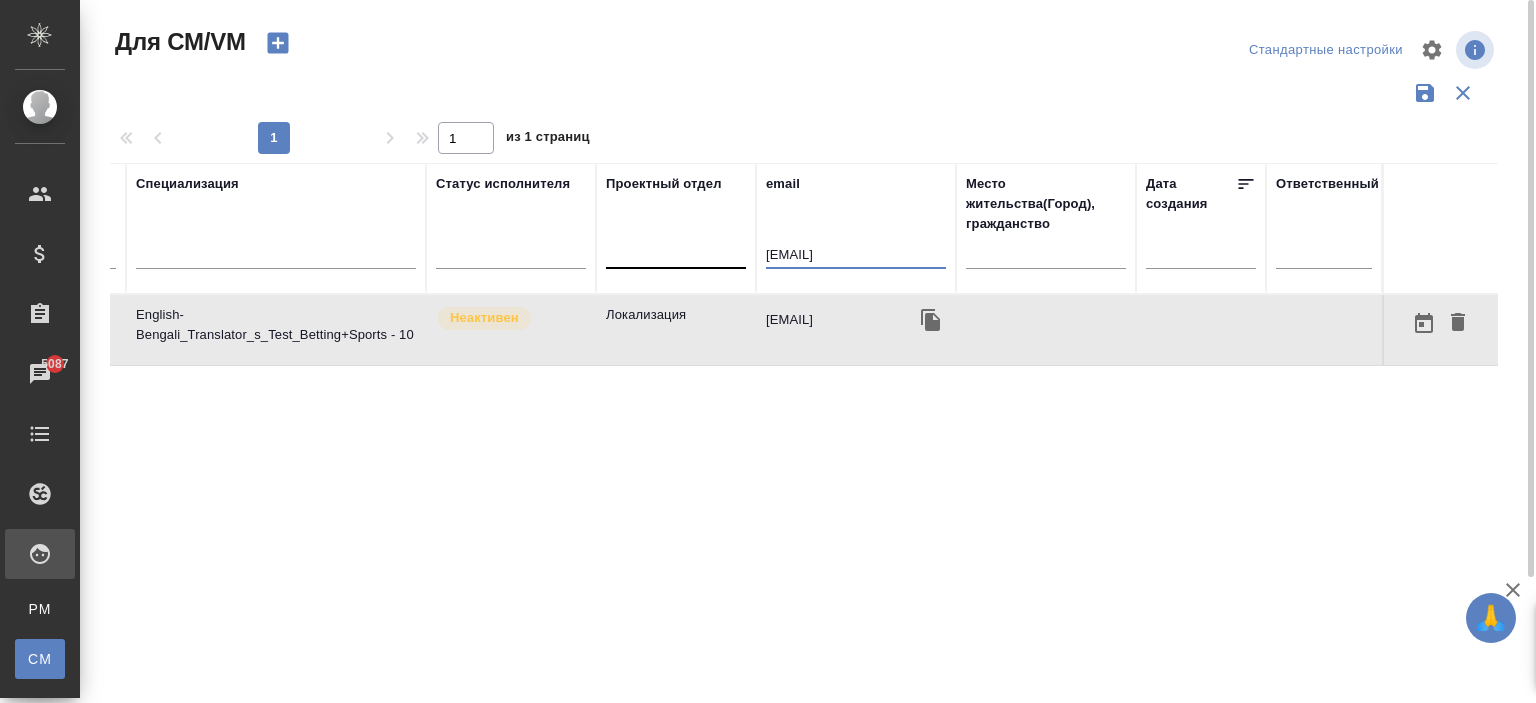type on "[EMAIL]" 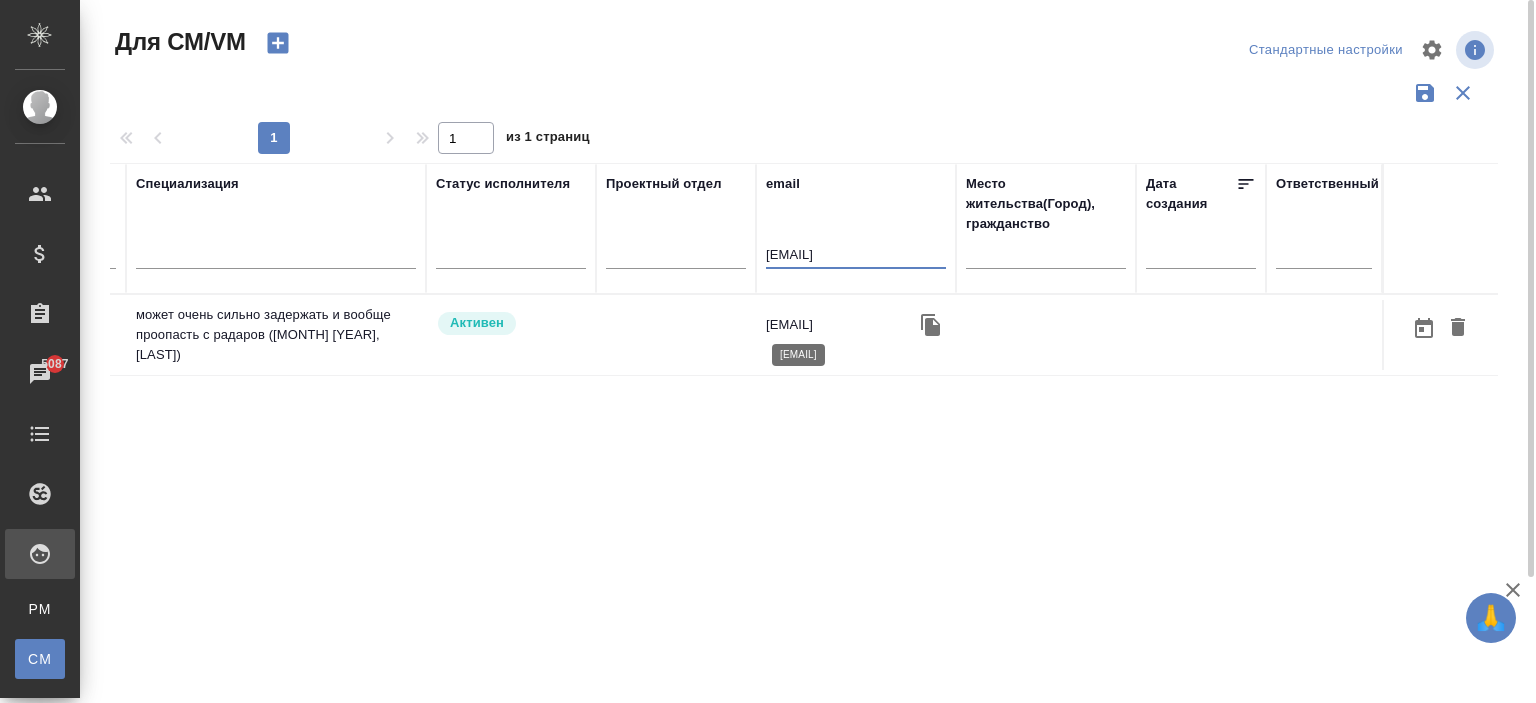 click on "armine-queen@mail.ru" at bounding box center (789, 325) 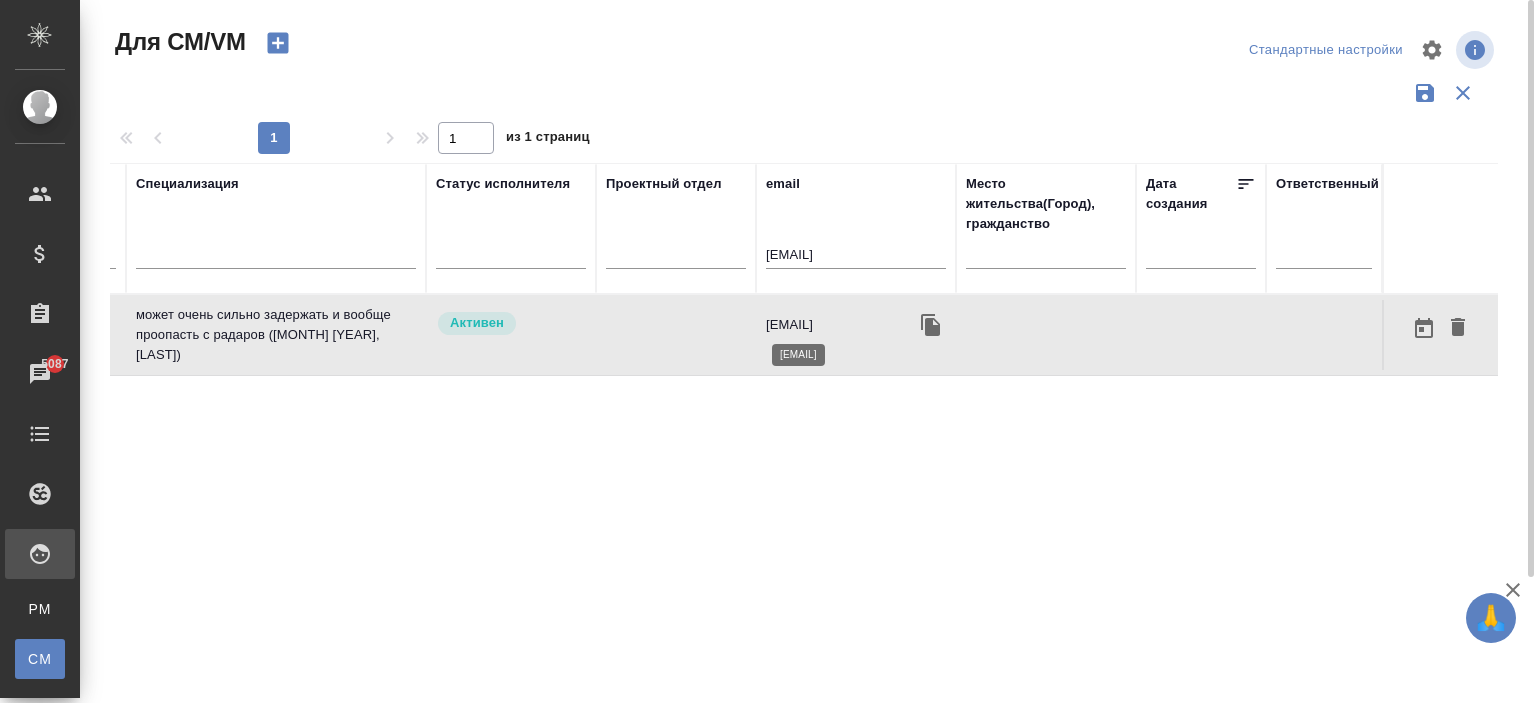 click on "armine-queen@mail.ru" at bounding box center (789, 325) 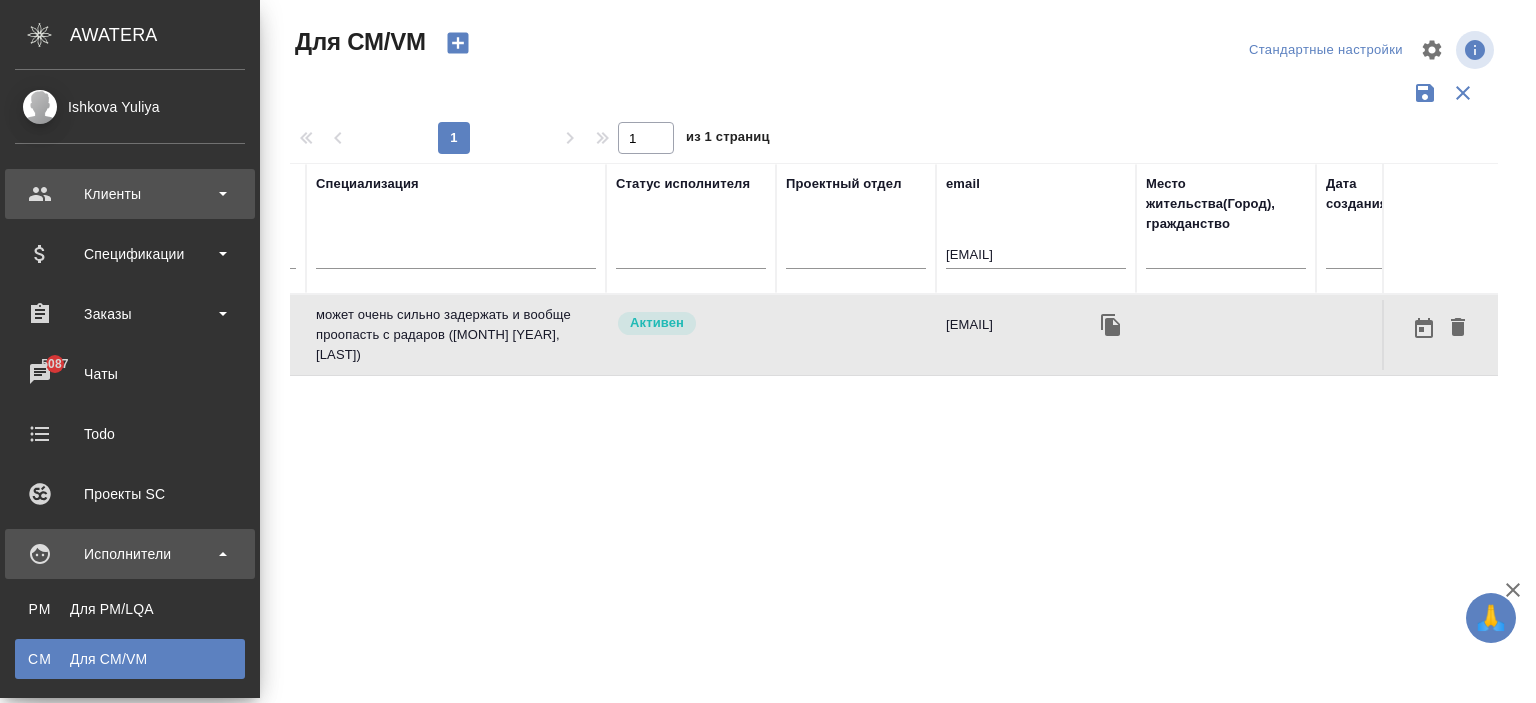 click on "Клиенты" at bounding box center (130, 194) 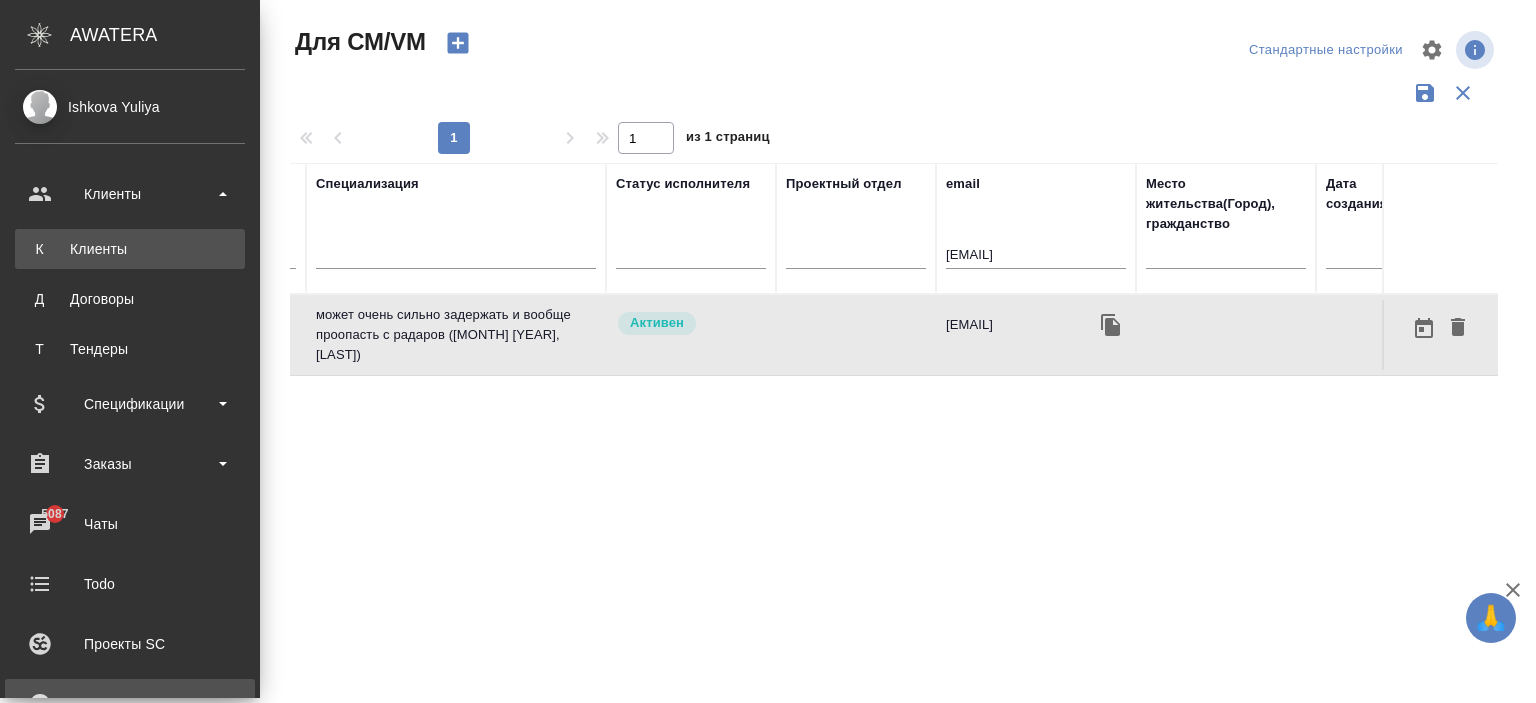 click on "Клиенты" at bounding box center [130, 249] 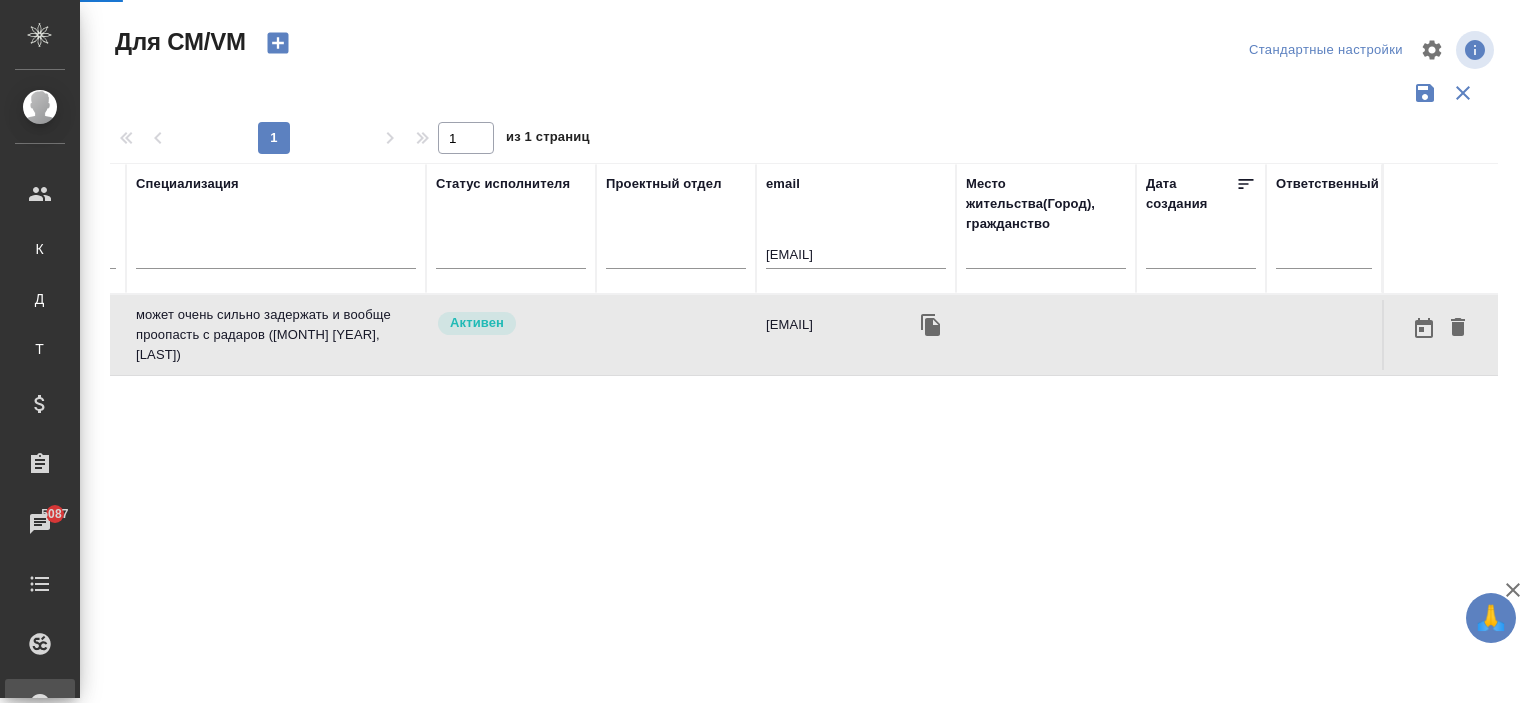 select on "RU" 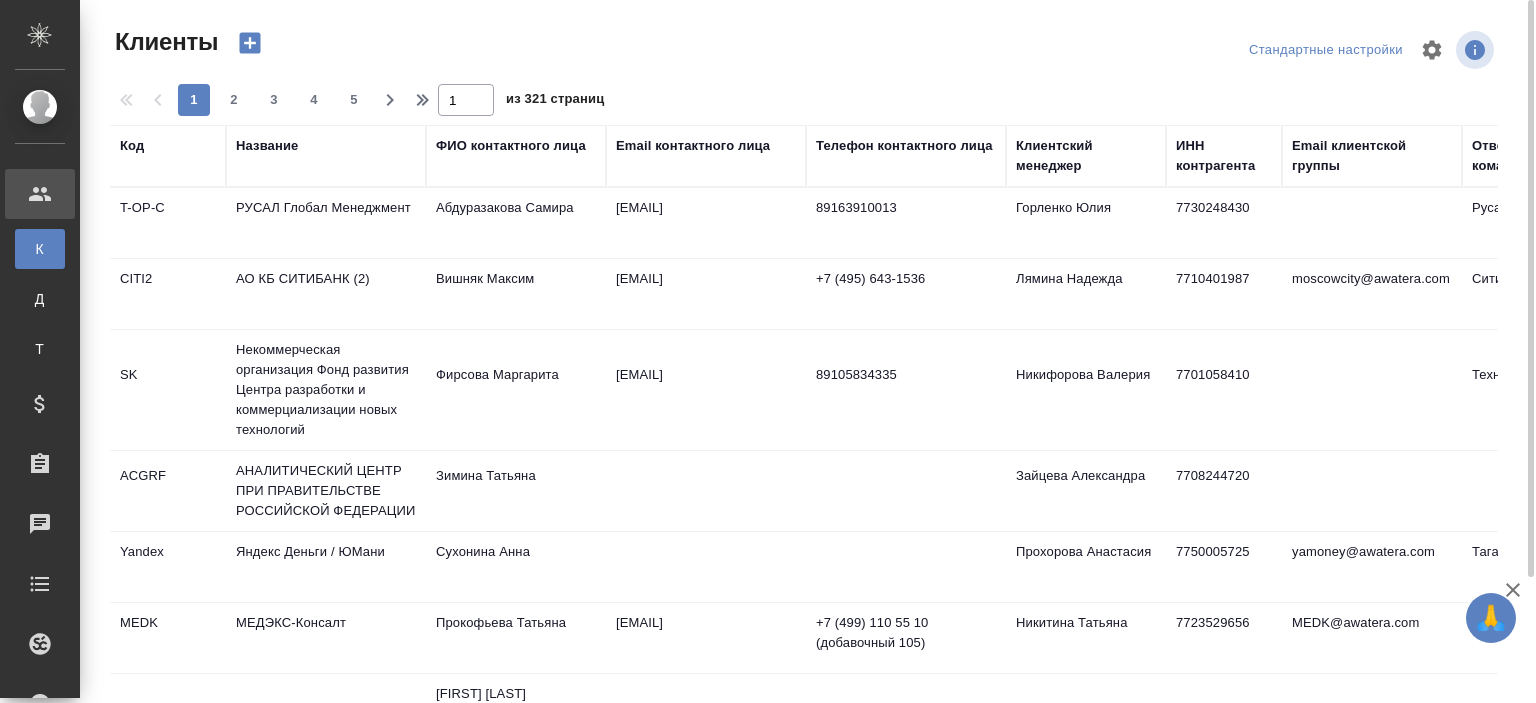 click on "Название" at bounding box center [267, 146] 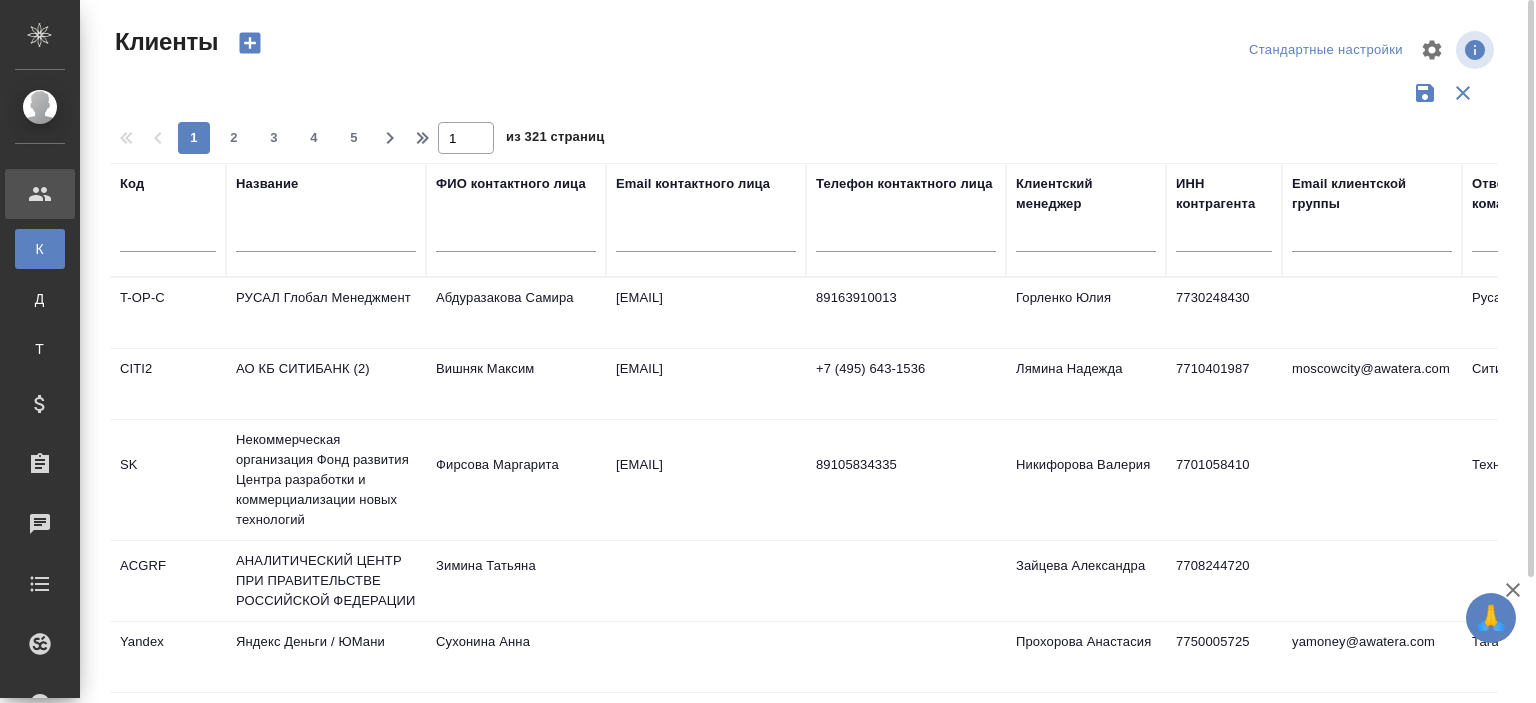 click at bounding box center [326, 239] 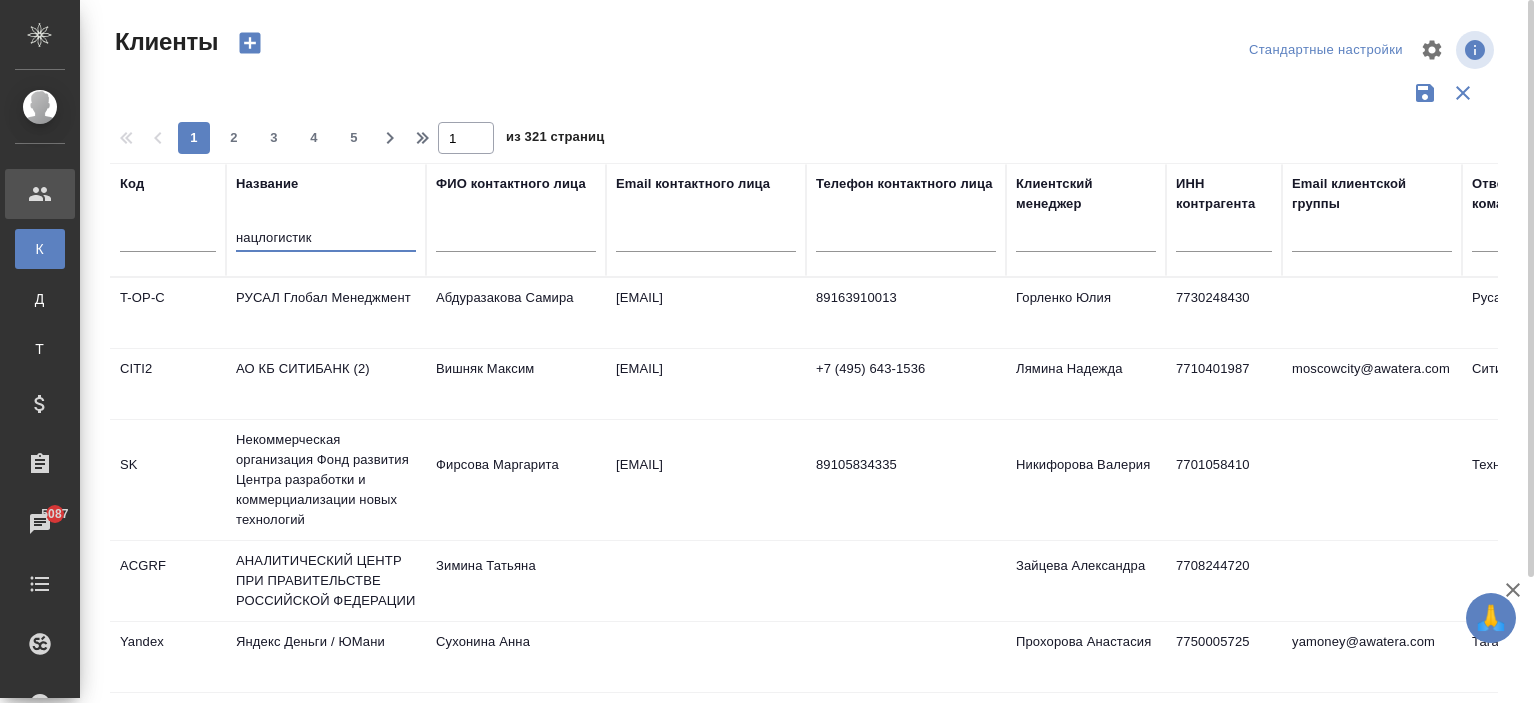 type on "нацлогистик" 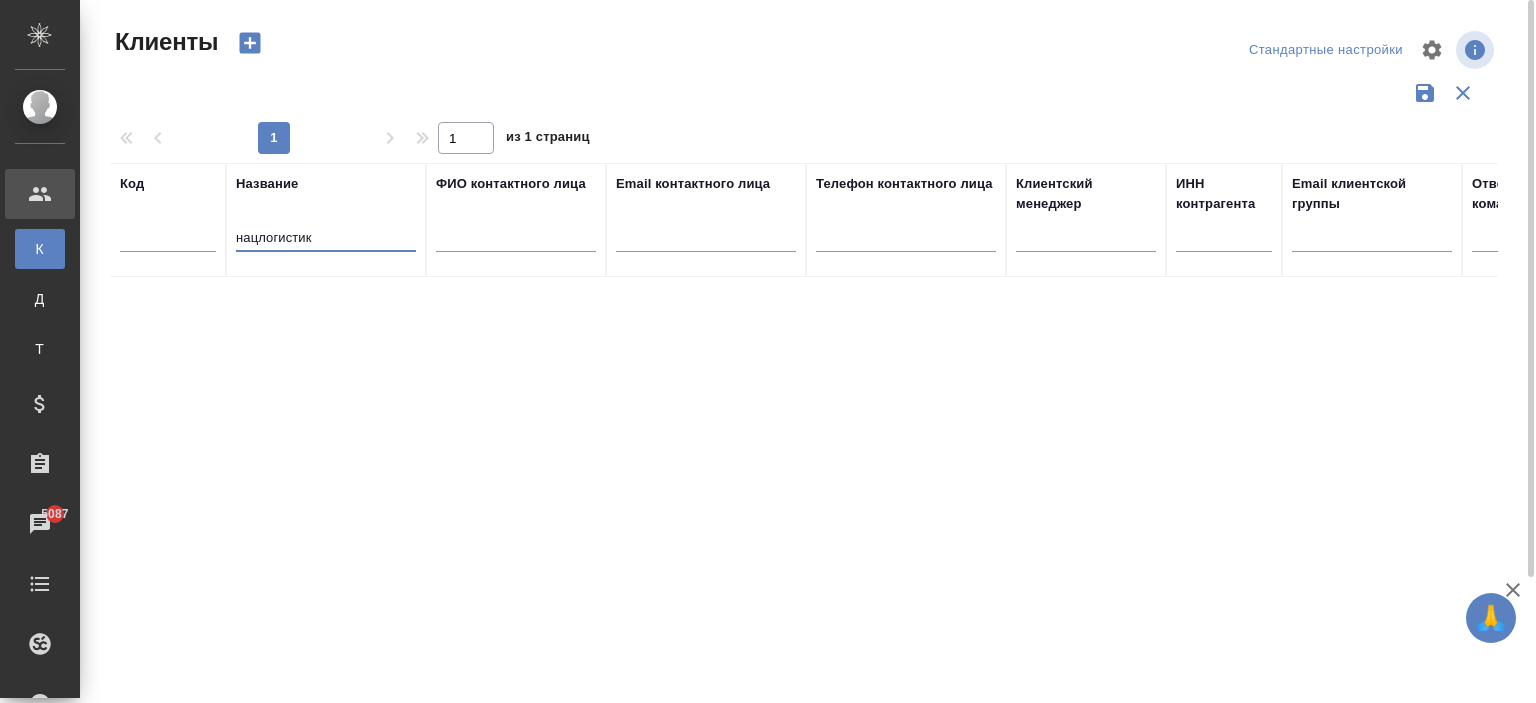 drag, startPoint x: 316, startPoint y: 238, endPoint x: 103, endPoint y: 250, distance: 213.33775 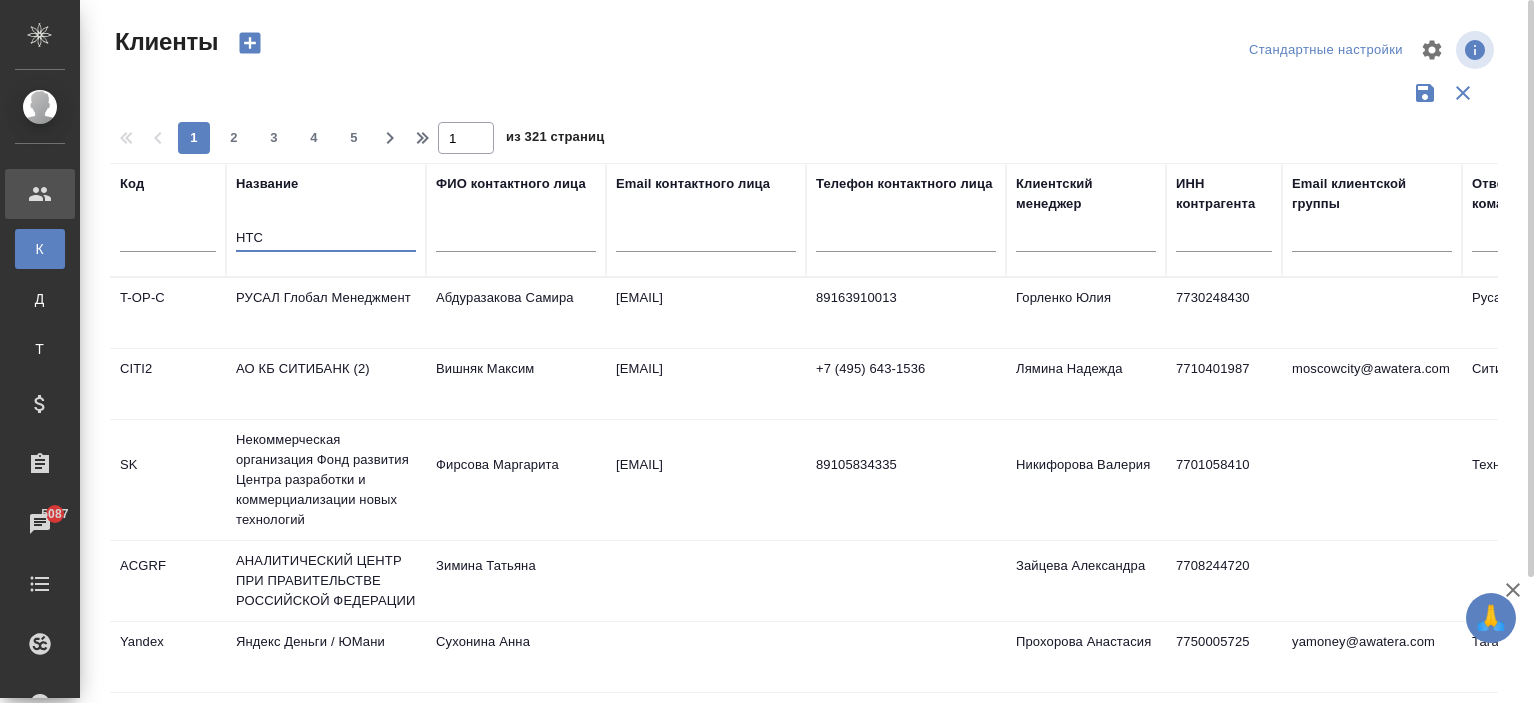 type on "НТС" 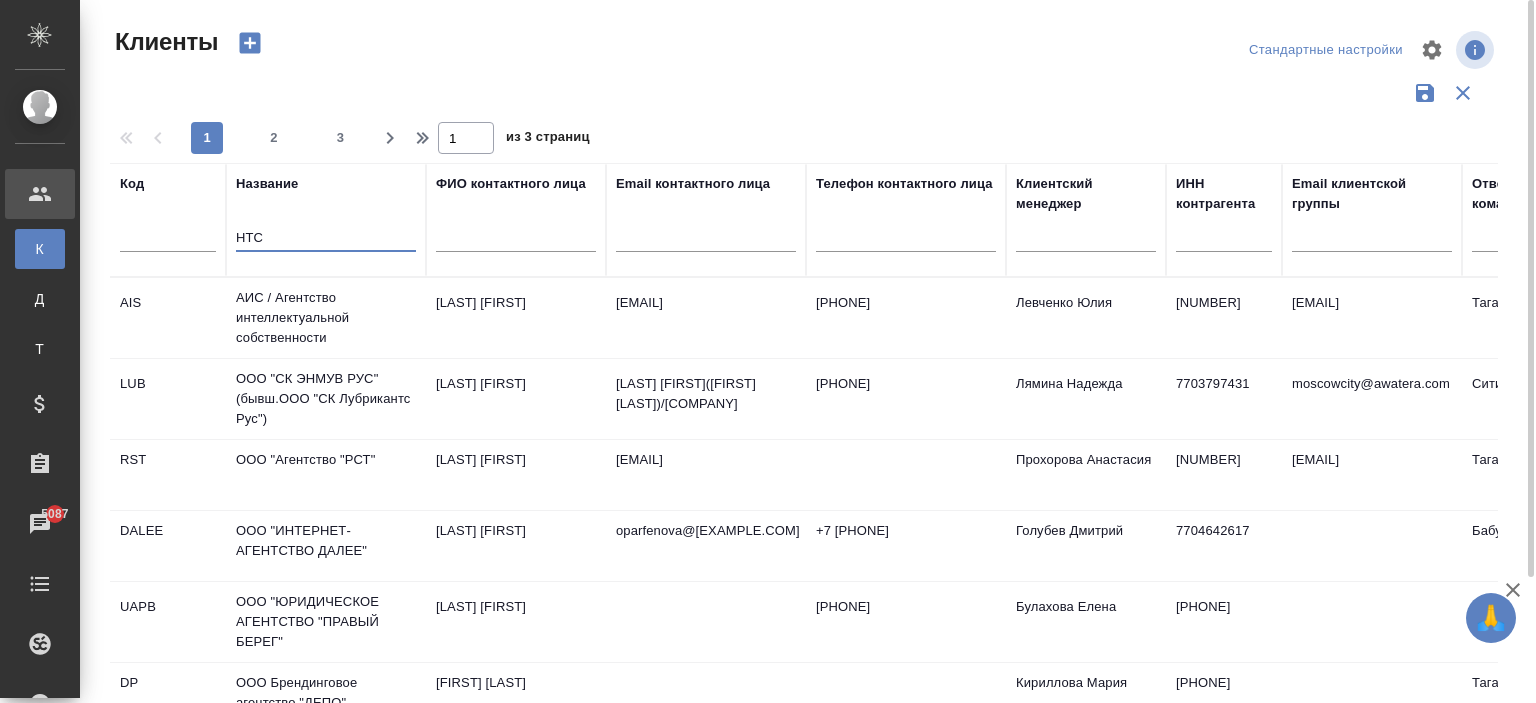 scroll, scrollTop: 191, scrollLeft: 0, axis: vertical 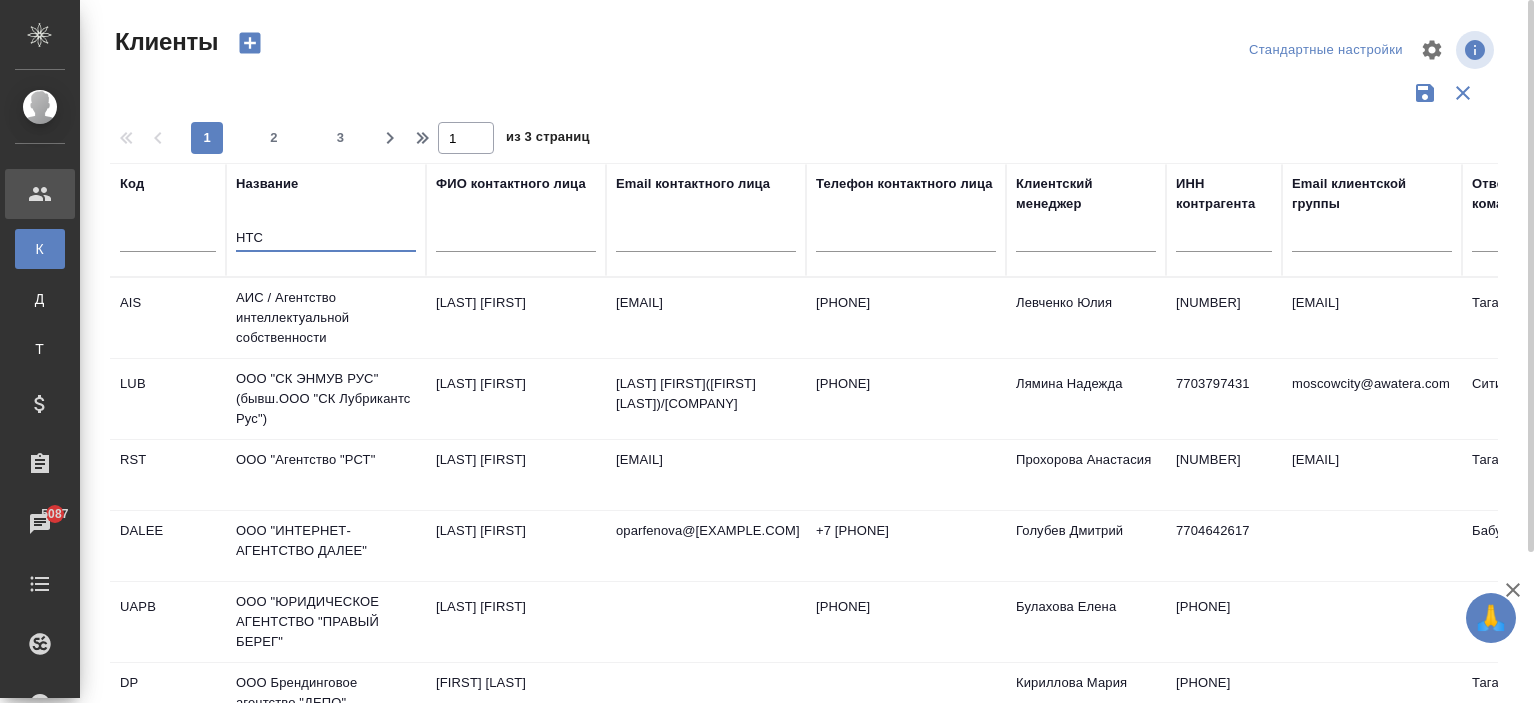 drag, startPoint x: 276, startPoint y: 247, endPoint x: 145, endPoint y: 238, distance: 131.30879 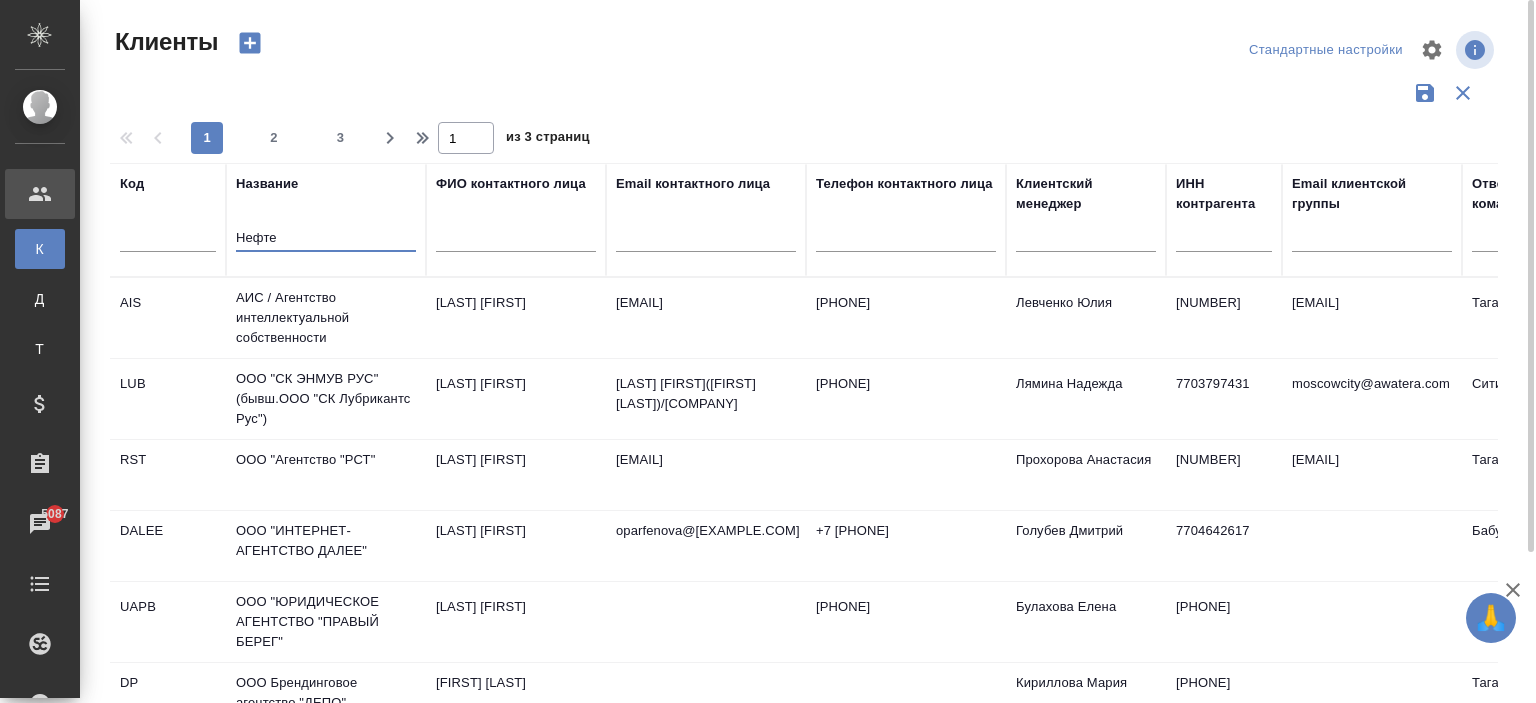 type on "Нефте" 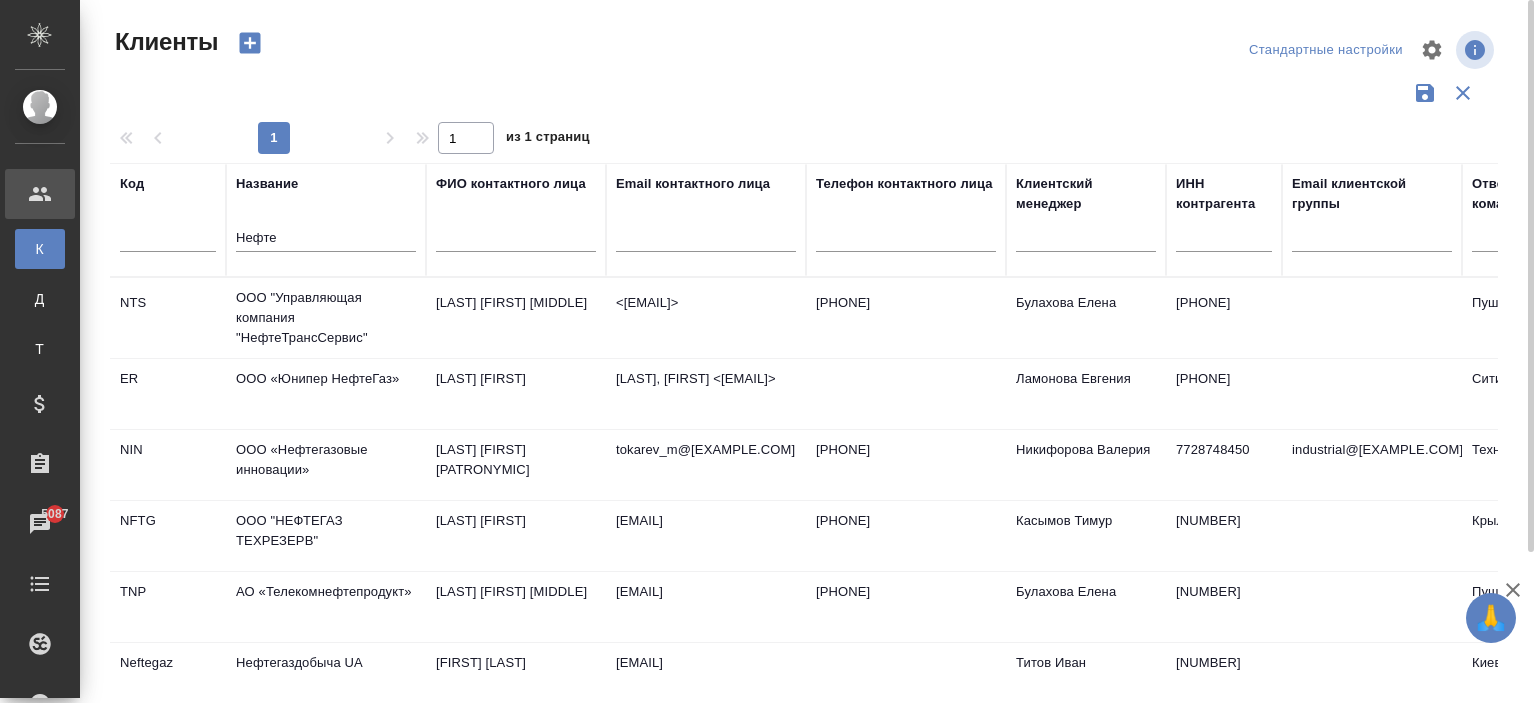 click on "ООО "Управляющая компания "НефтеТрансСервис"" at bounding box center (326, 318) 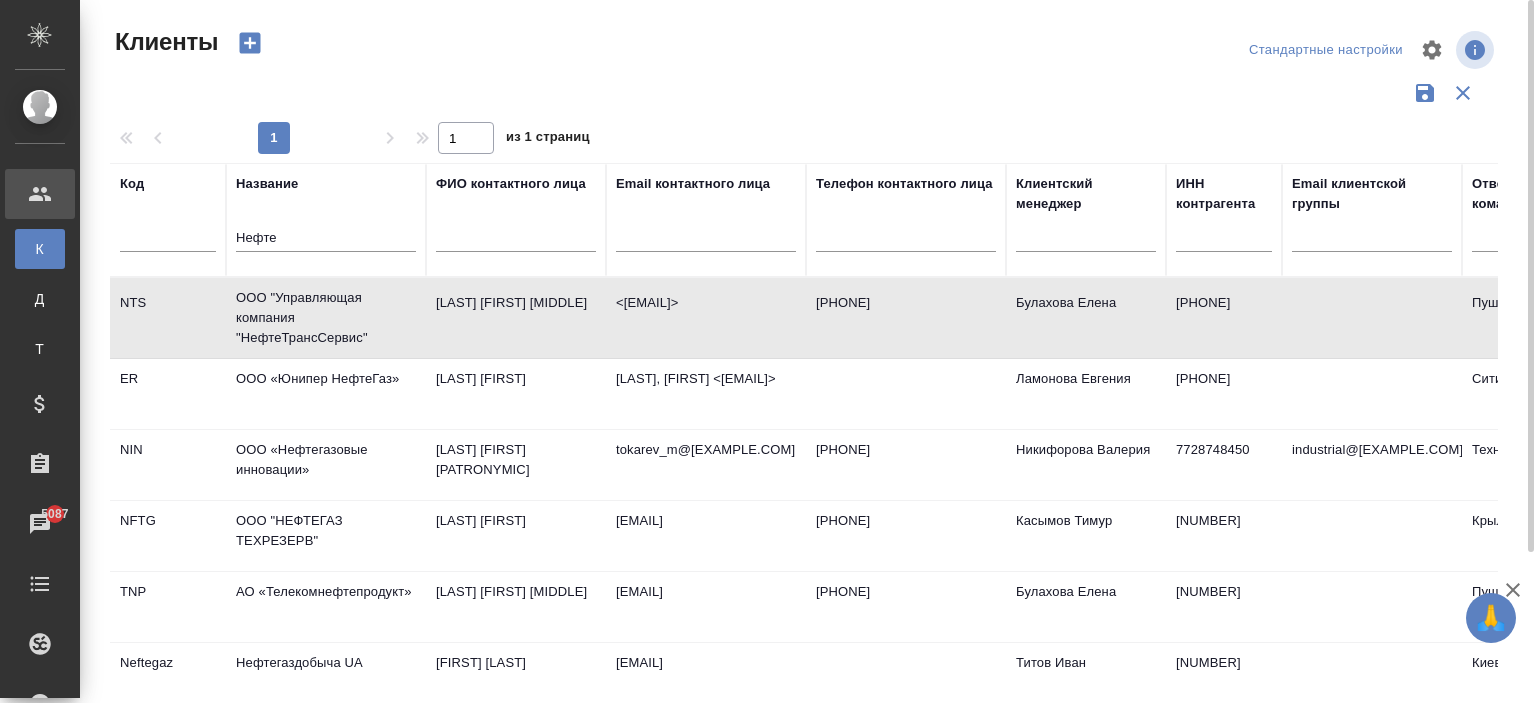 click on "ООО "Управляющая компания "НефтеТрансСервис"" at bounding box center (326, 318) 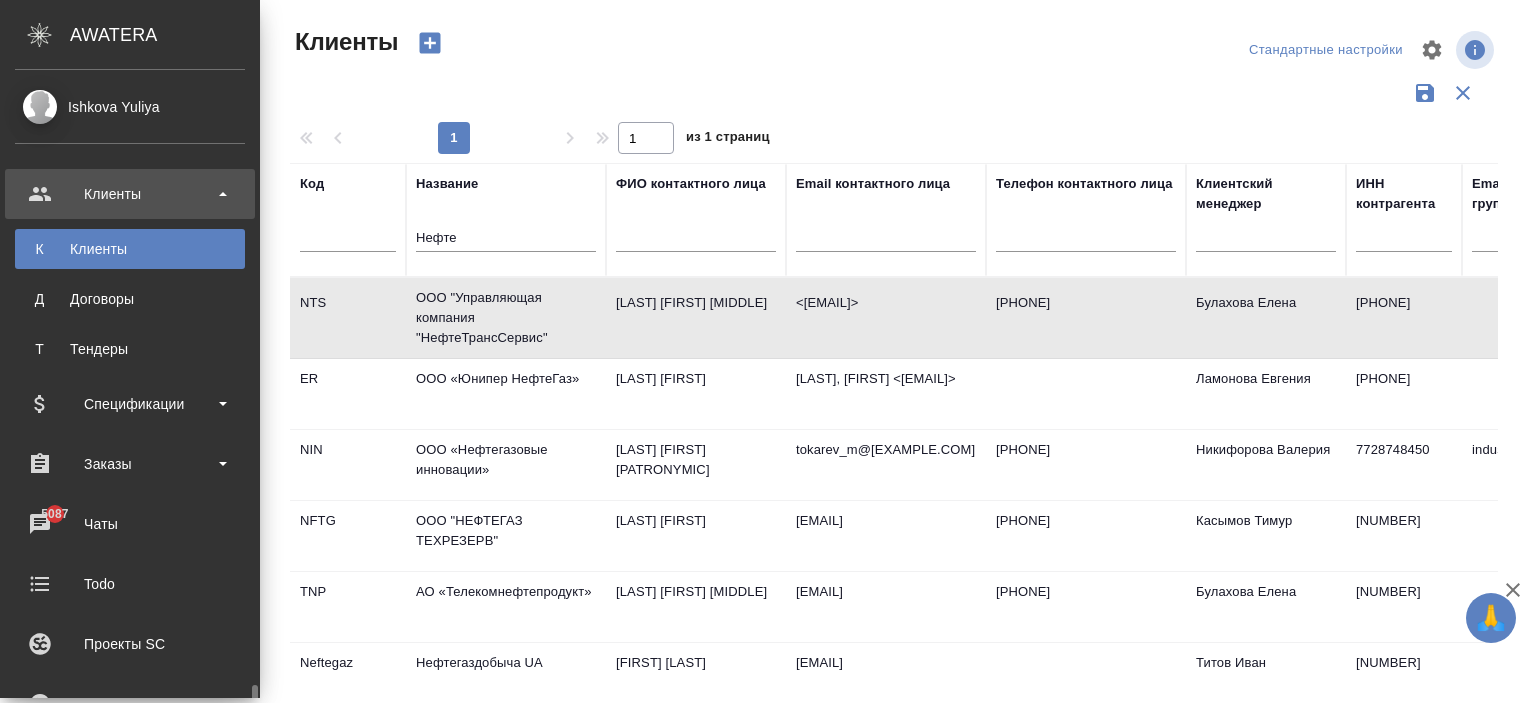 scroll, scrollTop: 400, scrollLeft: 0, axis: vertical 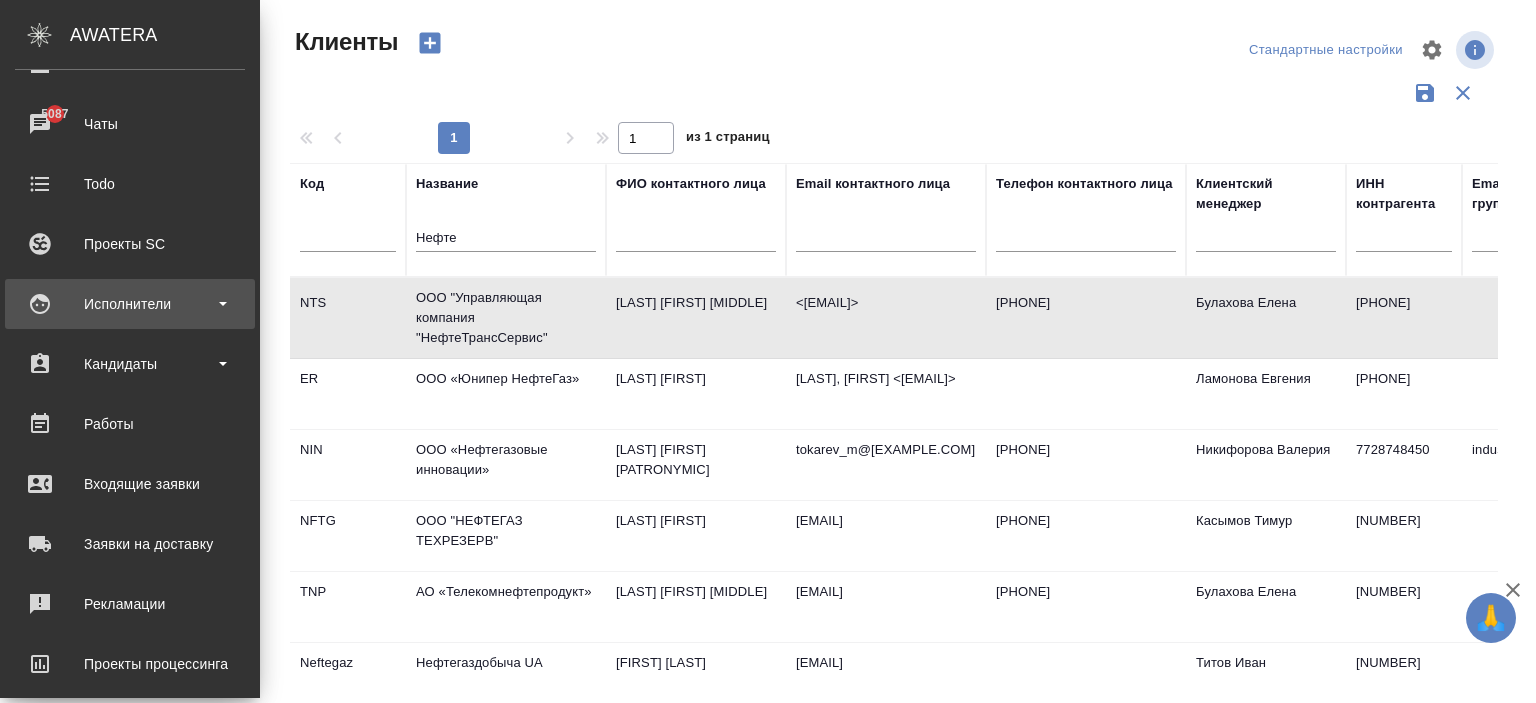 click on "Исполнители" at bounding box center (130, 304) 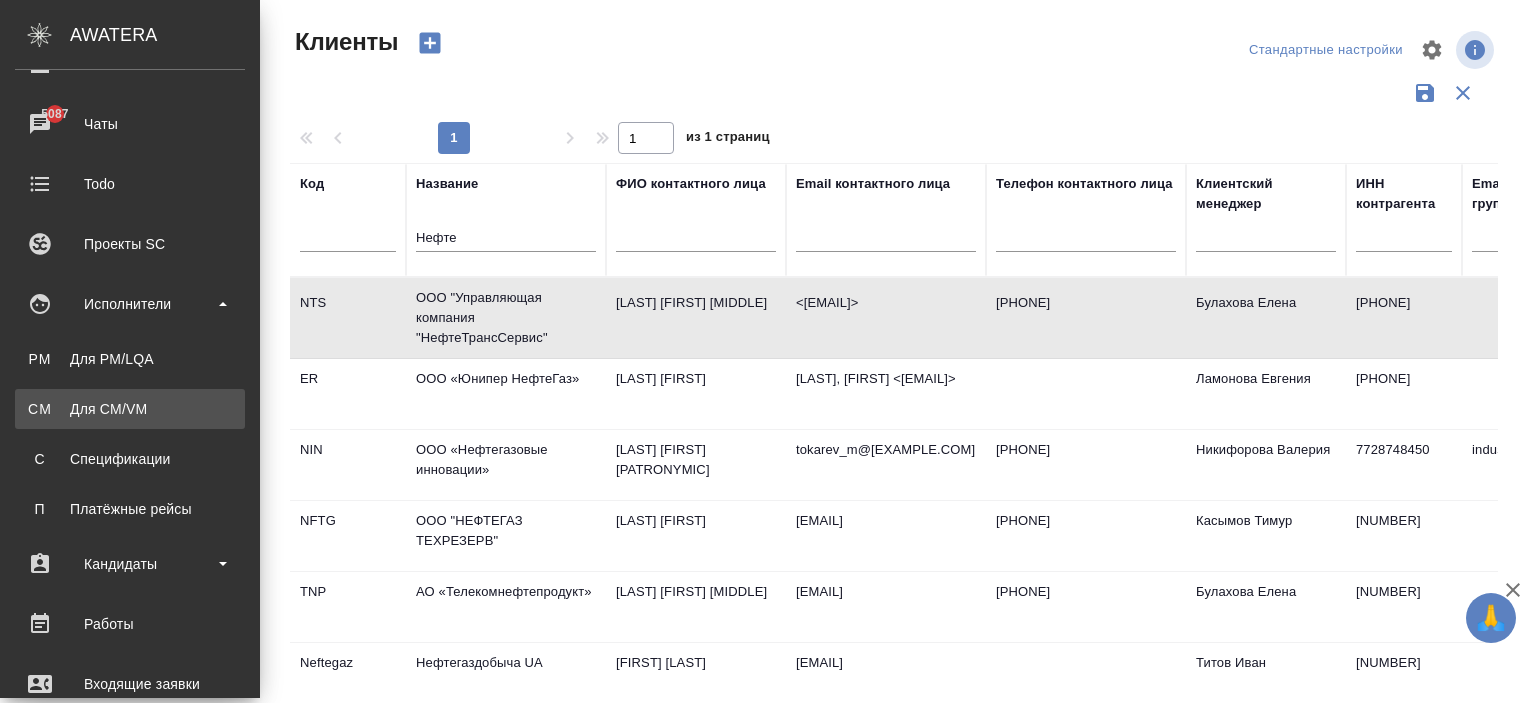 click on "Для CM/VM" at bounding box center (130, 409) 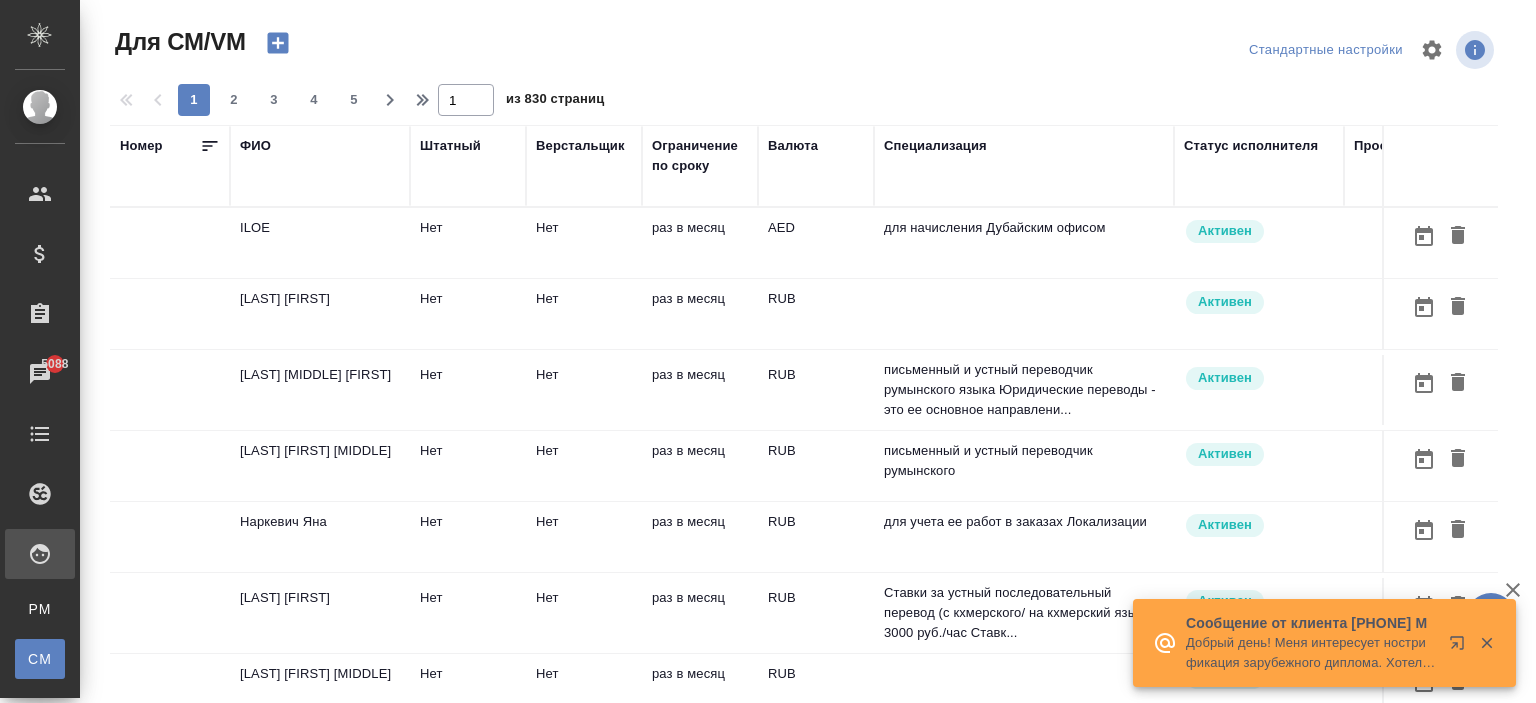 scroll, scrollTop: 152, scrollLeft: 0, axis: vertical 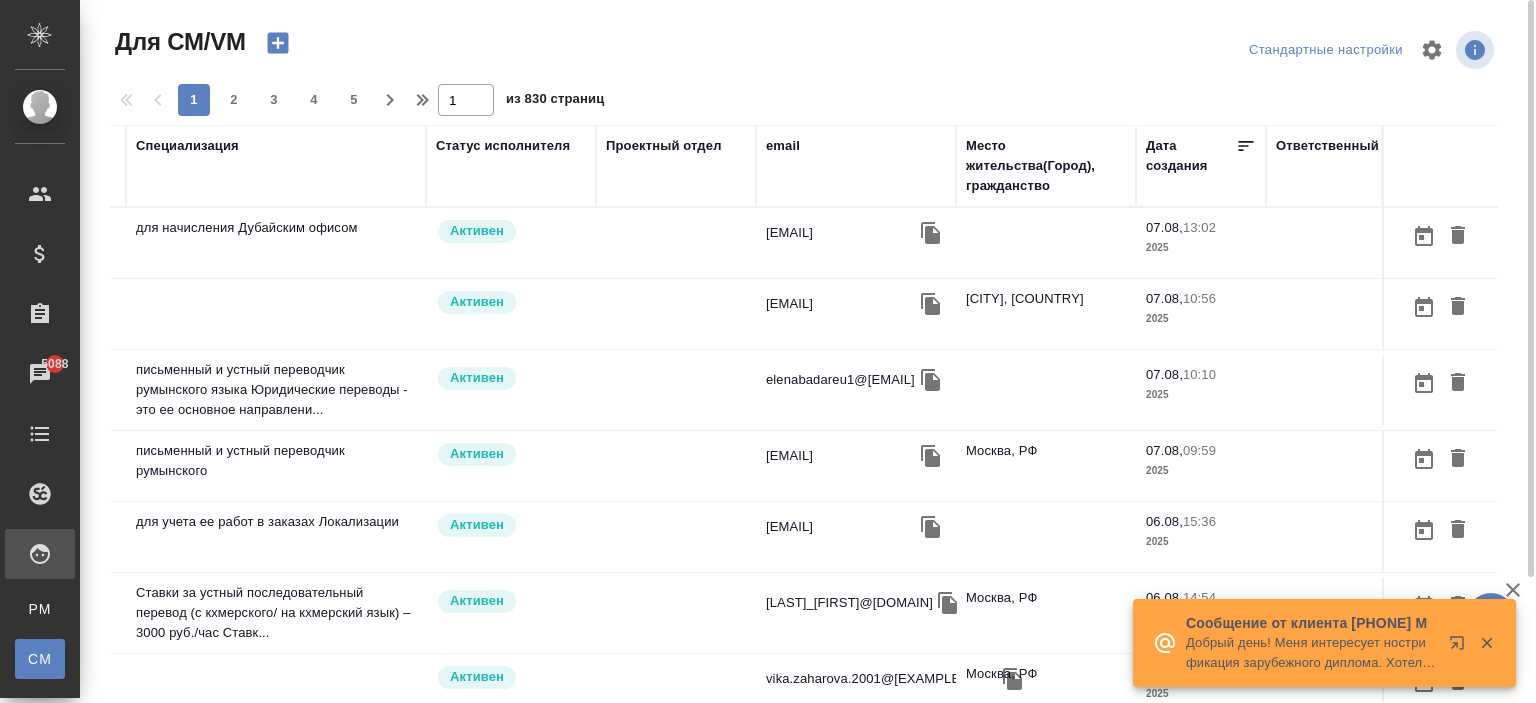 click on "email" at bounding box center (783, 146) 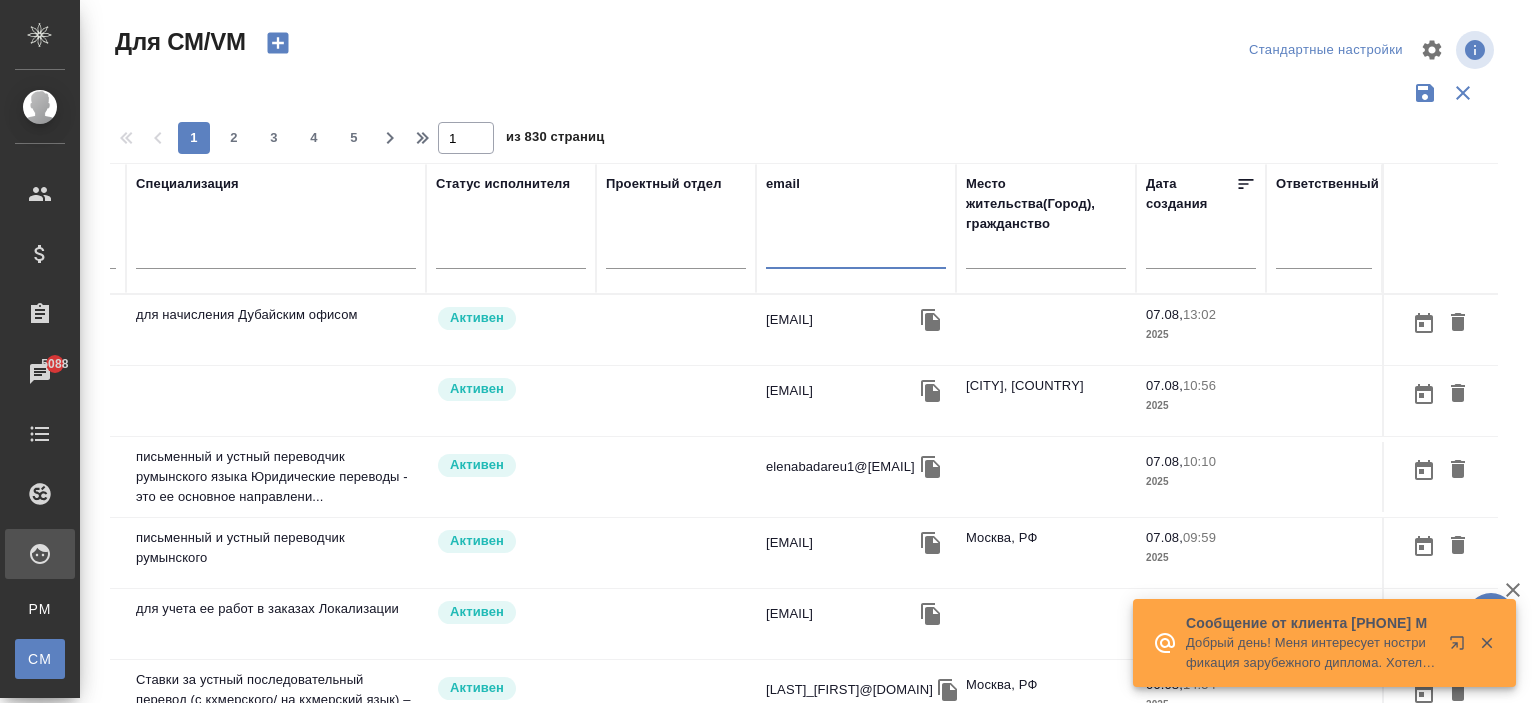 drag, startPoint x: 764, startPoint y: 242, endPoint x: 745, endPoint y: 263, distance: 28.319605 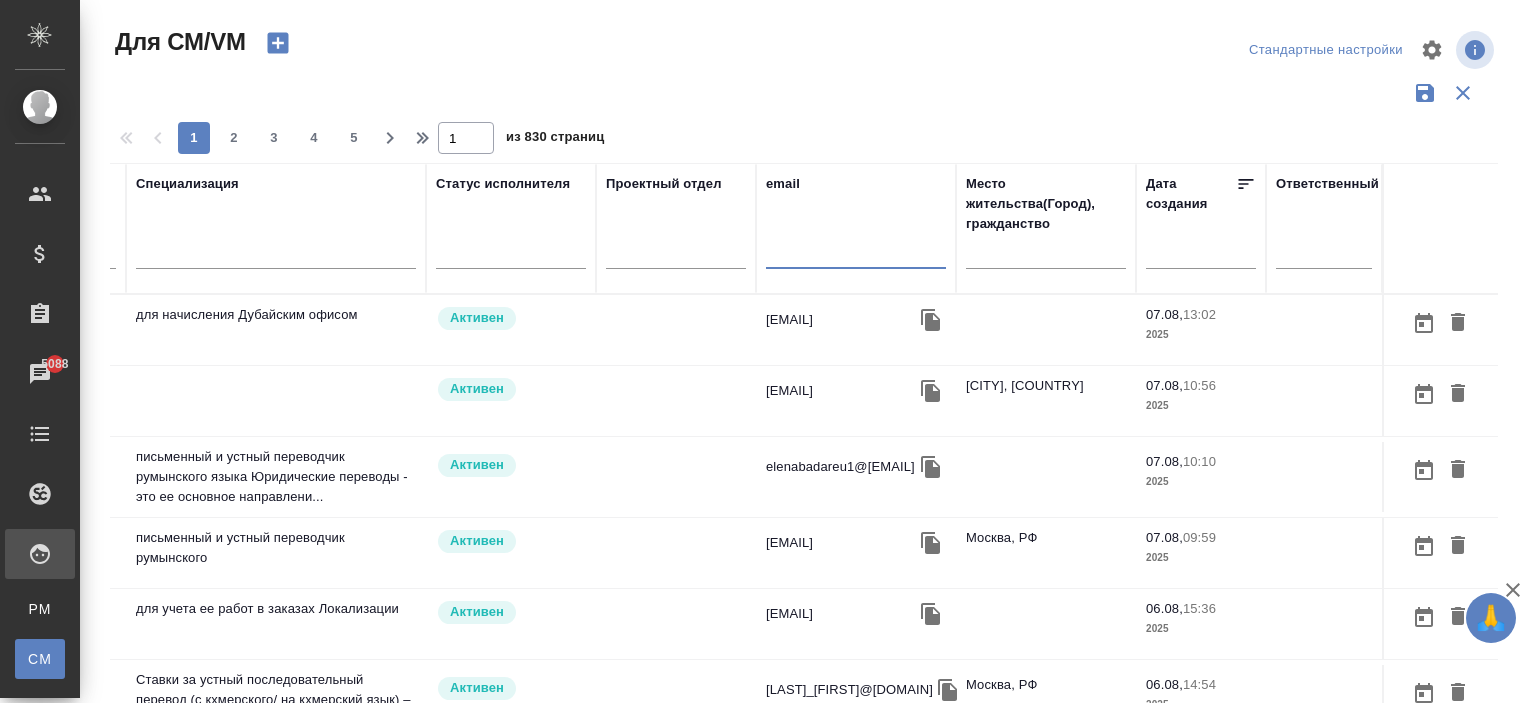 paste on "Svetariapina@mail.ru" 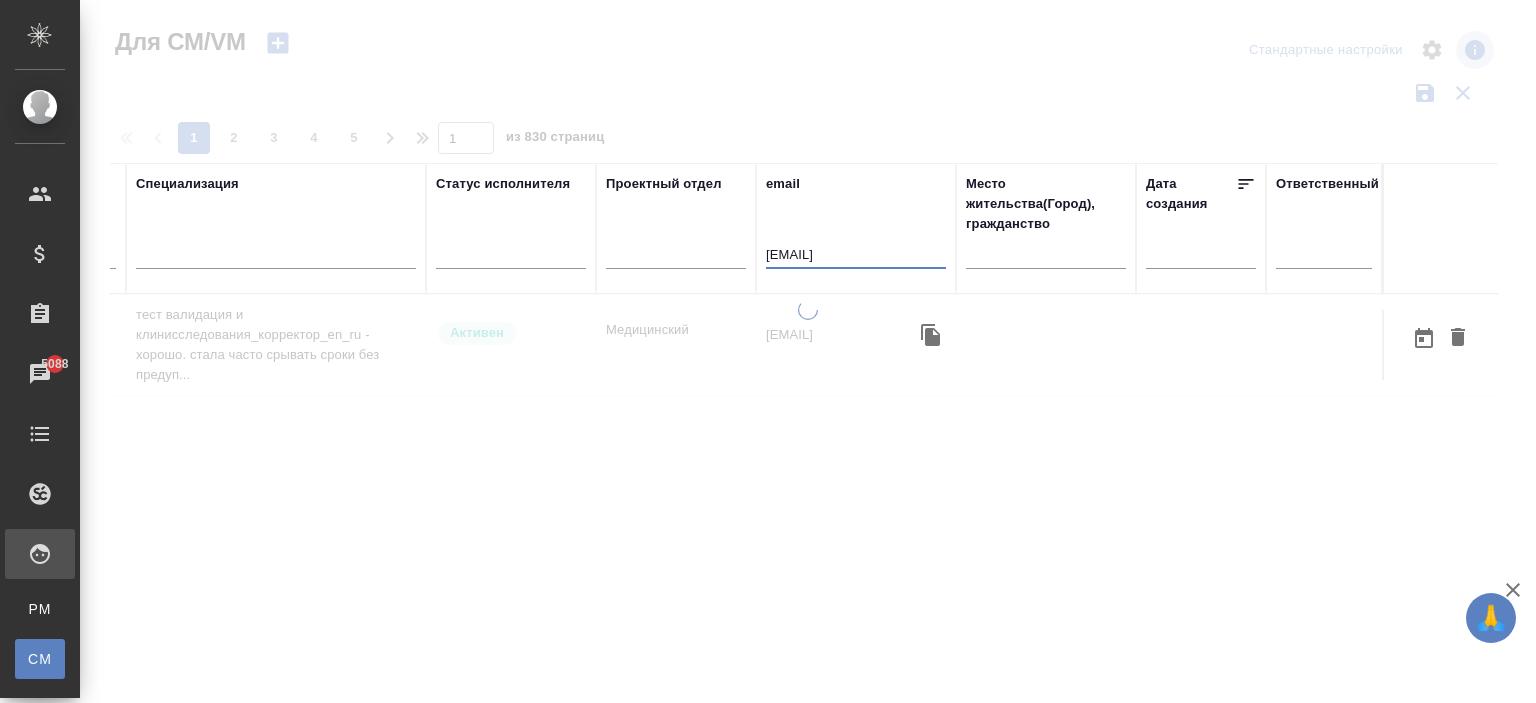 scroll, scrollTop: 0, scrollLeft: 763, axis: horizontal 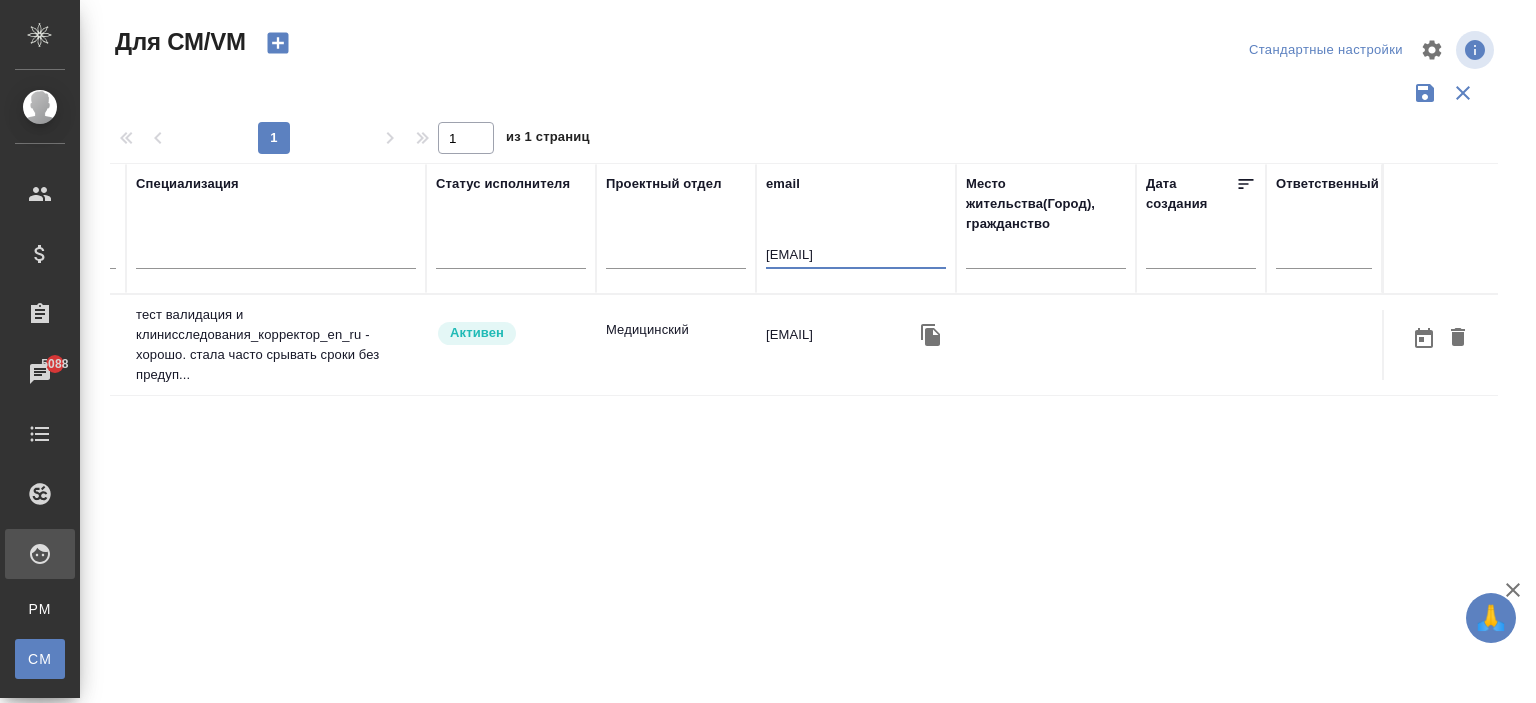 type on "Svetariapina@mail.ru" 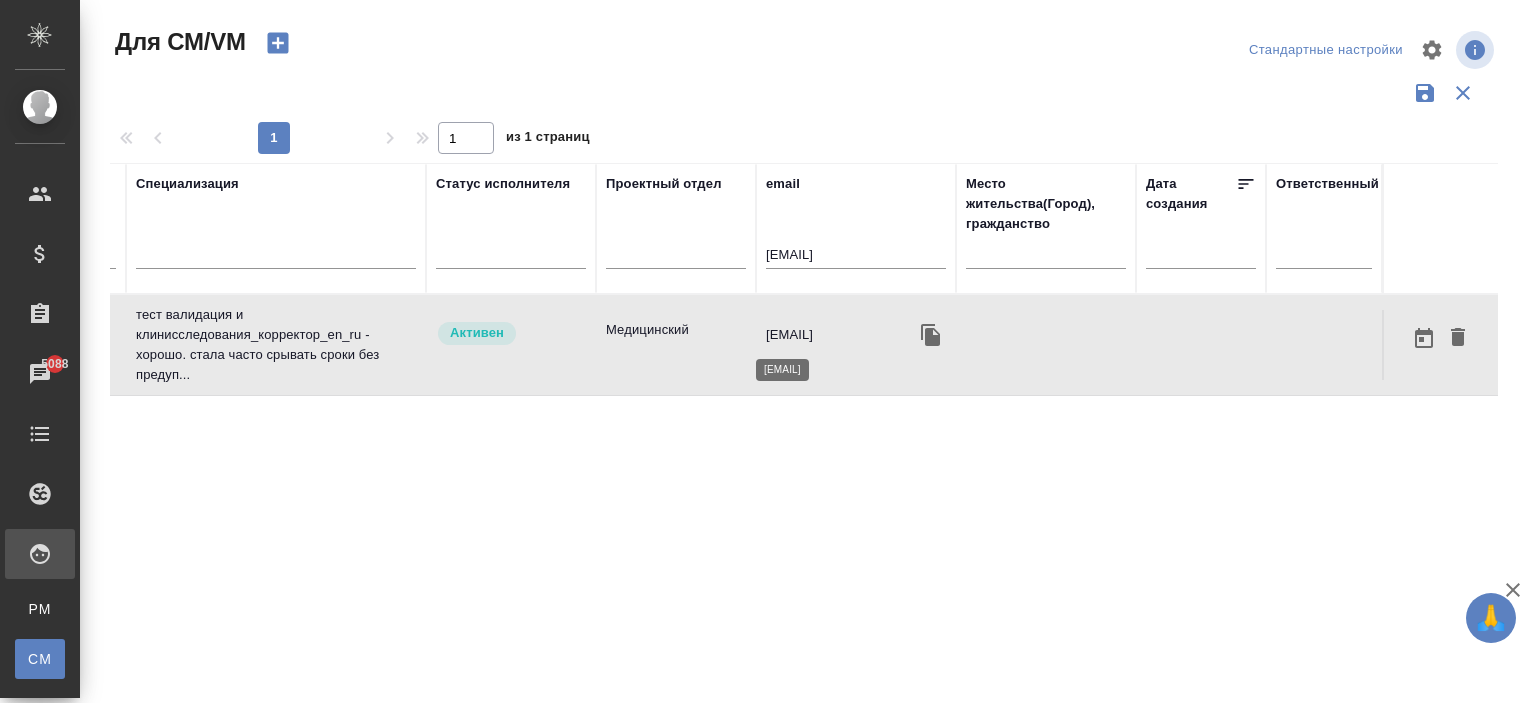 click on "svetariapina@mail.ru" at bounding box center (789, 335) 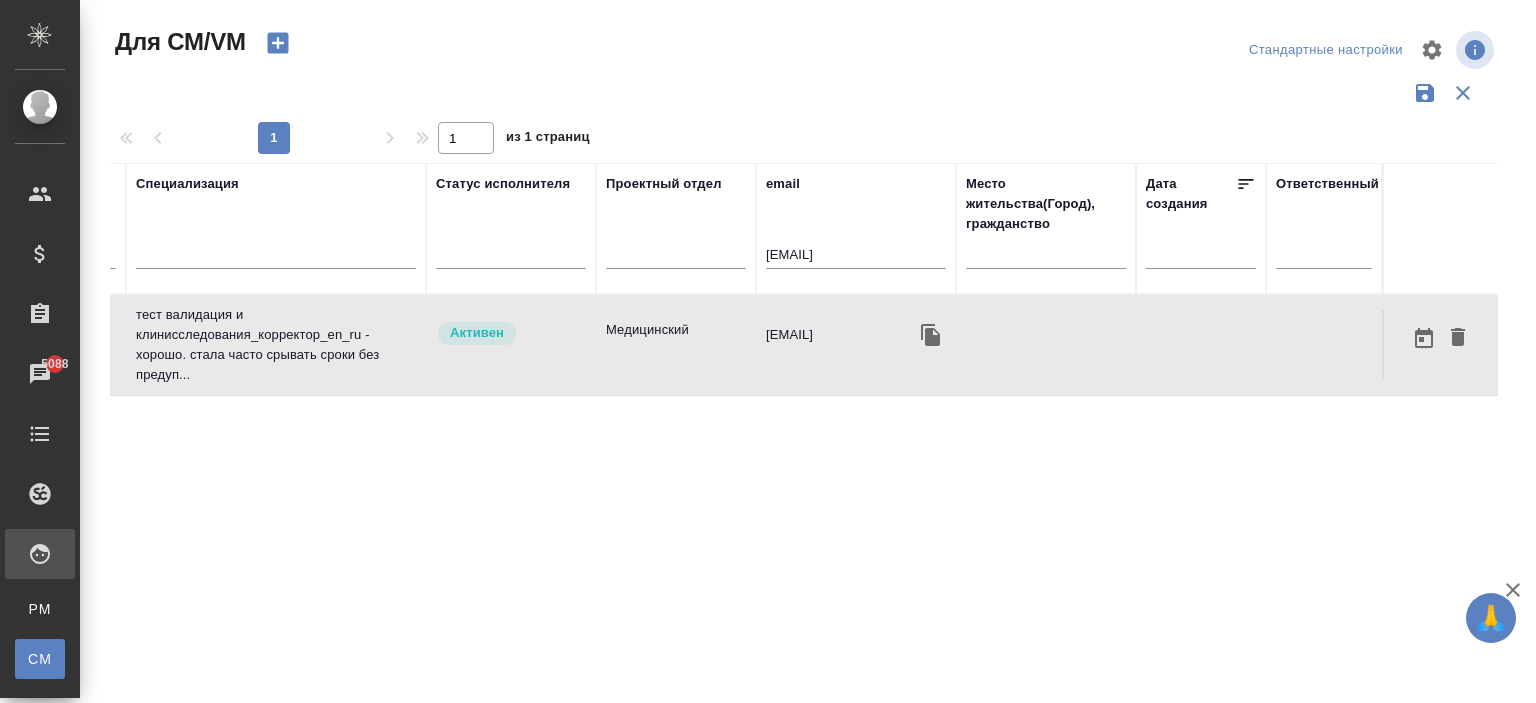 click on "svetariapina@mail.ru" at bounding box center (789, 335) 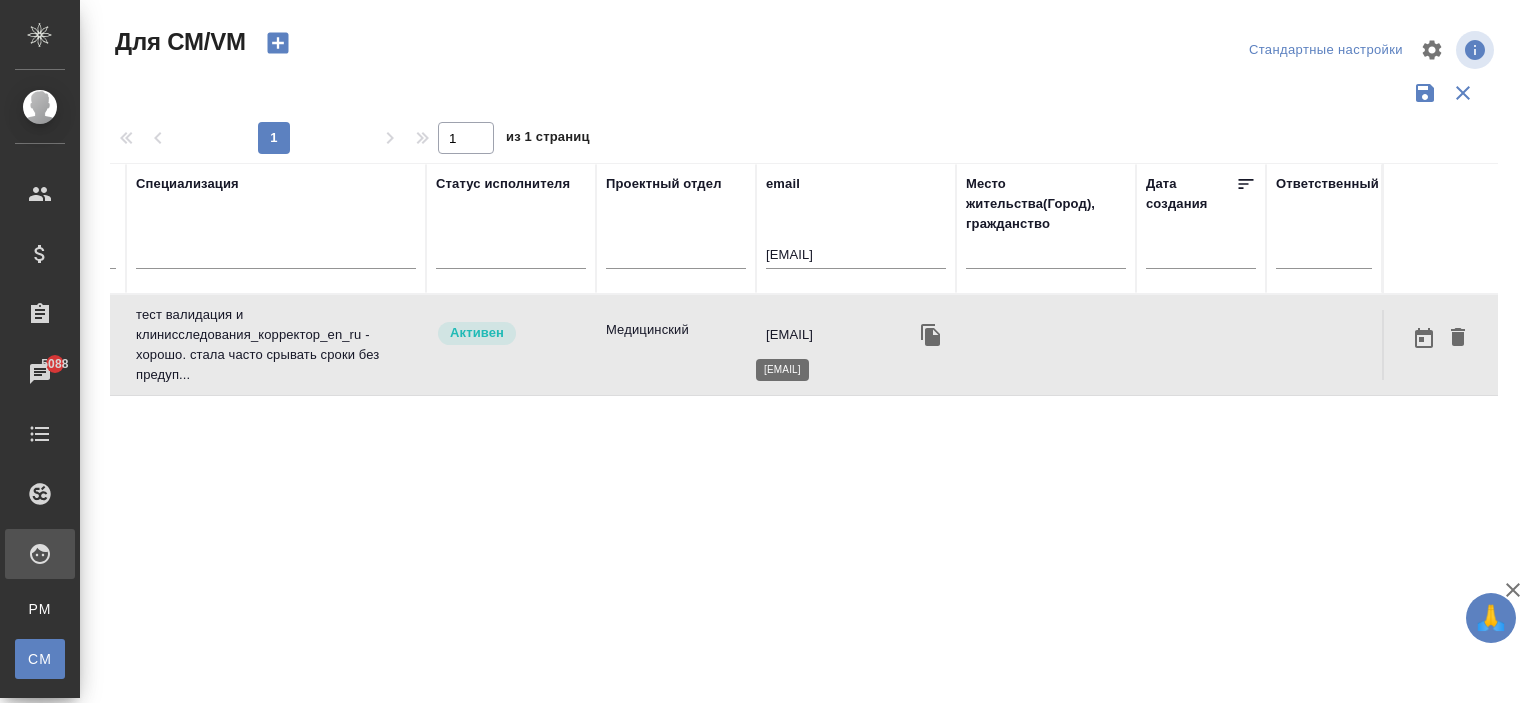 click on "svetariapina@mail.ru" at bounding box center [789, 335] 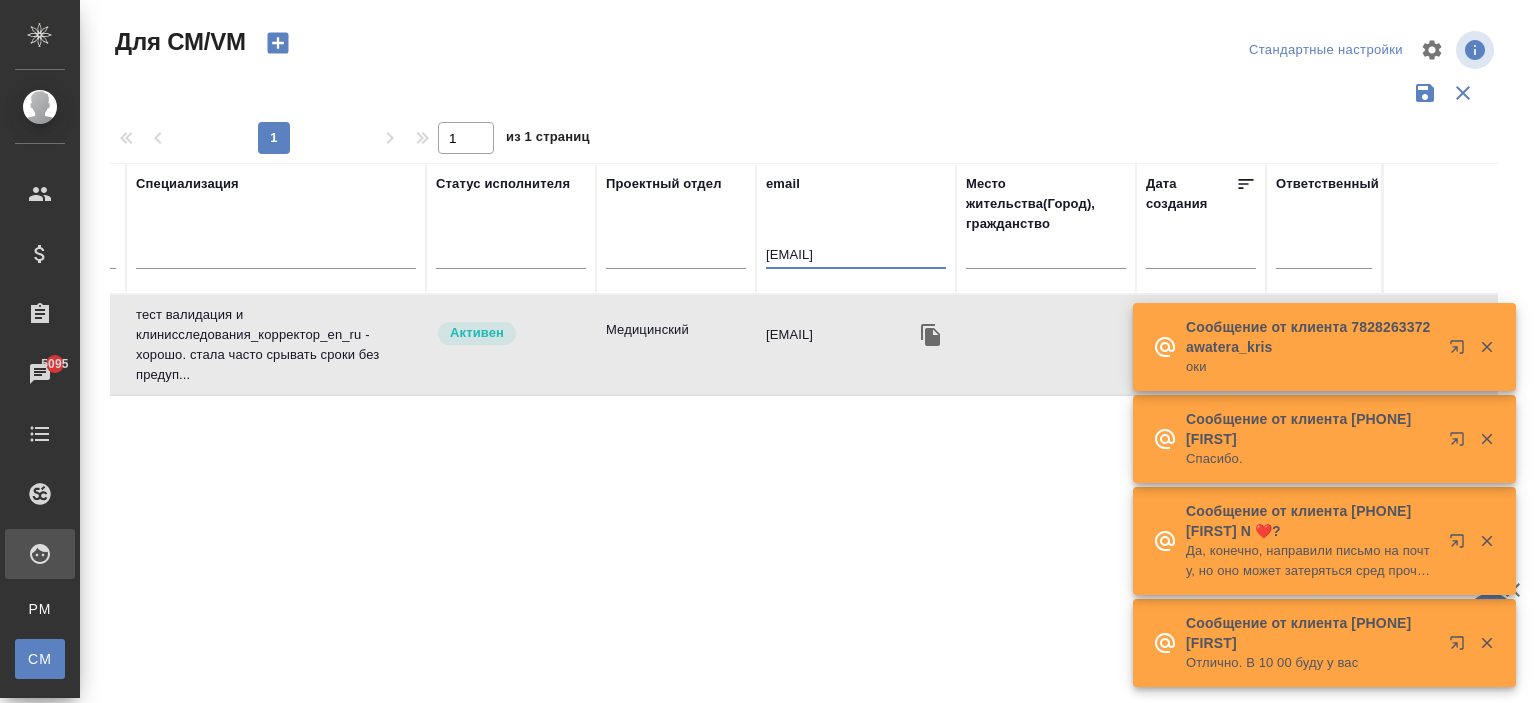 drag, startPoint x: 900, startPoint y: 260, endPoint x: 740, endPoint y: 255, distance: 160.07811 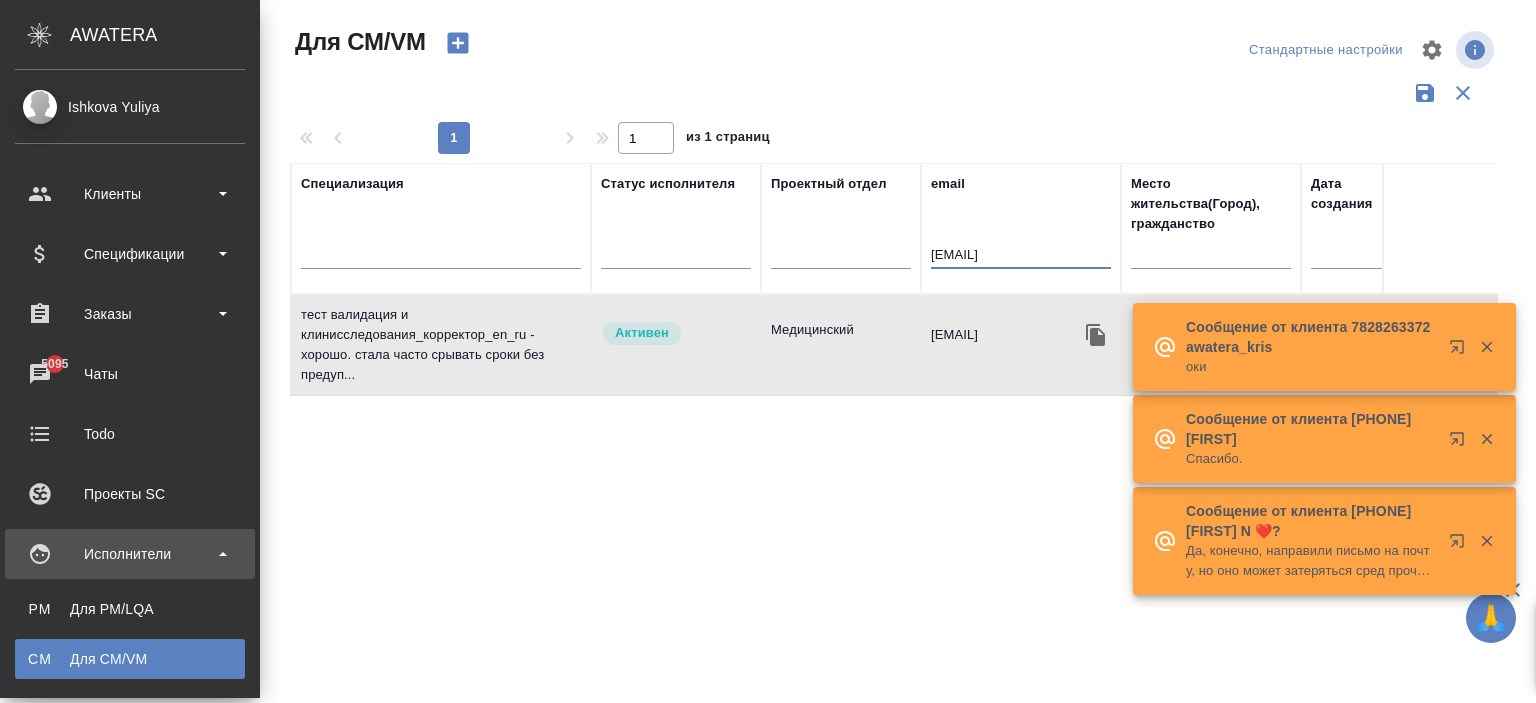 scroll, scrollTop: 100, scrollLeft: 0, axis: vertical 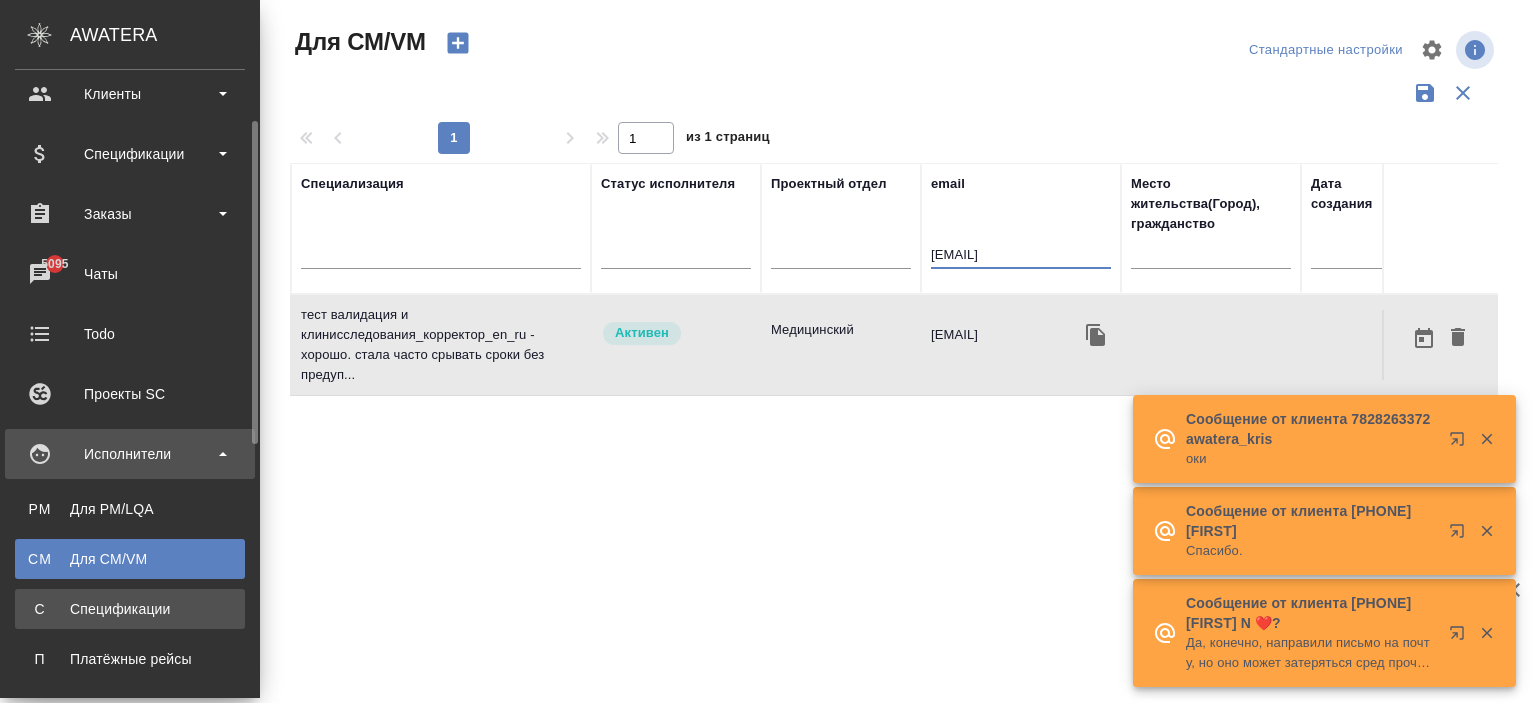 click on "Спецификации" at bounding box center [130, 609] 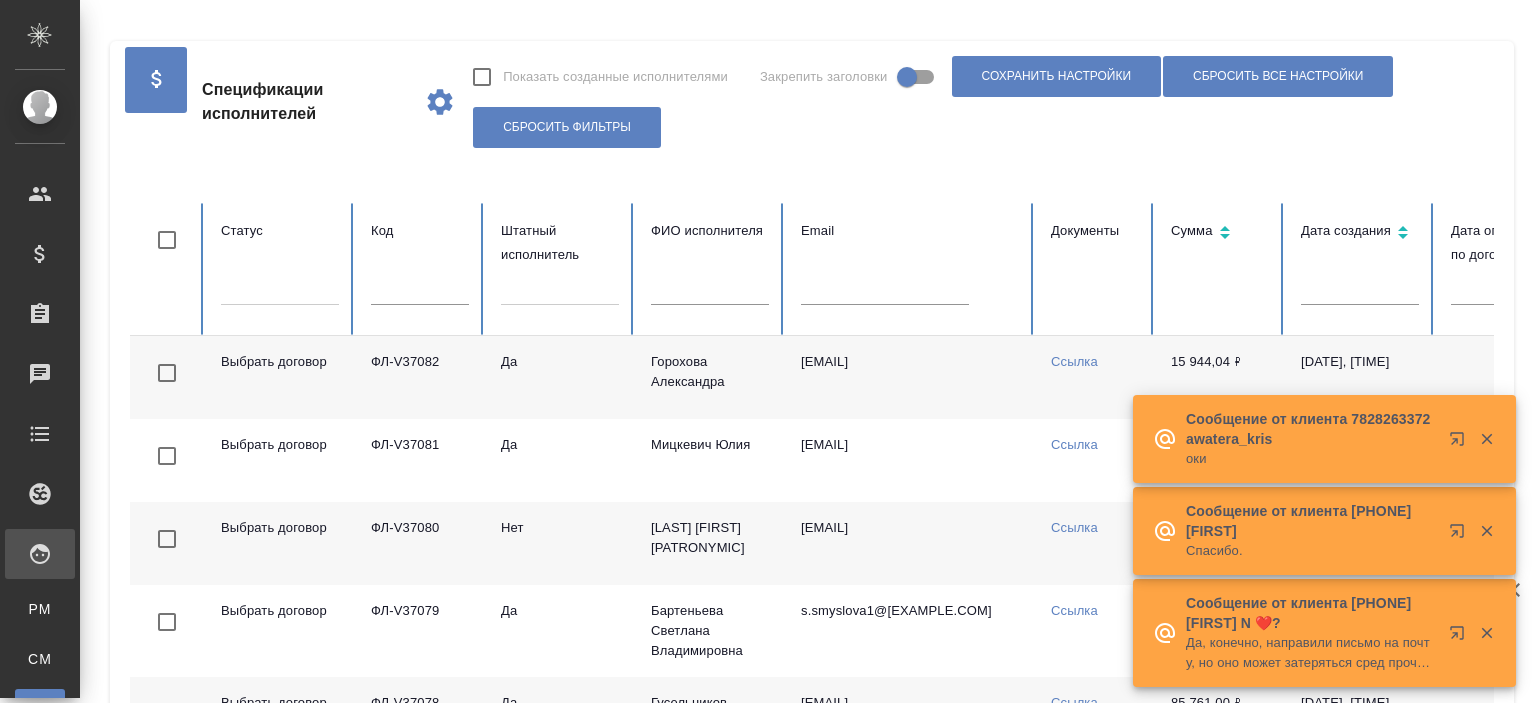 checkbox on "false" 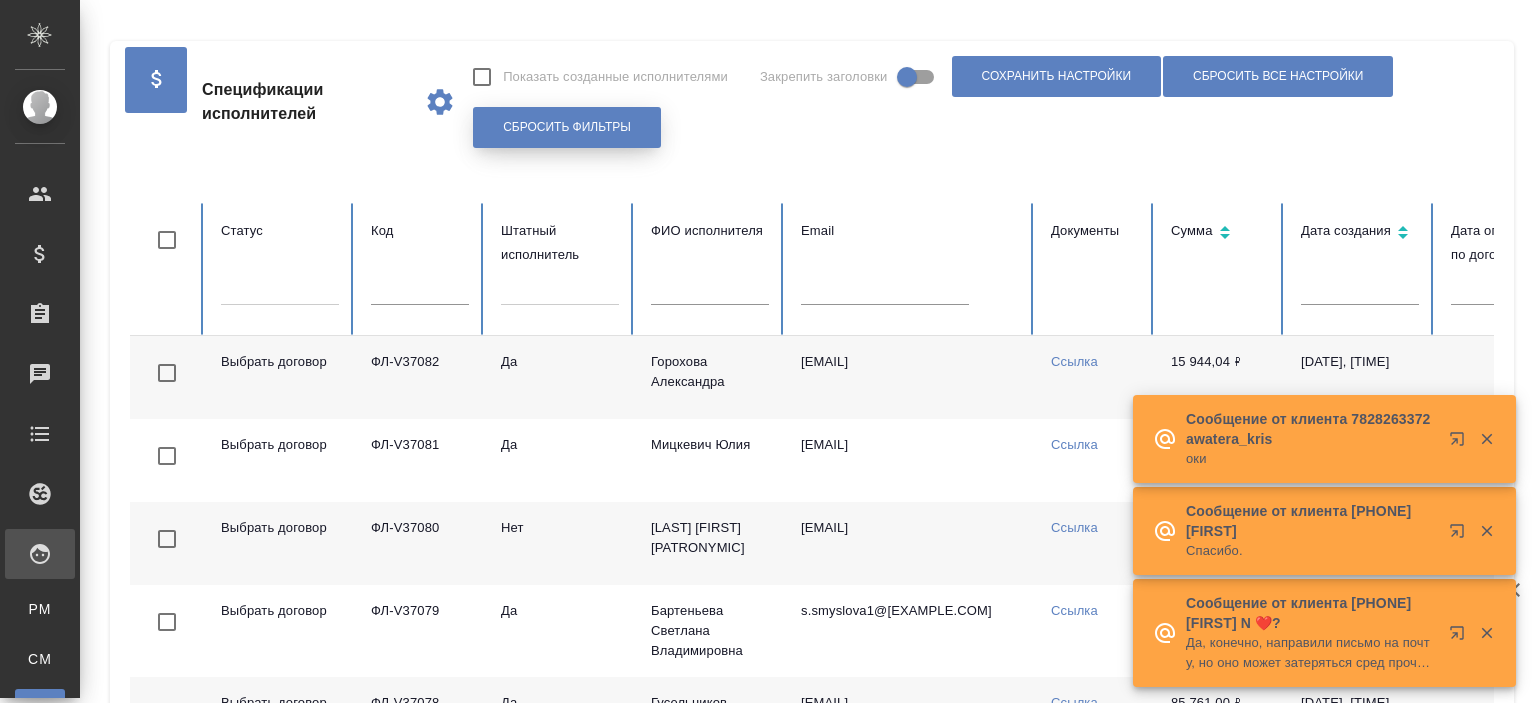click on "Сбросить фильтры" at bounding box center [567, 127] 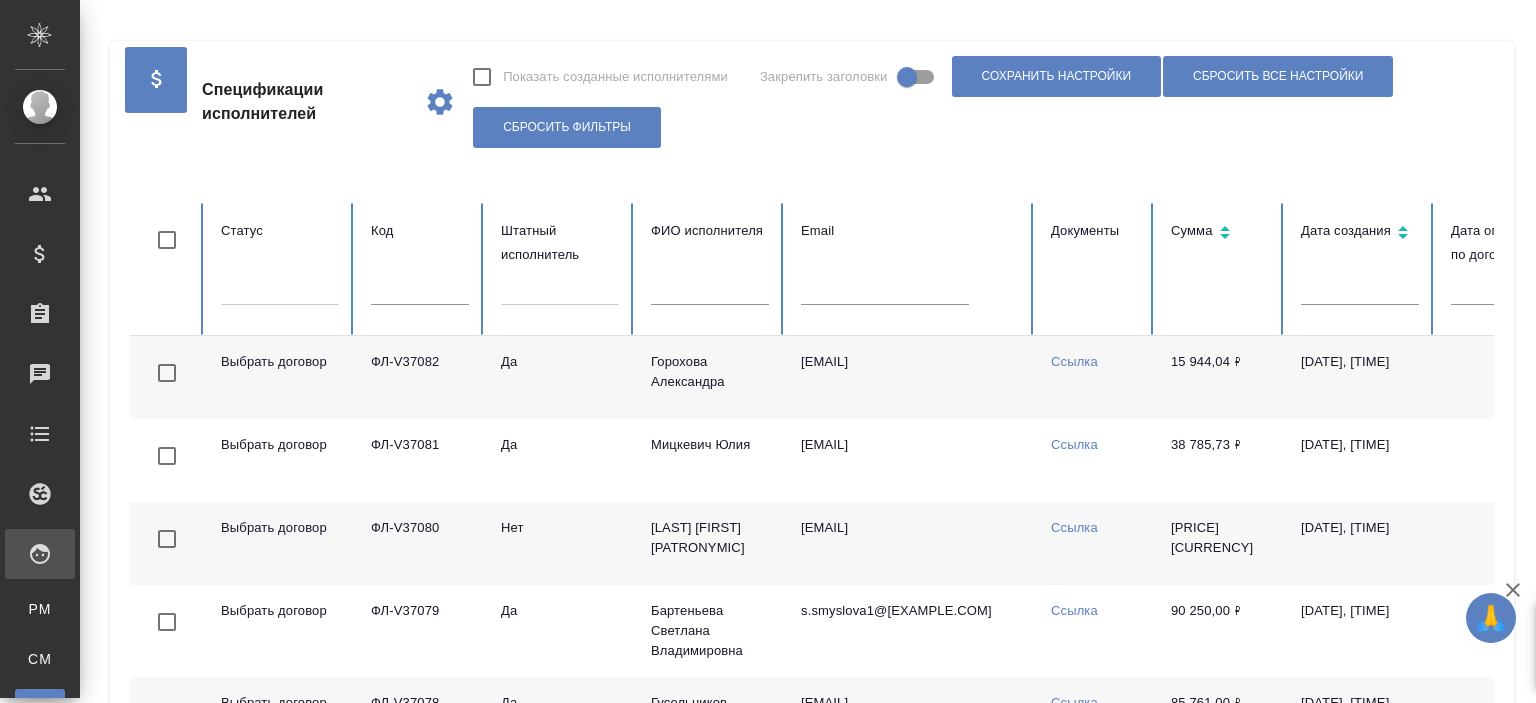 drag, startPoint x: 431, startPoint y: 285, endPoint x: 396, endPoint y: 287, distance: 35.057095 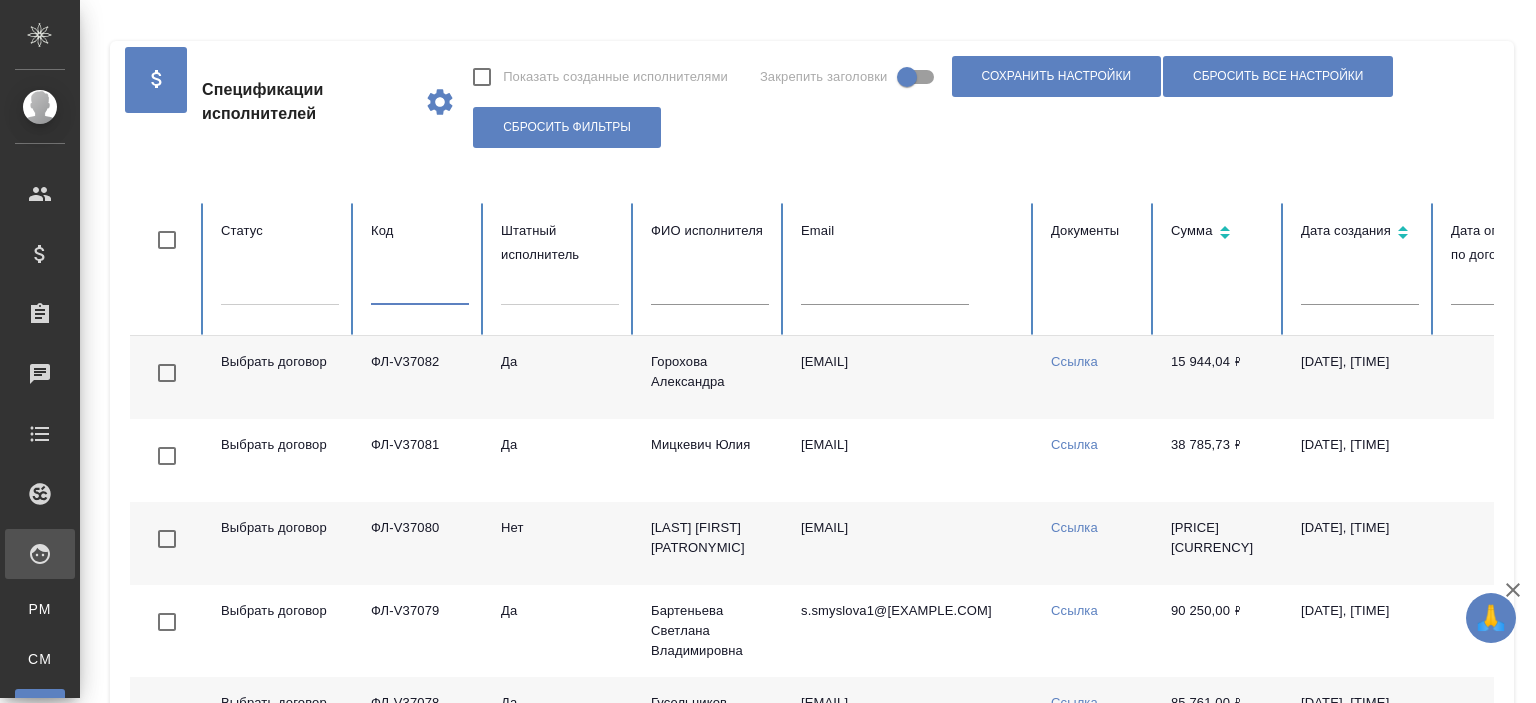 paste on "ФЛ-V31814" 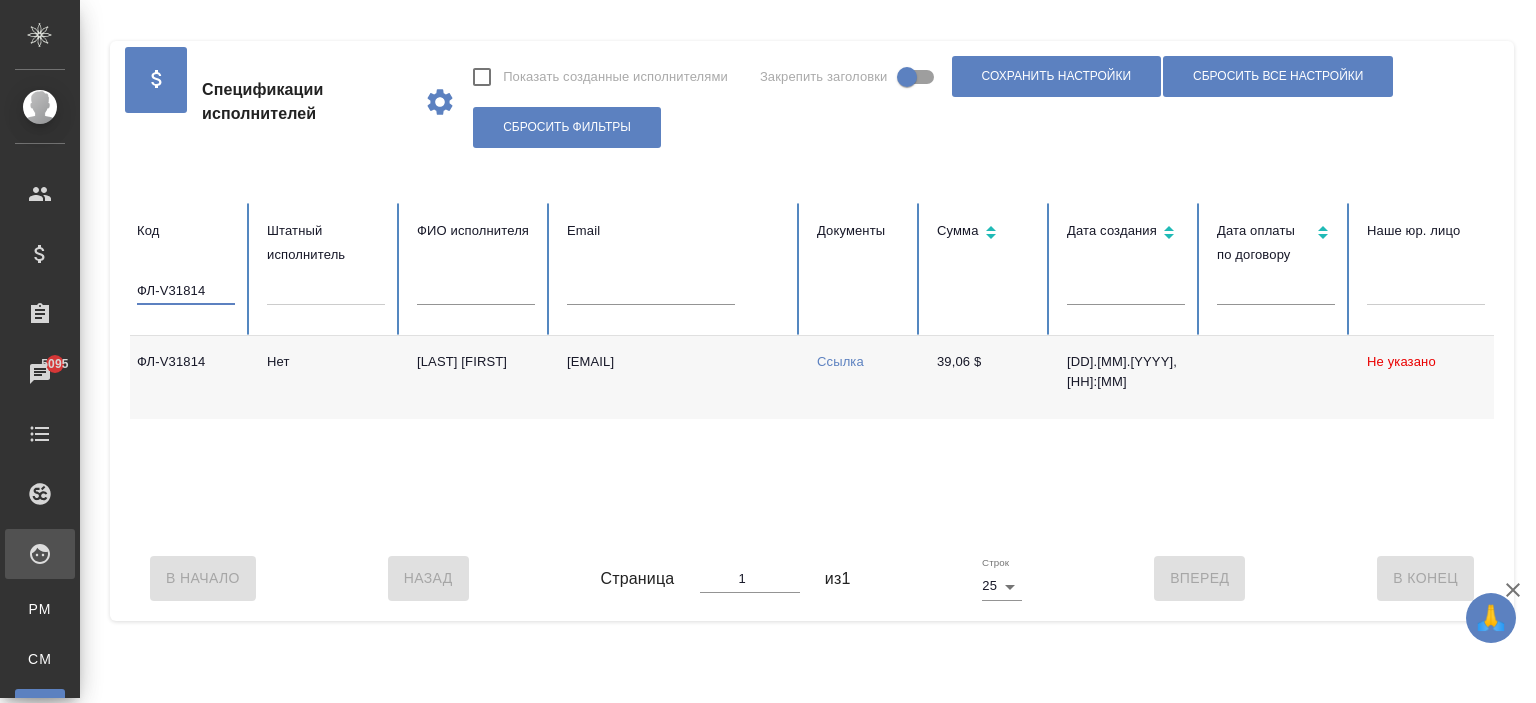 scroll, scrollTop: 0, scrollLeft: 108, axis: horizontal 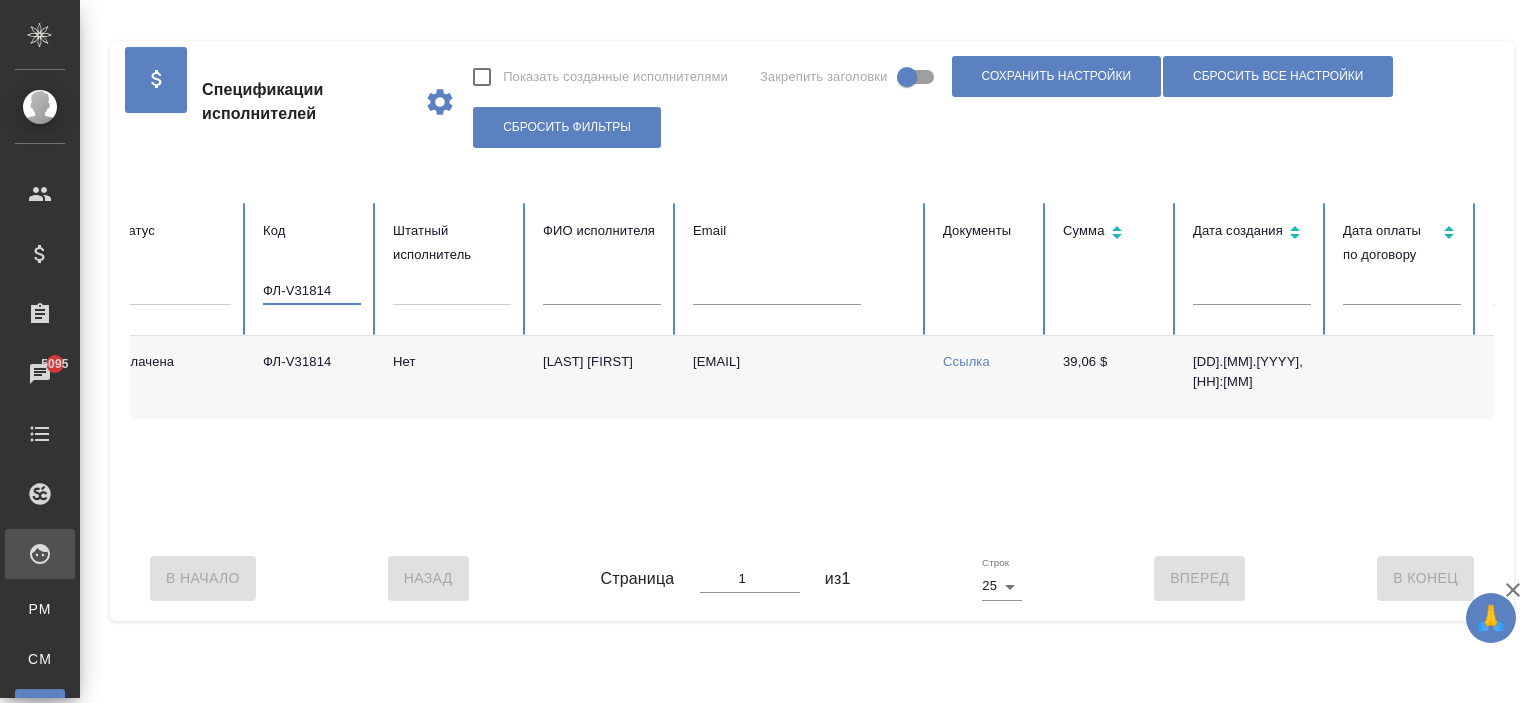 drag, startPoint x: 350, startPoint y: 283, endPoint x: 156, endPoint y: 283, distance: 194 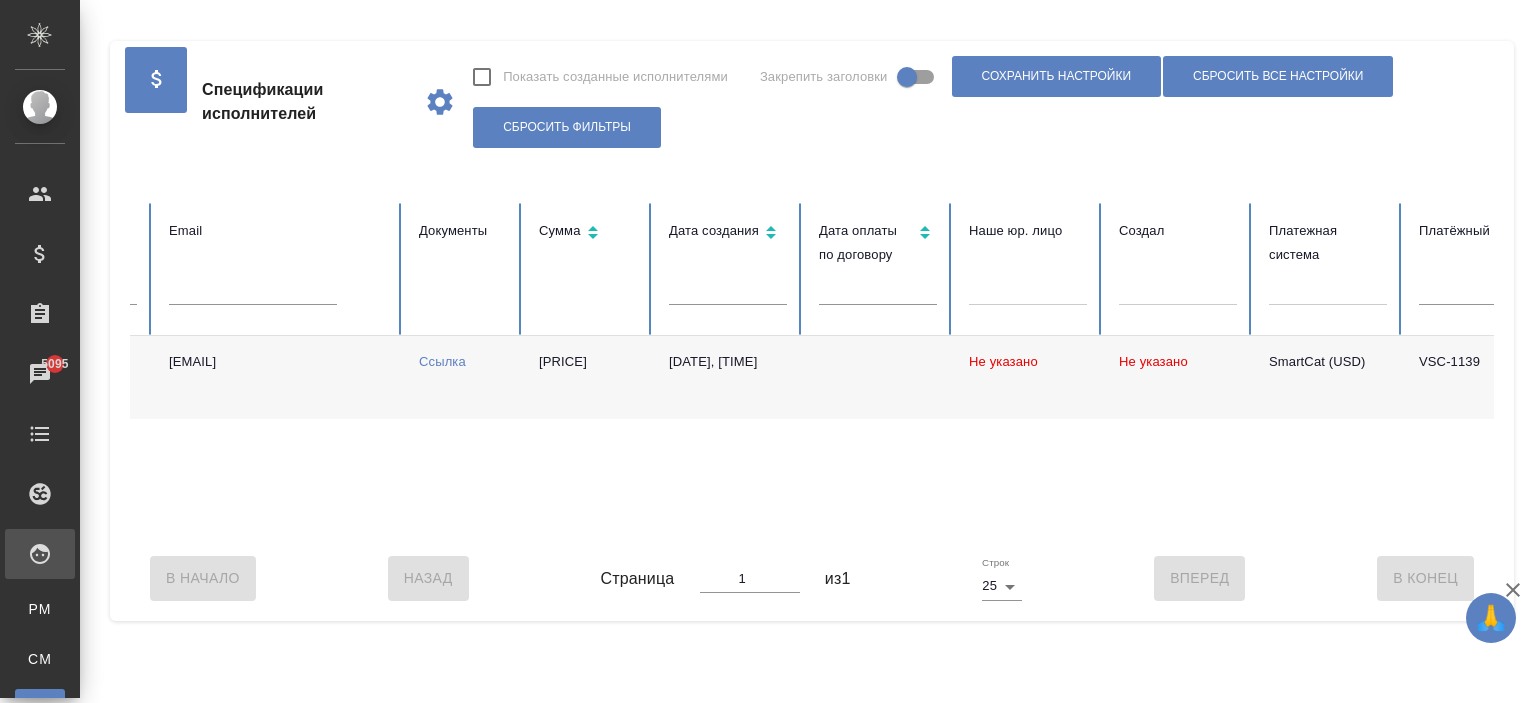scroll, scrollTop: 0, scrollLeft: 0, axis: both 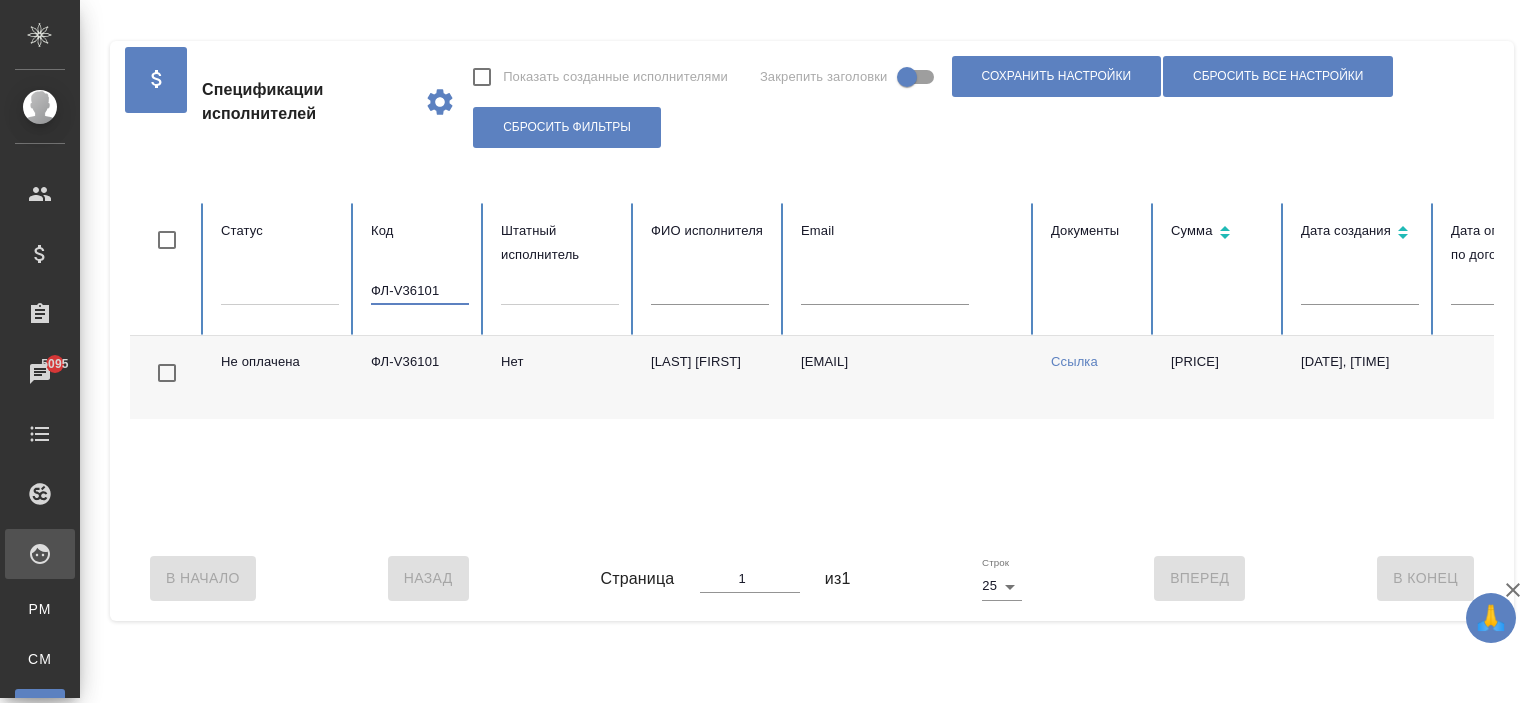 click on "Ilshishido@tbt.t-com.ne.jp" at bounding box center [910, 377] 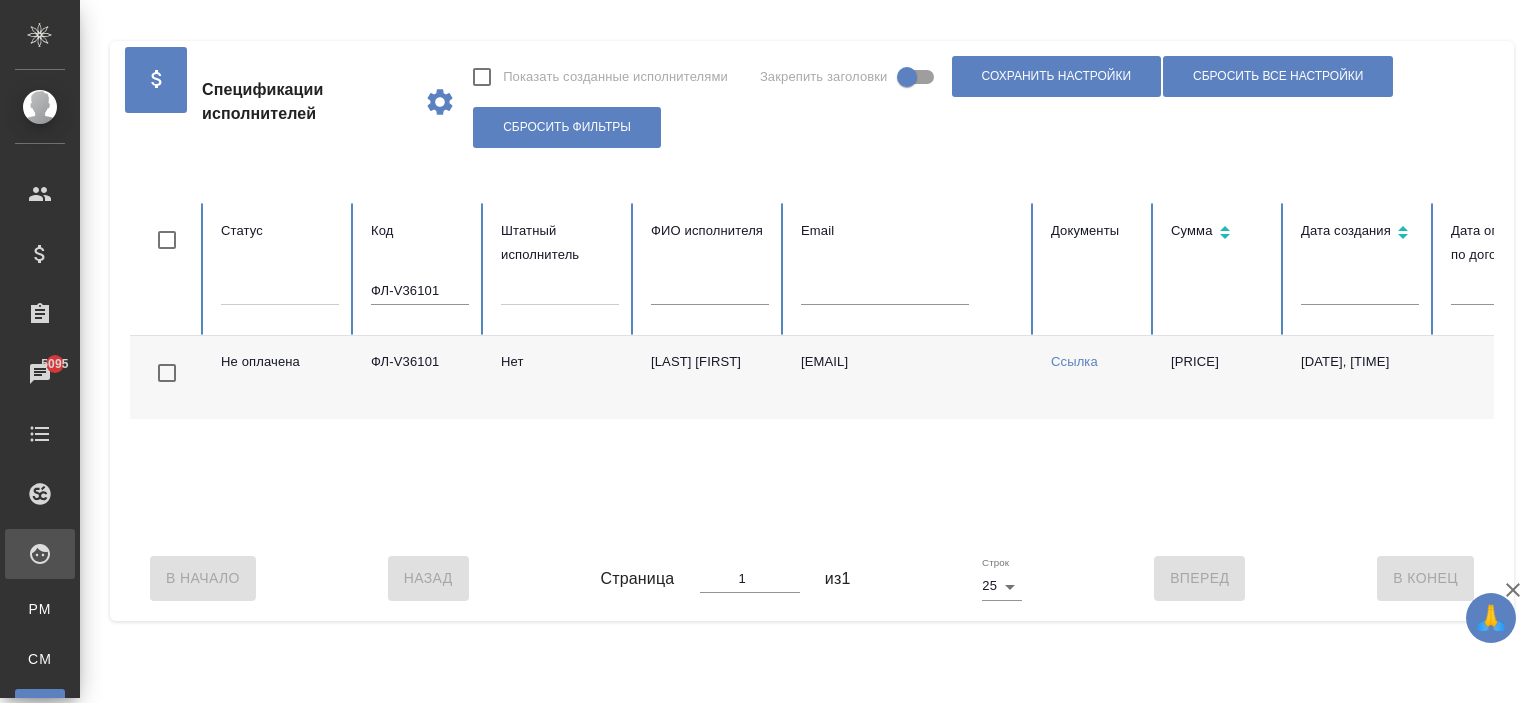 click on "Ilshishido@tbt.t-com.ne.jp" at bounding box center (910, 377) 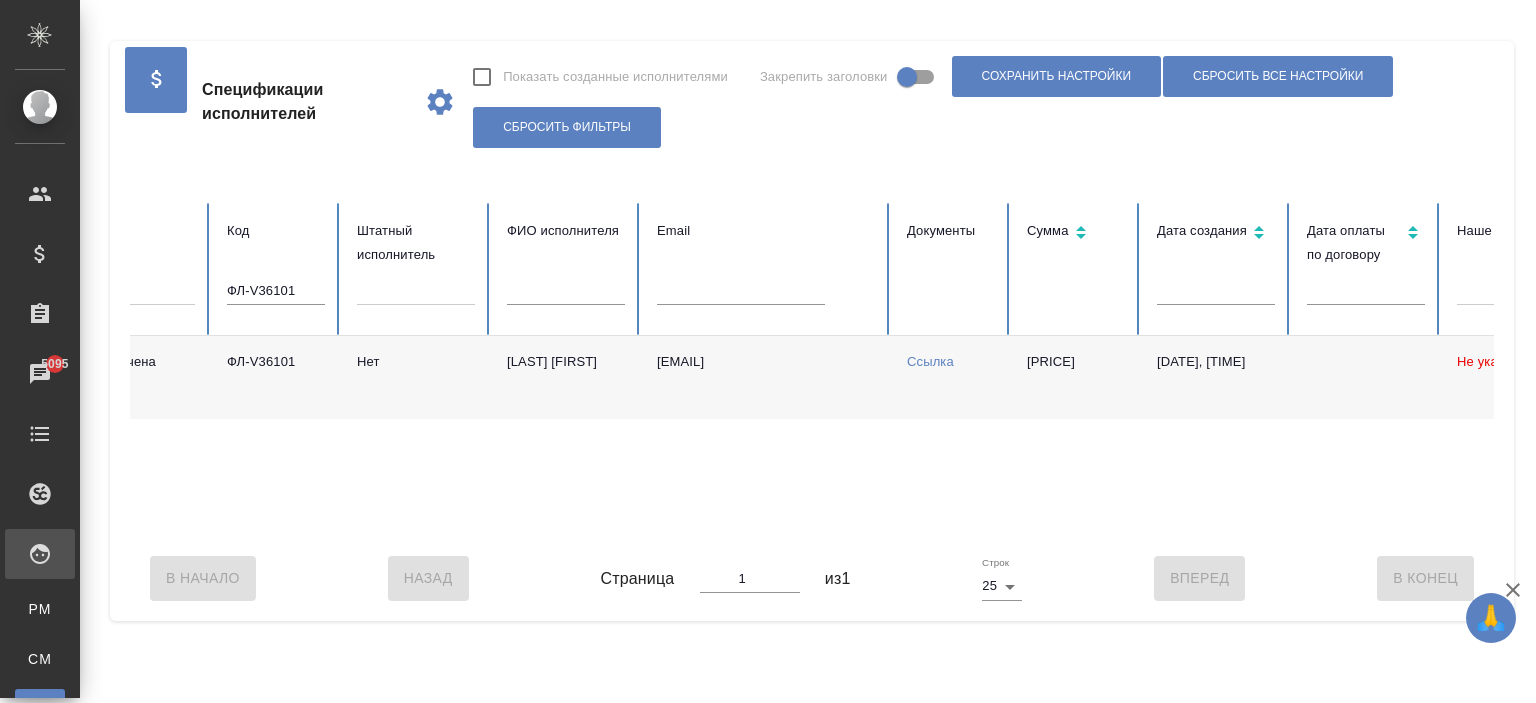 scroll, scrollTop: 0, scrollLeft: 777, axis: horizontal 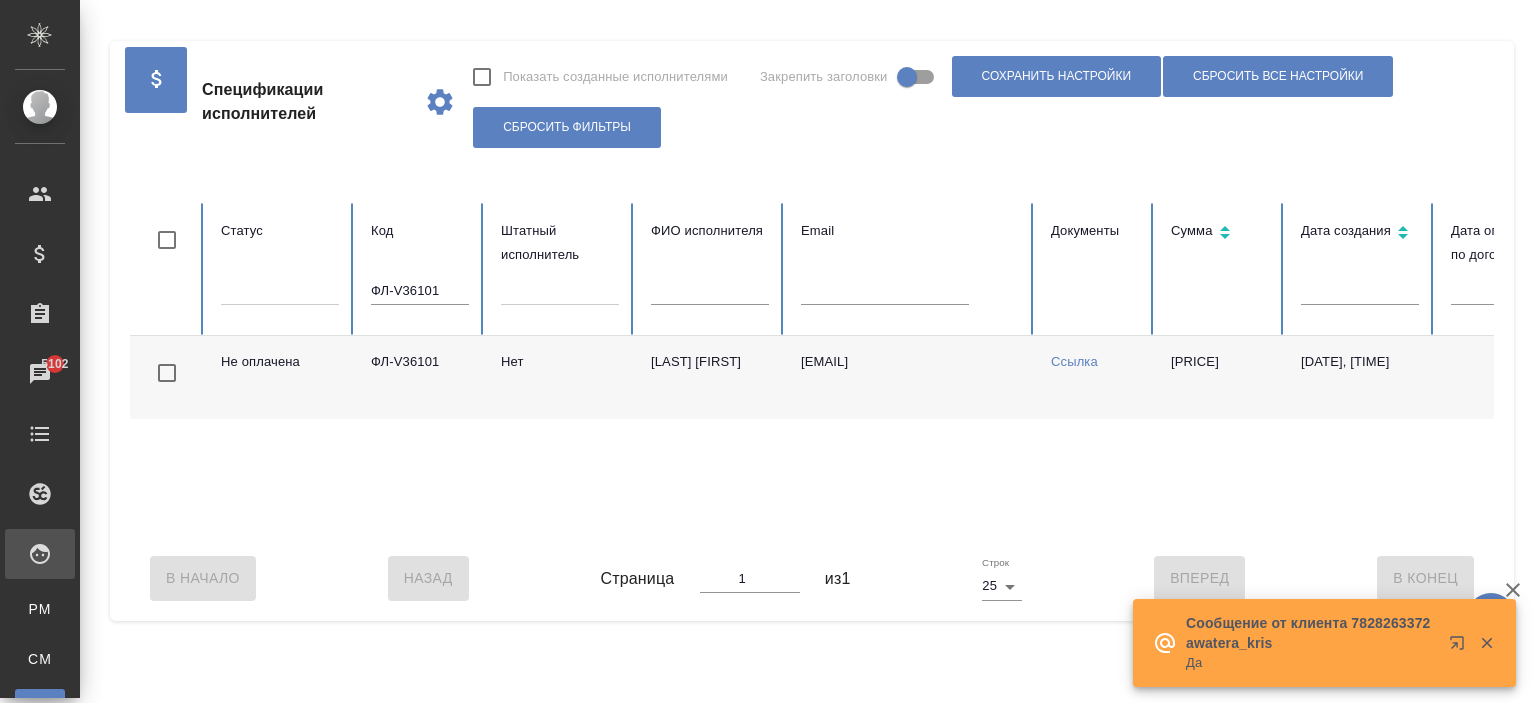 click on "Нет" at bounding box center (560, 377) 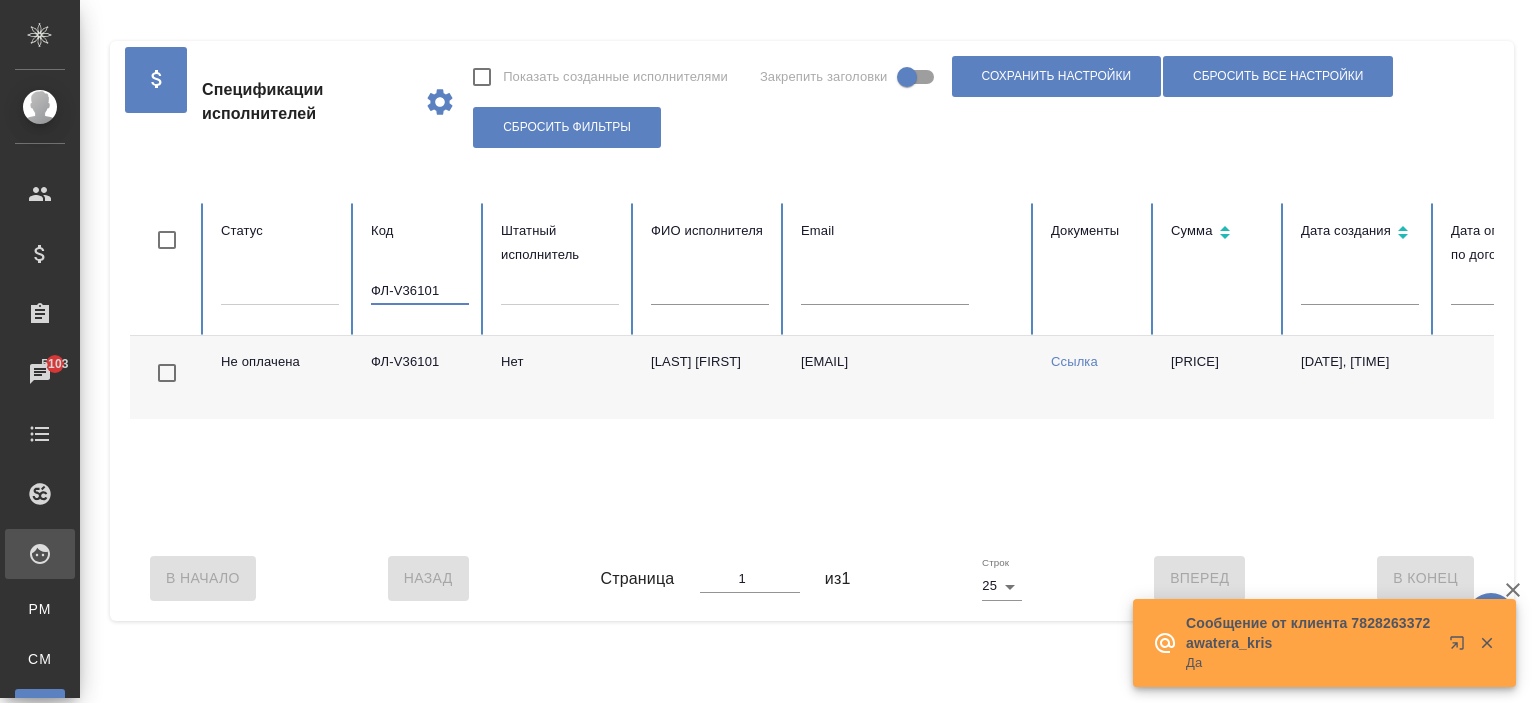 drag, startPoint x: 459, startPoint y: 288, endPoint x: 236, endPoint y: 275, distance: 223.3786 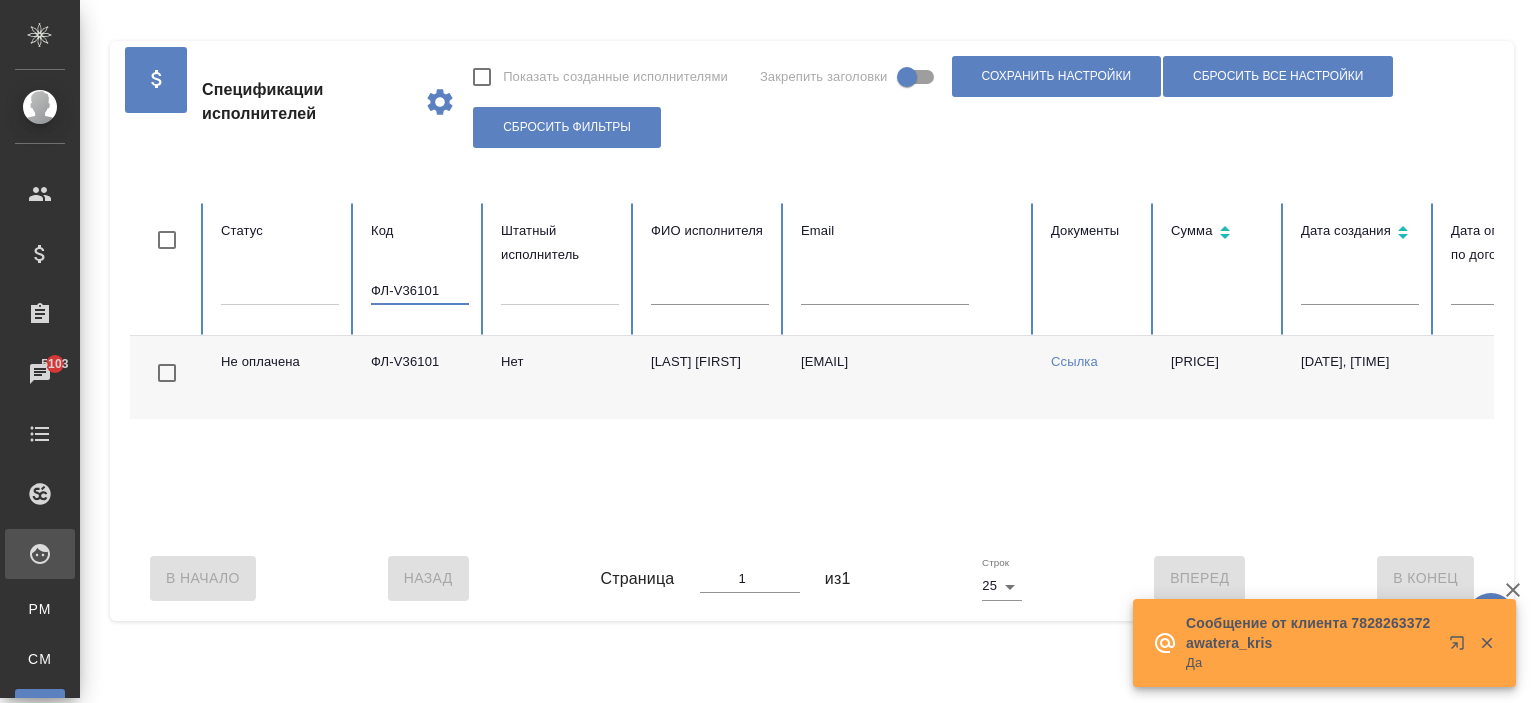 paste on "ФЛ-V35537" 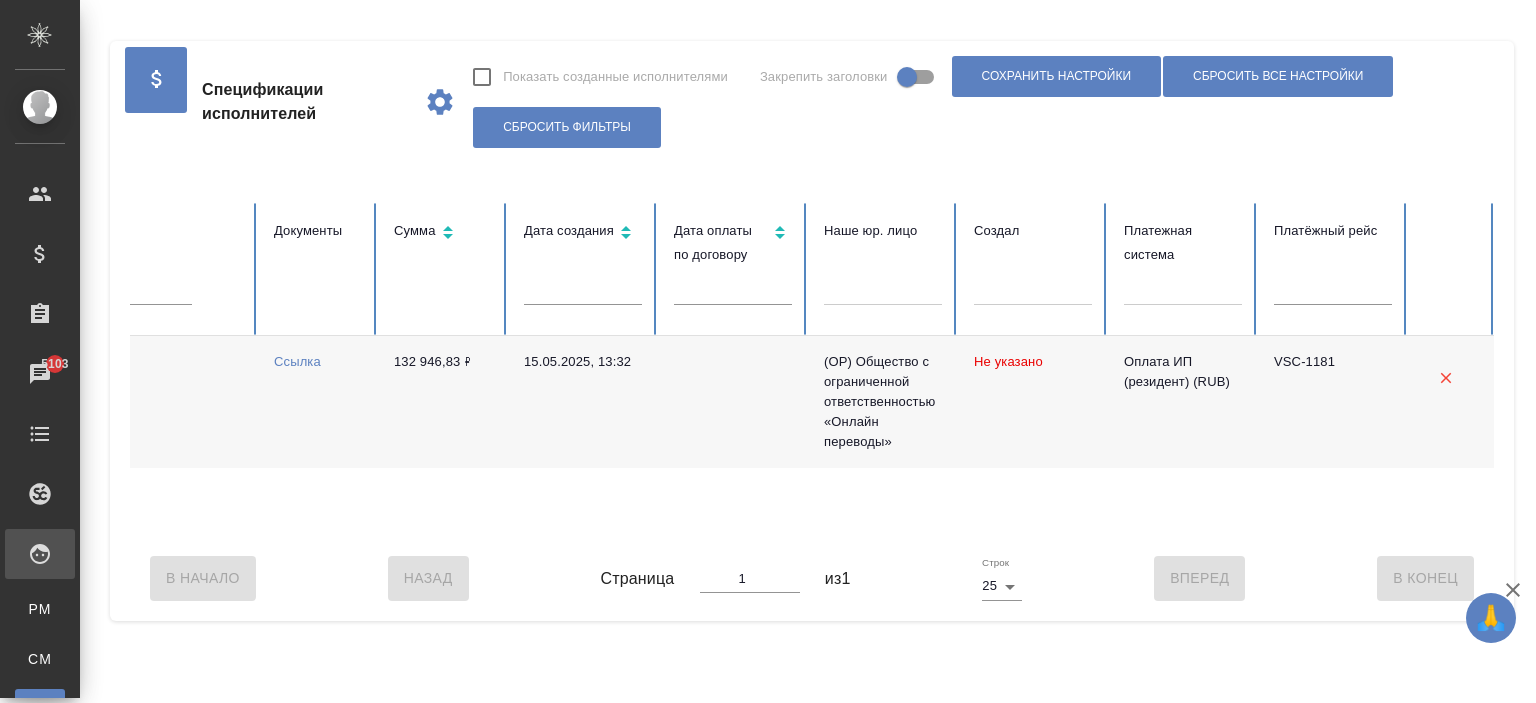 scroll, scrollTop: 0, scrollLeft: 0, axis: both 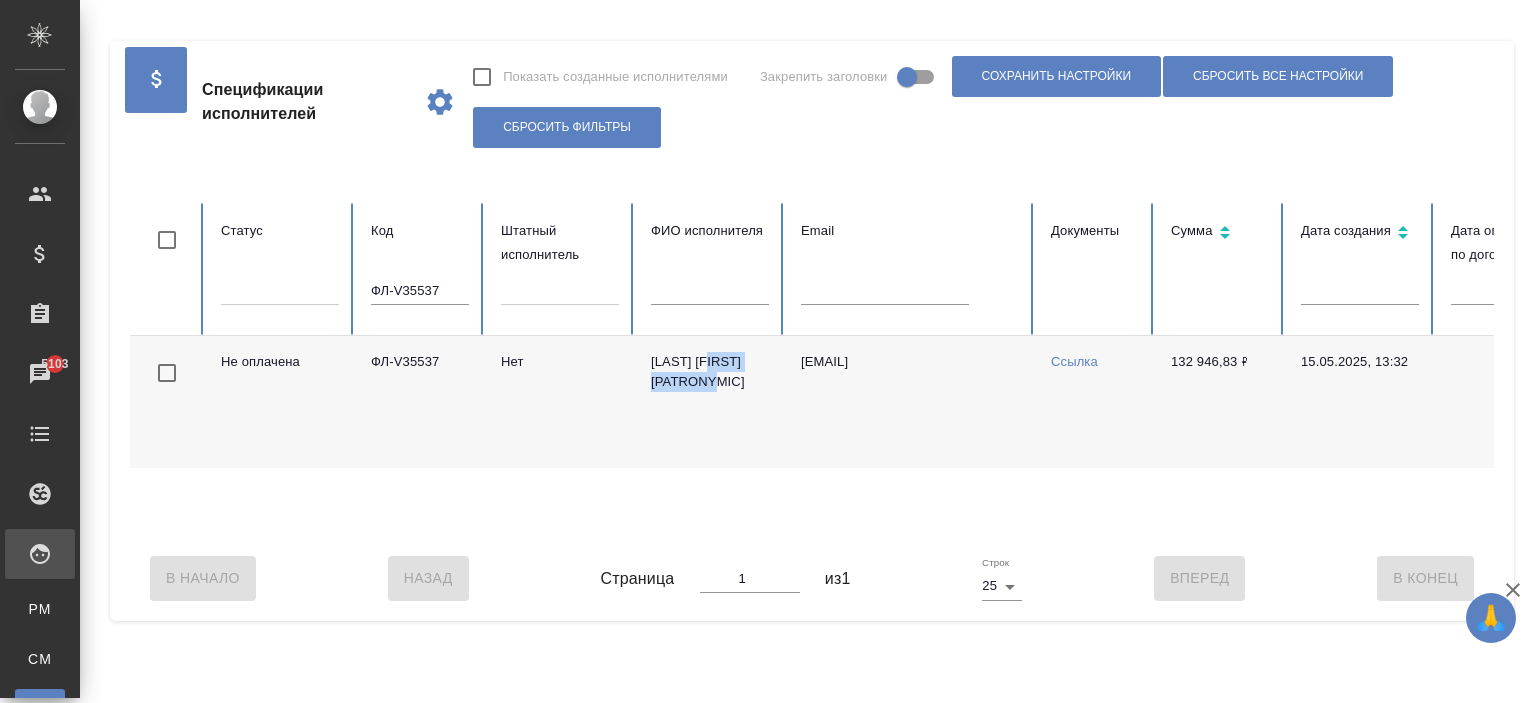 click on "Сагань Филипп Сергеевич" at bounding box center (710, 402) 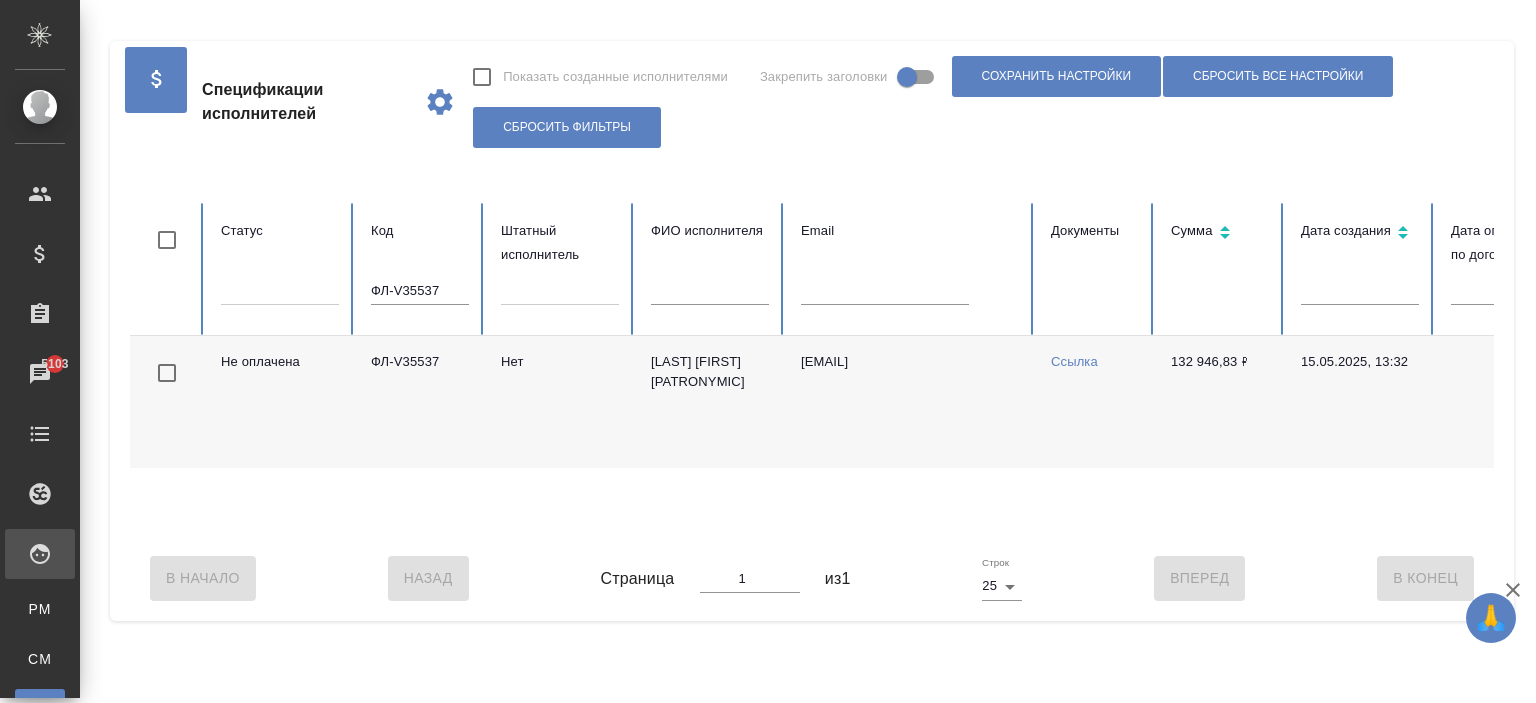 click on "Сагань Филипп Сергеевич" at bounding box center [710, 402] 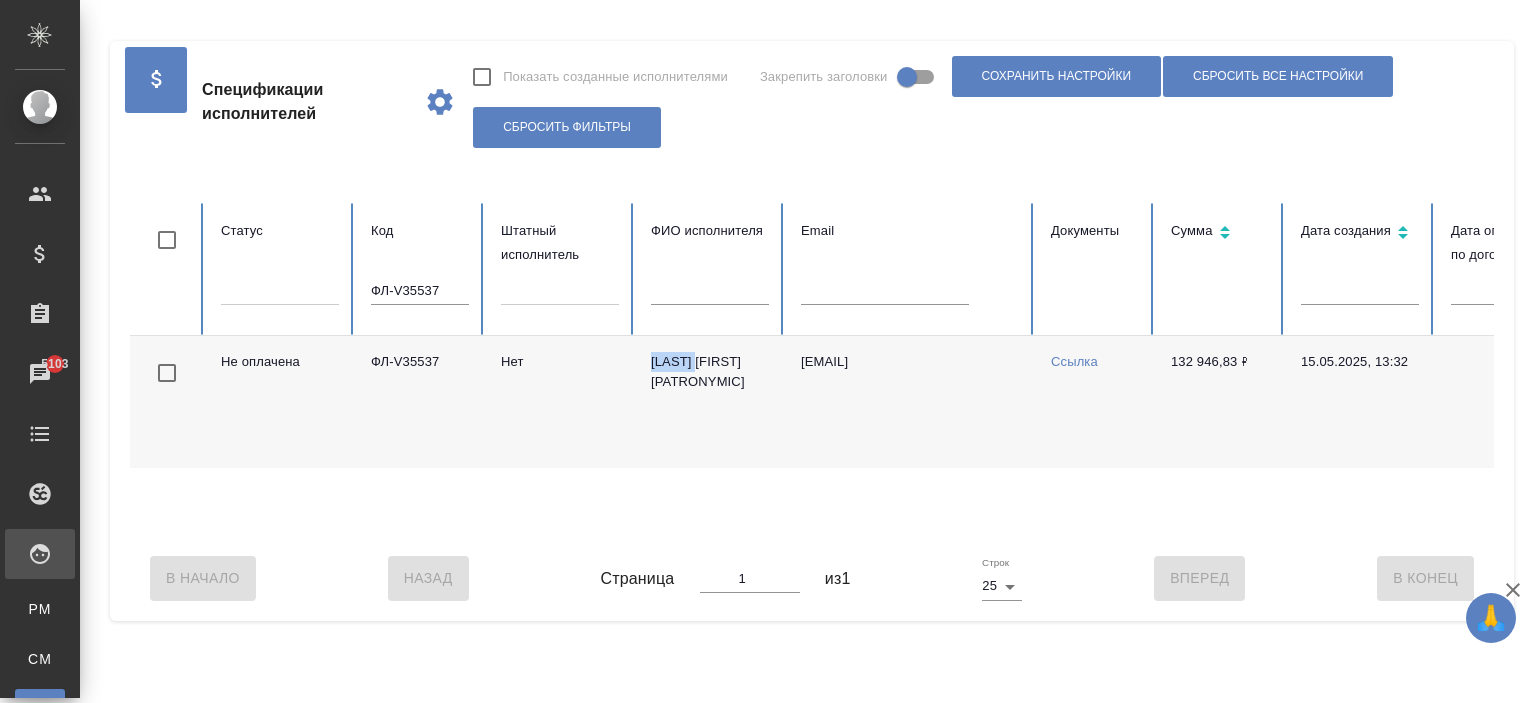 click on "Сагань Филипп Сергеевич" at bounding box center (710, 402) 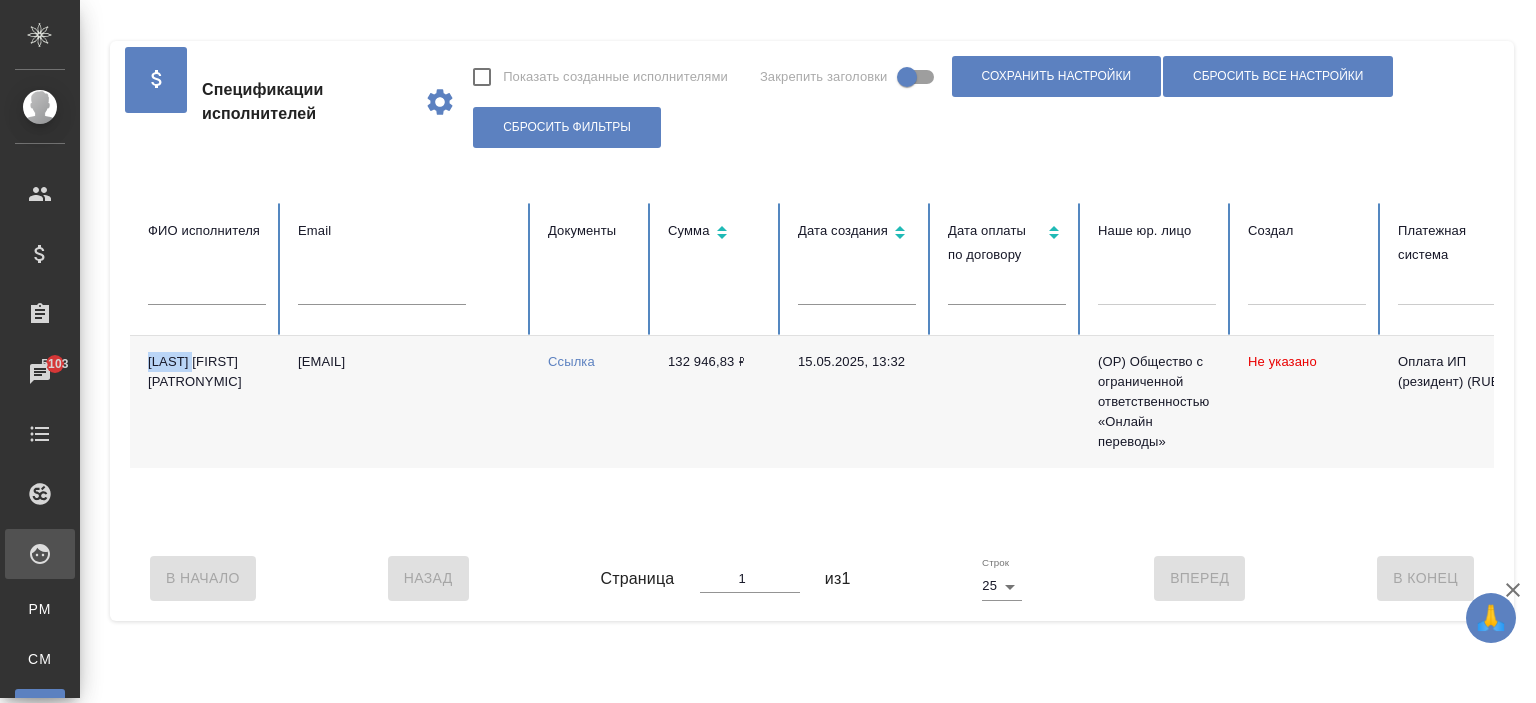 scroll, scrollTop: 0, scrollLeft: 777, axis: horizontal 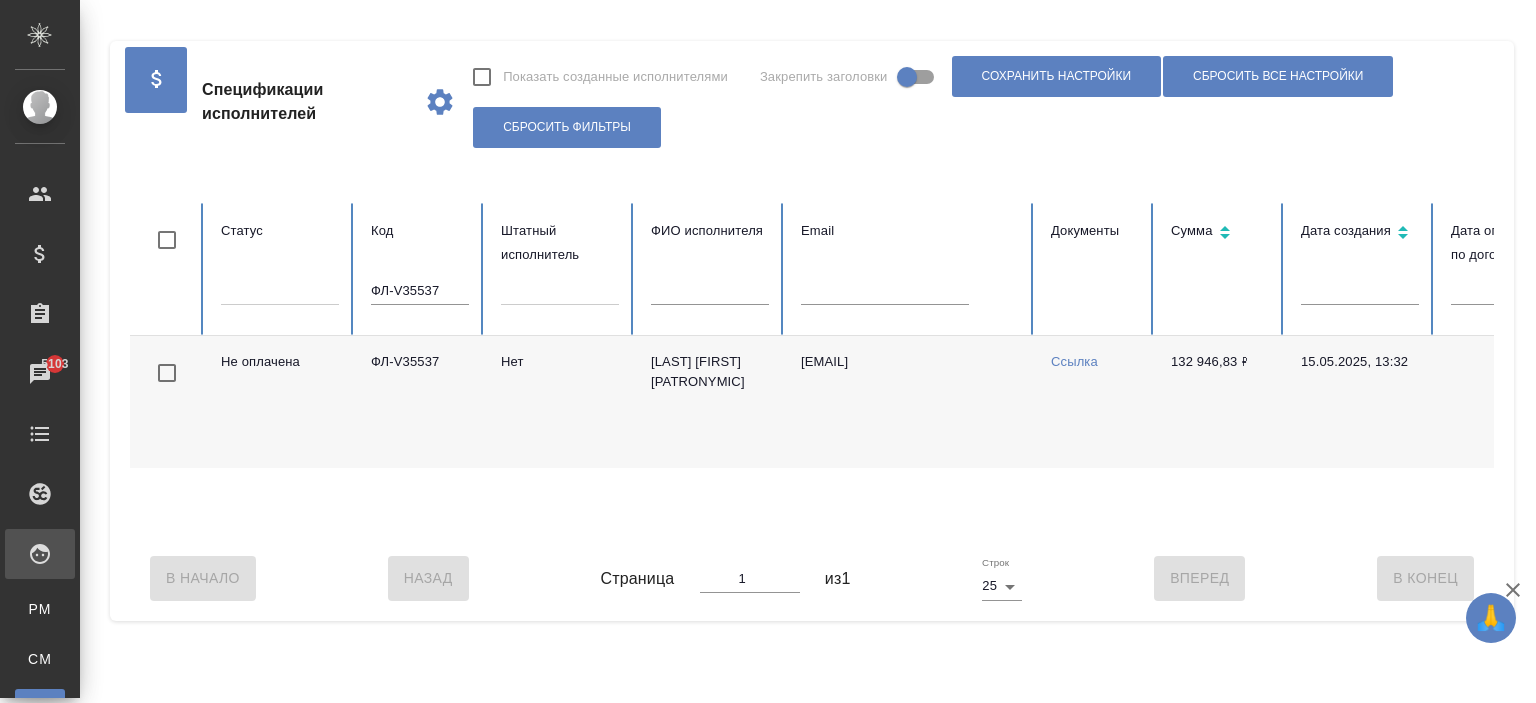 click on "Не оплачена ФЛ-V35537 Нет Сагань Филипп Сергеевич philip.sagan@mail.ru Ссылка 132 946,83 ₽ 15.05.2025, 13:32 (OP) Общество с ограниченной ответственностью «Онлайн переводы» Не указано Оплата ИП (резидент) (RUB) VSC-1181" at bounding box center [1201, 436] 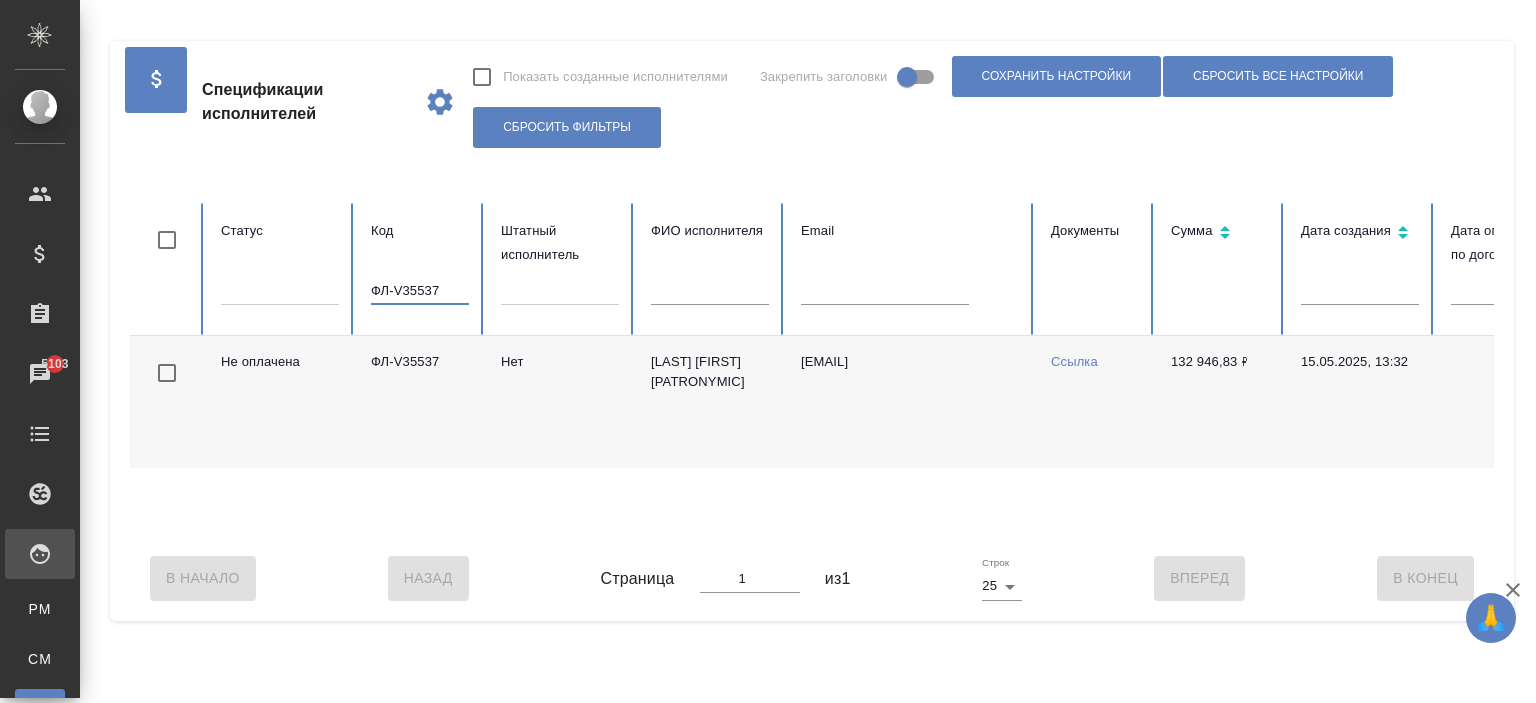 drag, startPoint x: 448, startPoint y: 293, endPoint x: 312, endPoint y: 294, distance: 136.00368 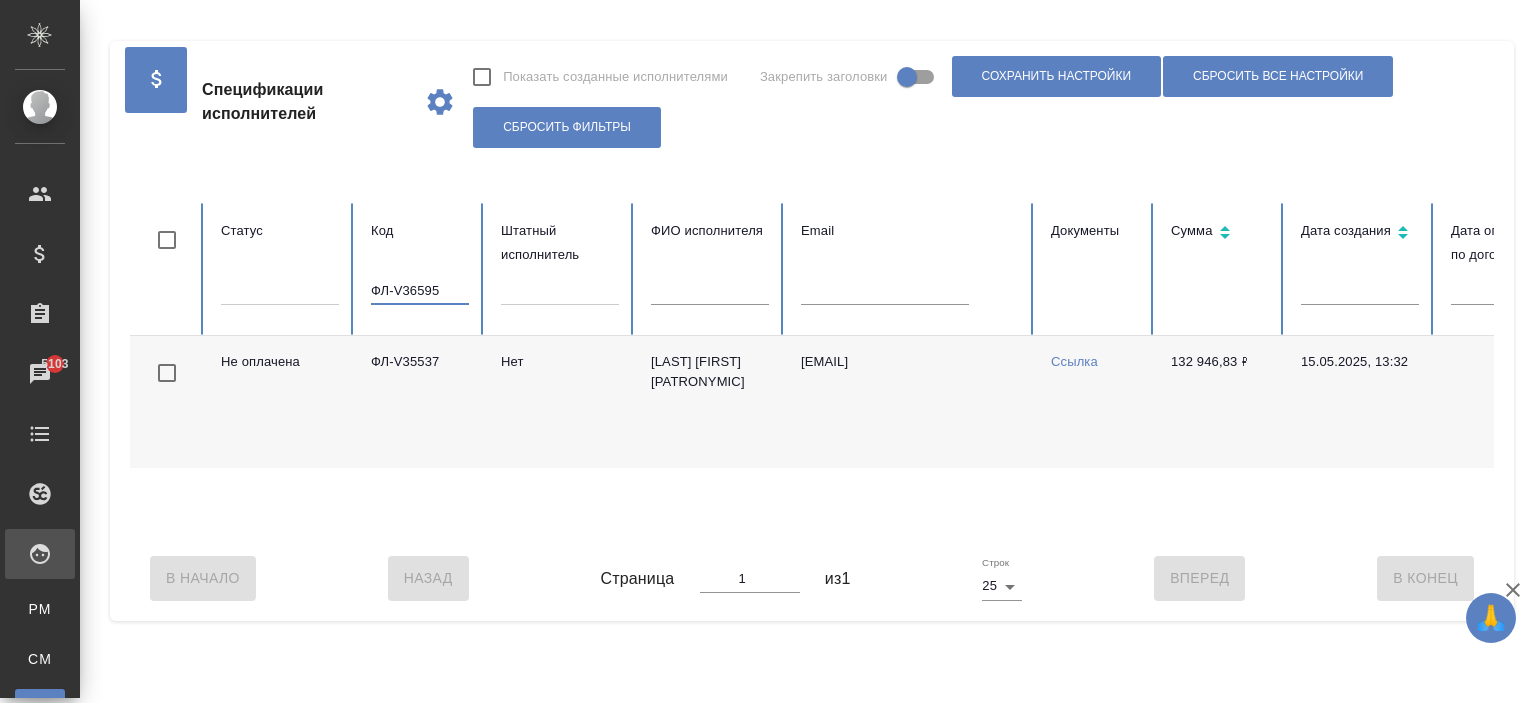 type on "ФЛ-V36595" 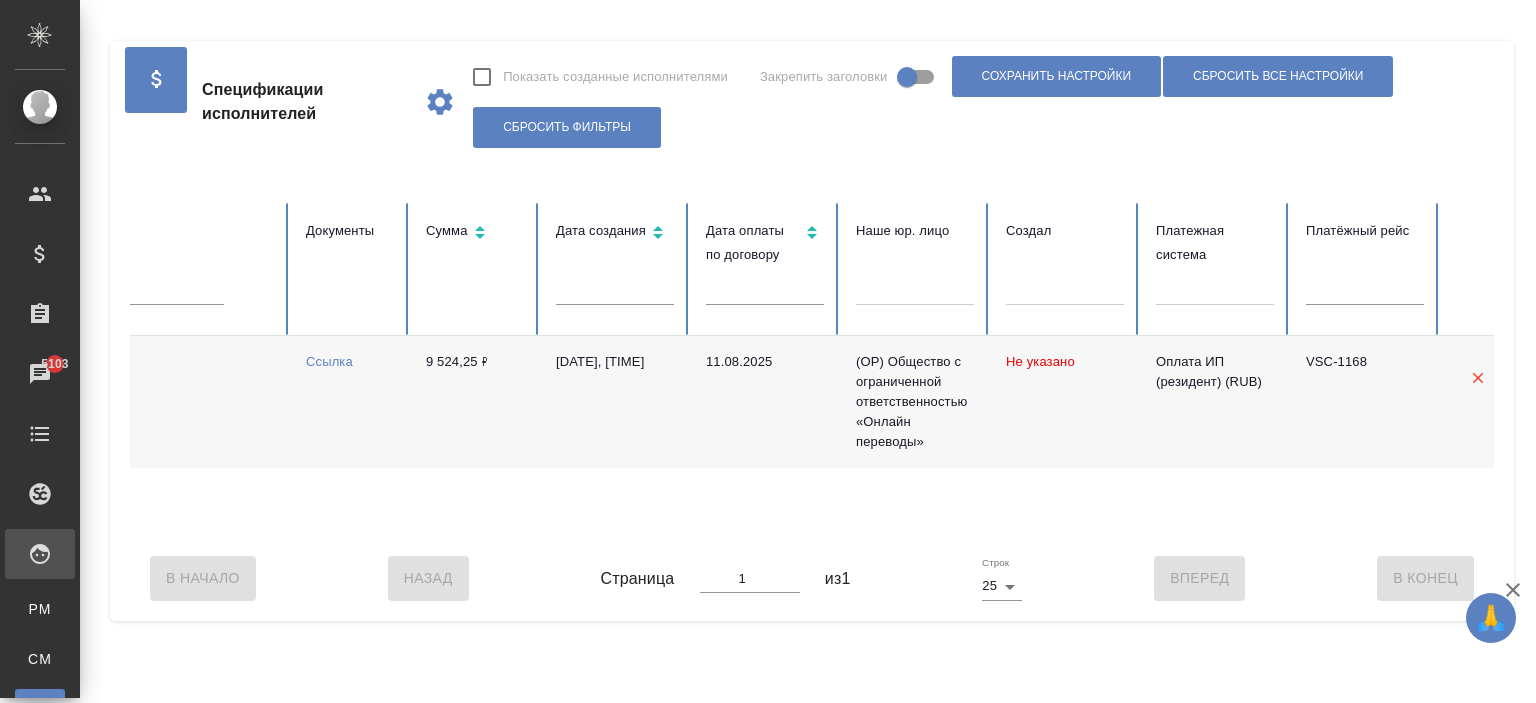 scroll, scrollTop: 0, scrollLeft: 777, axis: horizontal 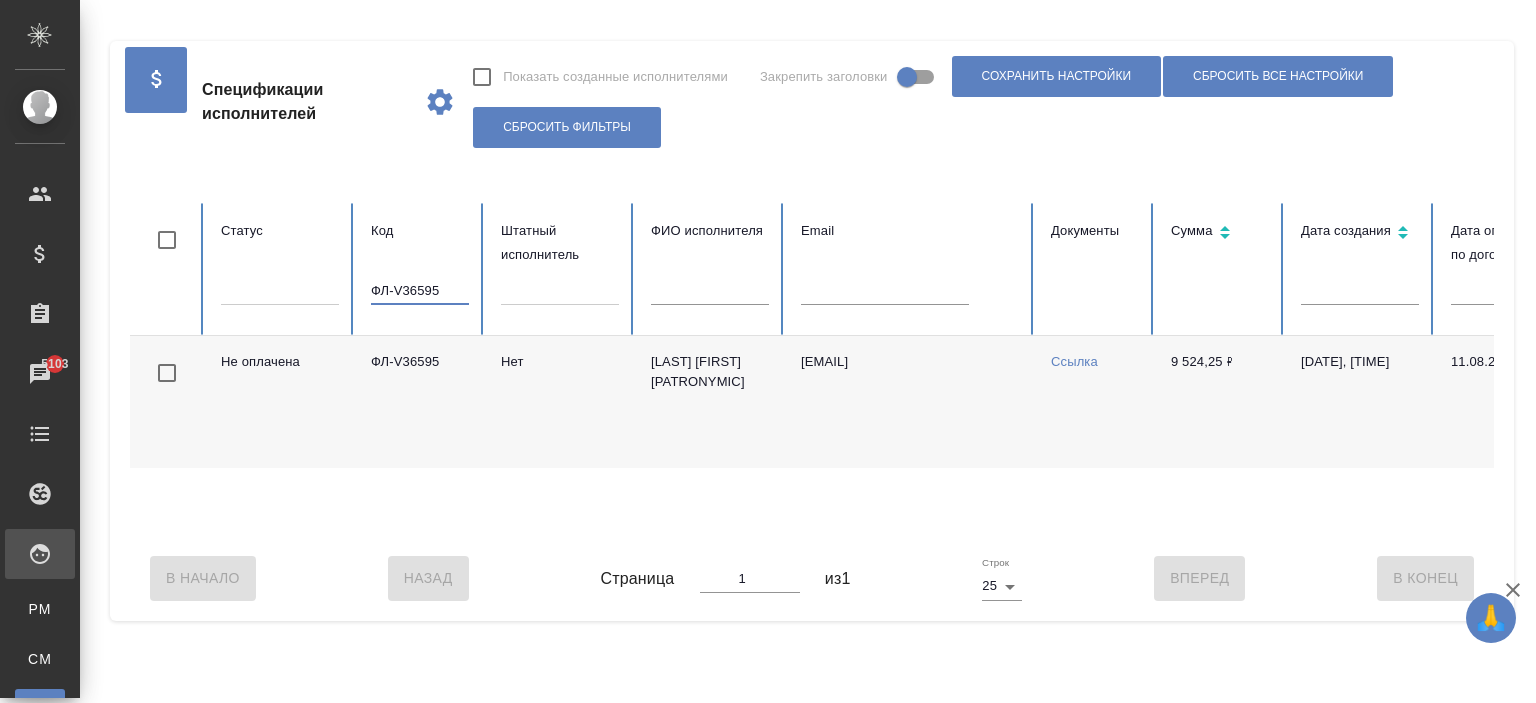 drag, startPoint x: 439, startPoint y: 290, endPoint x: 133, endPoint y: 261, distance: 307.37112 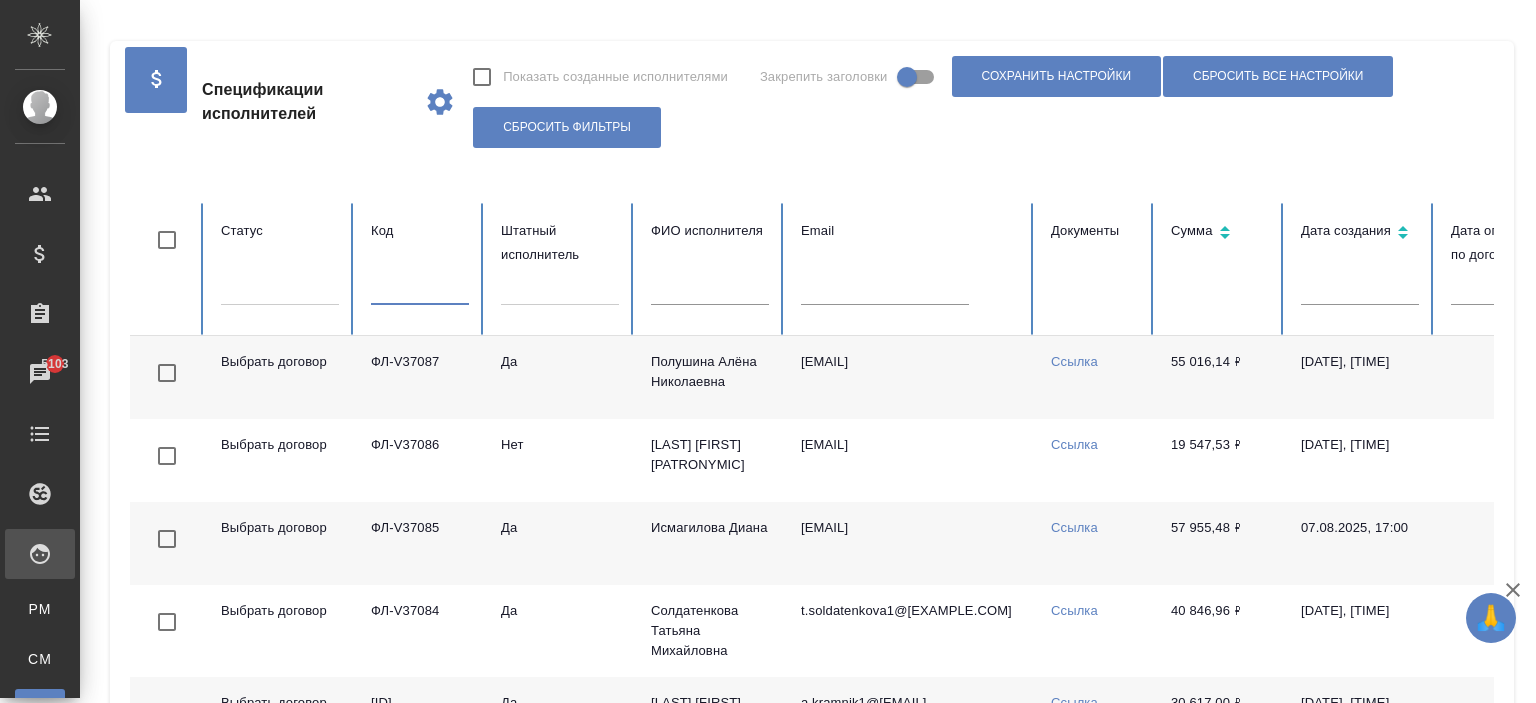 type 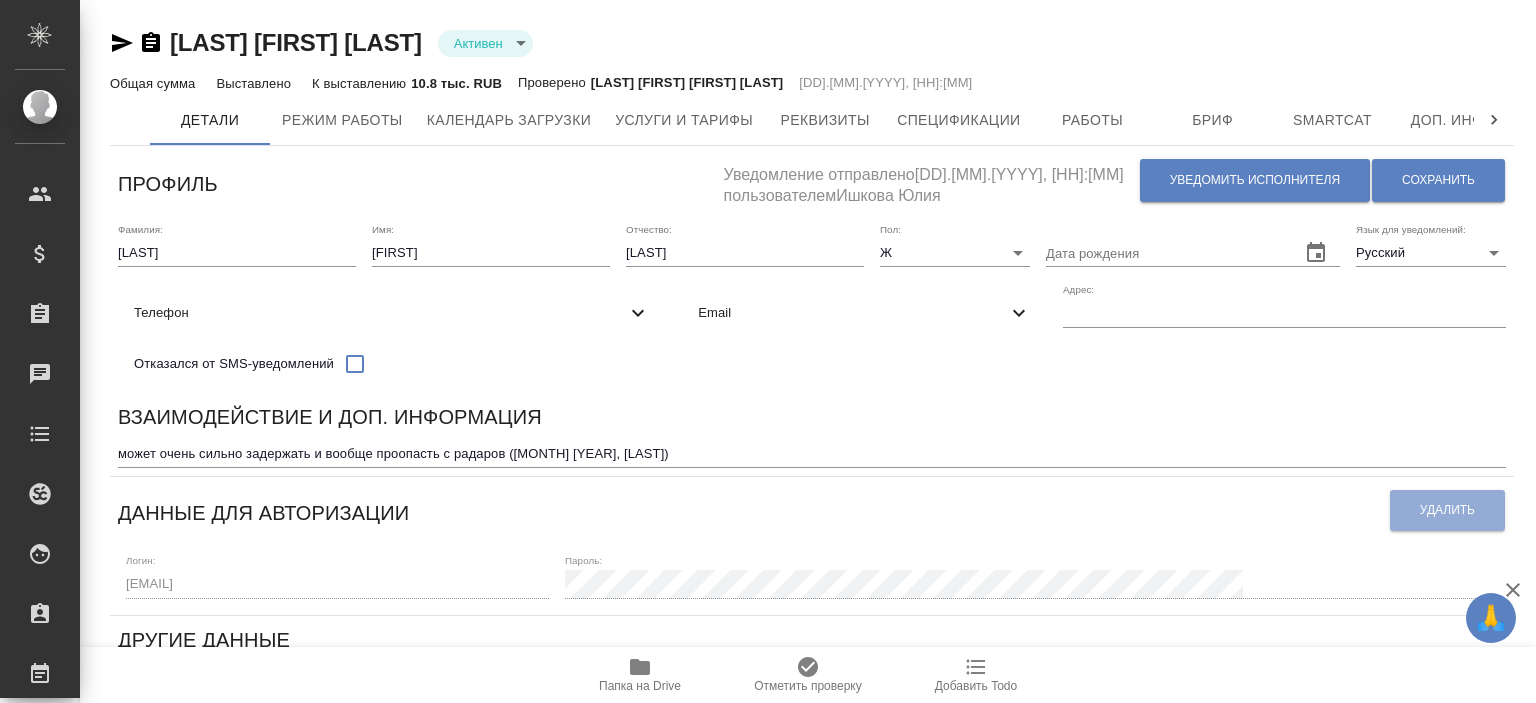 scroll, scrollTop: 0, scrollLeft: 0, axis: both 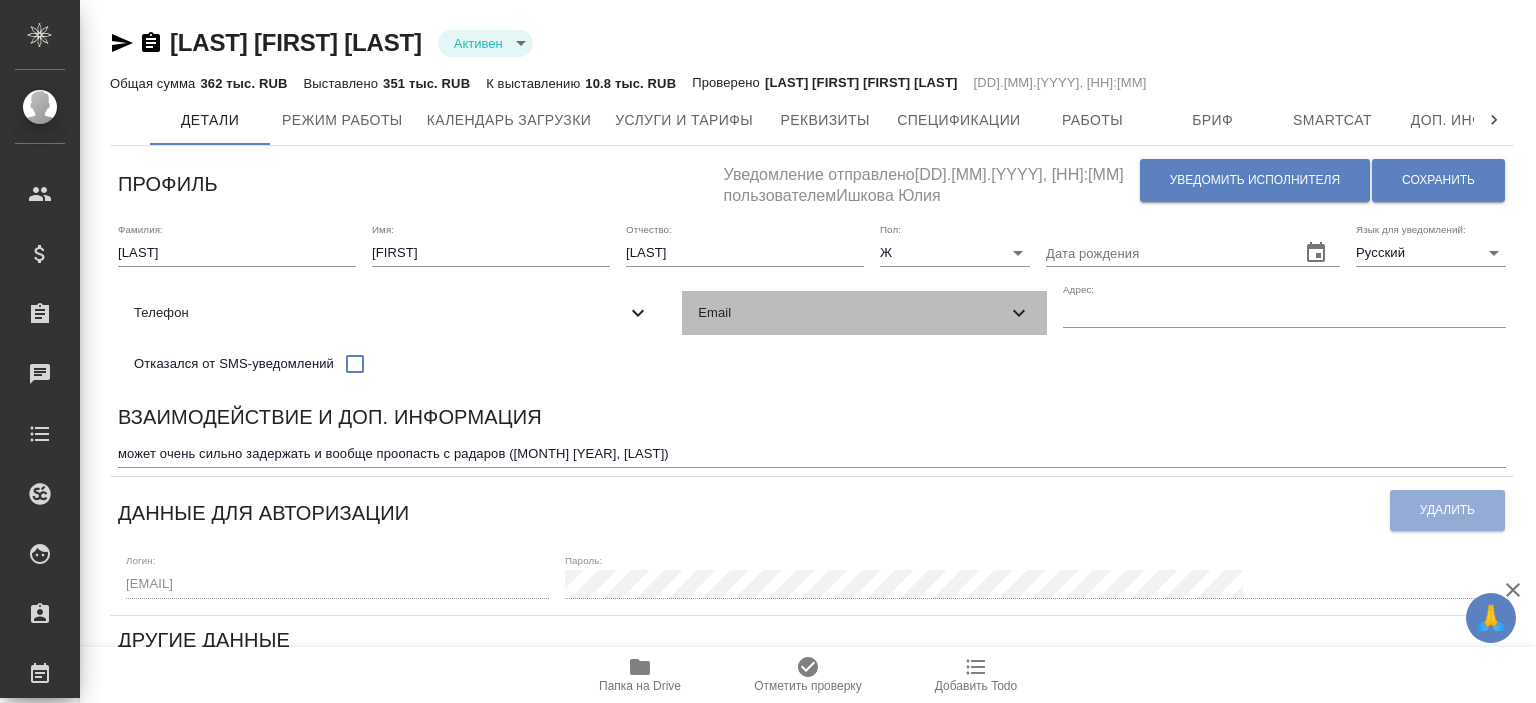 click on "Email" at bounding box center [852, 313] 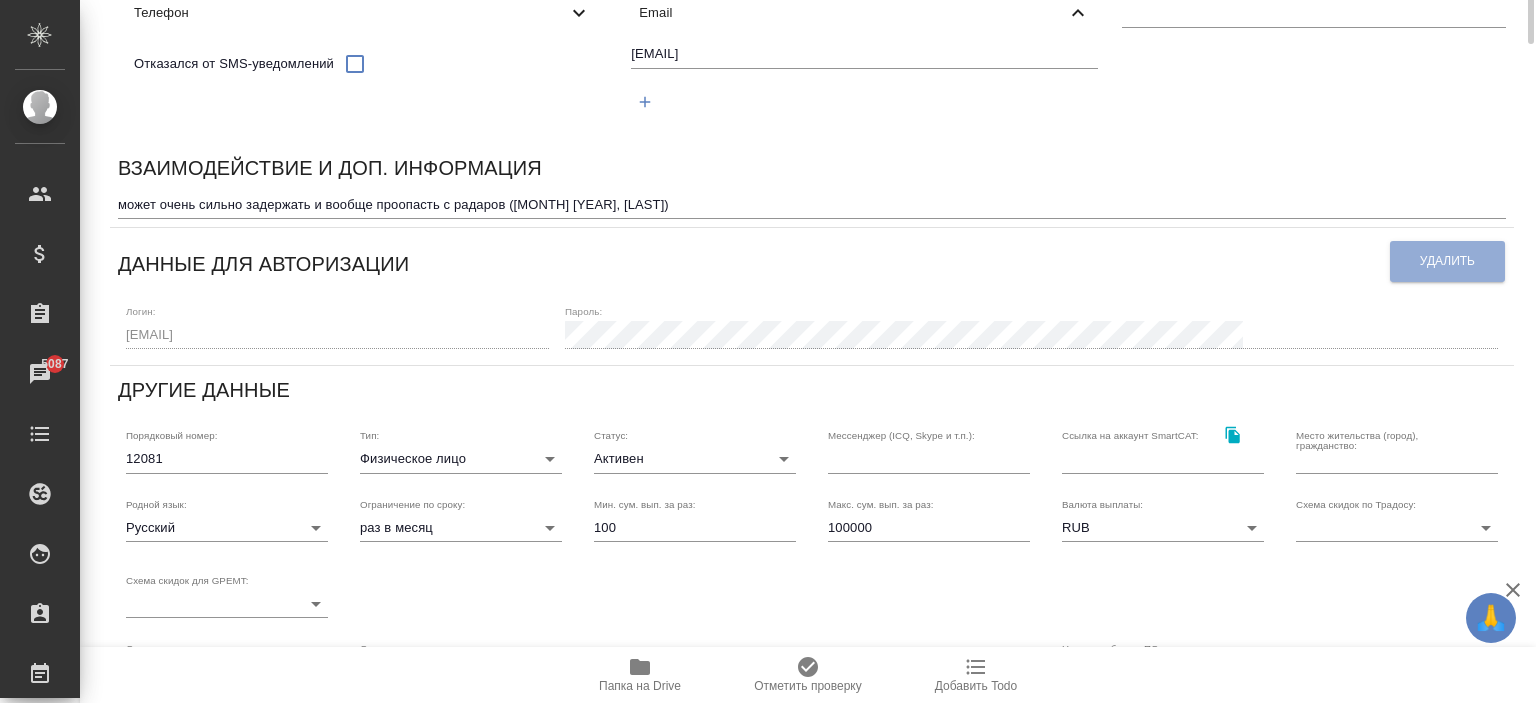 scroll, scrollTop: 0, scrollLeft: 0, axis: both 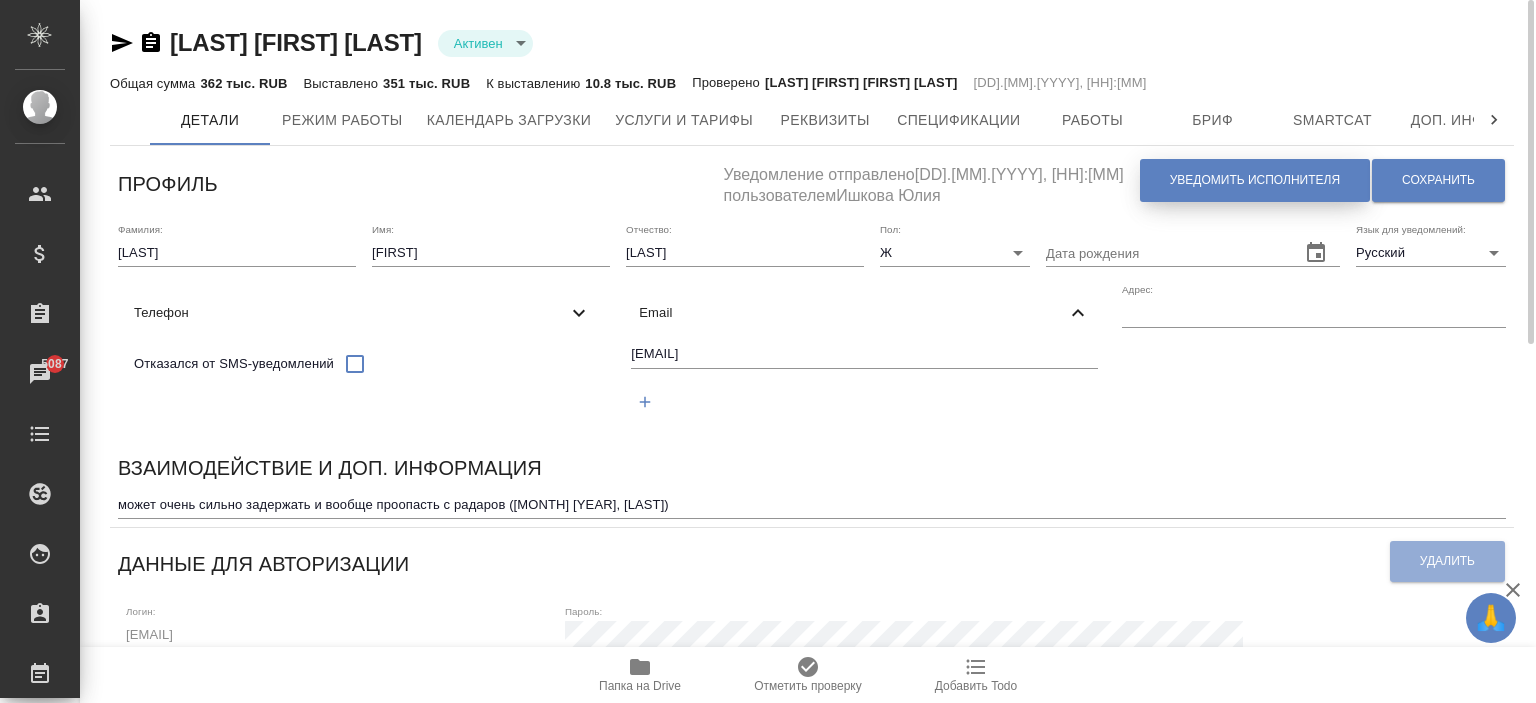 click on "Уведомить исполнителя" at bounding box center [1255, 180] 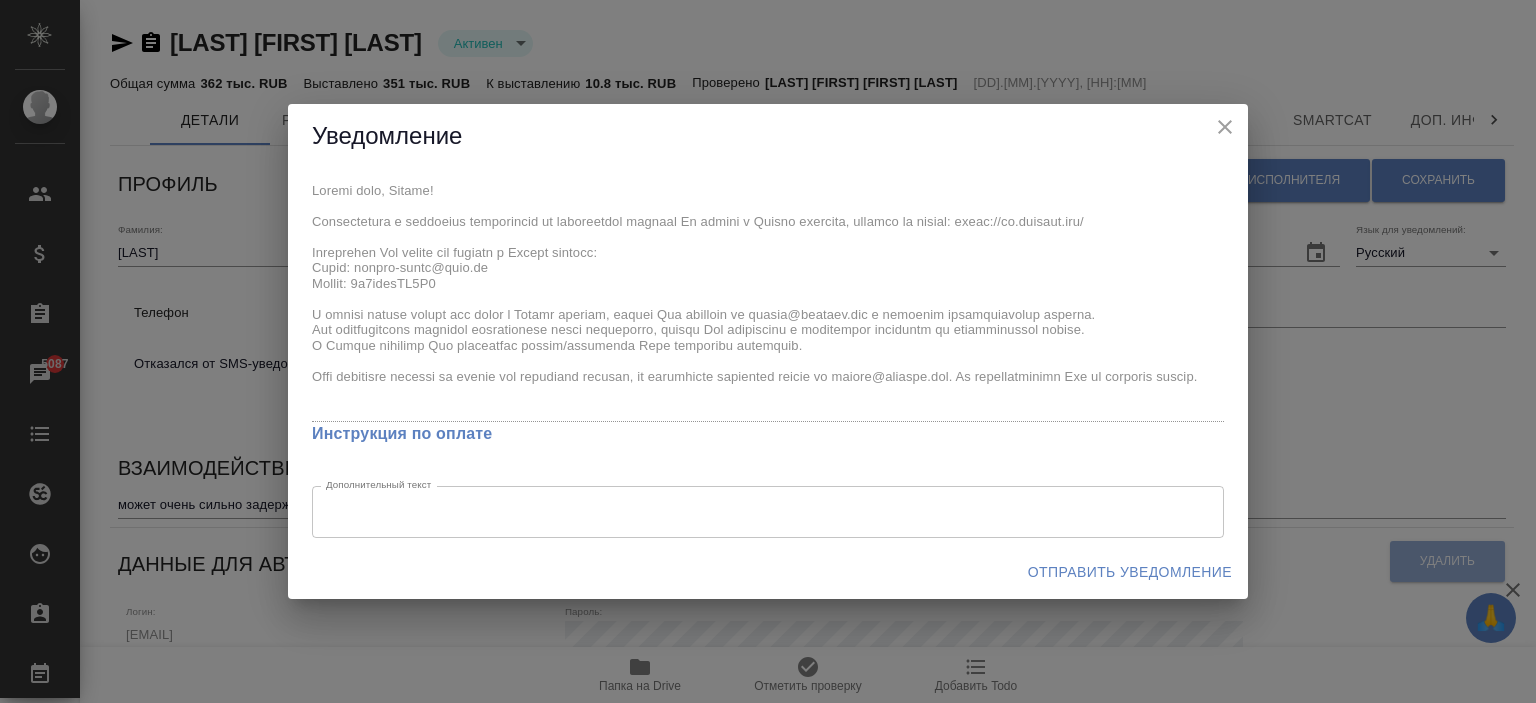 click on "x Инструкция по оплате Дополнительный текст x Дополнительный текст" at bounding box center (768, 357) 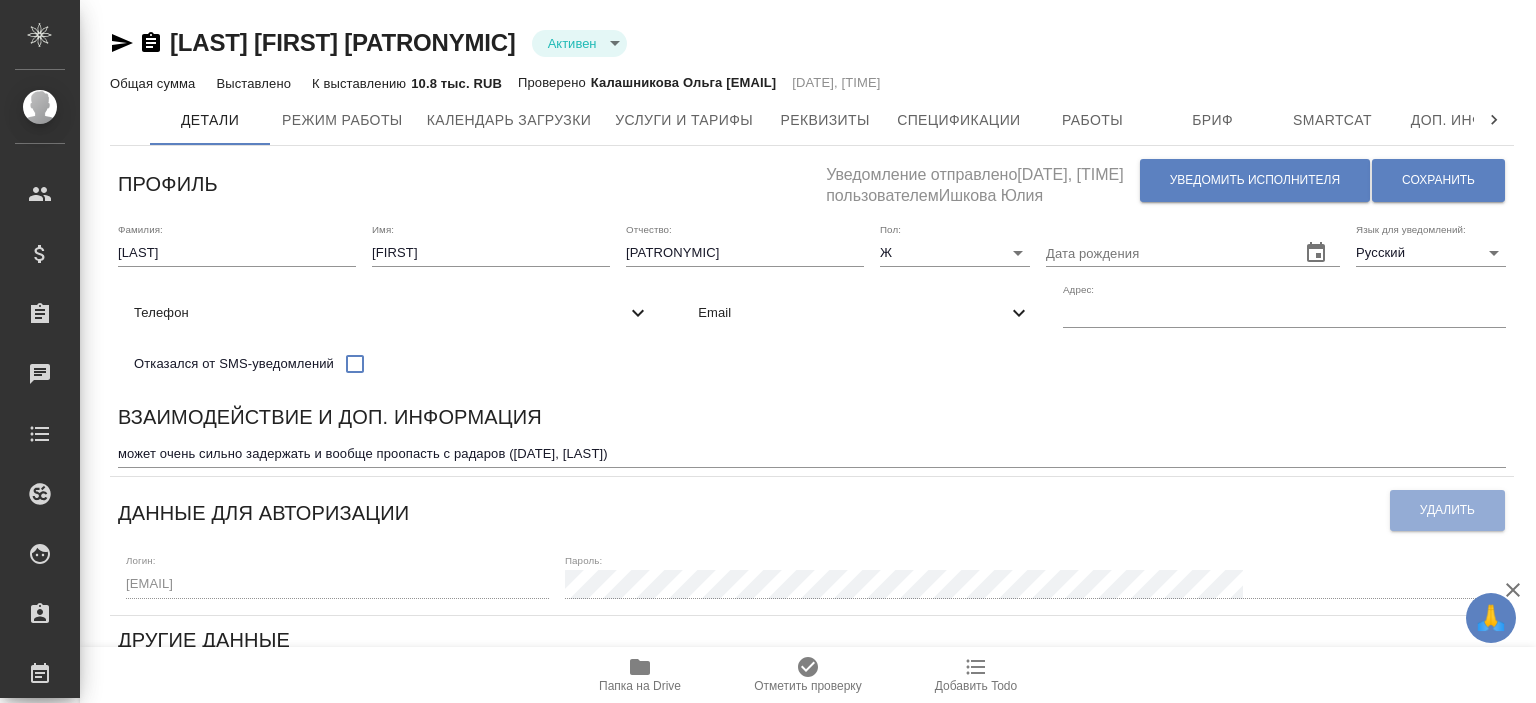 scroll, scrollTop: 0, scrollLeft: 0, axis: both 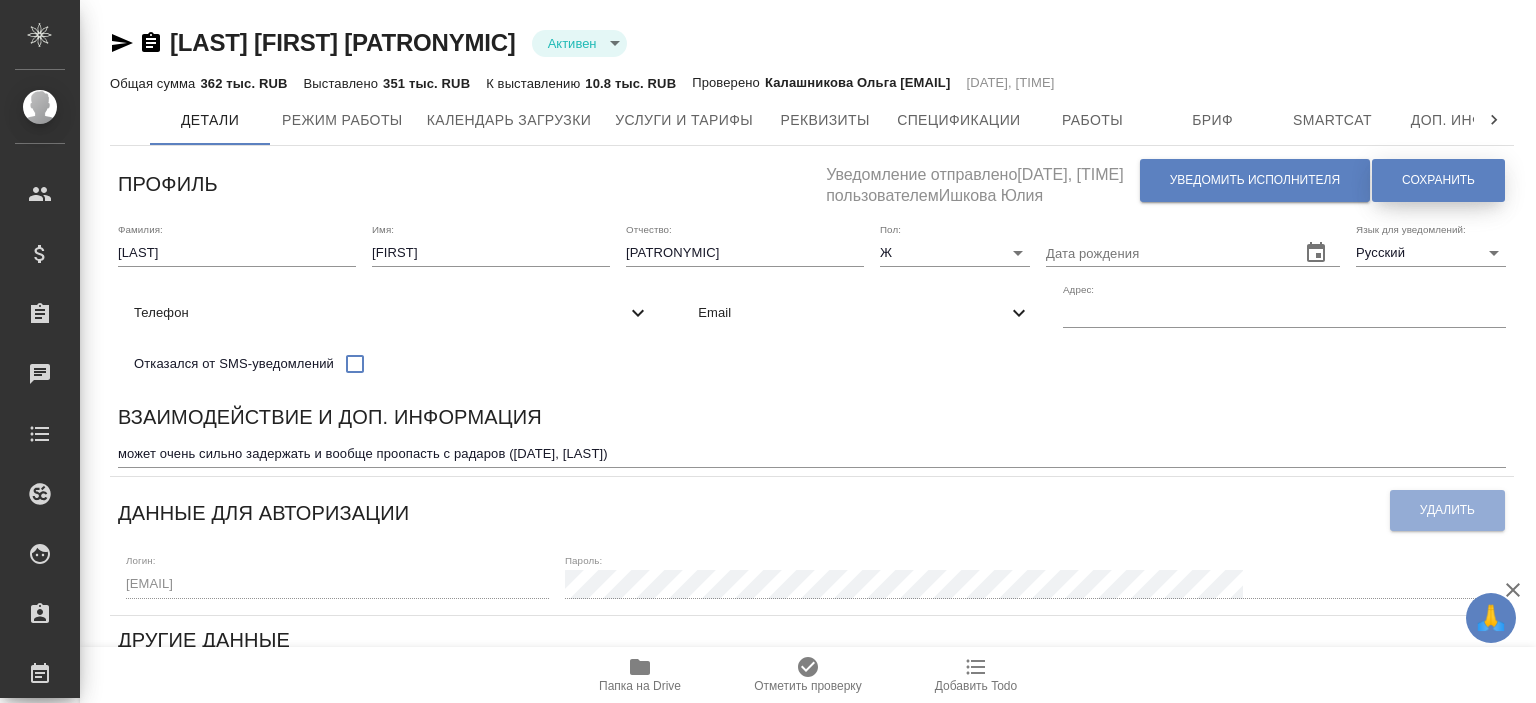 click on "Сохранить" at bounding box center [1438, 180] 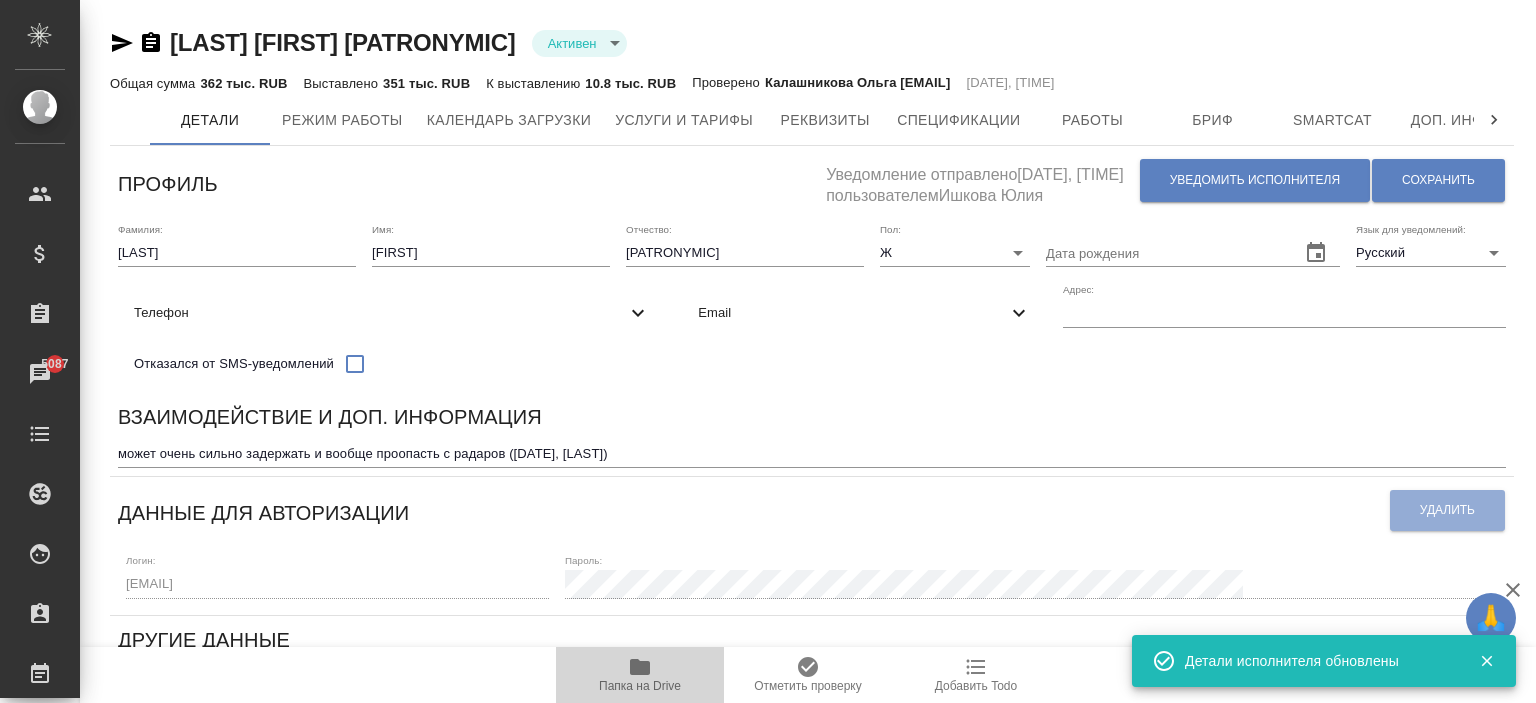 click 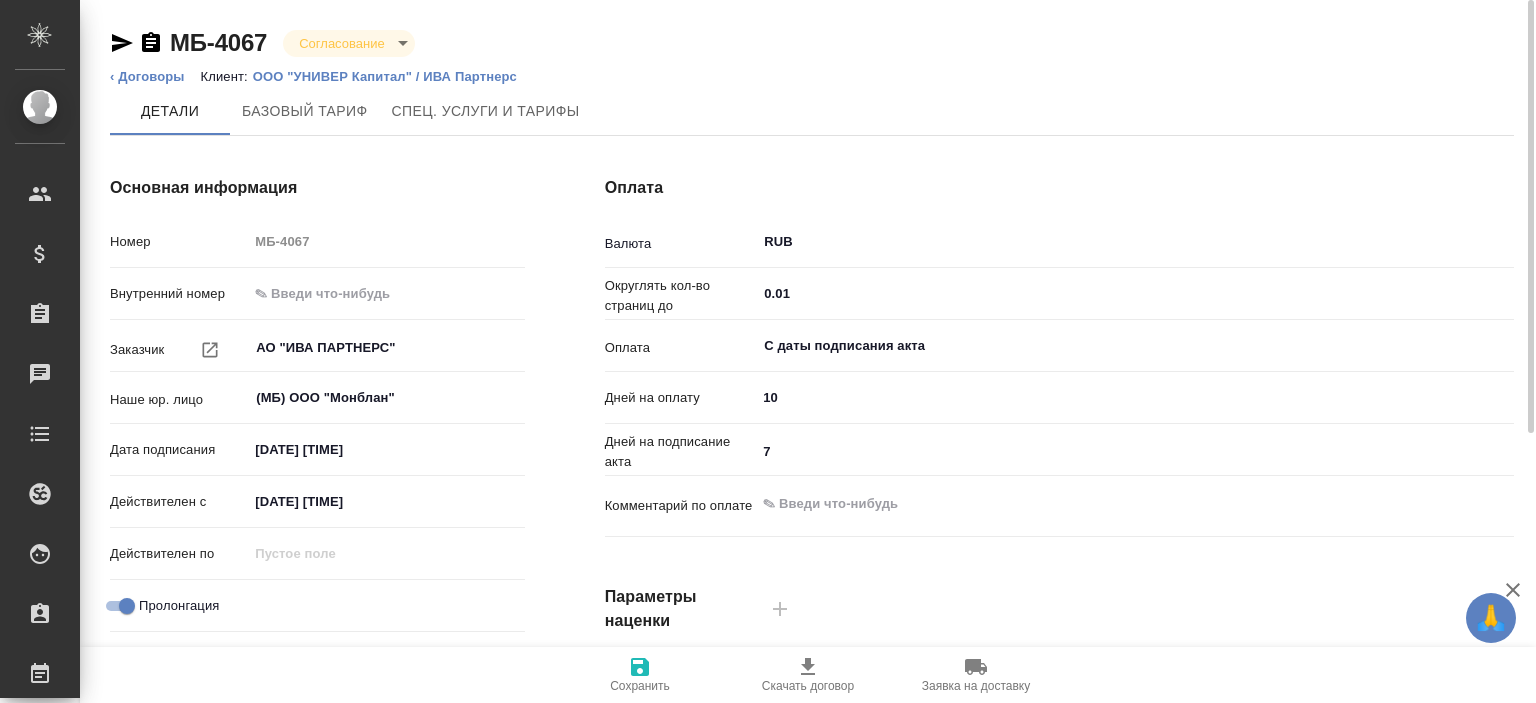 scroll, scrollTop: 0, scrollLeft: 0, axis: both 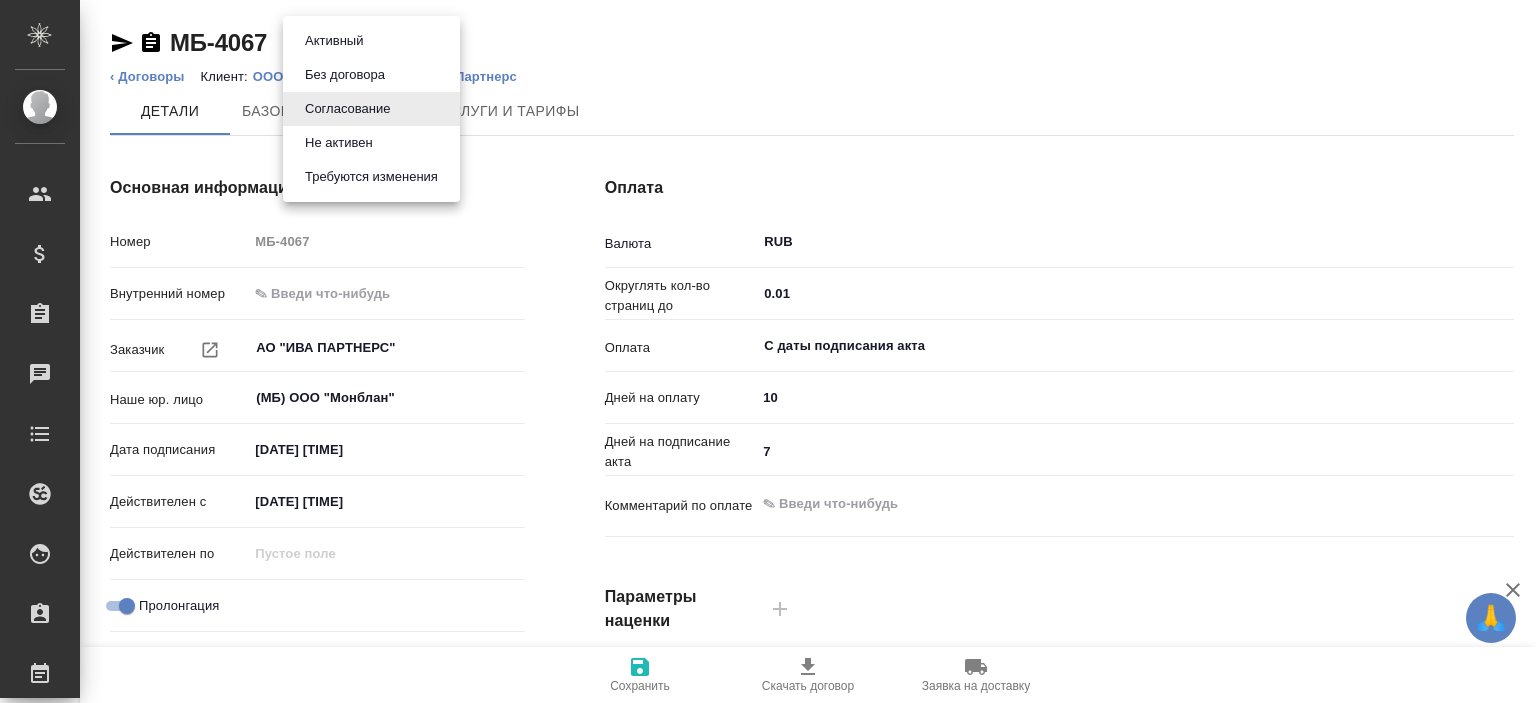 click on "Активный" at bounding box center [334, 41] 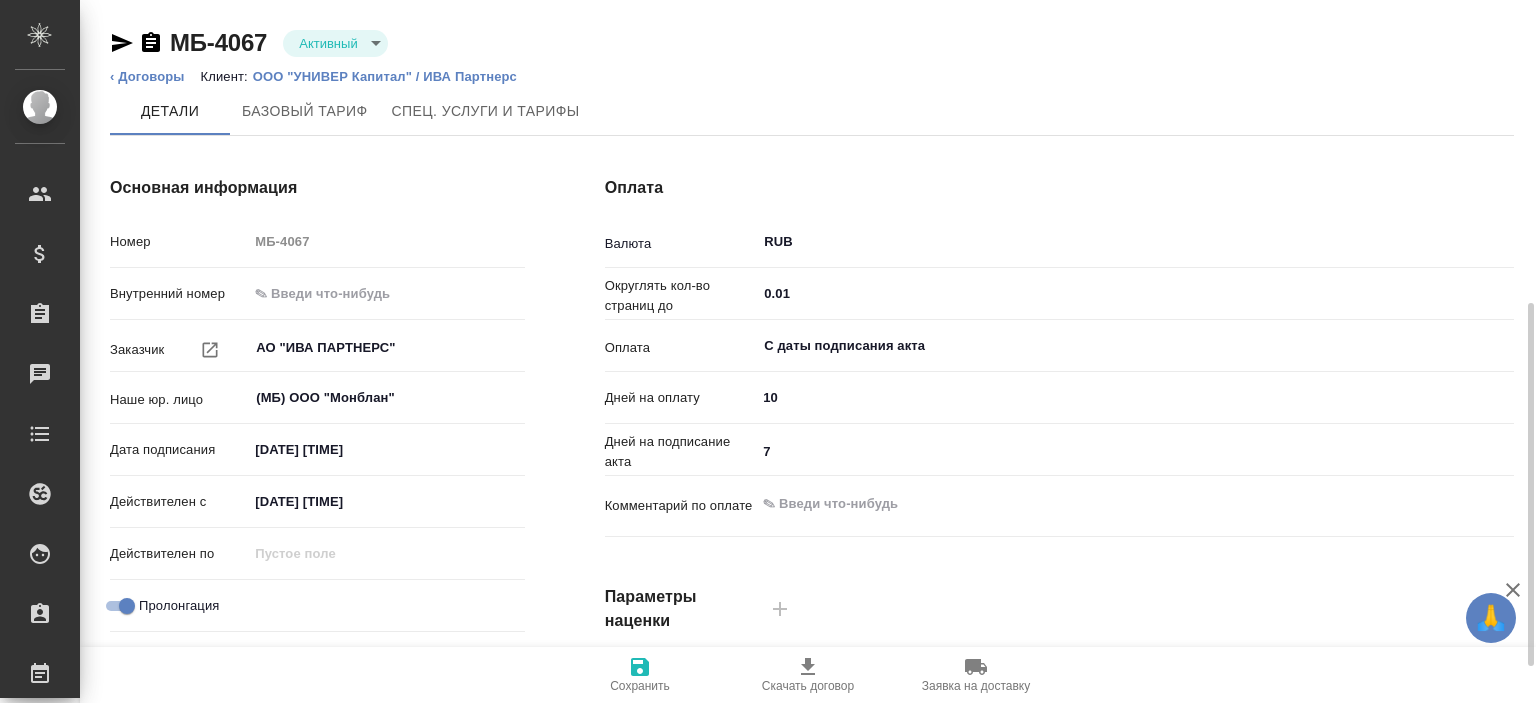 type on "Базовый ТП 2025" 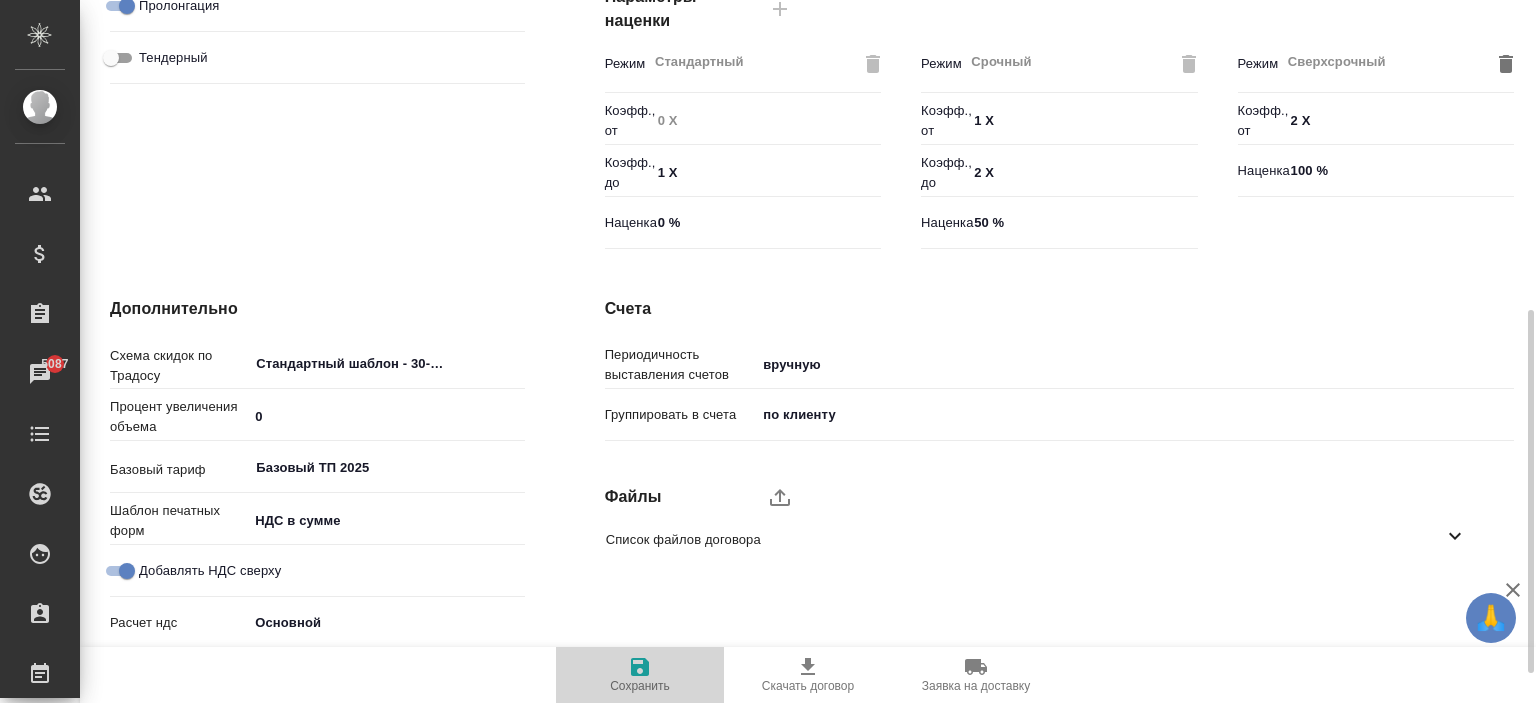 click 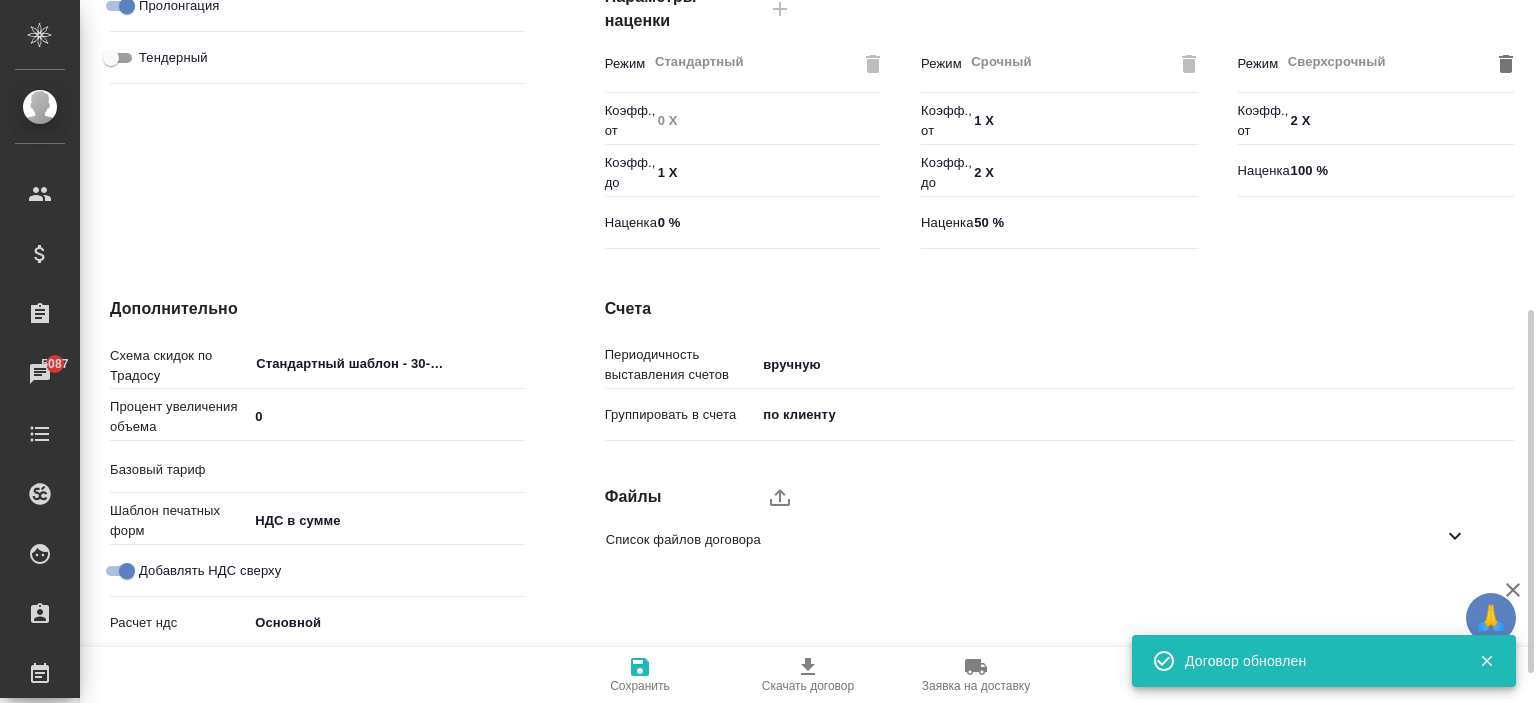 type on "Базовый ТП 2025" 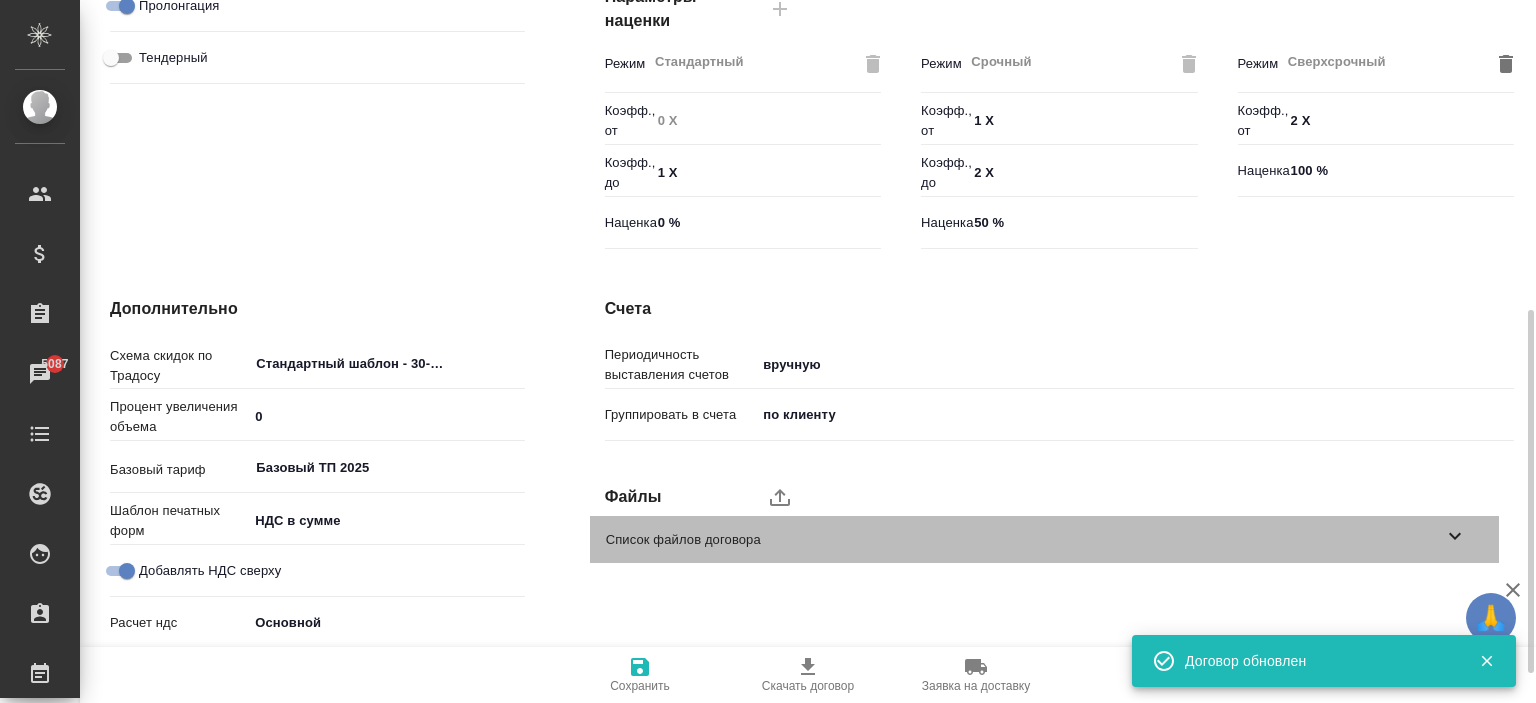 click on "Список файлов договора" at bounding box center [1024, 540] 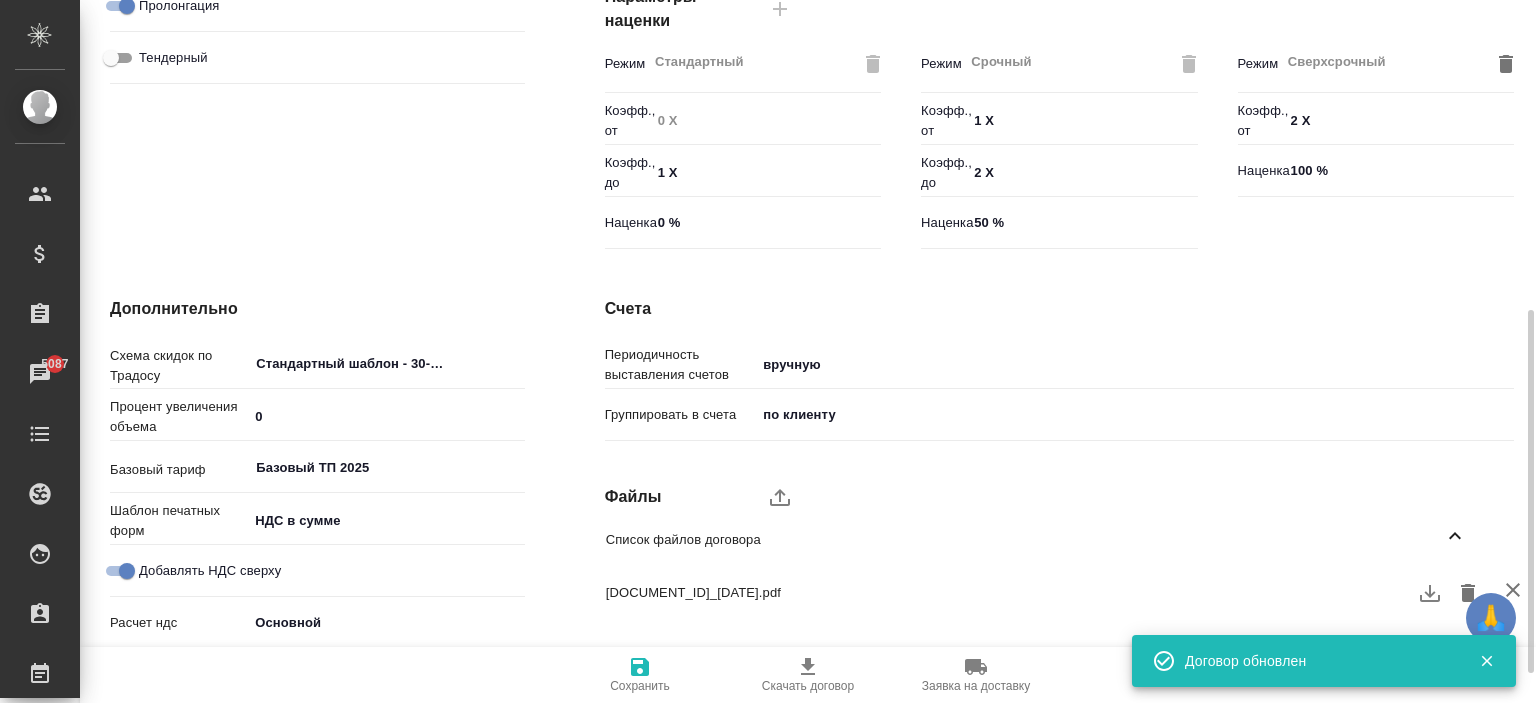 click on "Сохранить" at bounding box center (640, 686) 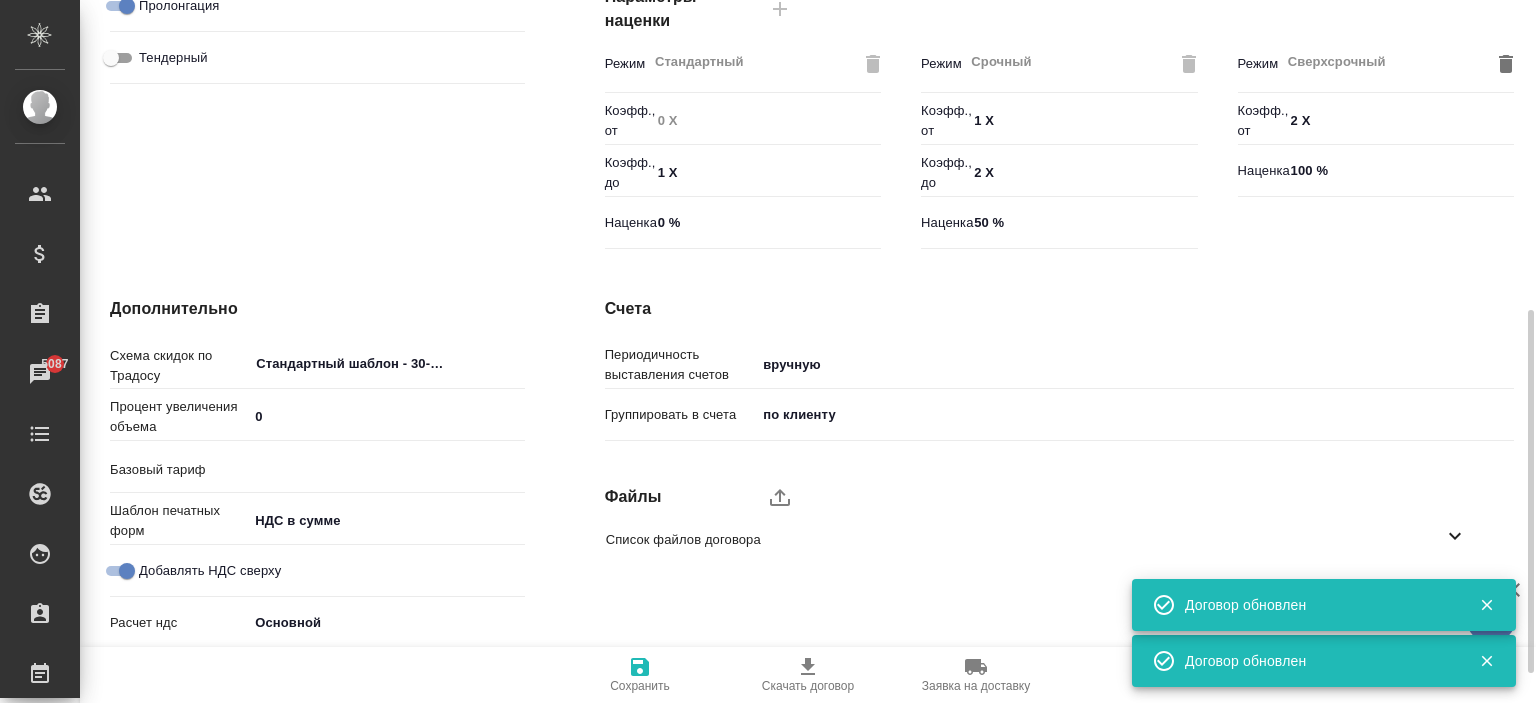 type on "Базовый ТП 2025" 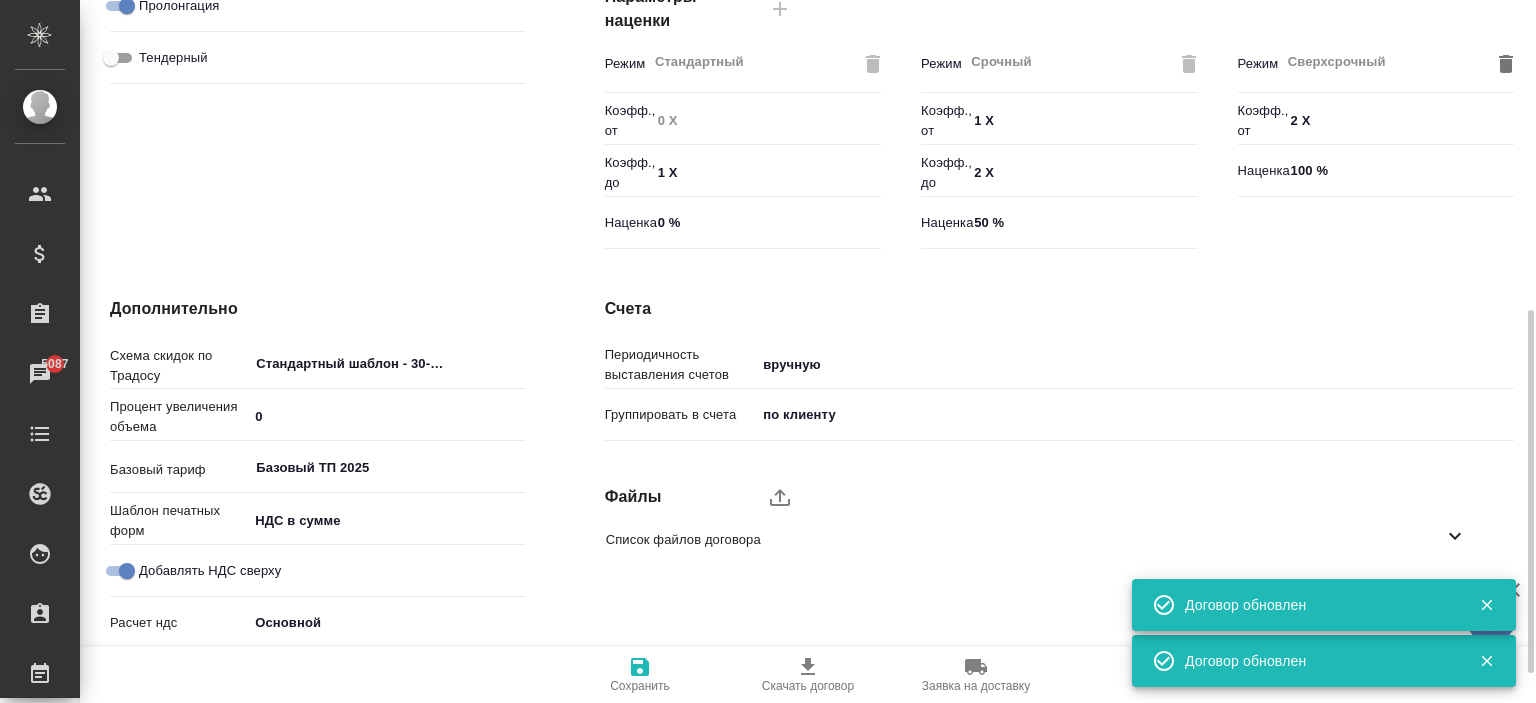 click on "Список файлов договора" at bounding box center [1024, 540] 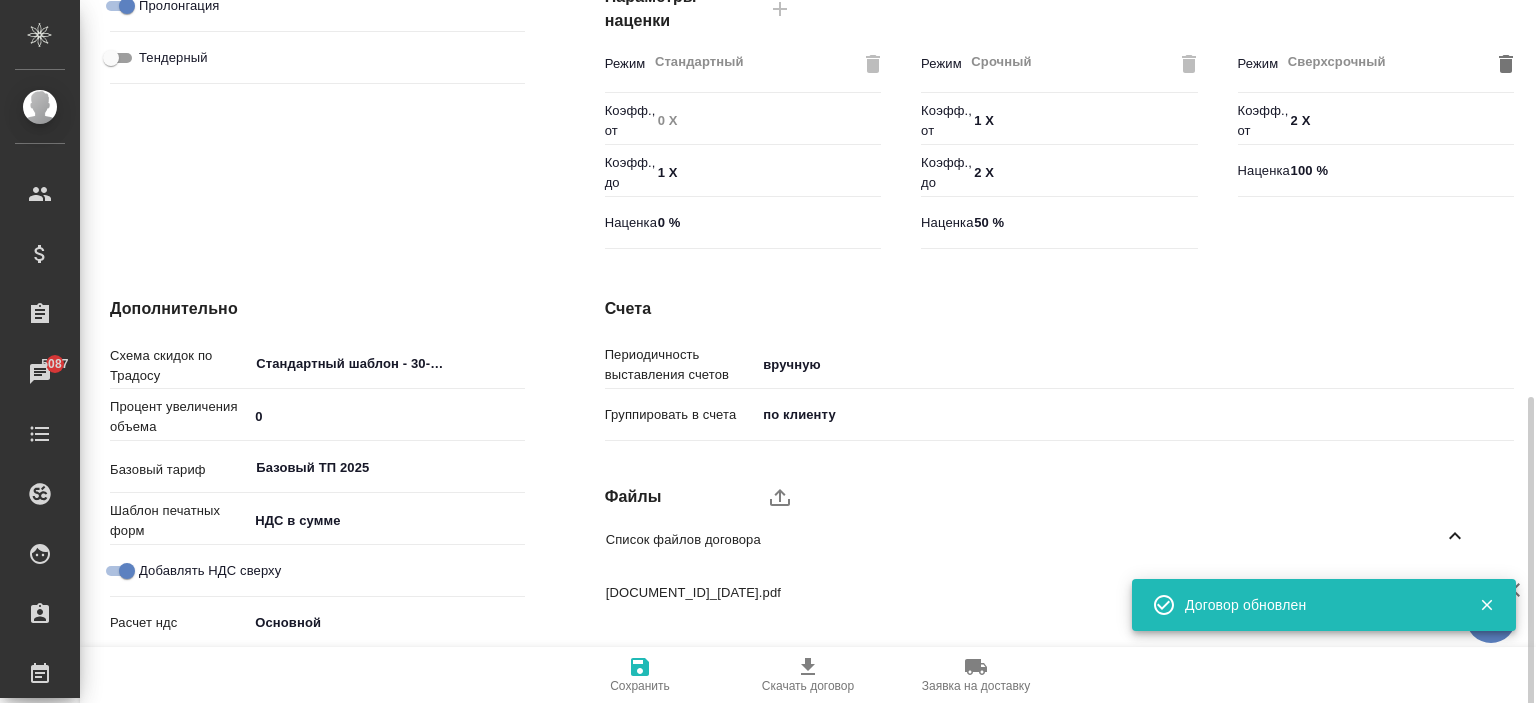 scroll, scrollTop: 657, scrollLeft: 0, axis: vertical 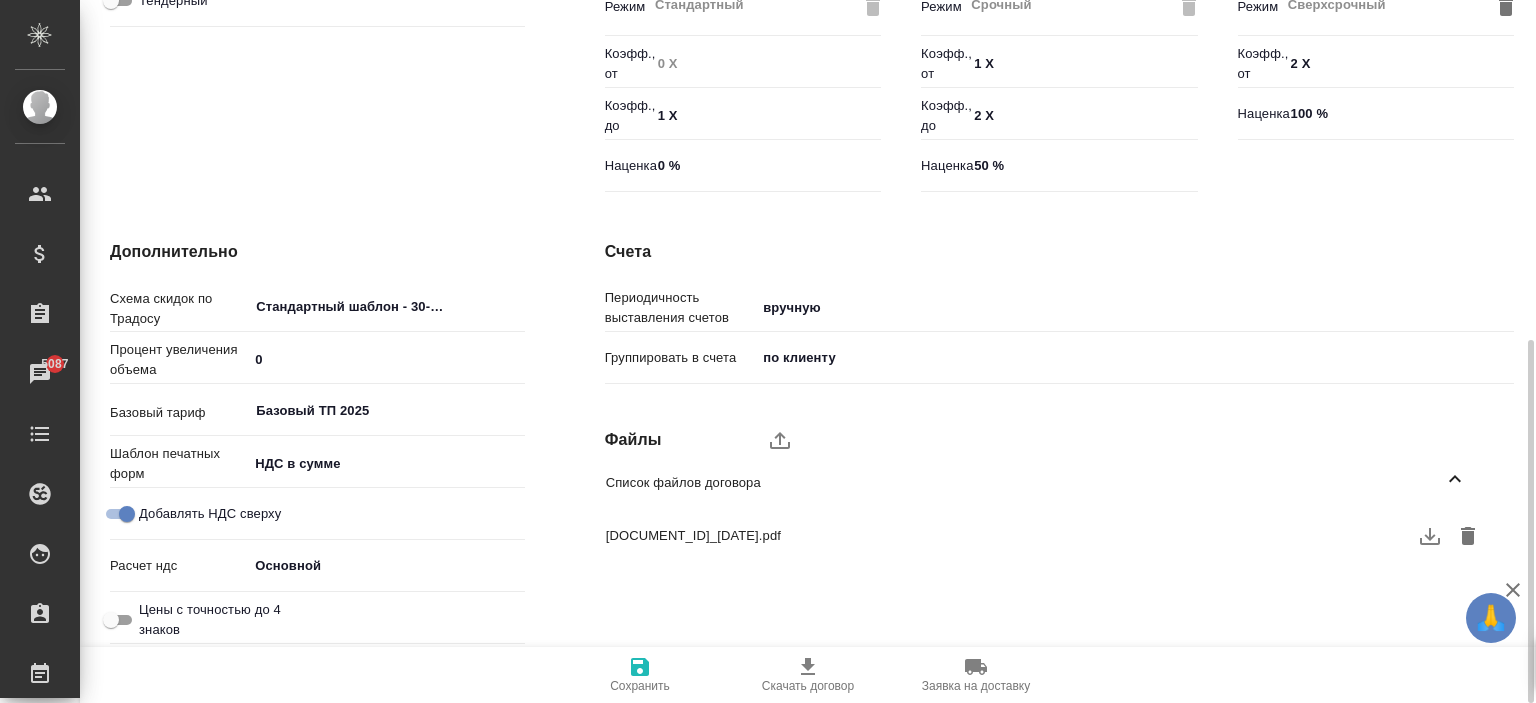 click on "Сохранить" at bounding box center (640, 674) 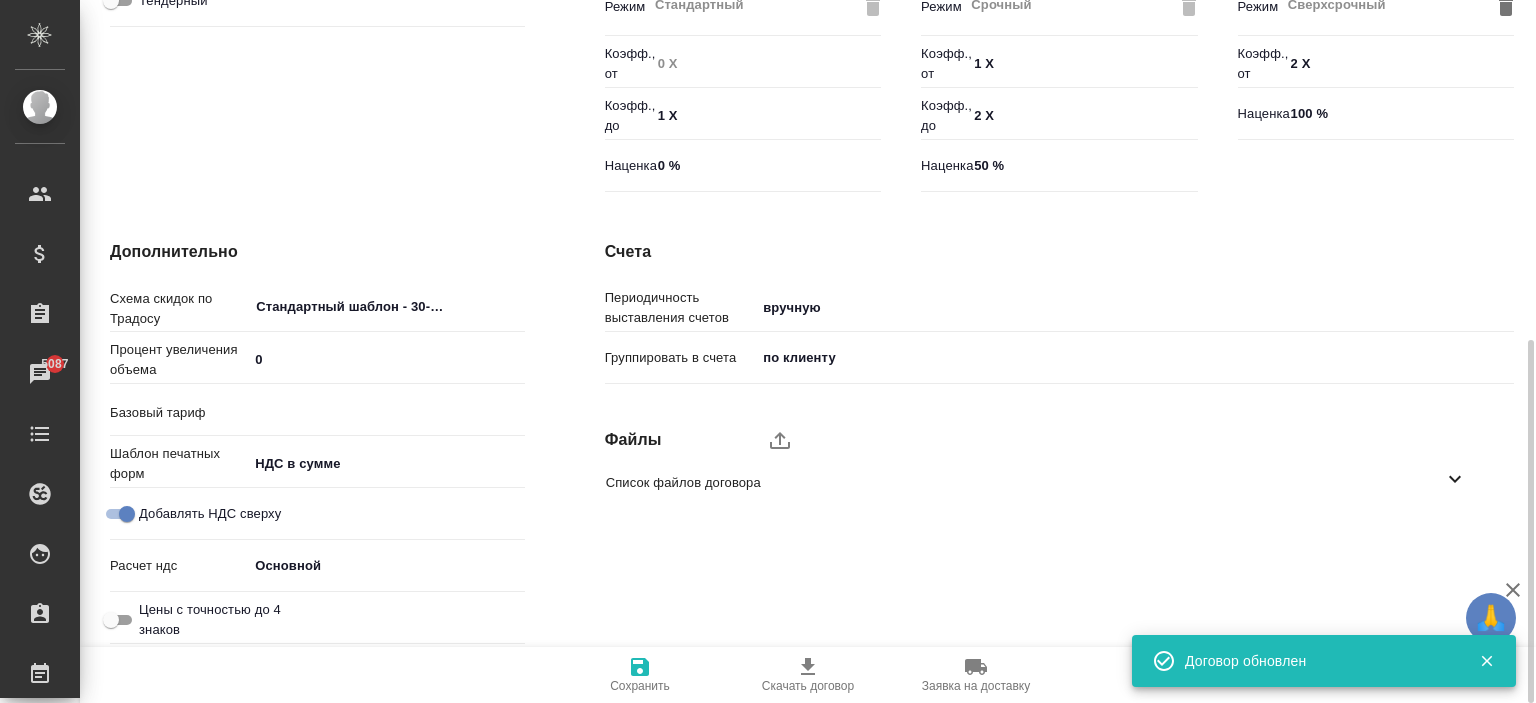 type on "Базовый ТП 2025" 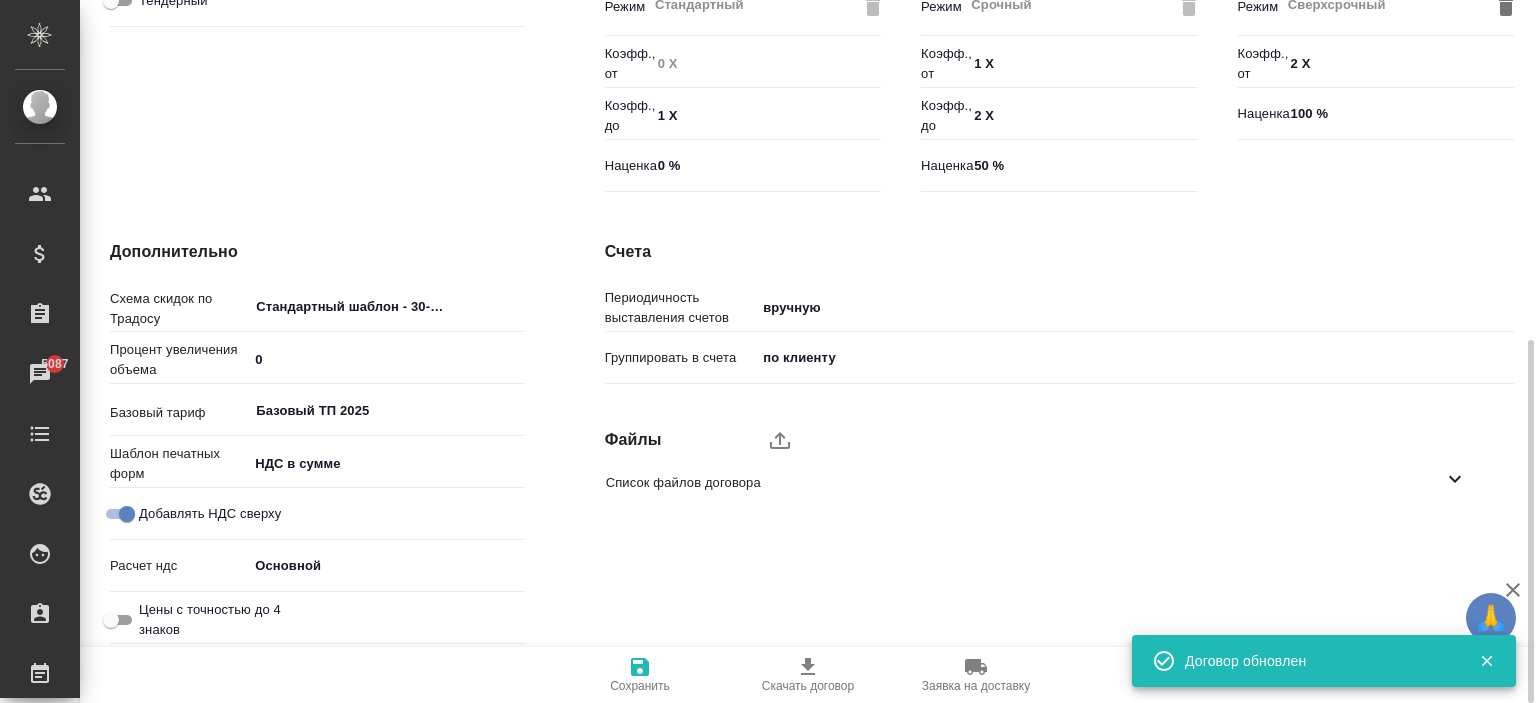 click on "Список файлов договора" at bounding box center [1024, 483] 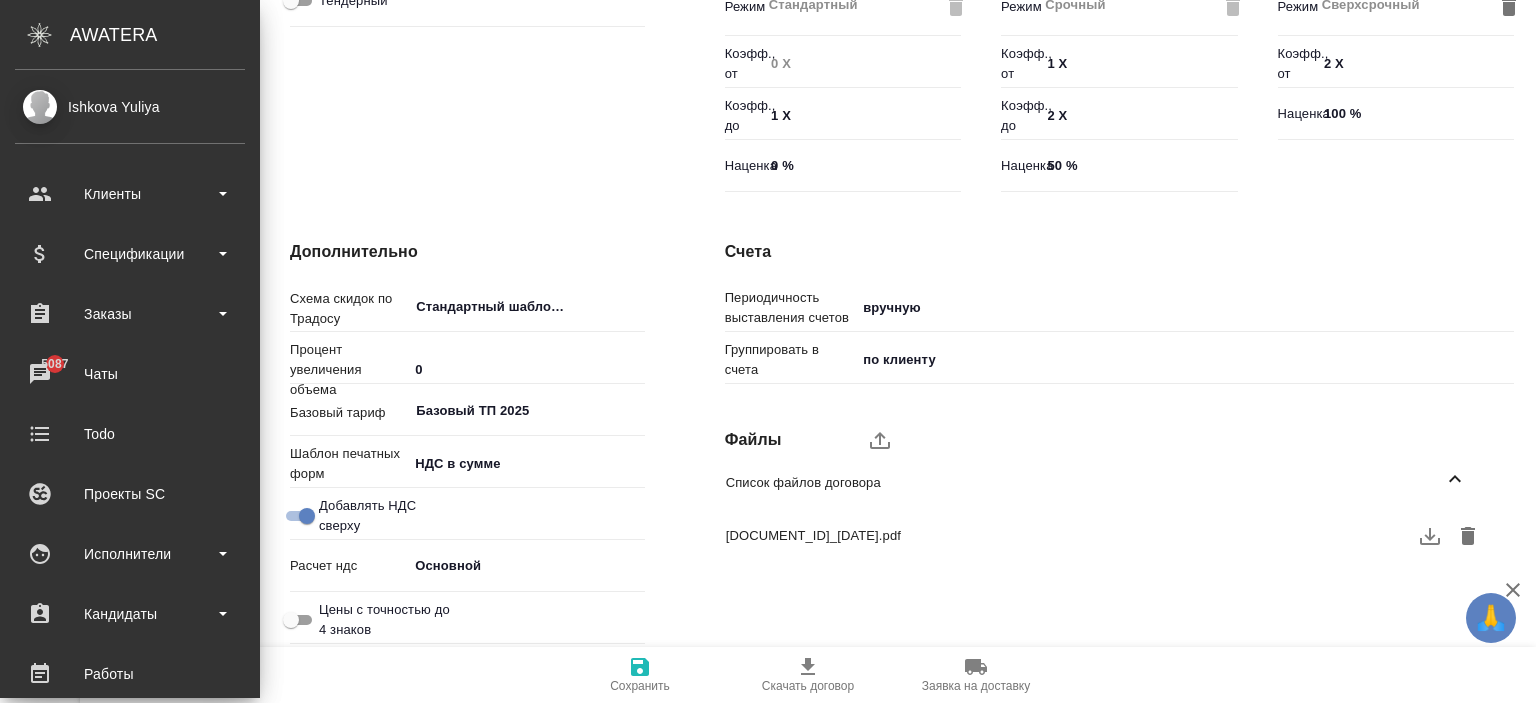type on "x" 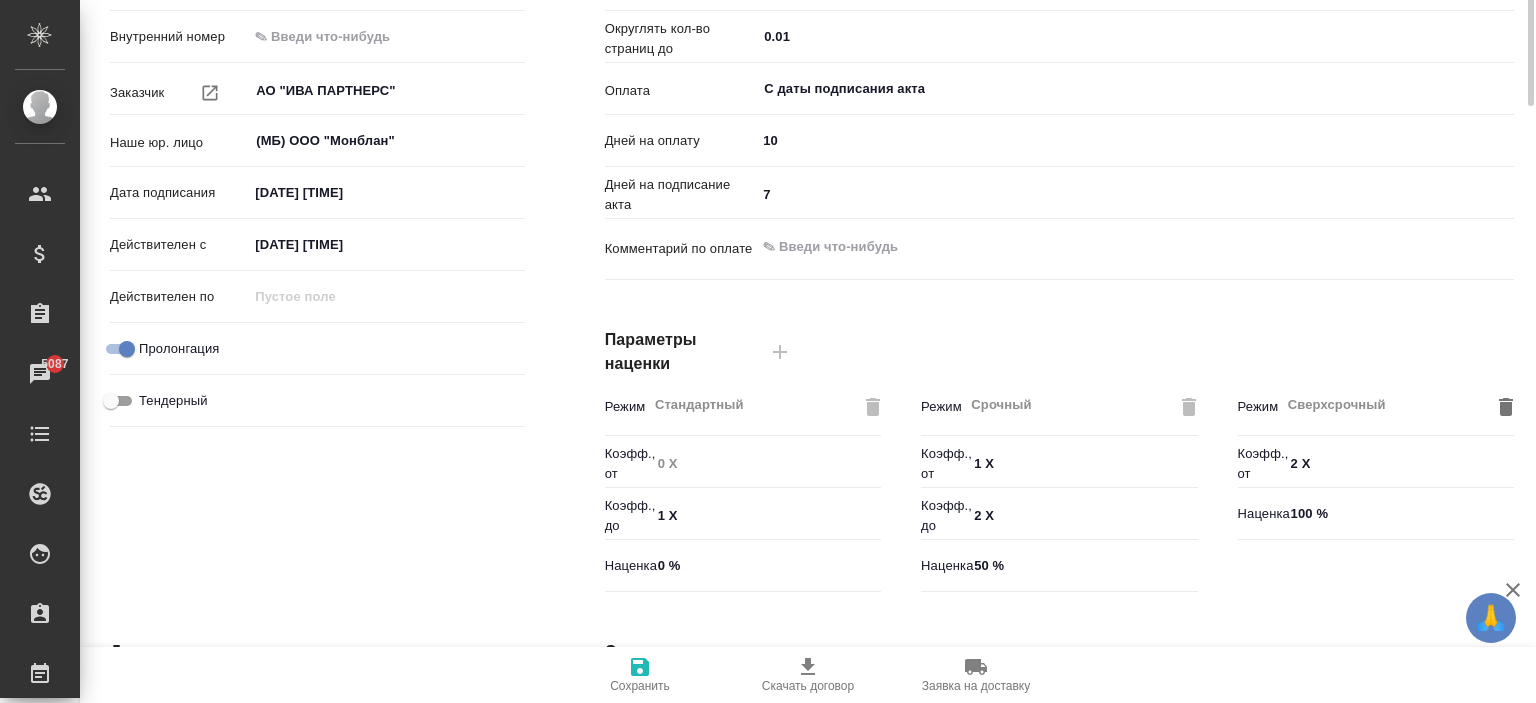 scroll, scrollTop: 0, scrollLeft: 0, axis: both 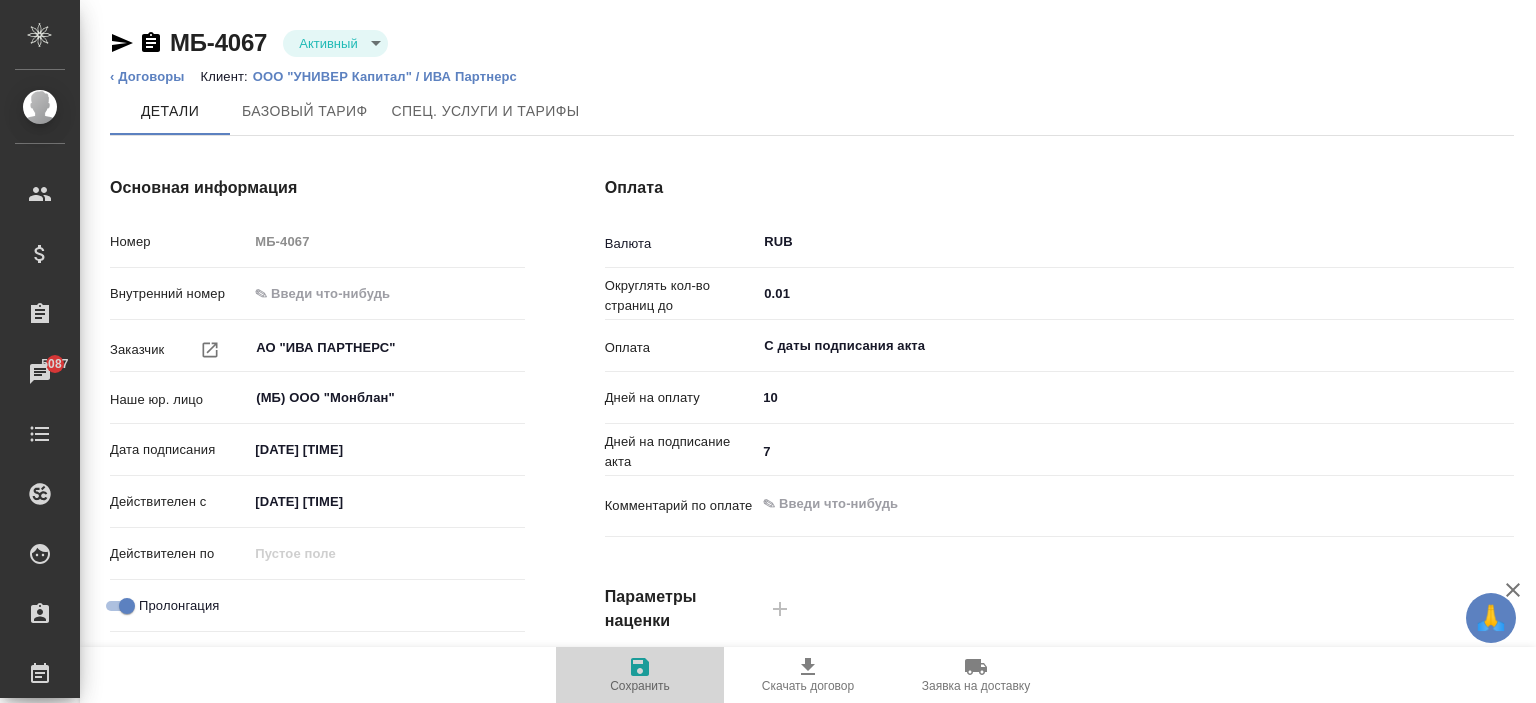click on "Сохранить" at bounding box center [640, 686] 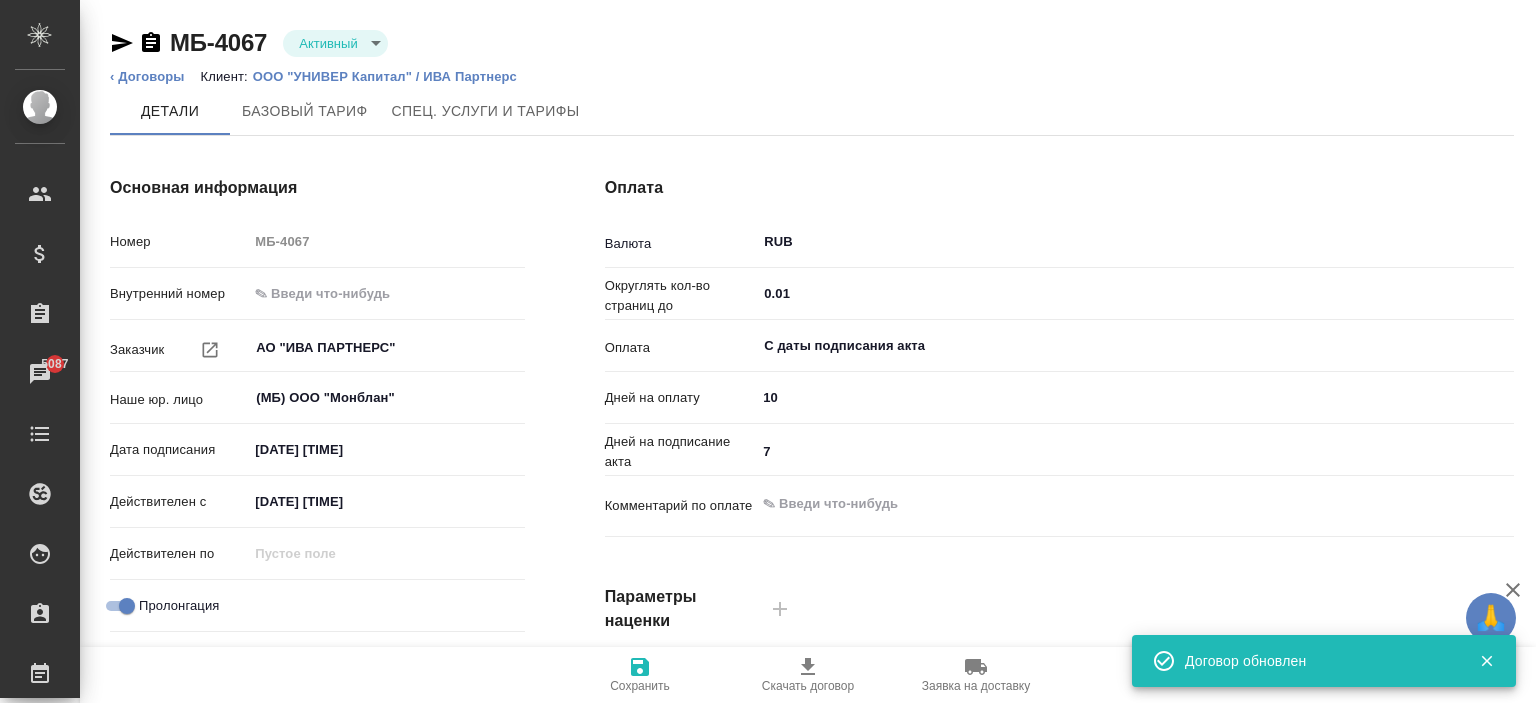 type on "Базовый ТП 2025" 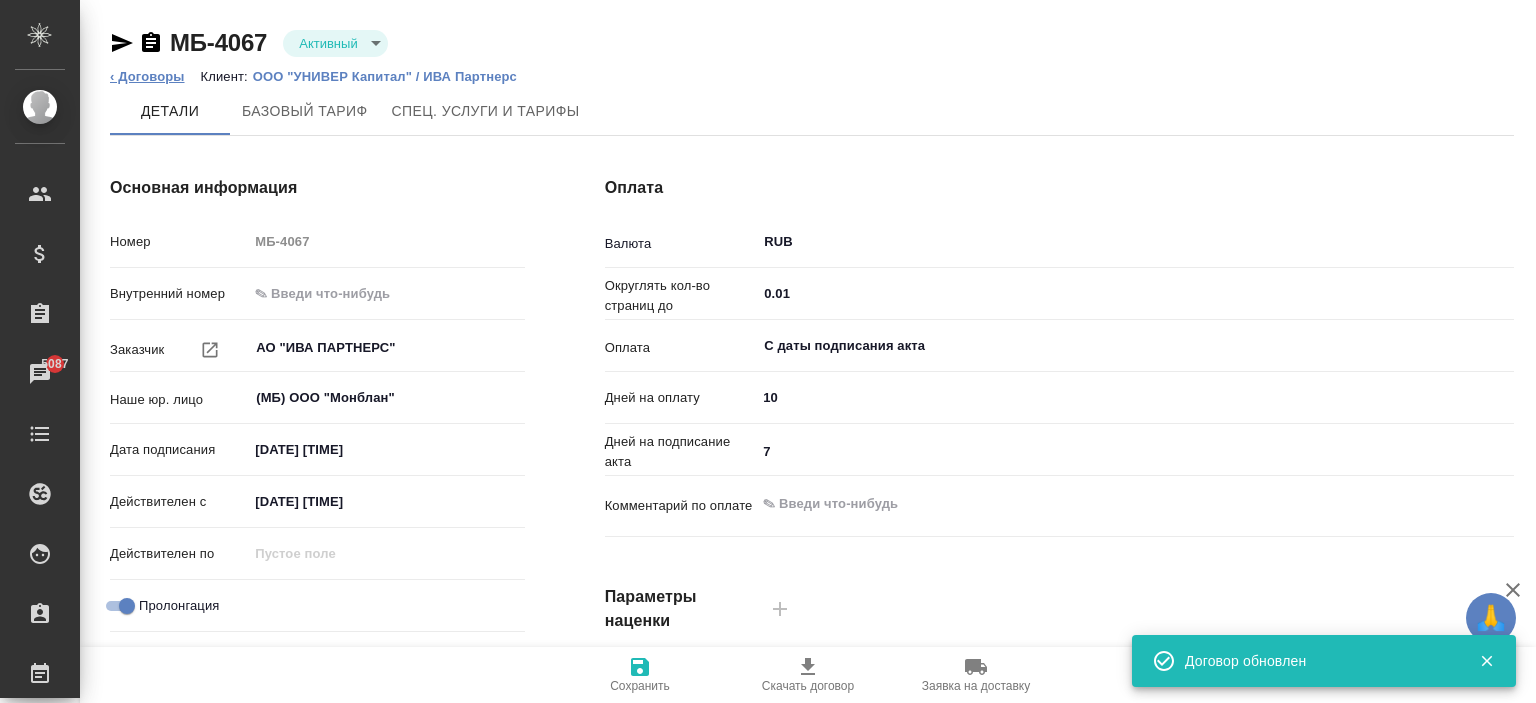 click on "‹ Договоры" at bounding box center [147, 76] 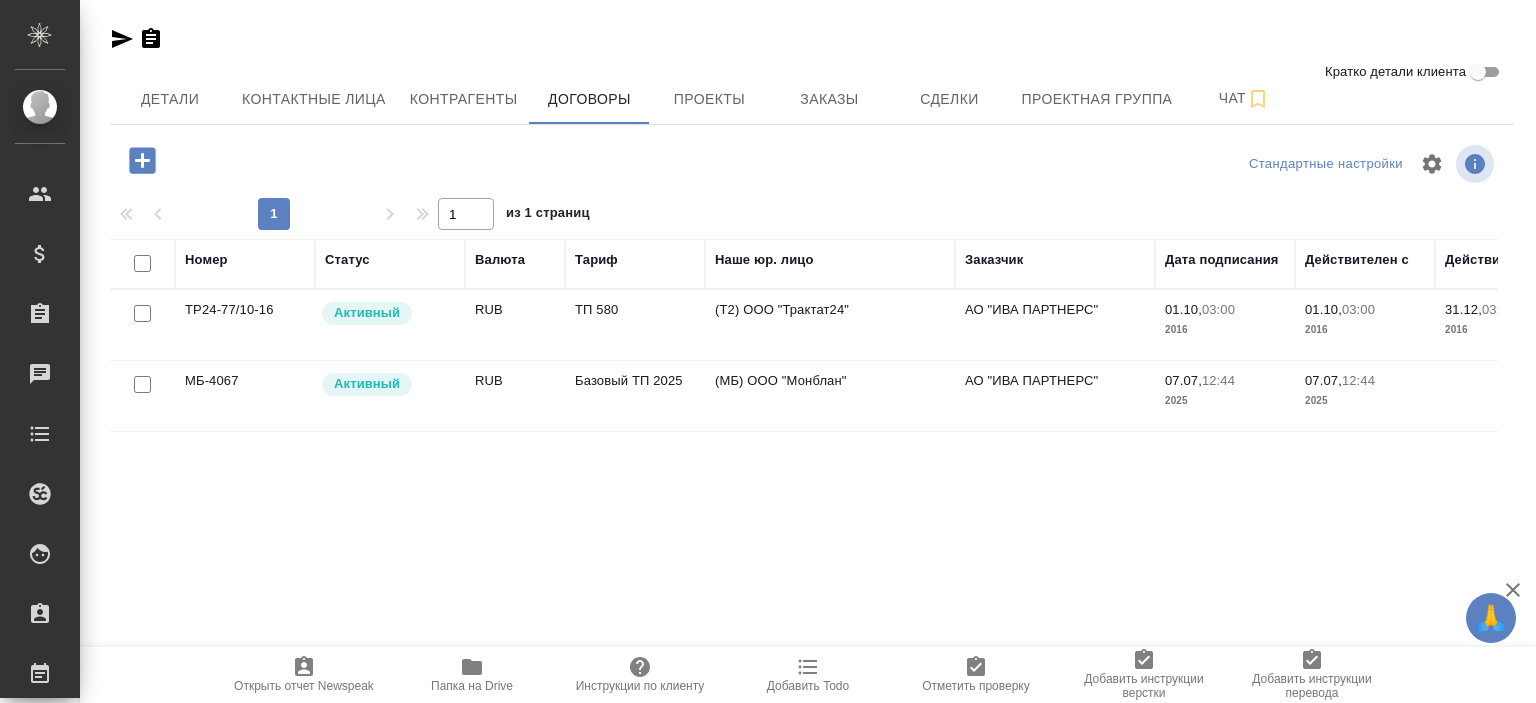 scroll, scrollTop: 0, scrollLeft: 0, axis: both 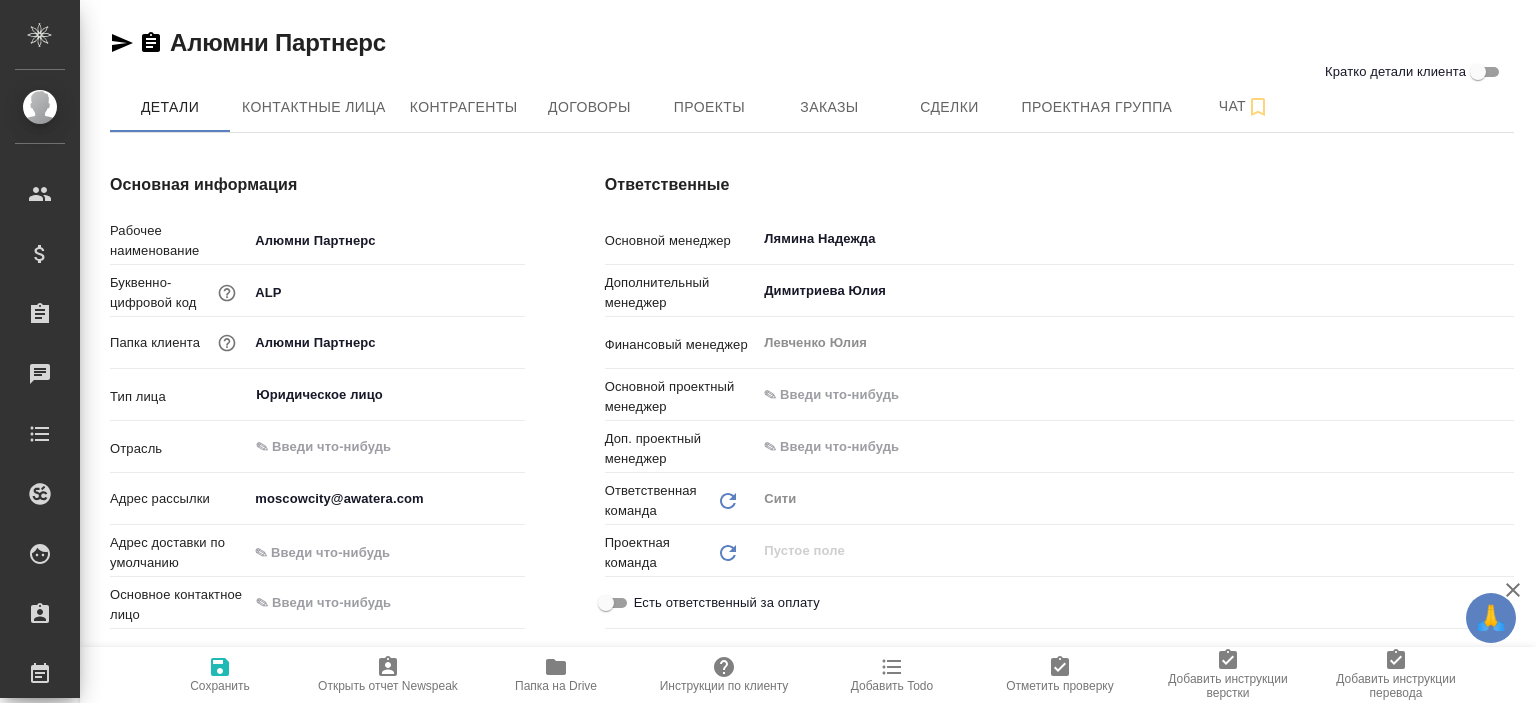 click on "Договоры" at bounding box center (589, 107) 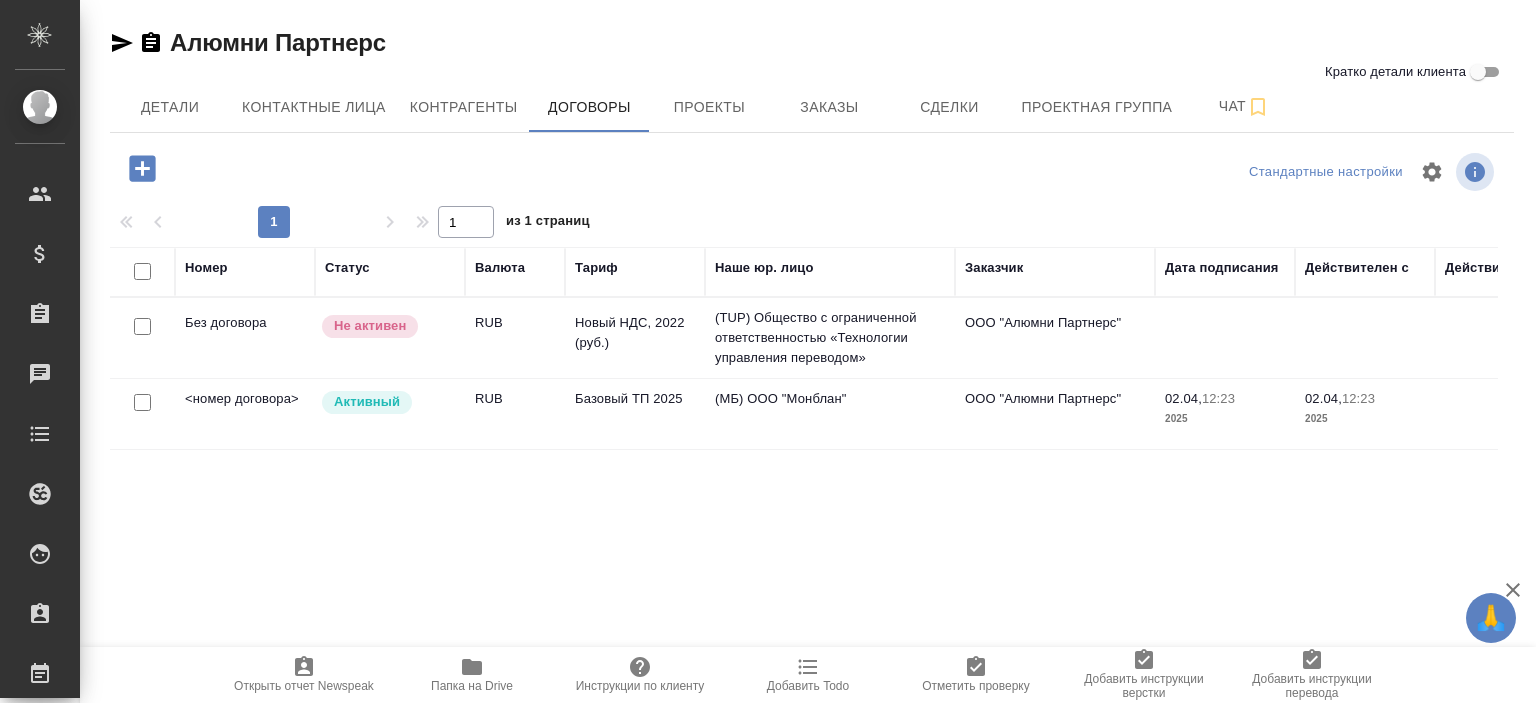 click on "Базовый ТП 2025" at bounding box center (635, 338) 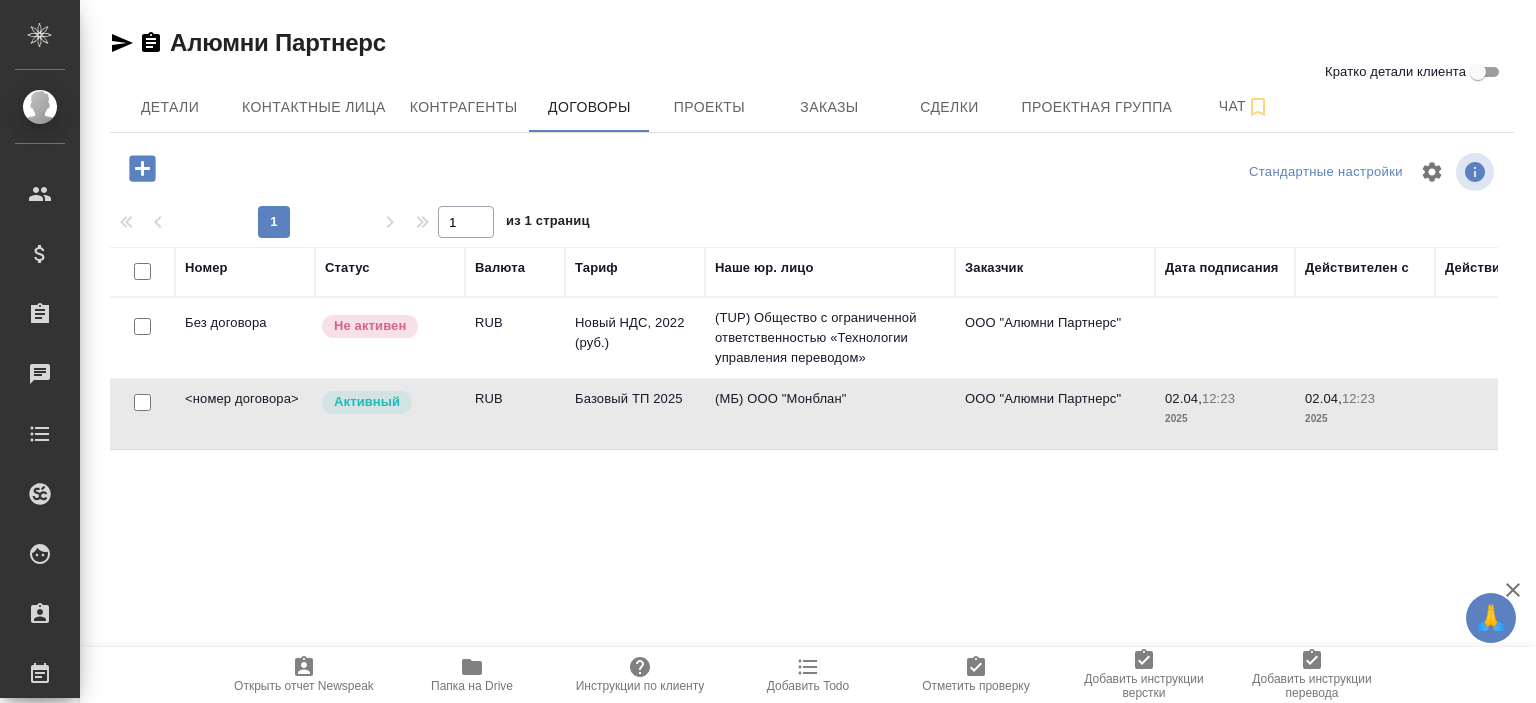 click on "Базовый ТП 2025" at bounding box center (635, 338) 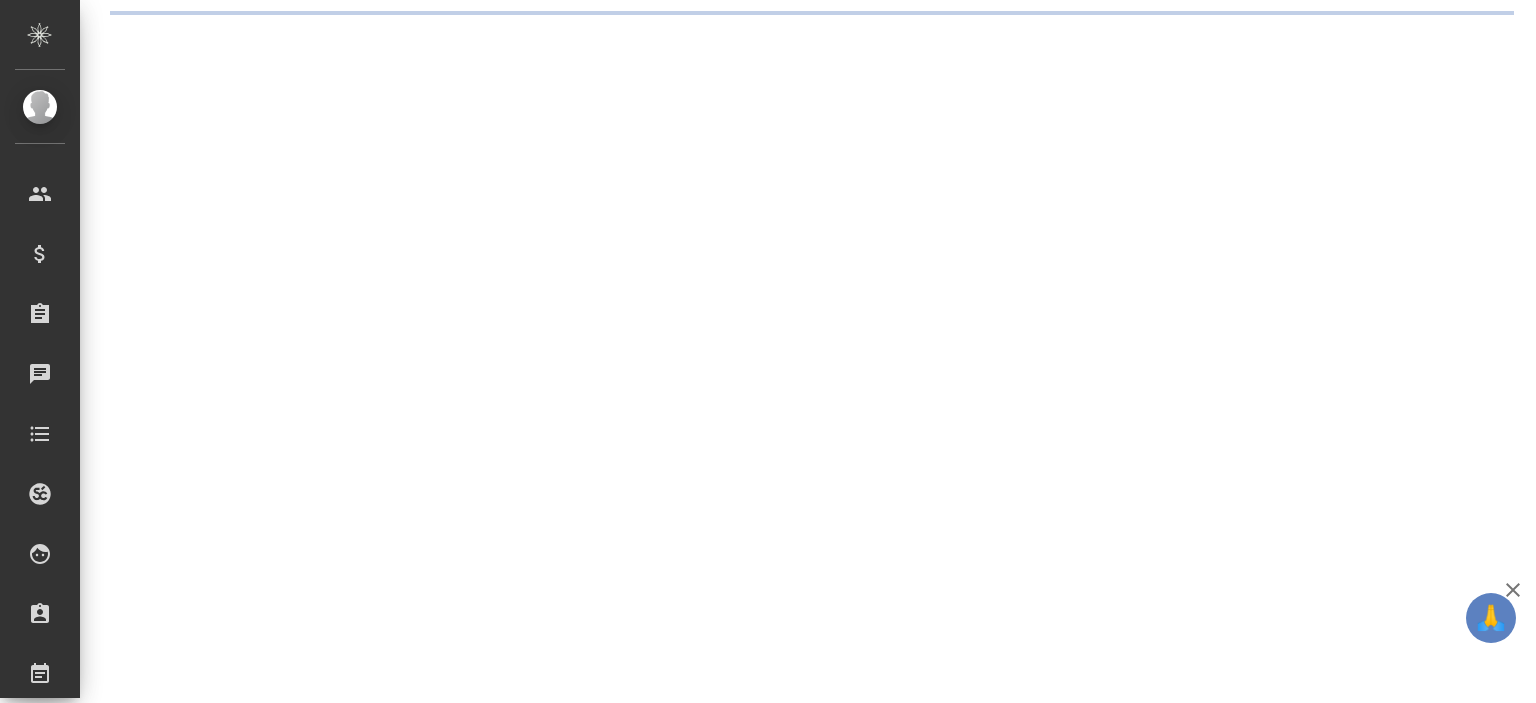 scroll, scrollTop: 0, scrollLeft: 0, axis: both 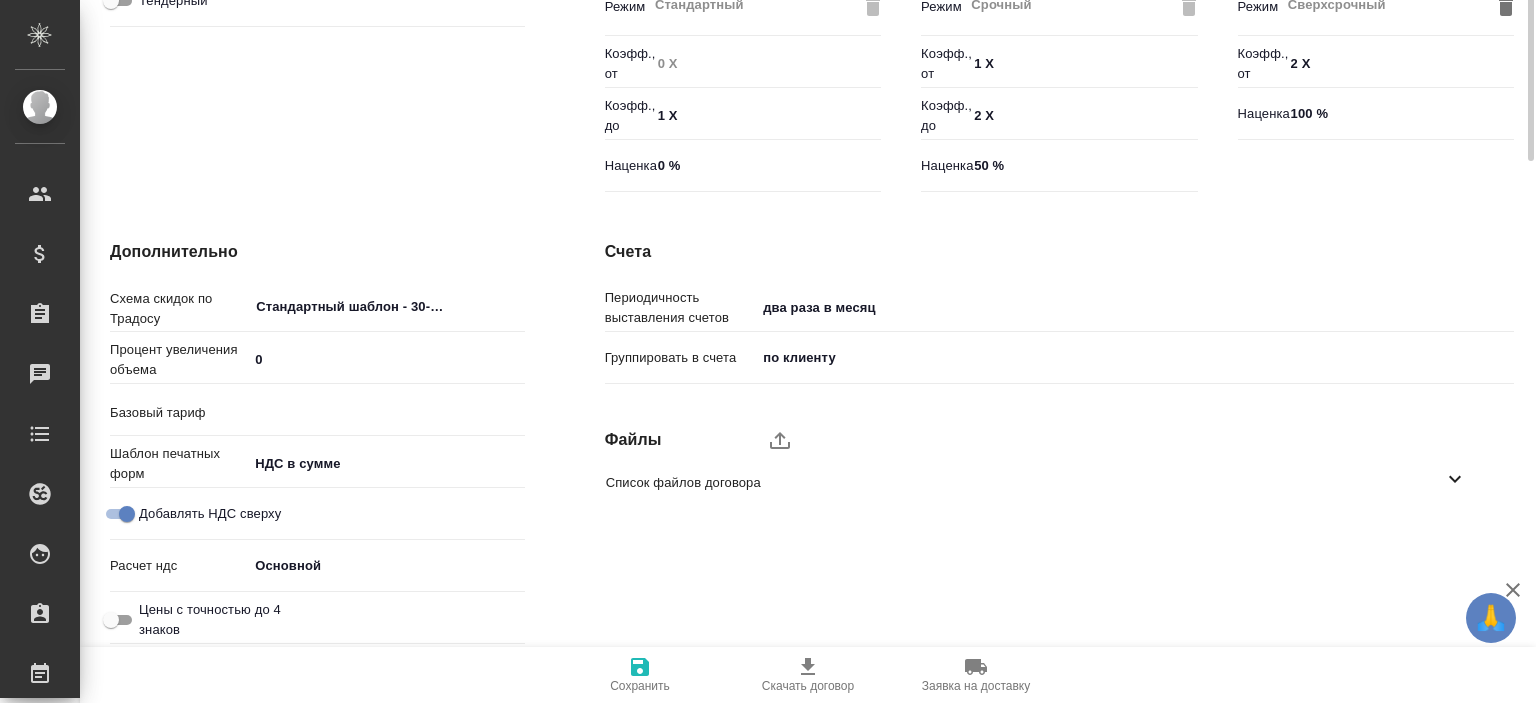 type on "Базовый ТП 2025" 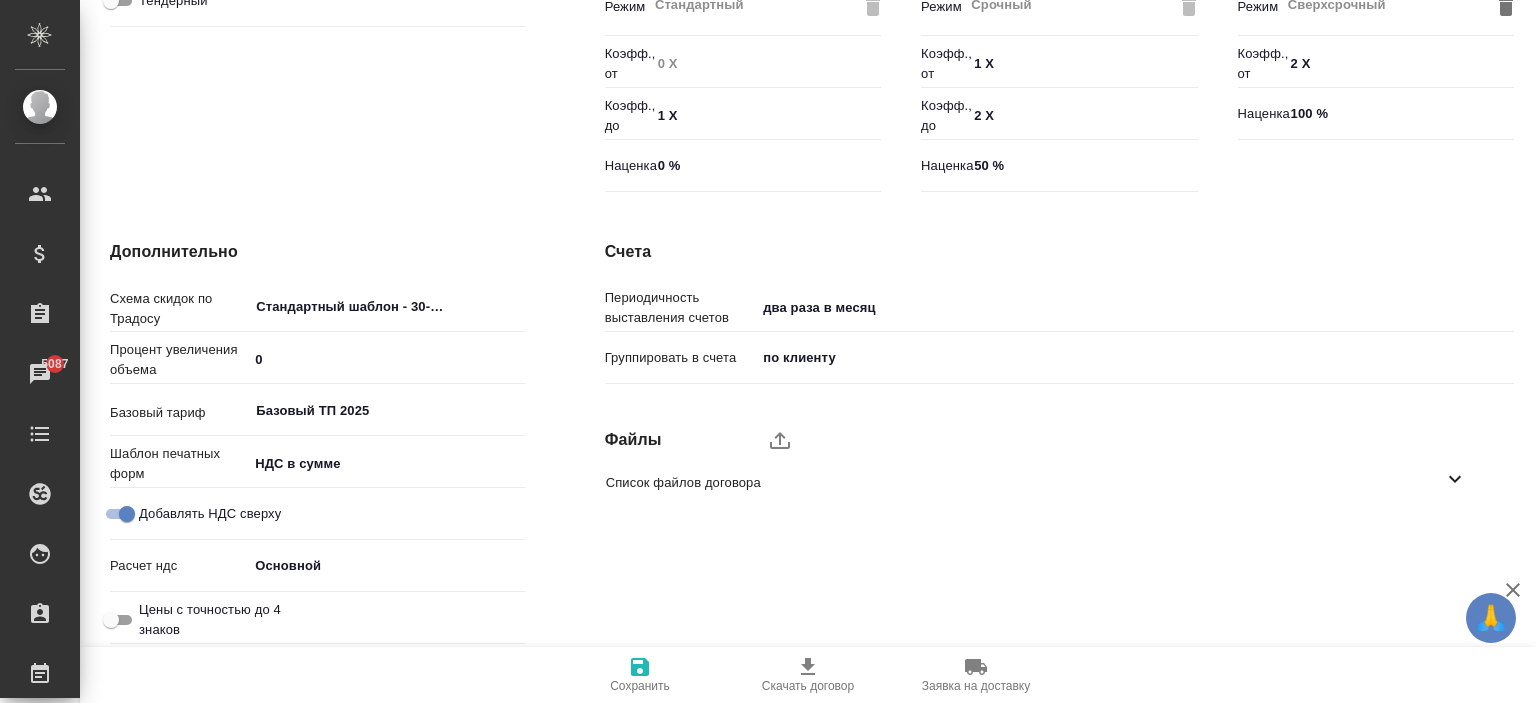 scroll, scrollTop: 0, scrollLeft: 0, axis: both 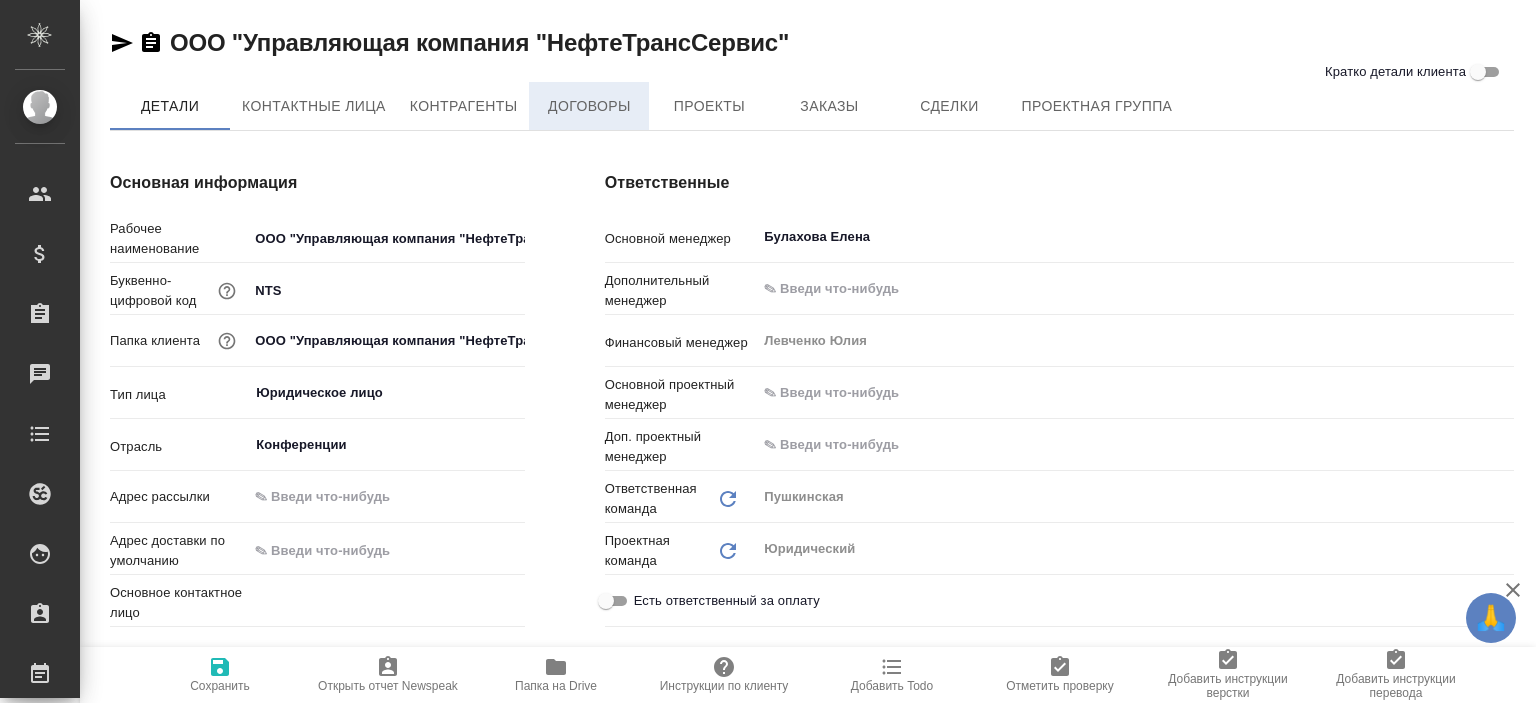 type on "x" 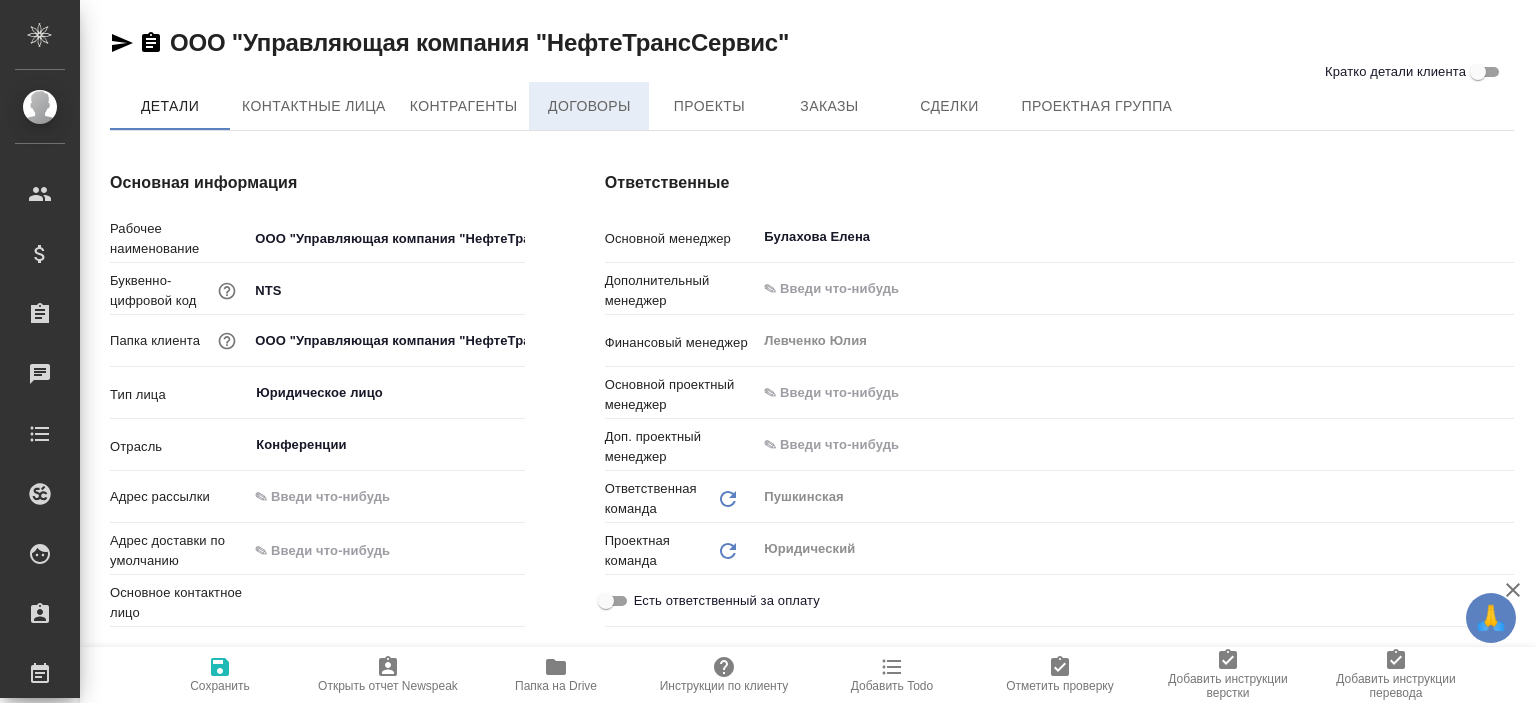 type on "x" 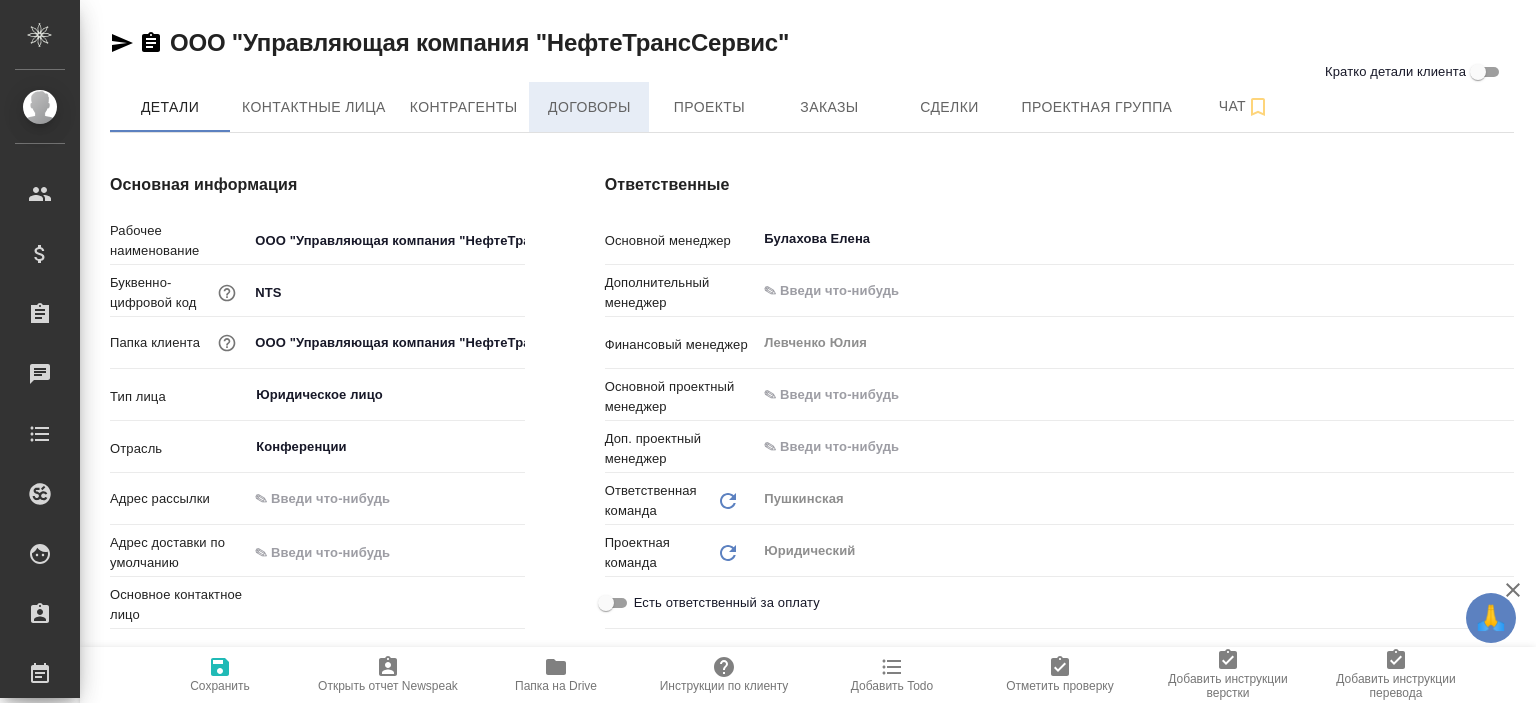 type on "x" 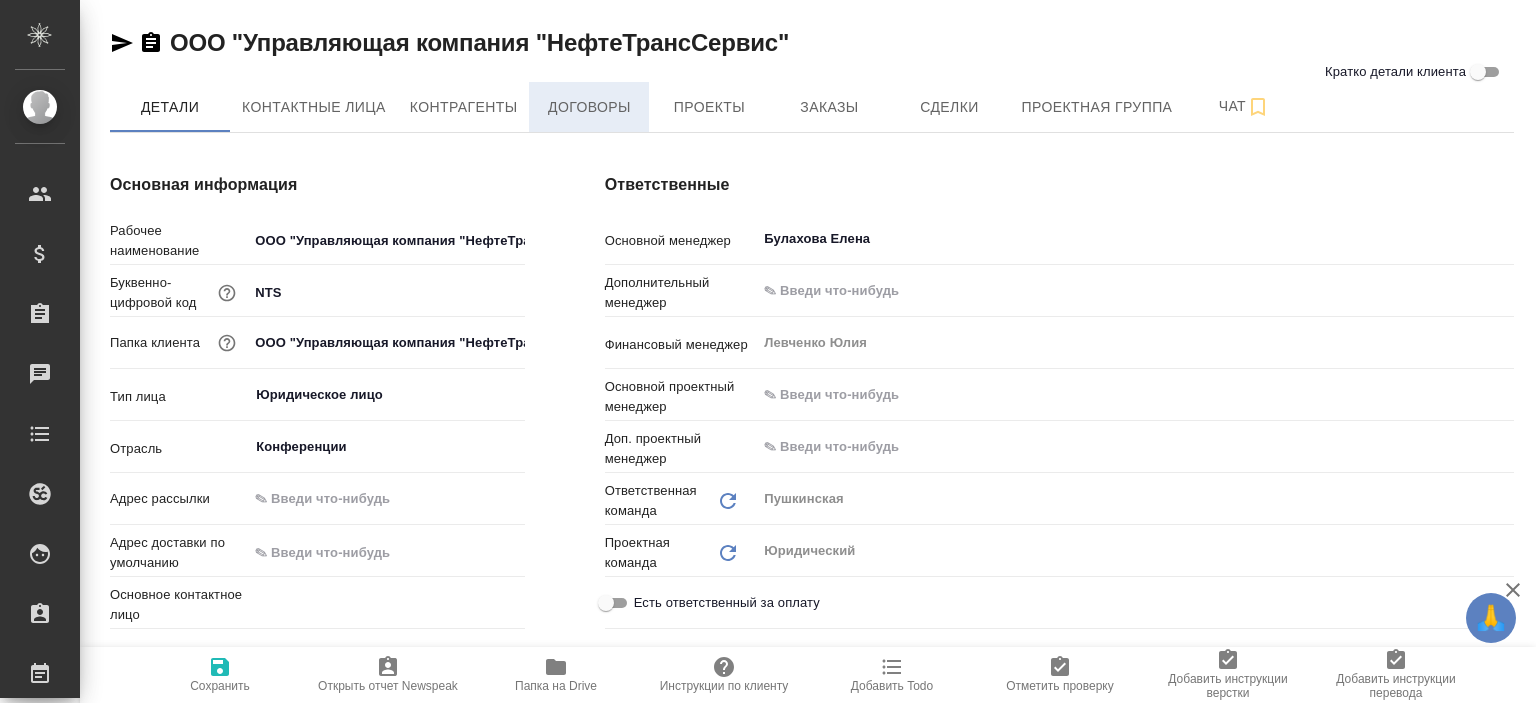type on "x" 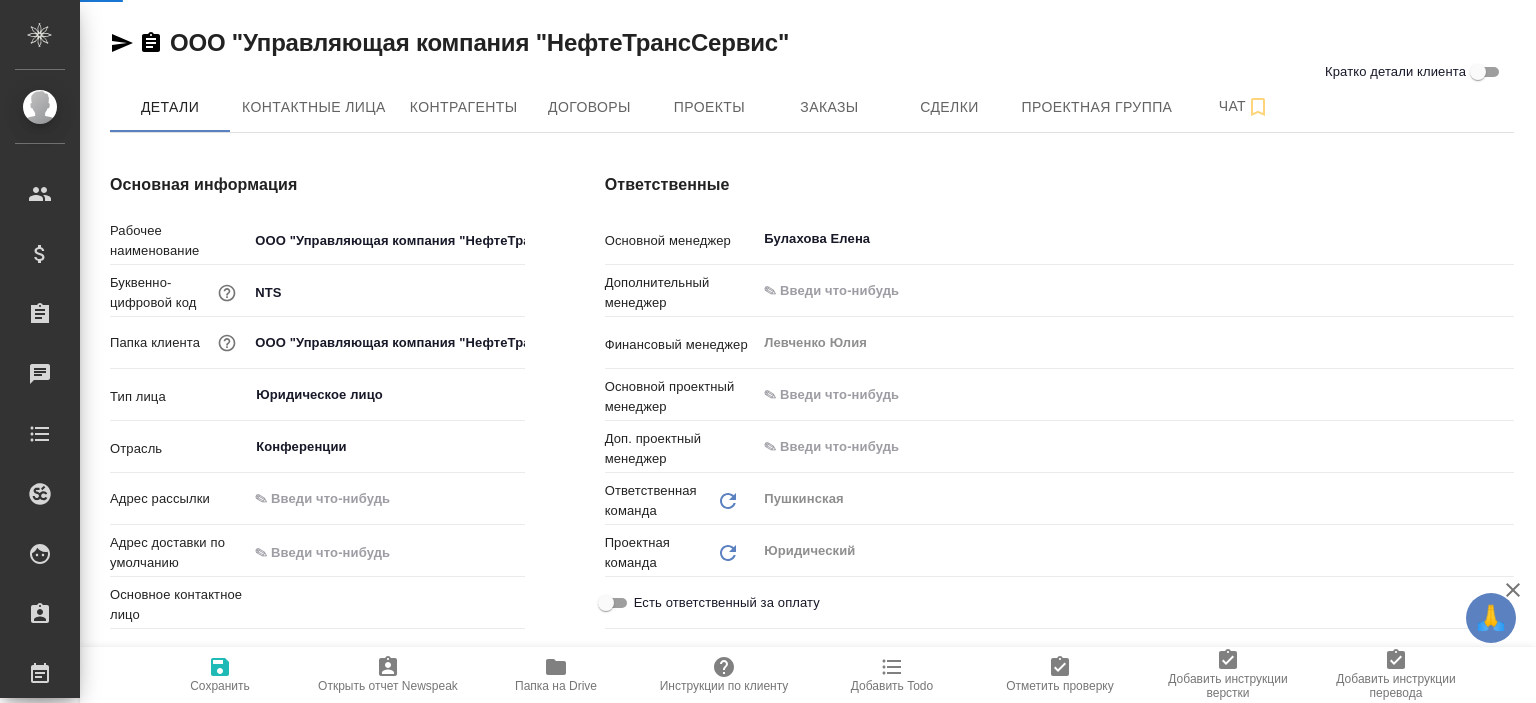 type on "x" 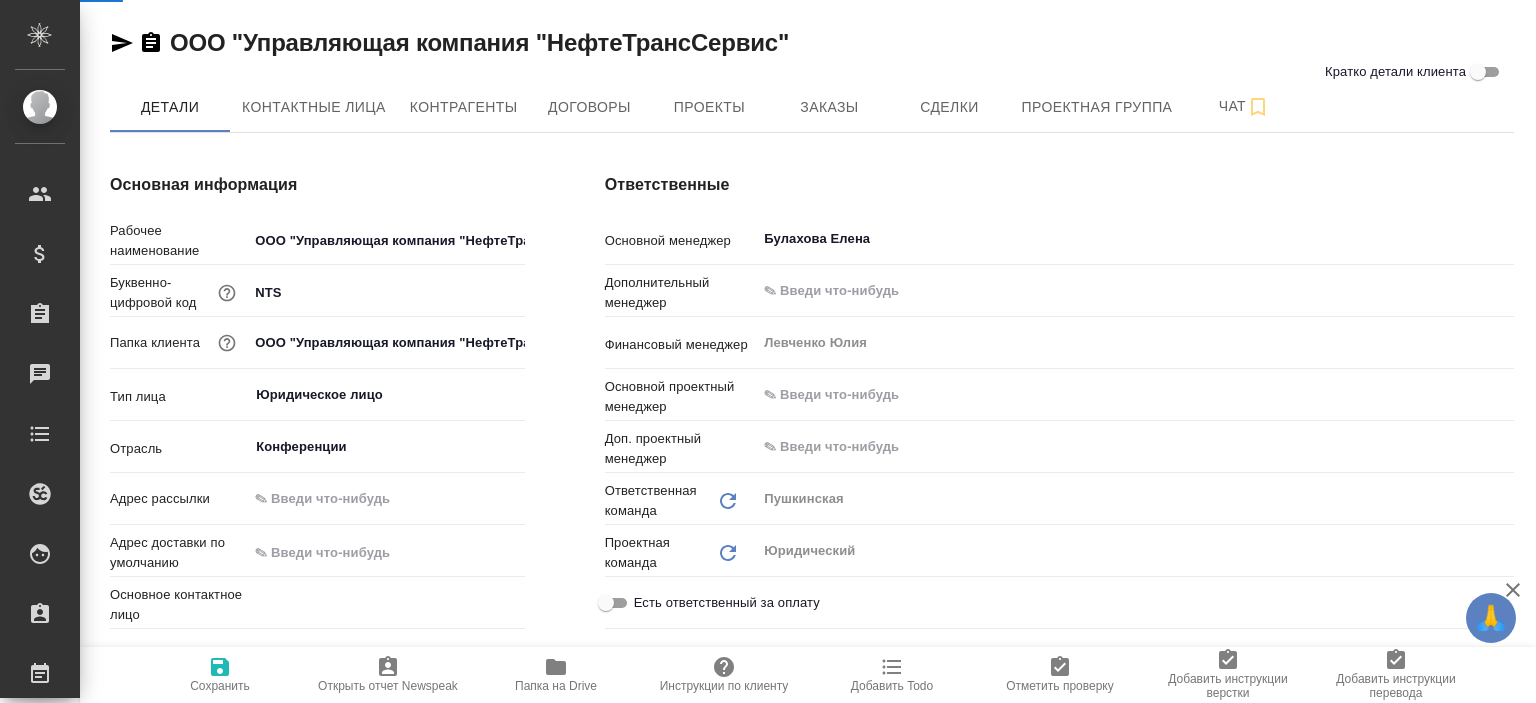 type on "x" 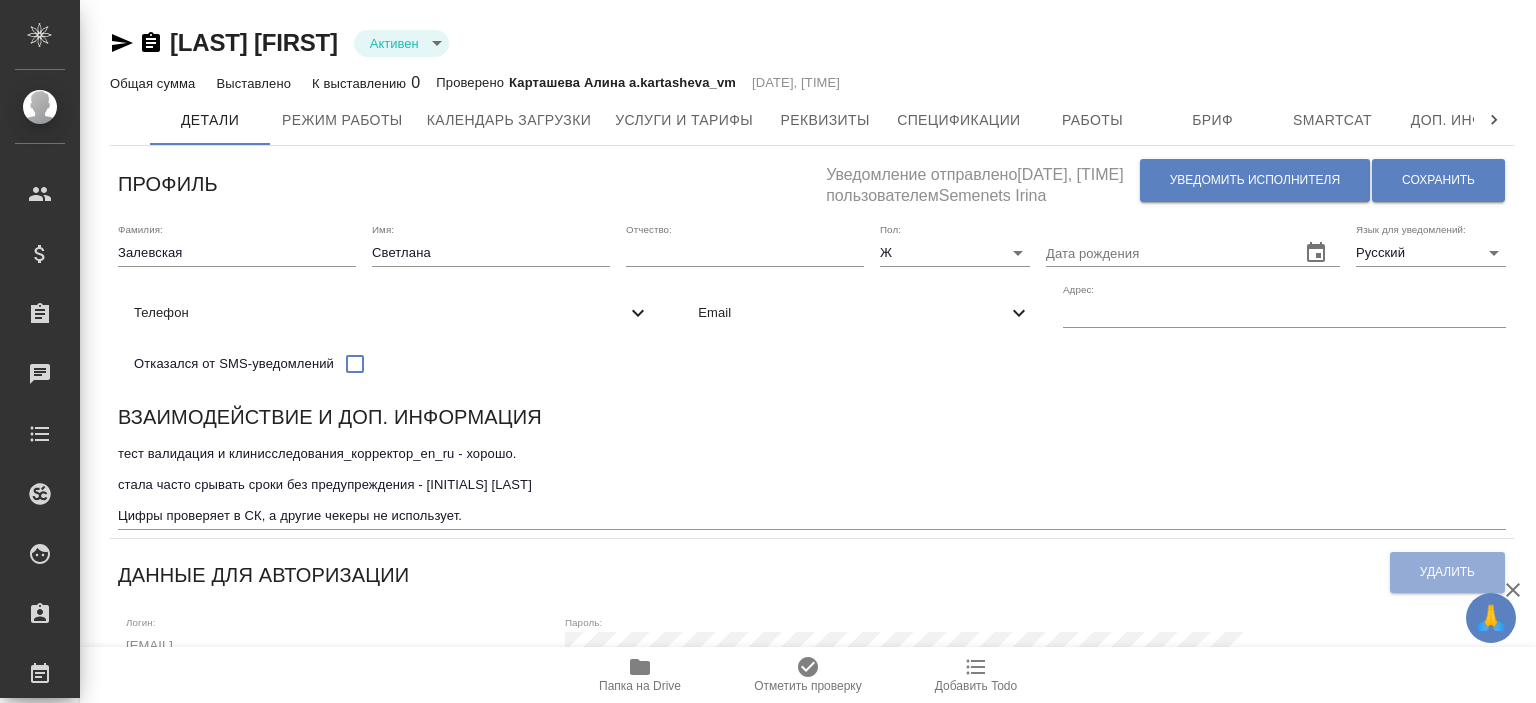 scroll, scrollTop: 0, scrollLeft: 0, axis: both 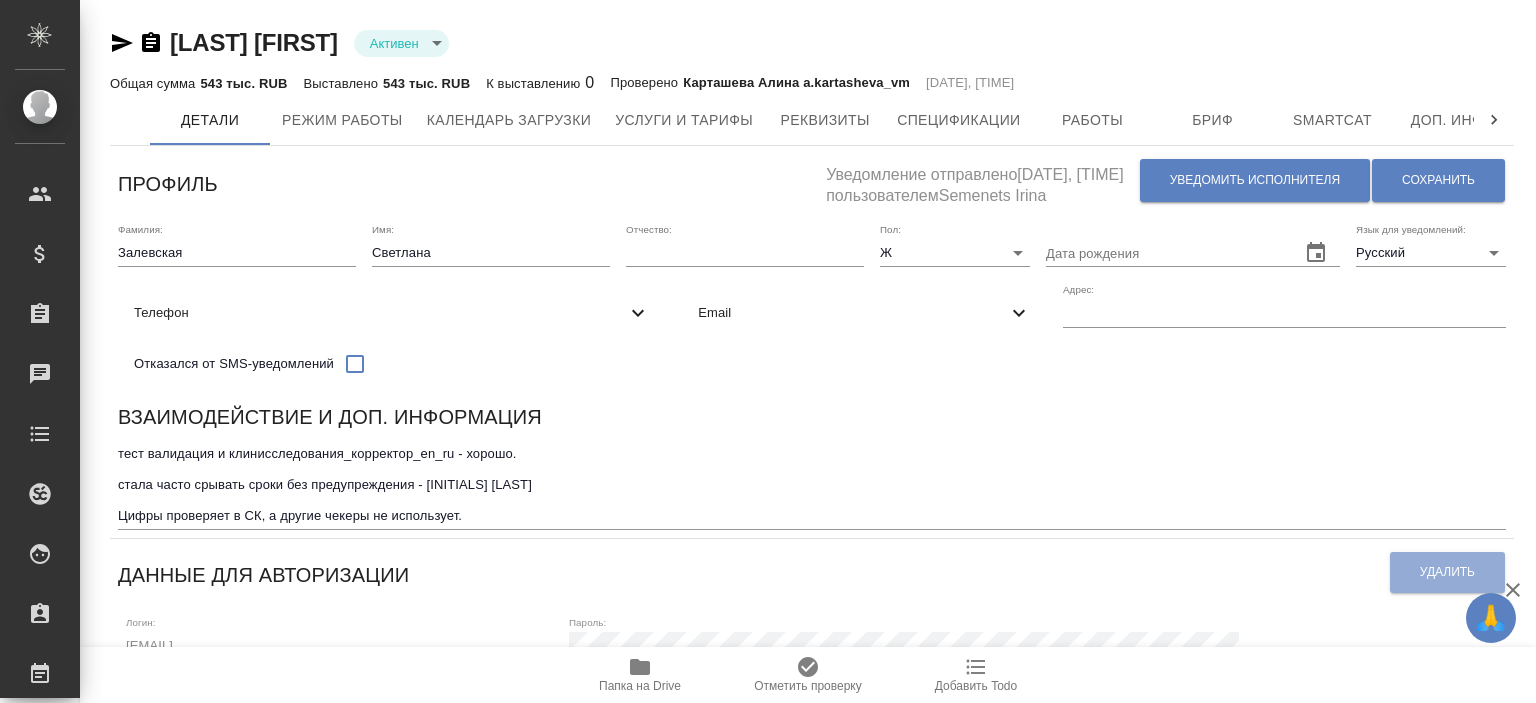 click on "Email" at bounding box center [852, 313] 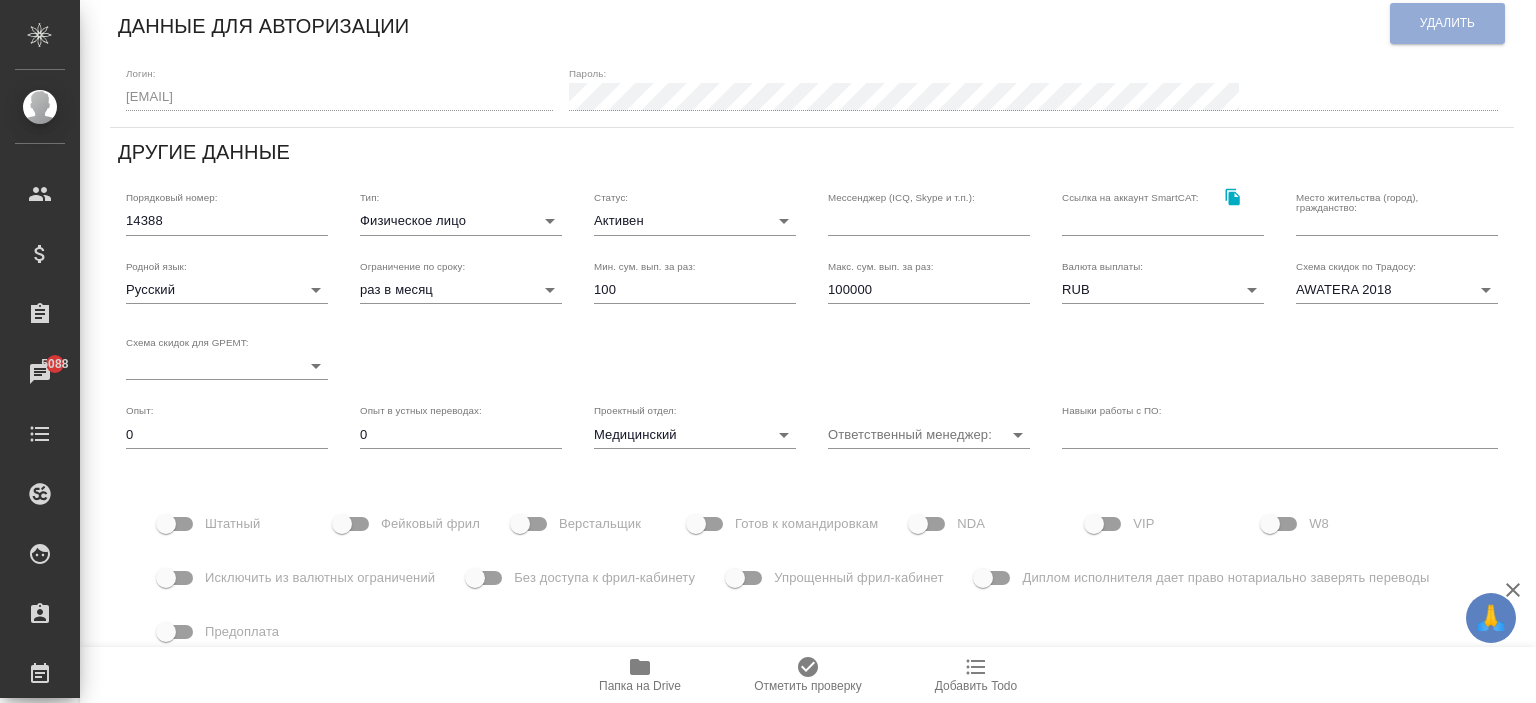 scroll, scrollTop: 0, scrollLeft: 0, axis: both 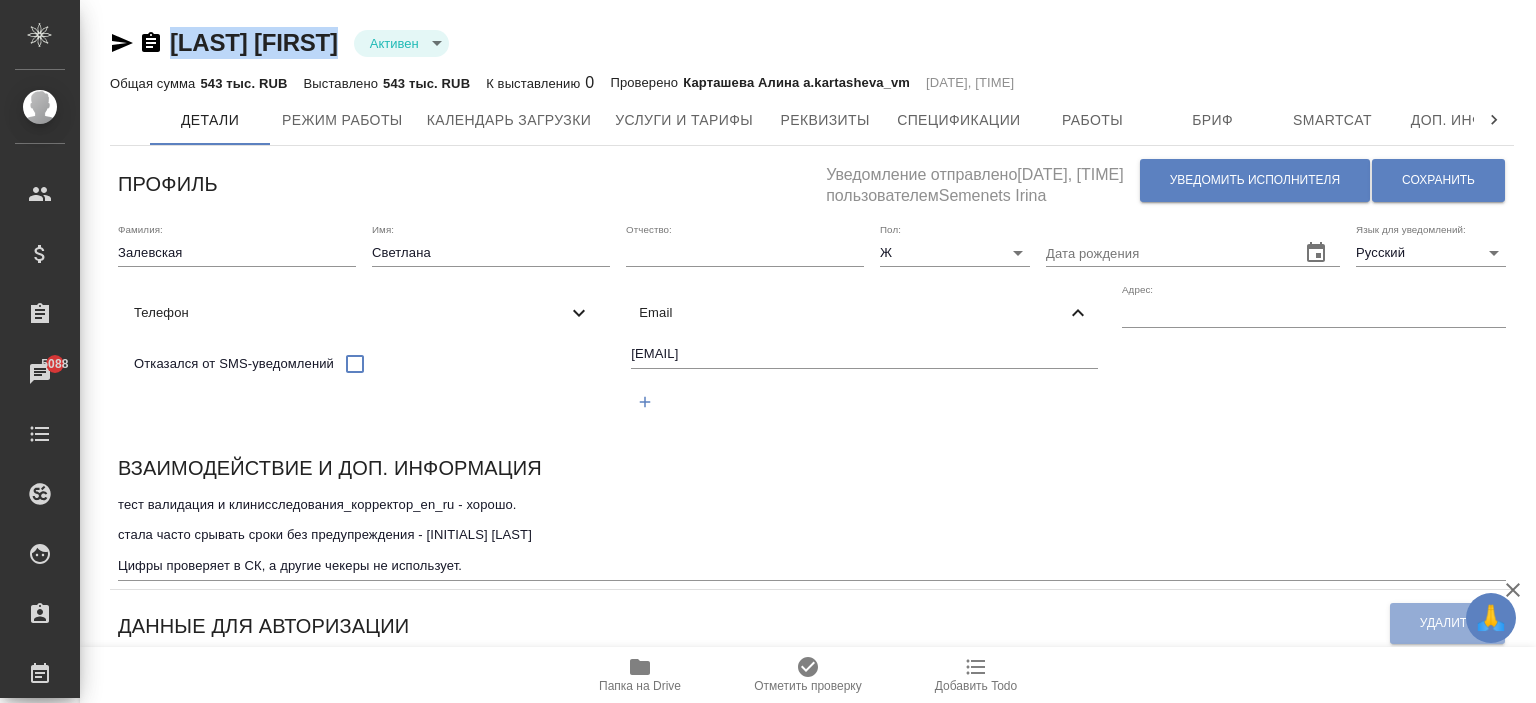 drag, startPoint x: 417, startPoint y: 34, endPoint x: 145, endPoint y: 36, distance: 272.00735 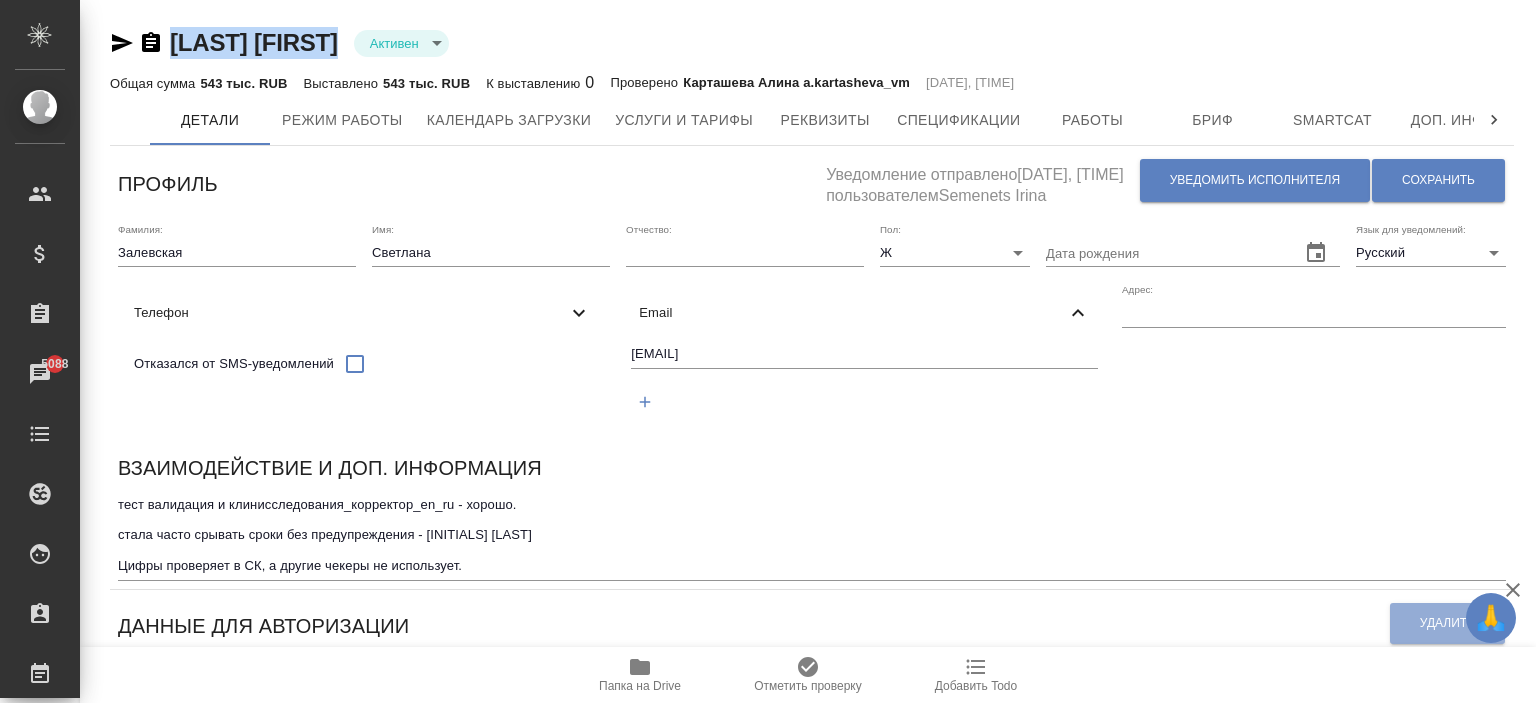 copy on "[LAST] [FIRST]" 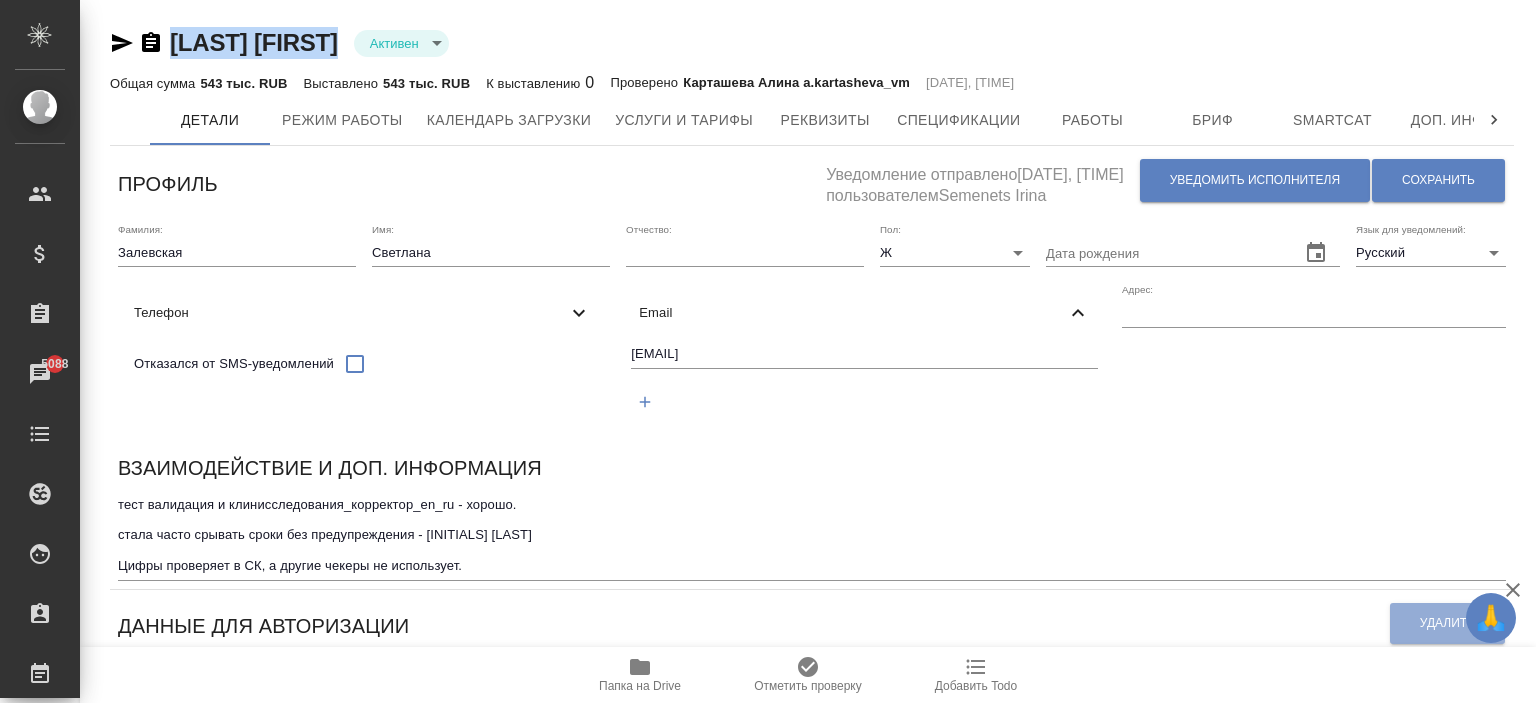 drag, startPoint x: 1468, startPoint y: 49, endPoint x: 1444, endPoint y: 82, distance: 40.804413 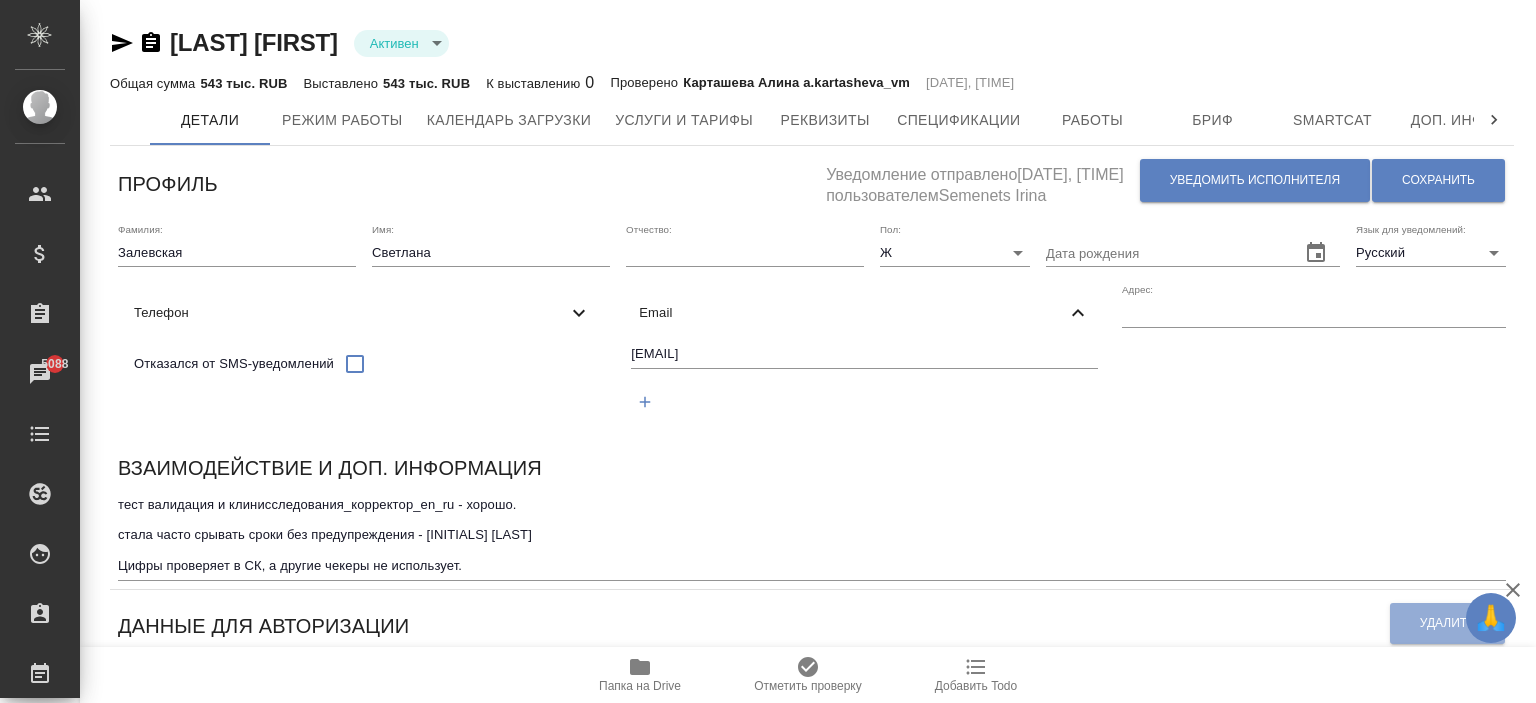 click on "Папка на Drive" at bounding box center [640, 686] 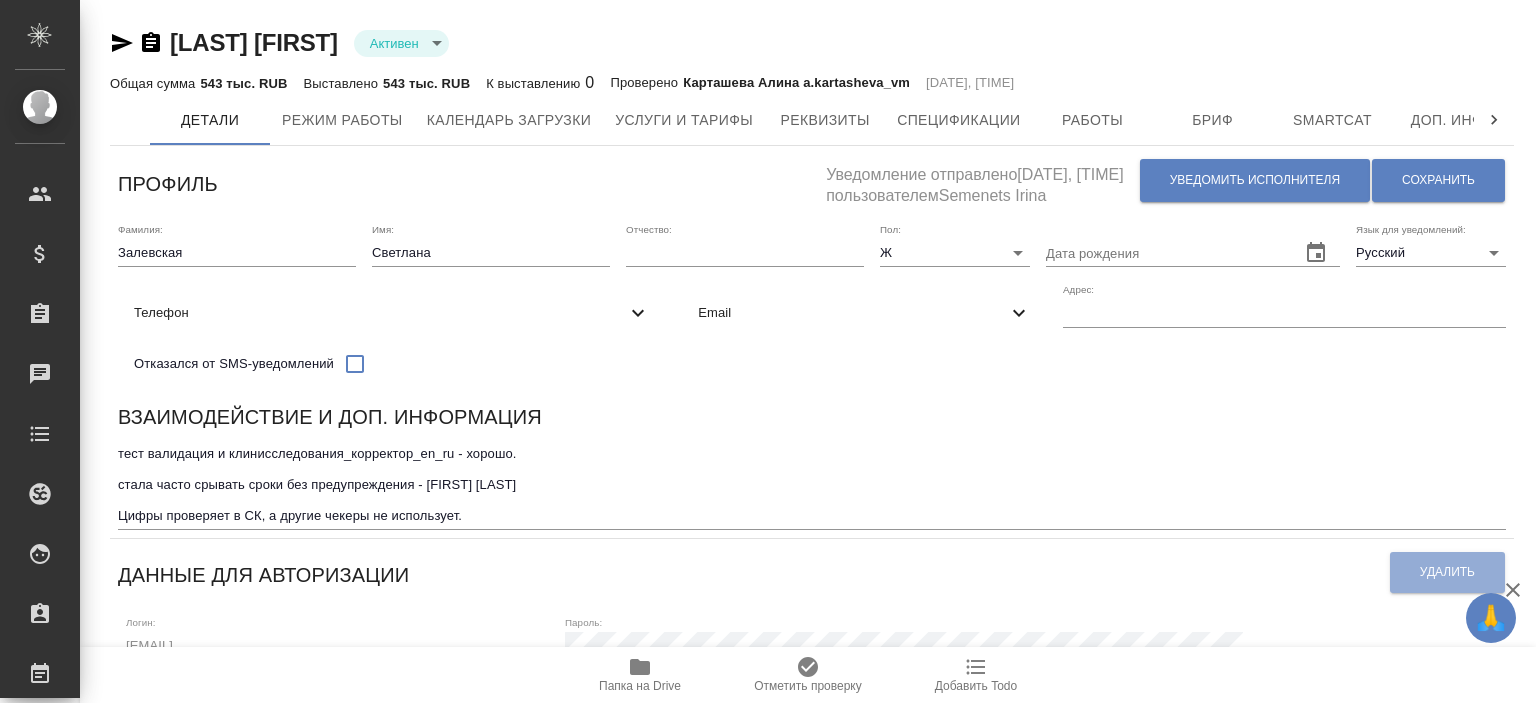 scroll, scrollTop: 0, scrollLeft: 0, axis: both 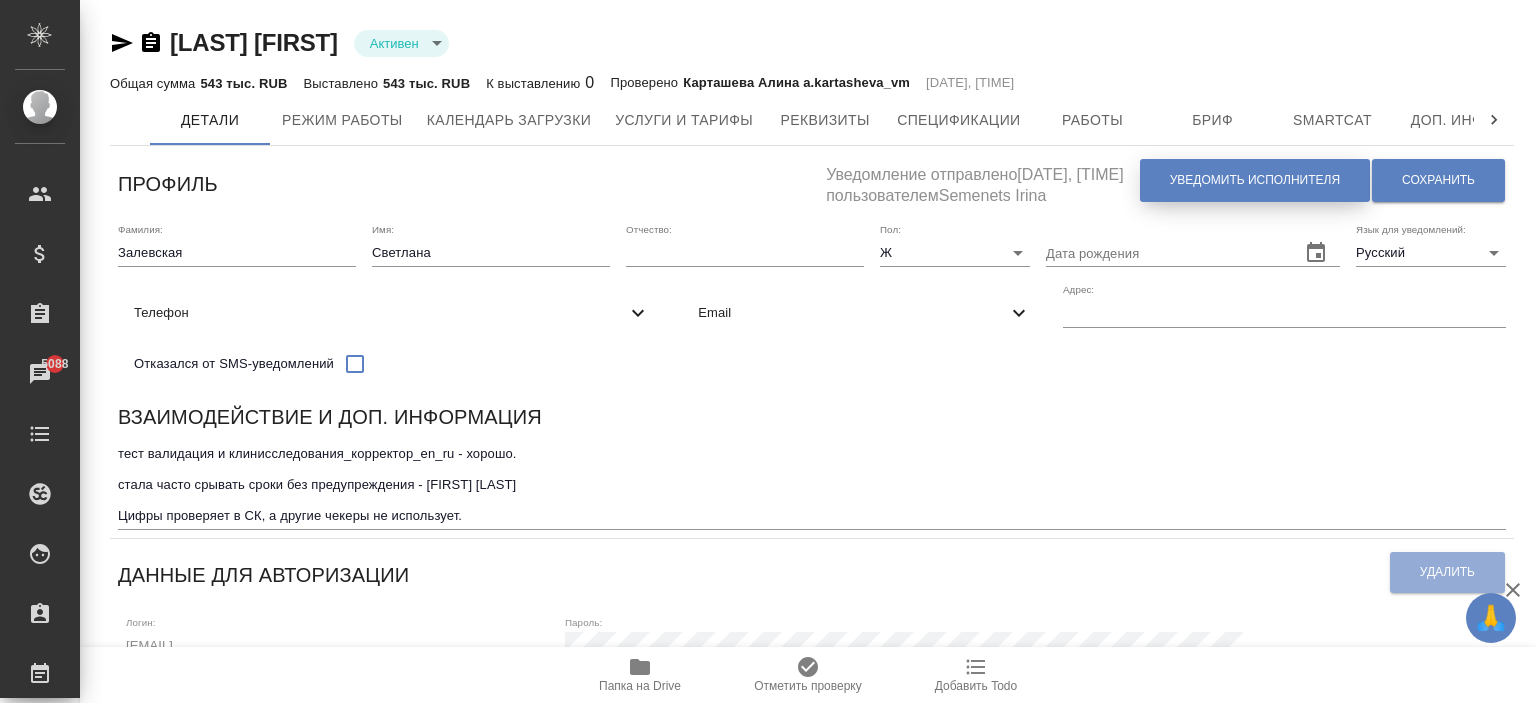 click on "Уведомить исполнителя" at bounding box center [1255, 180] 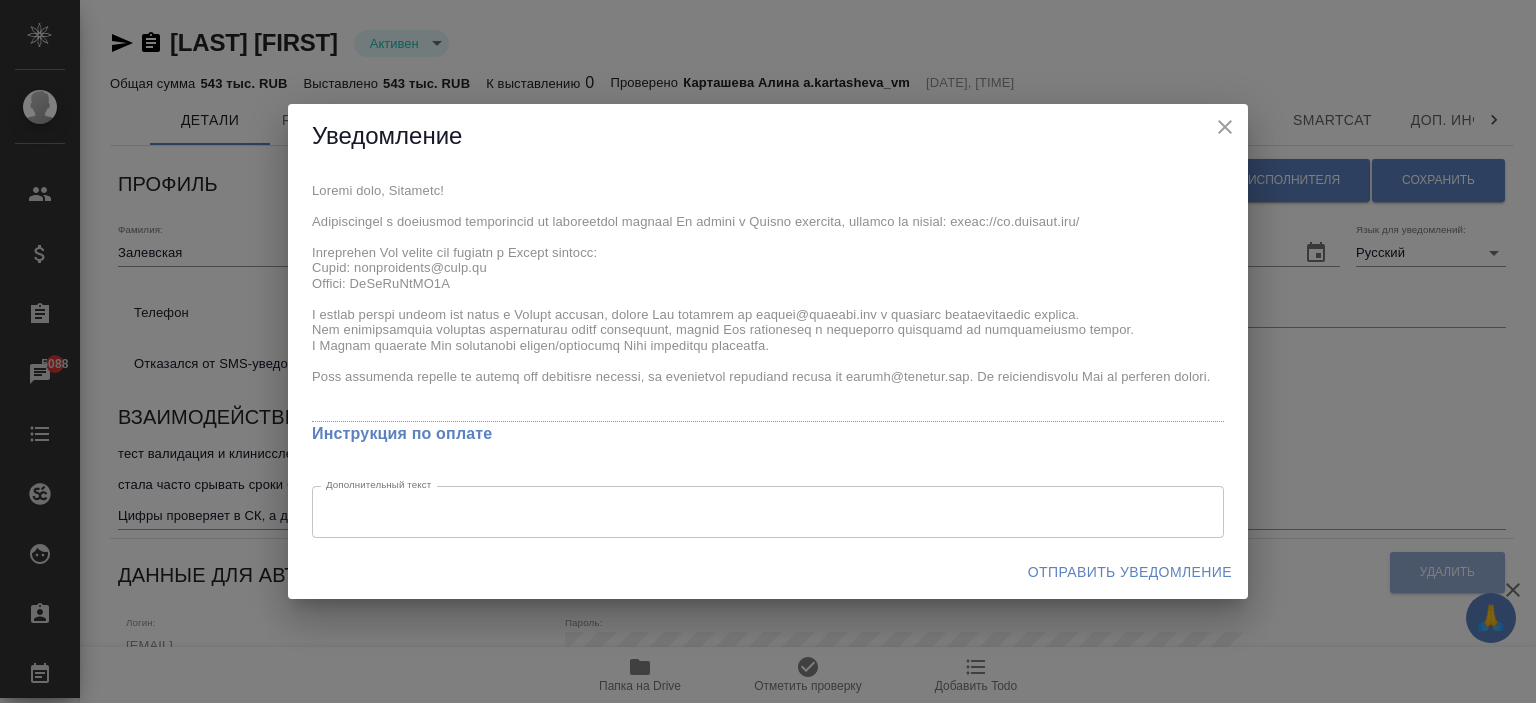click on "x Инструкция по оплате Дополнительный текст x Дополнительный текст" at bounding box center (768, 357) 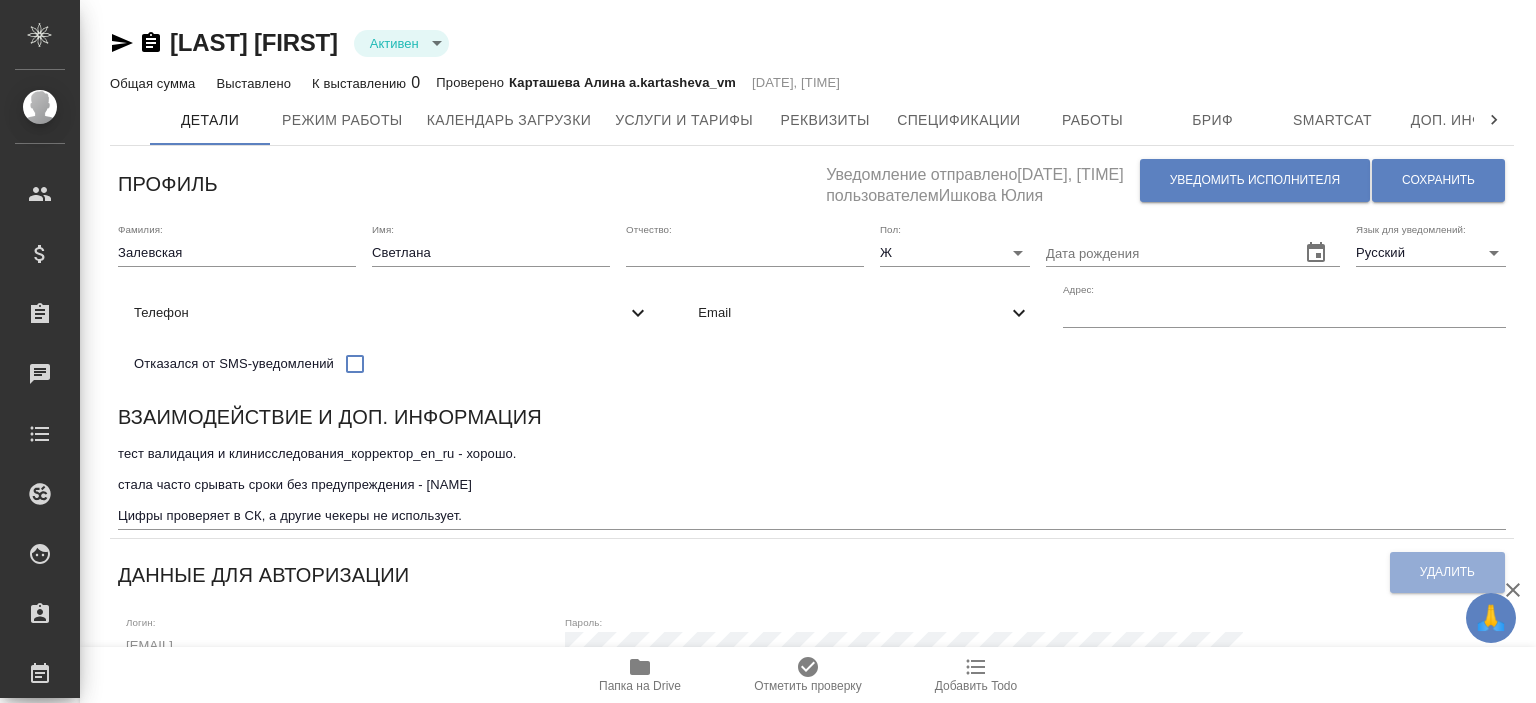 scroll, scrollTop: 0, scrollLeft: 0, axis: both 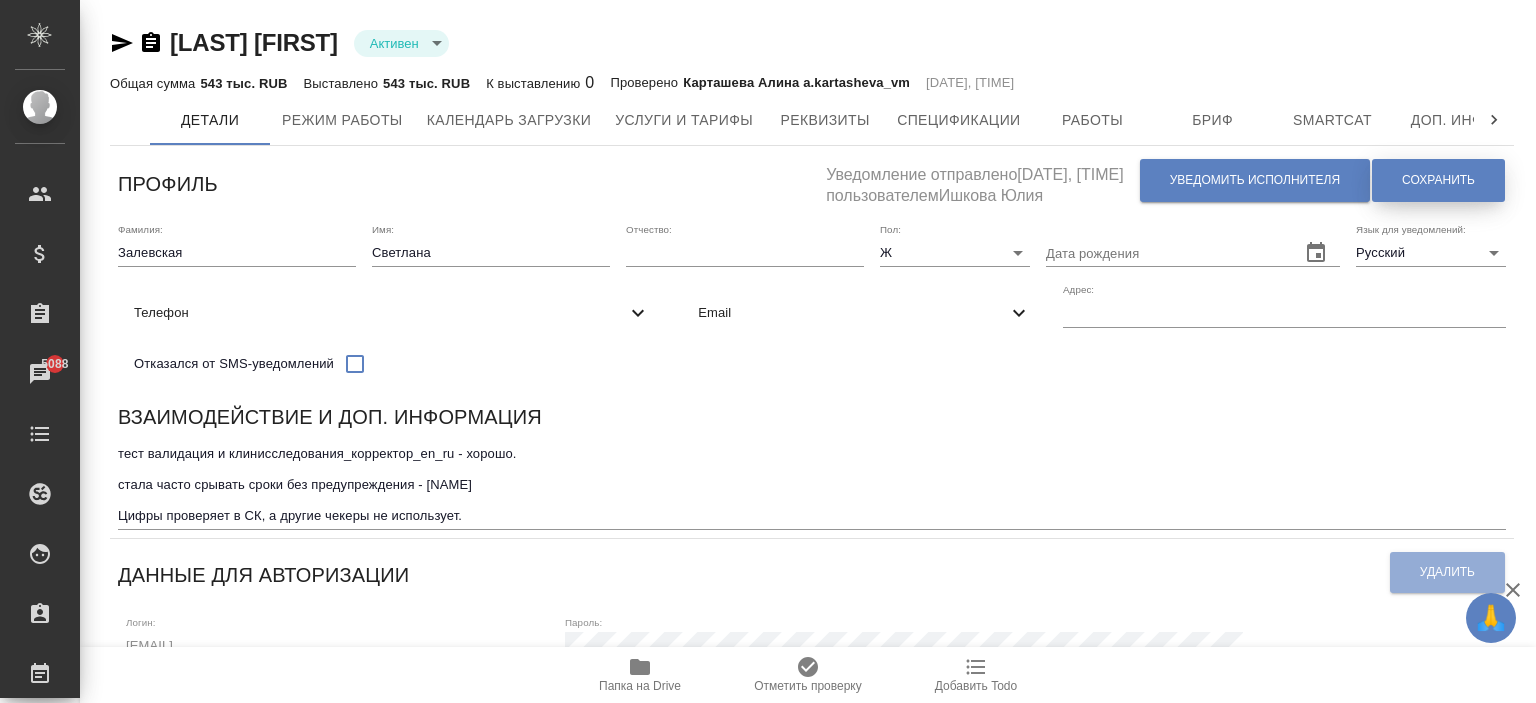 click on "Сохранить" at bounding box center (1438, 180) 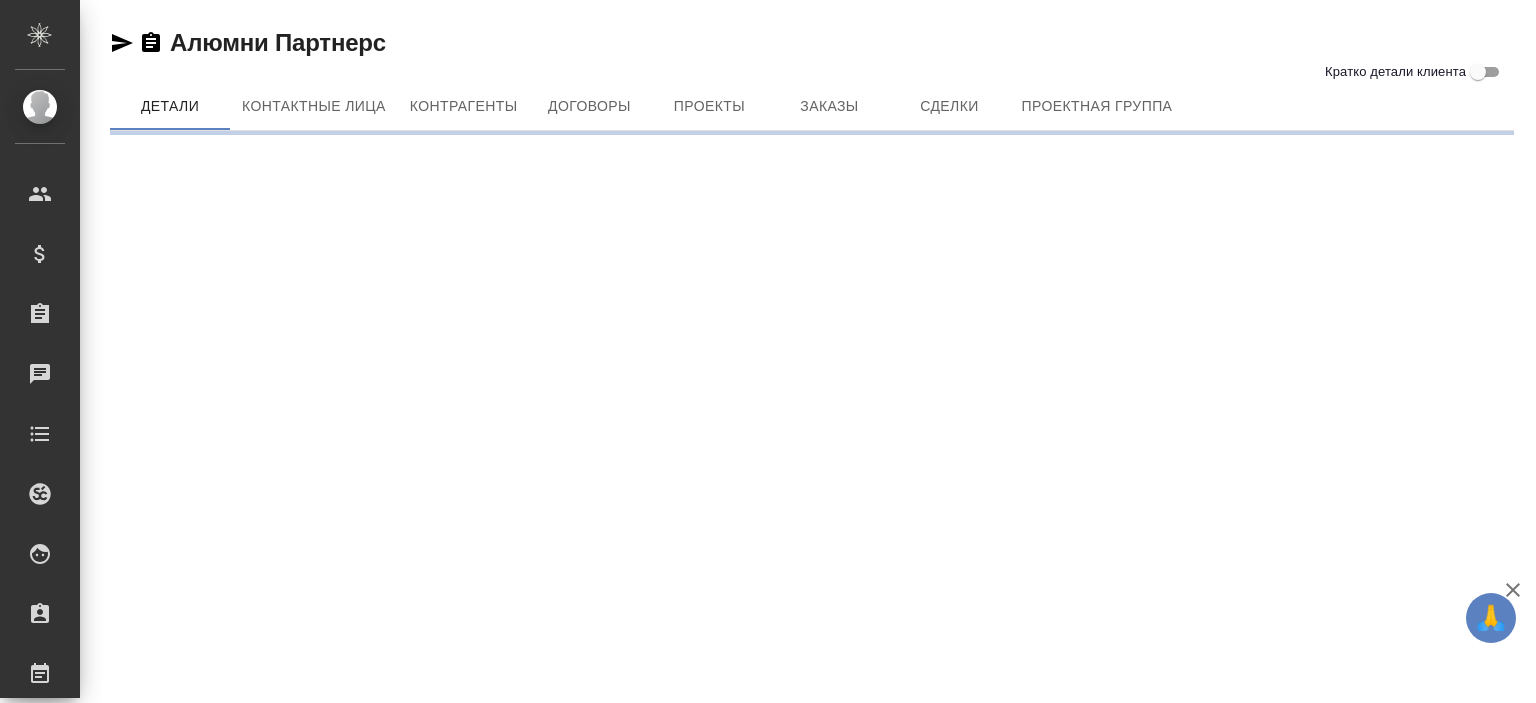 scroll, scrollTop: 0, scrollLeft: 0, axis: both 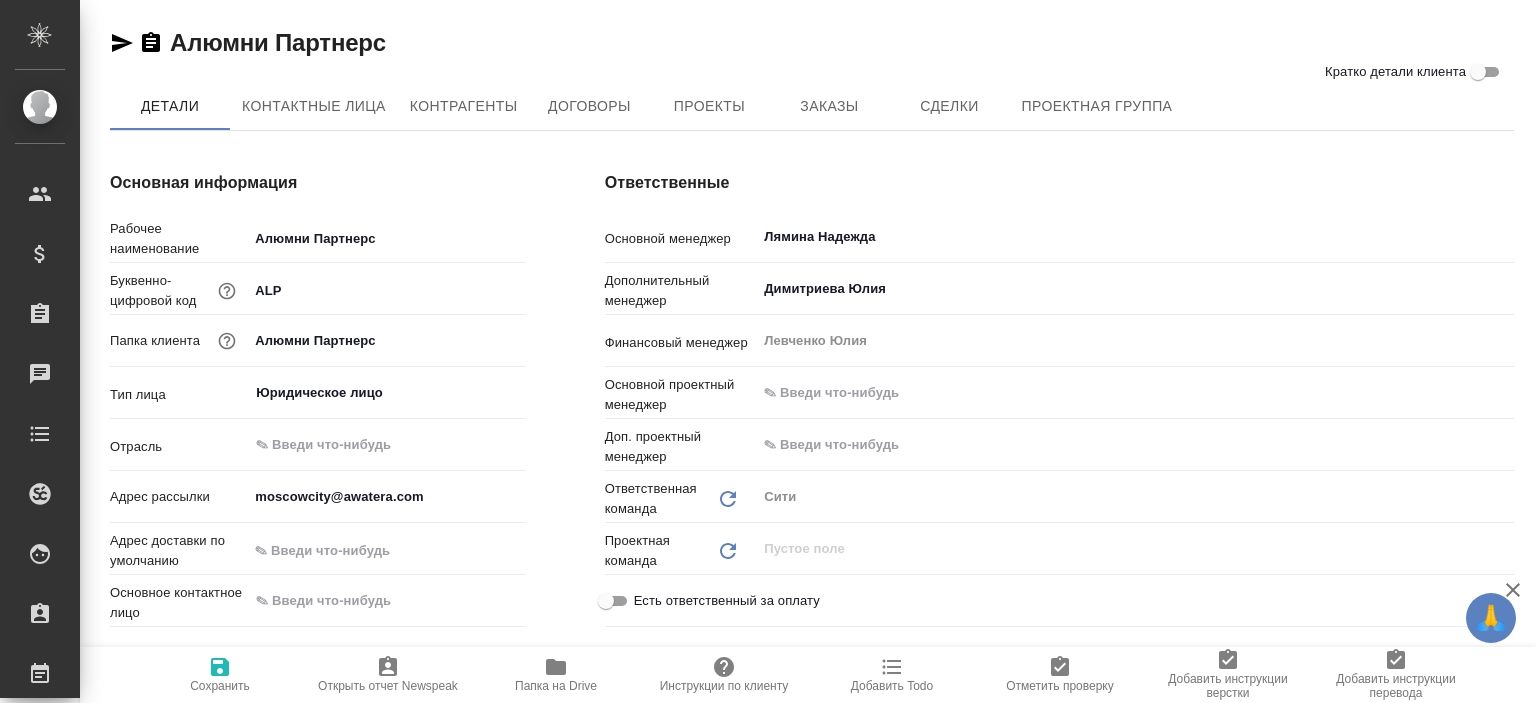 type on "x" 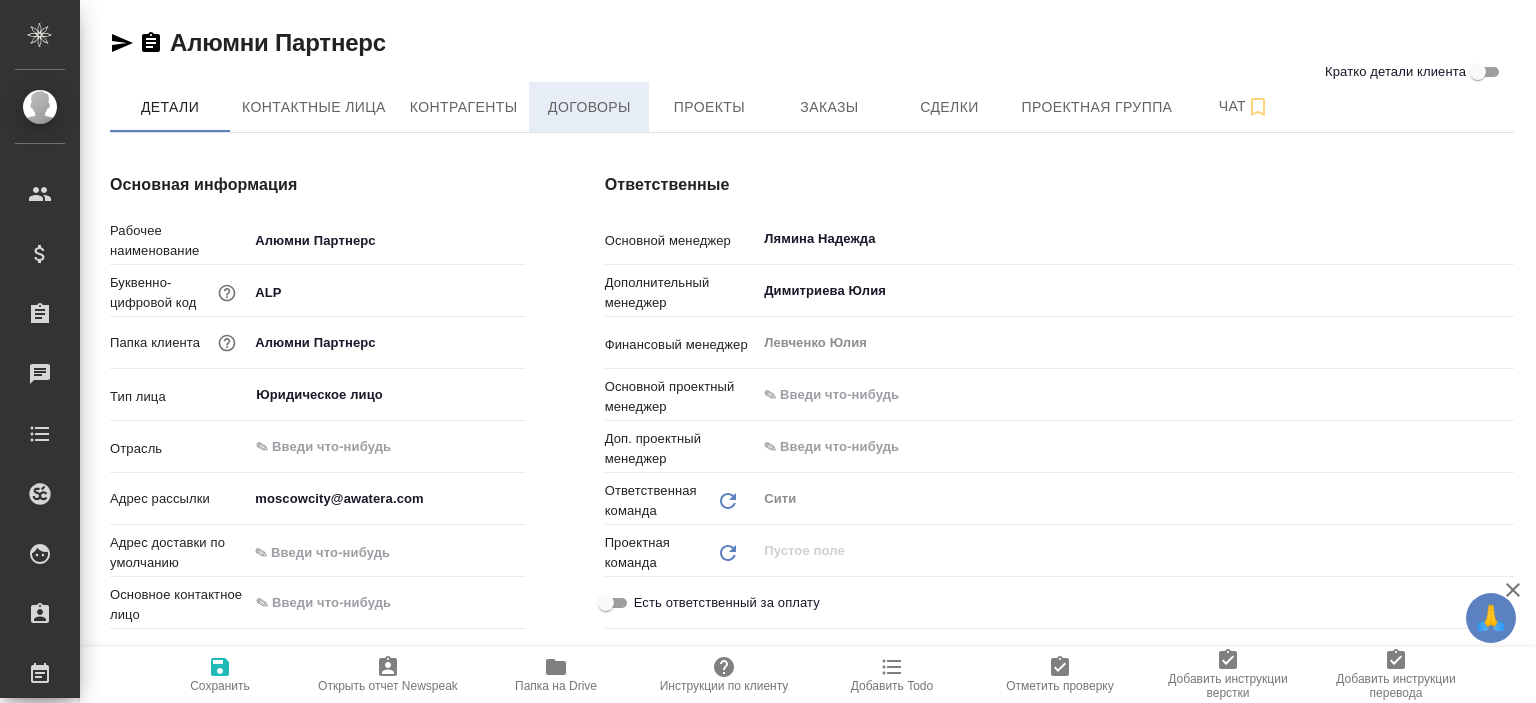 type on "x" 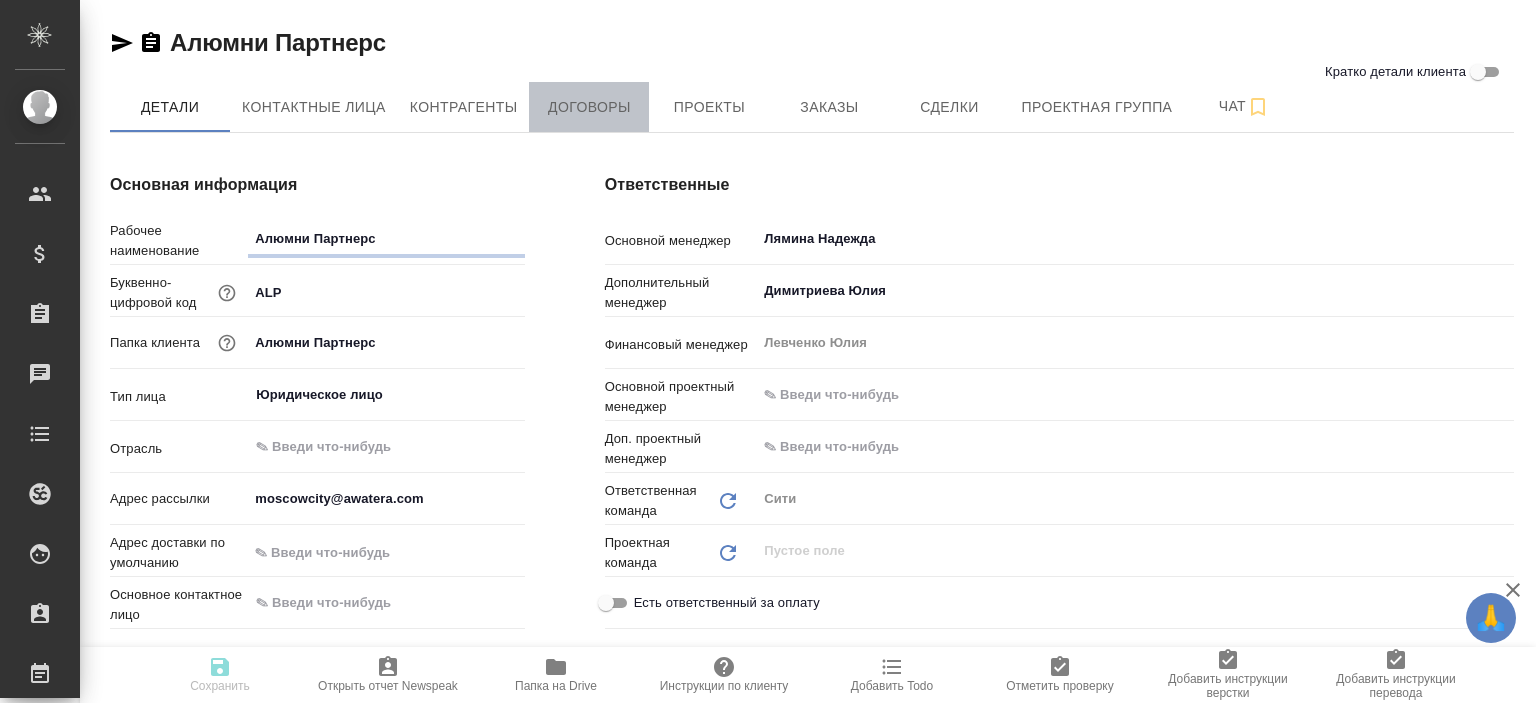click on "Договоры" at bounding box center [589, 107] 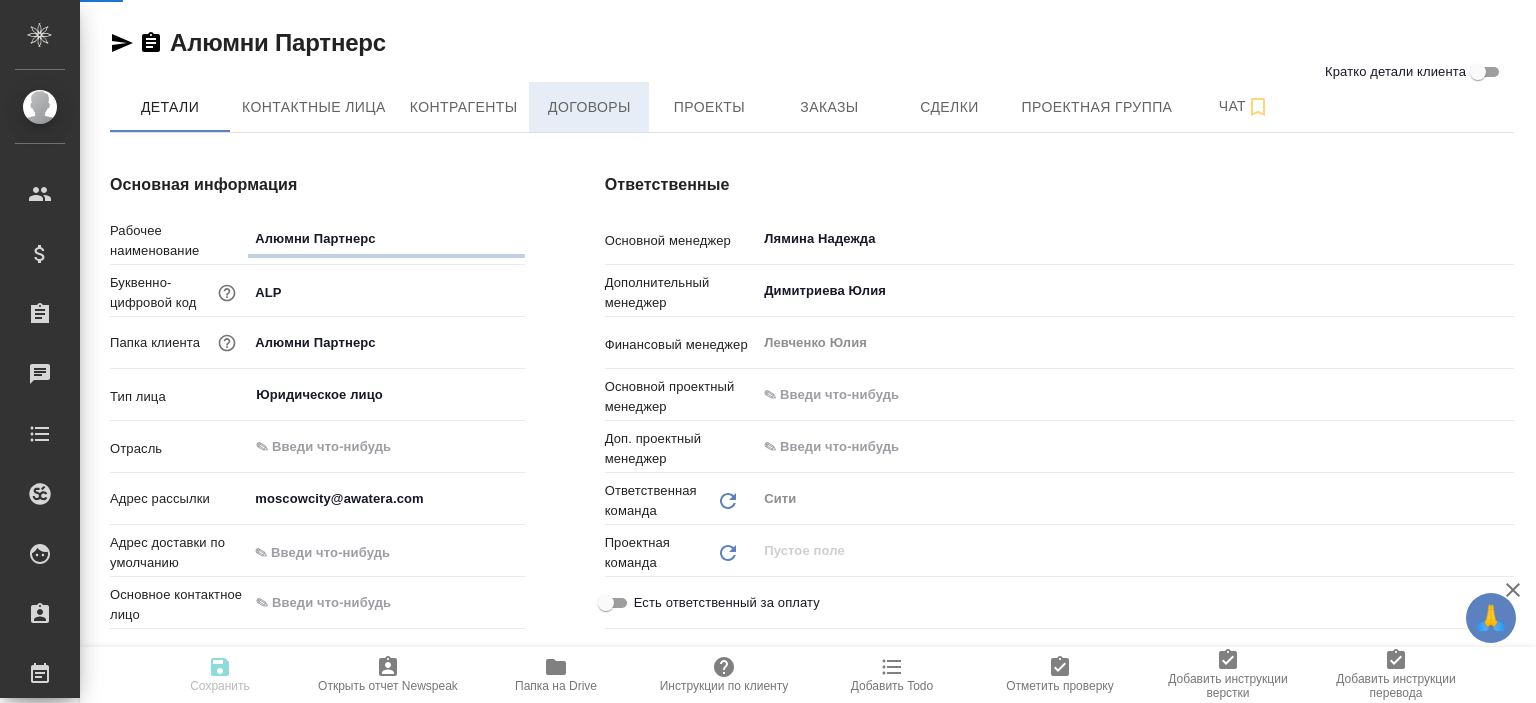 type on "x" 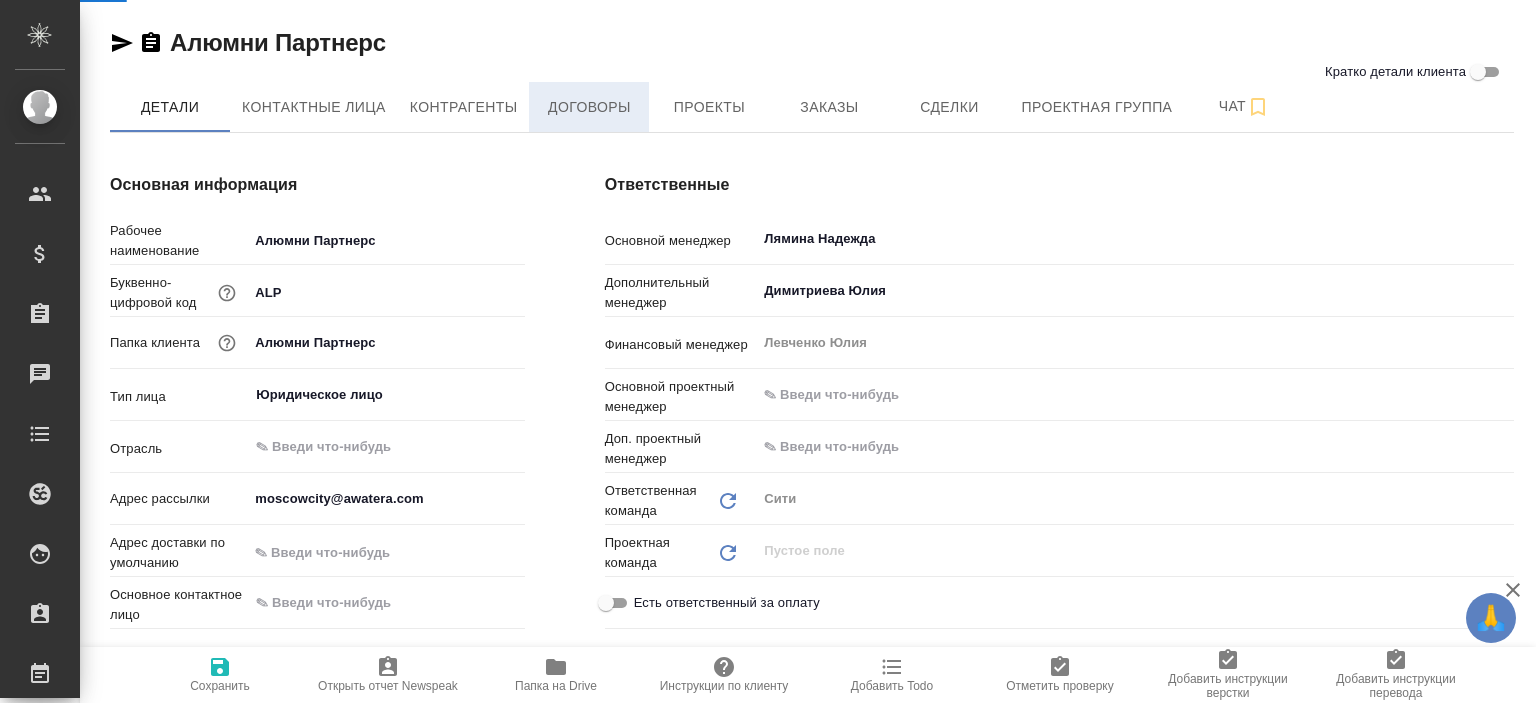 type on "x" 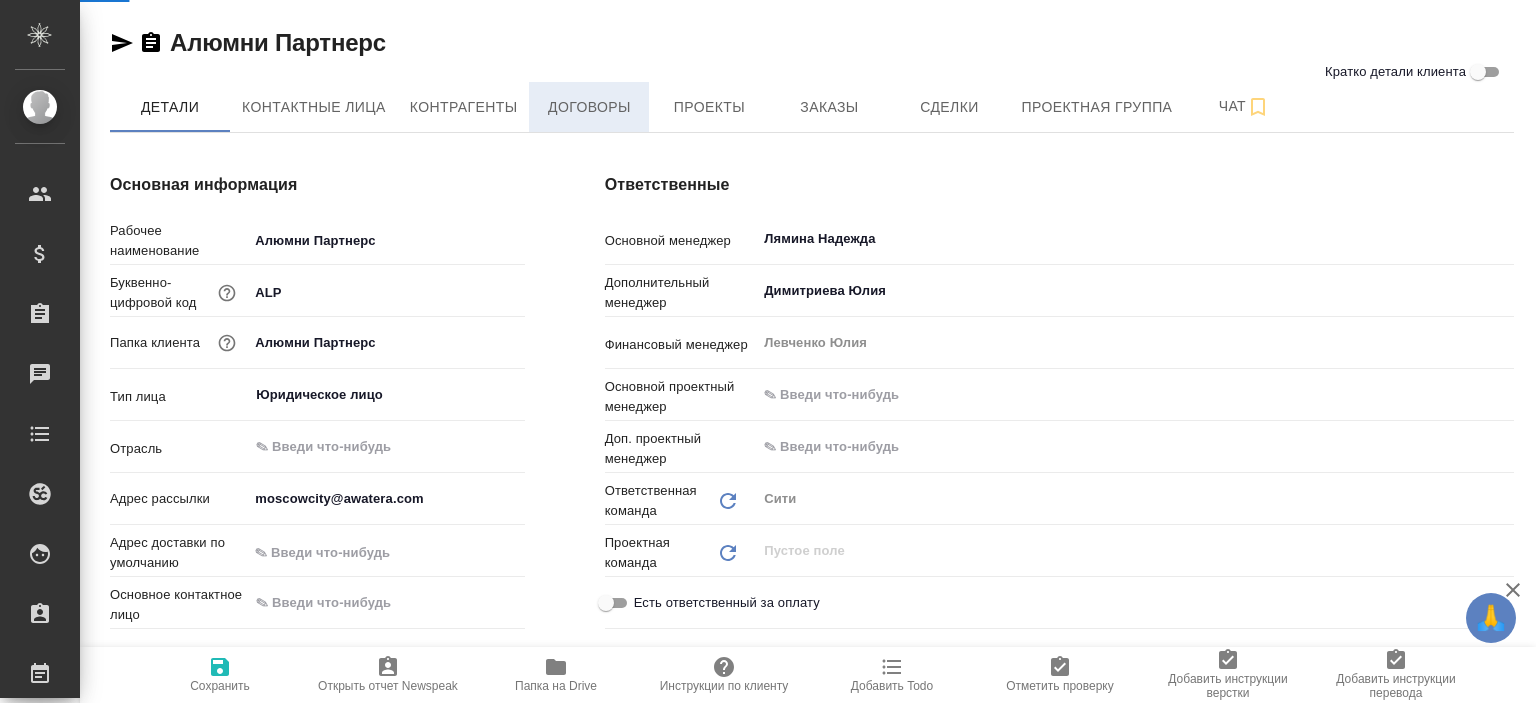 click on "Договоры" at bounding box center [589, 107] 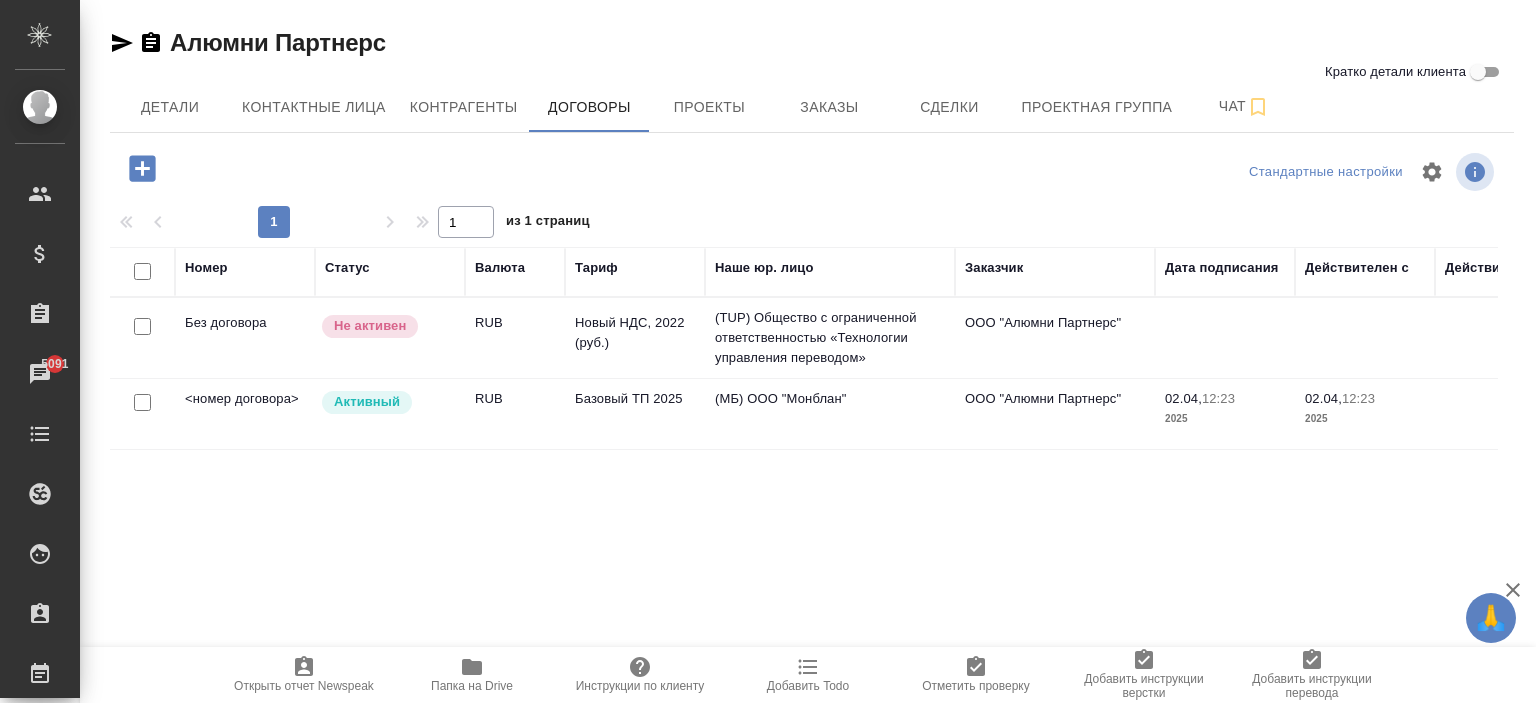 click on "(МБ) ООО "Монблан"" at bounding box center [830, 338] 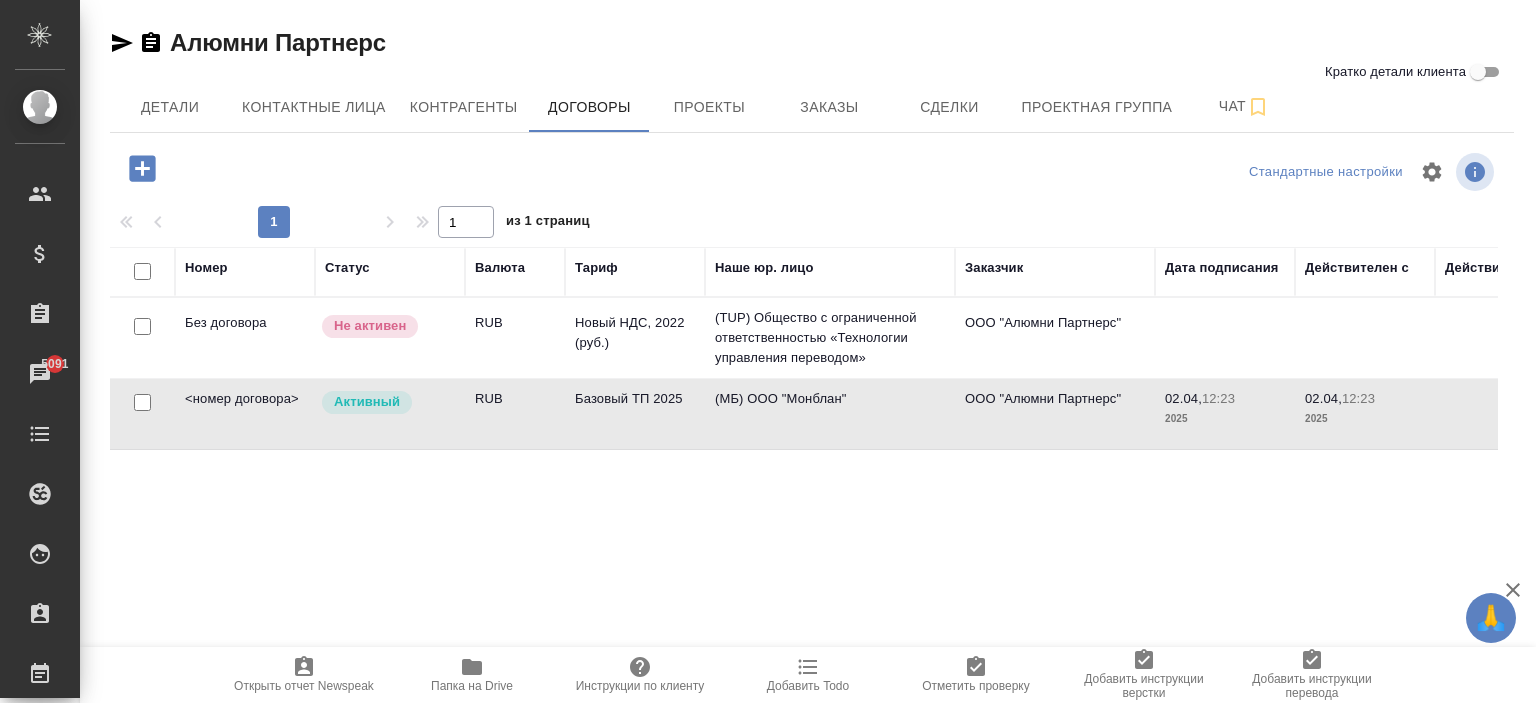click on "(МБ) ООО "Монблан"" at bounding box center (830, 338) 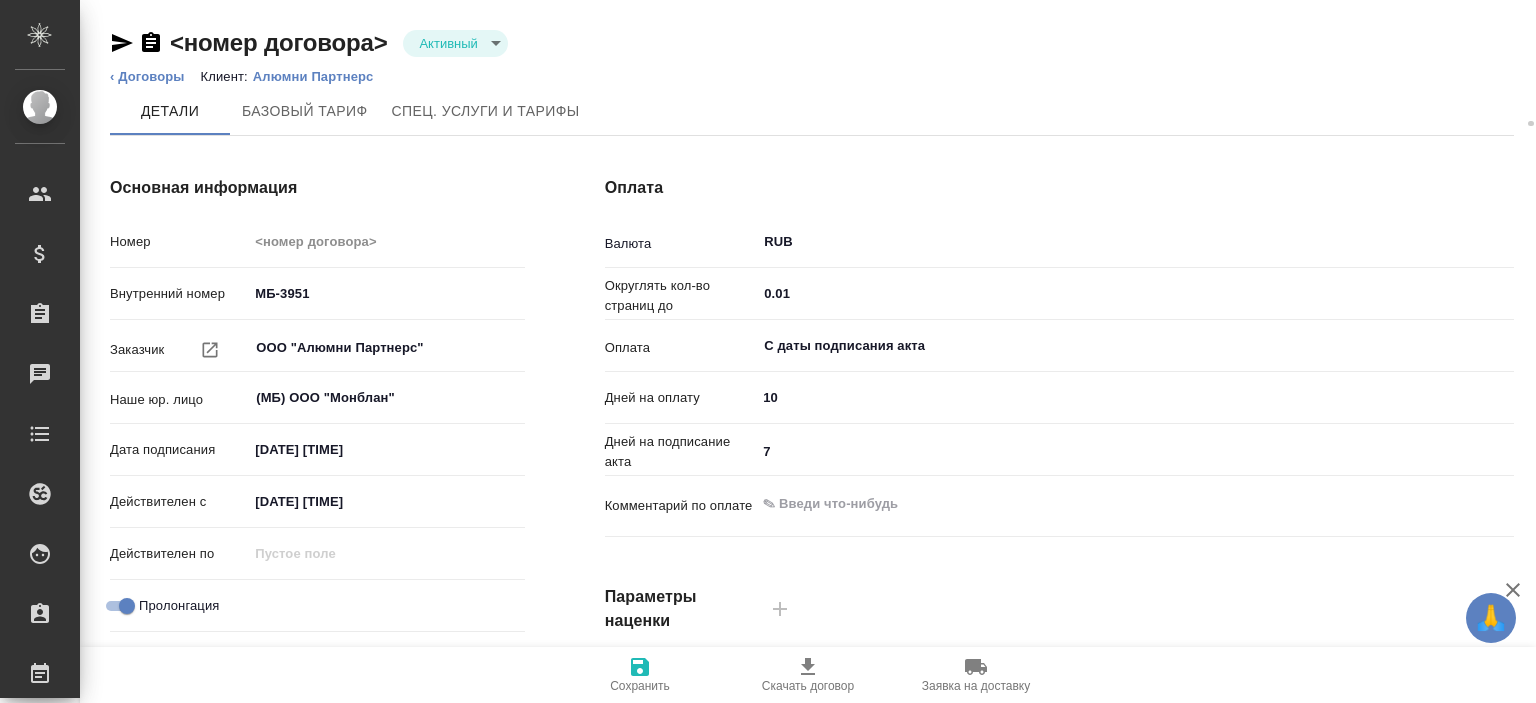 scroll, scrollTop: 0, scrollLeft: 0, axis: both 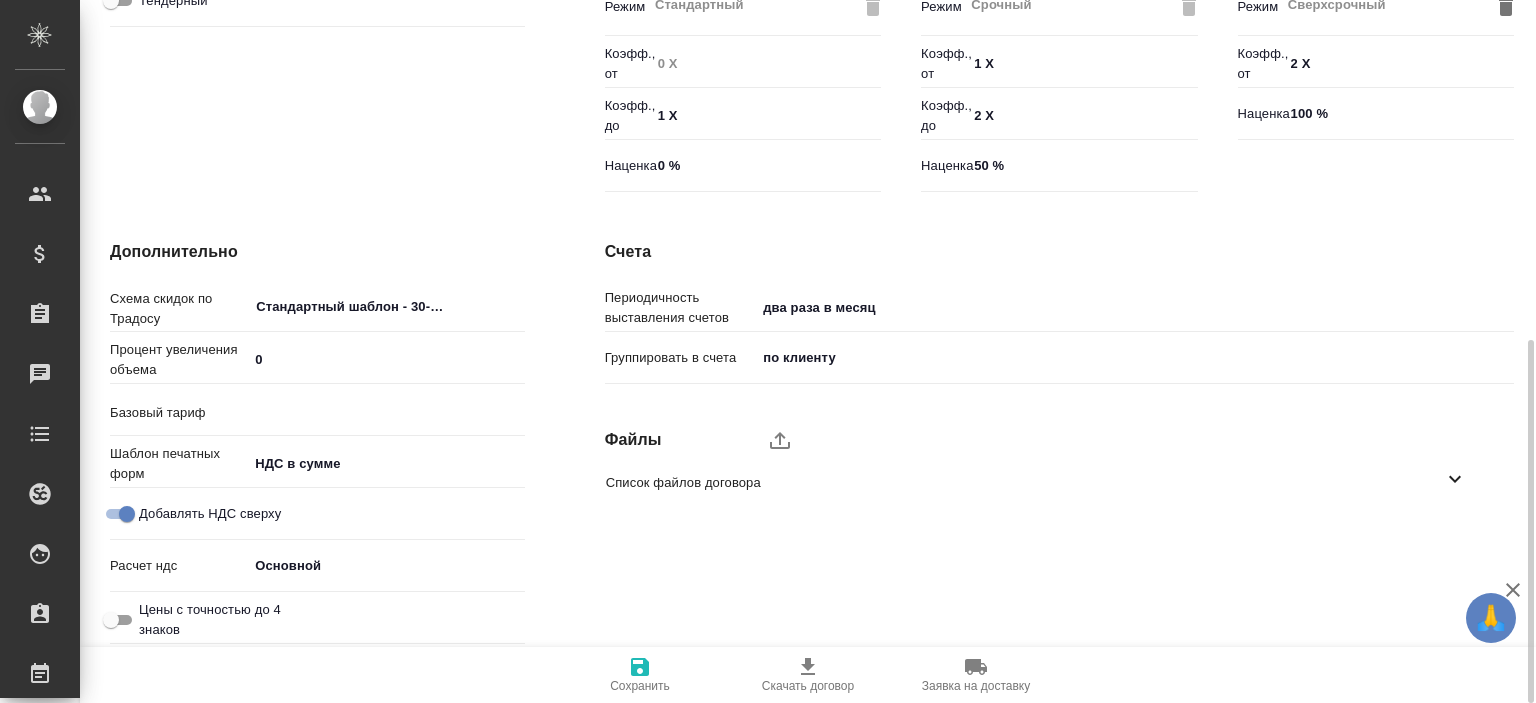 type on "Базовый ТП 2025" 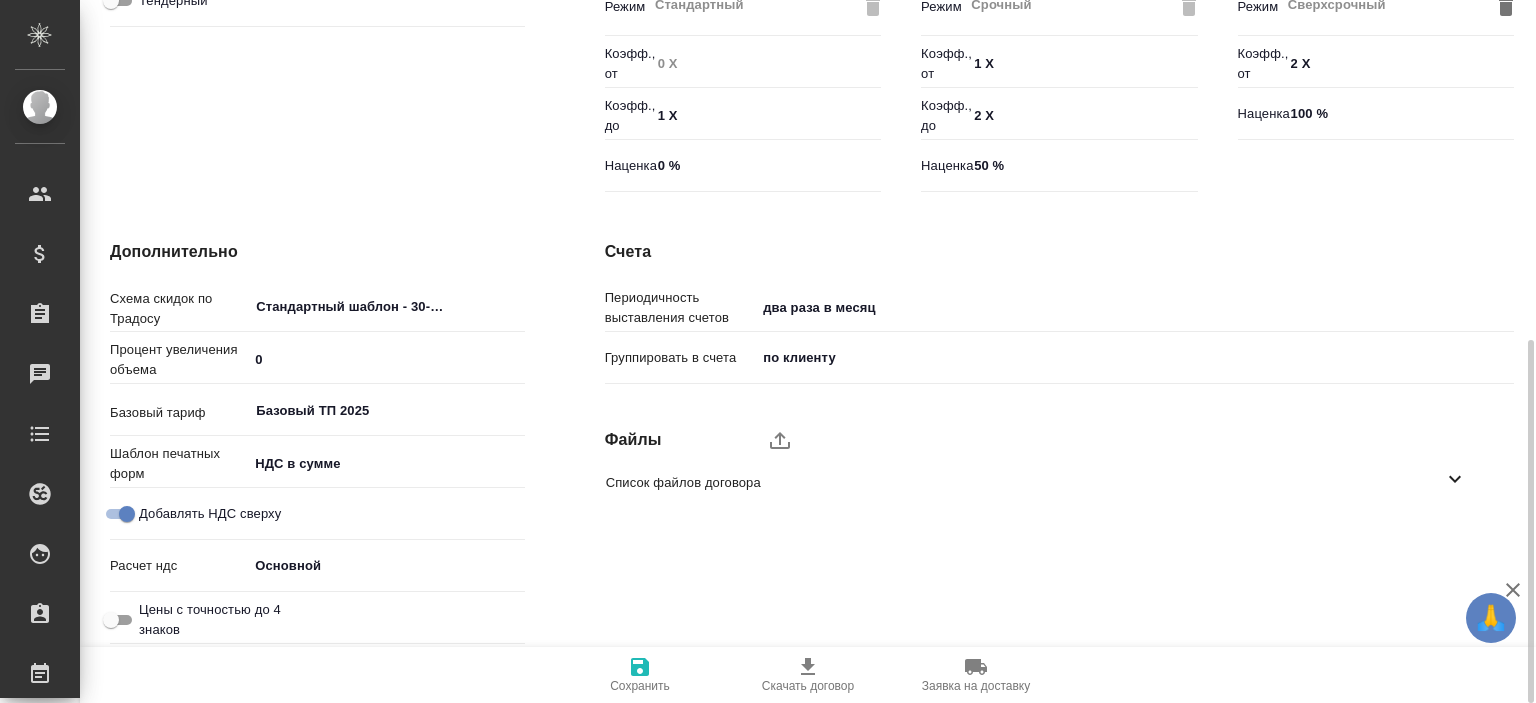 click on "Список файлов договора" at bounding box center (1044, 482) 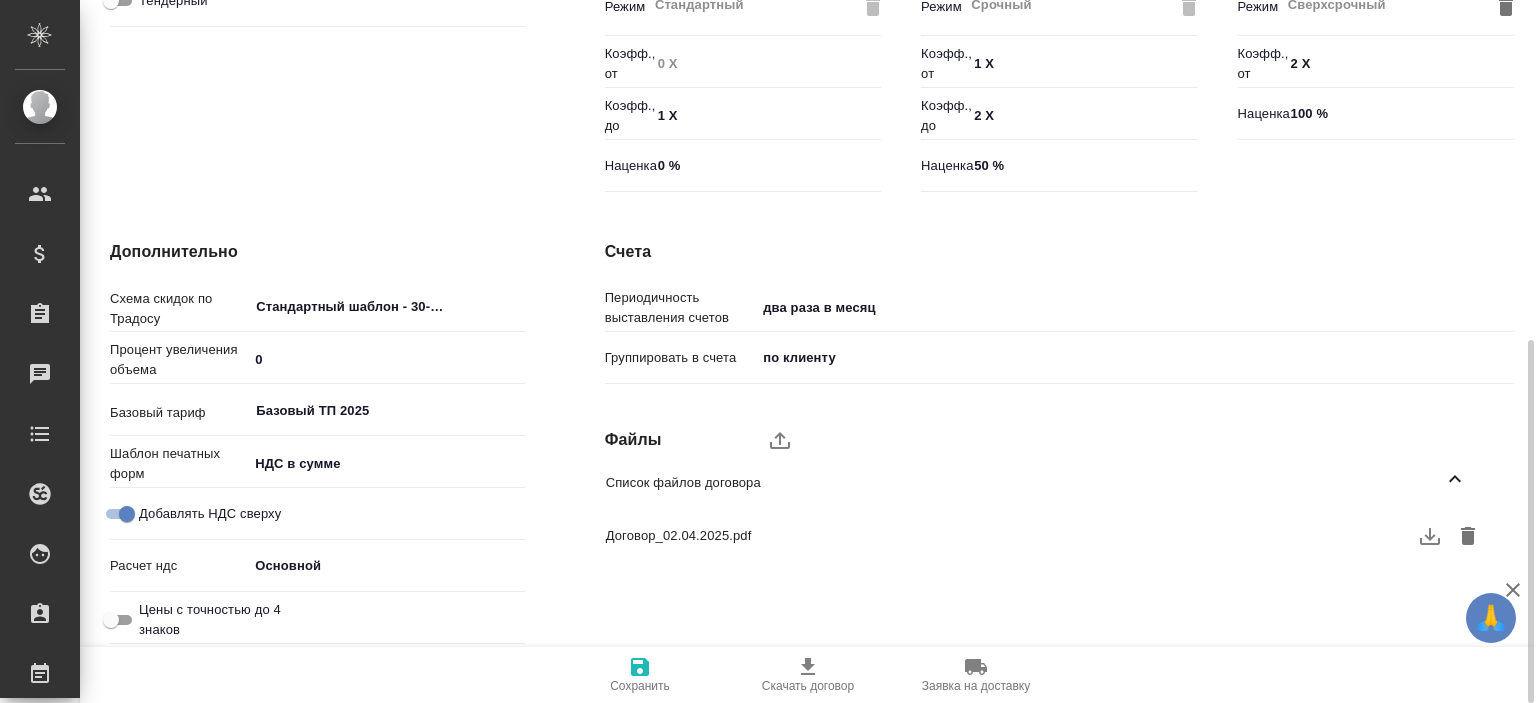 click 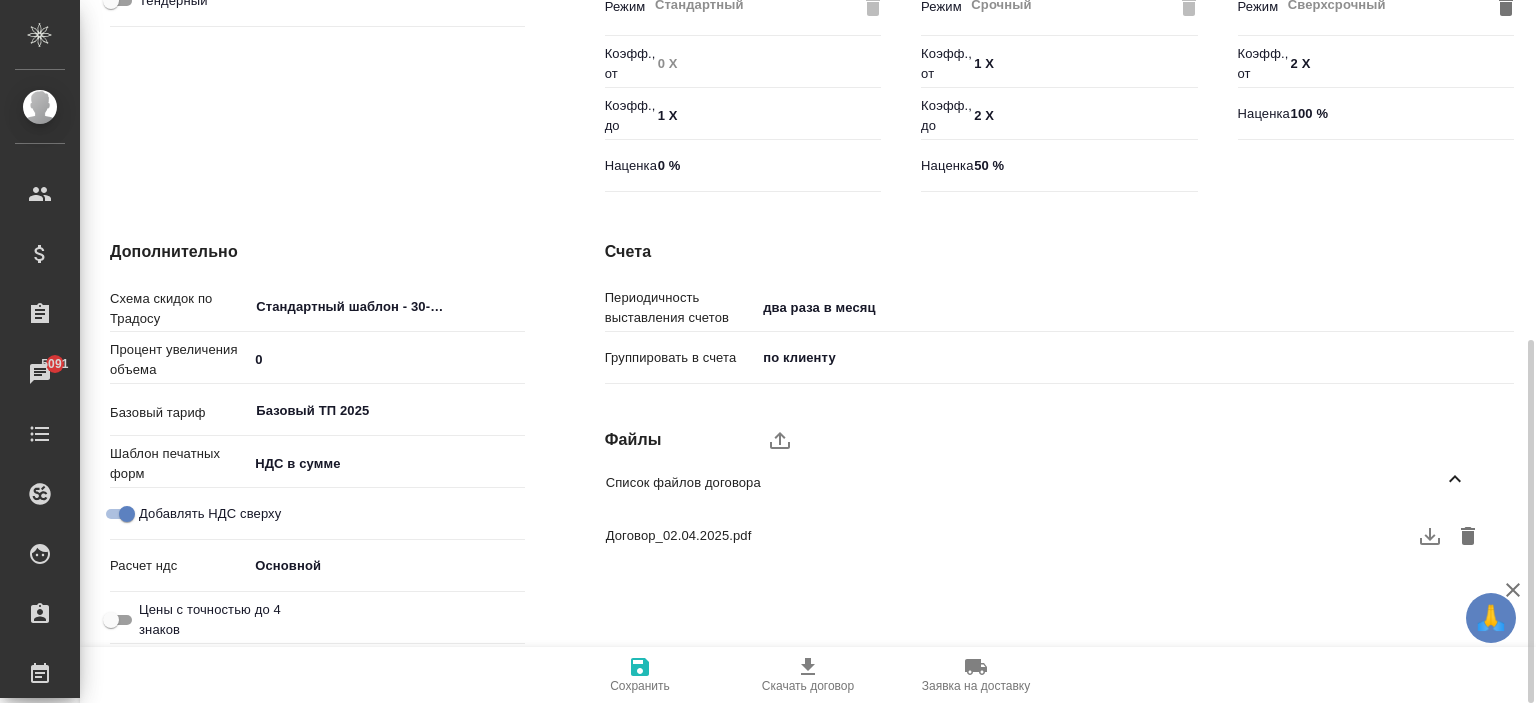 scroll, scrollTop: 0, scrollLeft: 0, axis: both 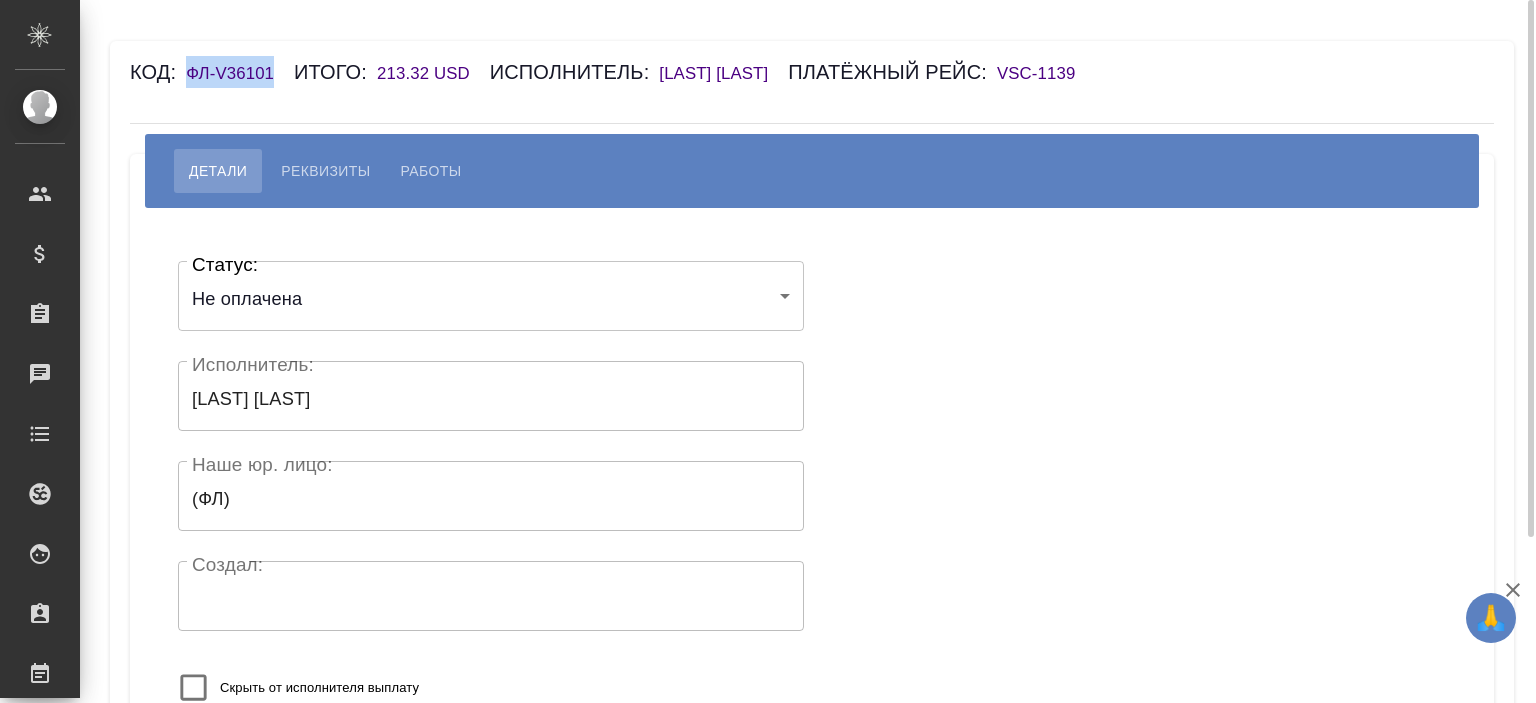 drag, startPoint x: 284, startPoint y: 67, endPoint x: 188, endPoint y: 86, distance: 97.862144 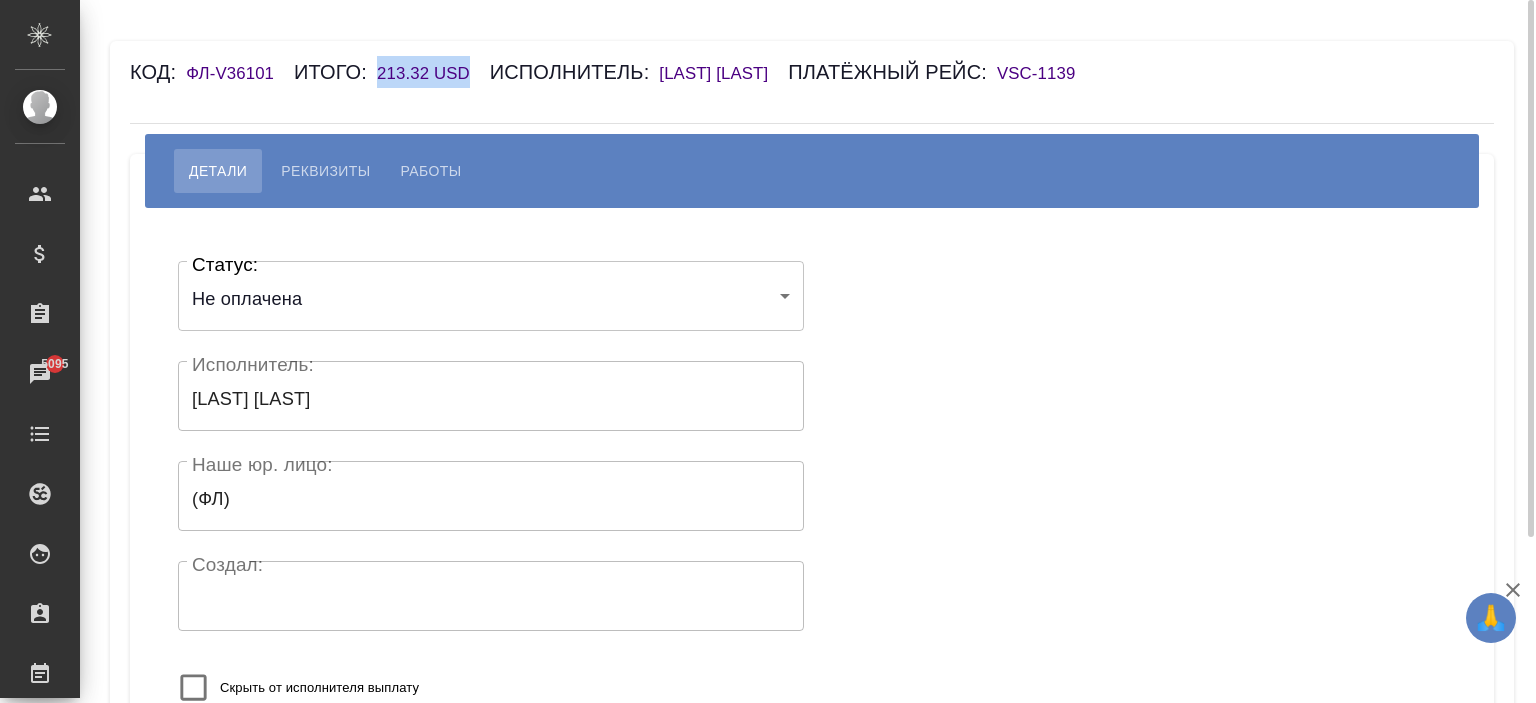drag, startPoint x: 482, startPoint y: 69, endPoint x: 380, endPoint y: 83, distance: 102.9563 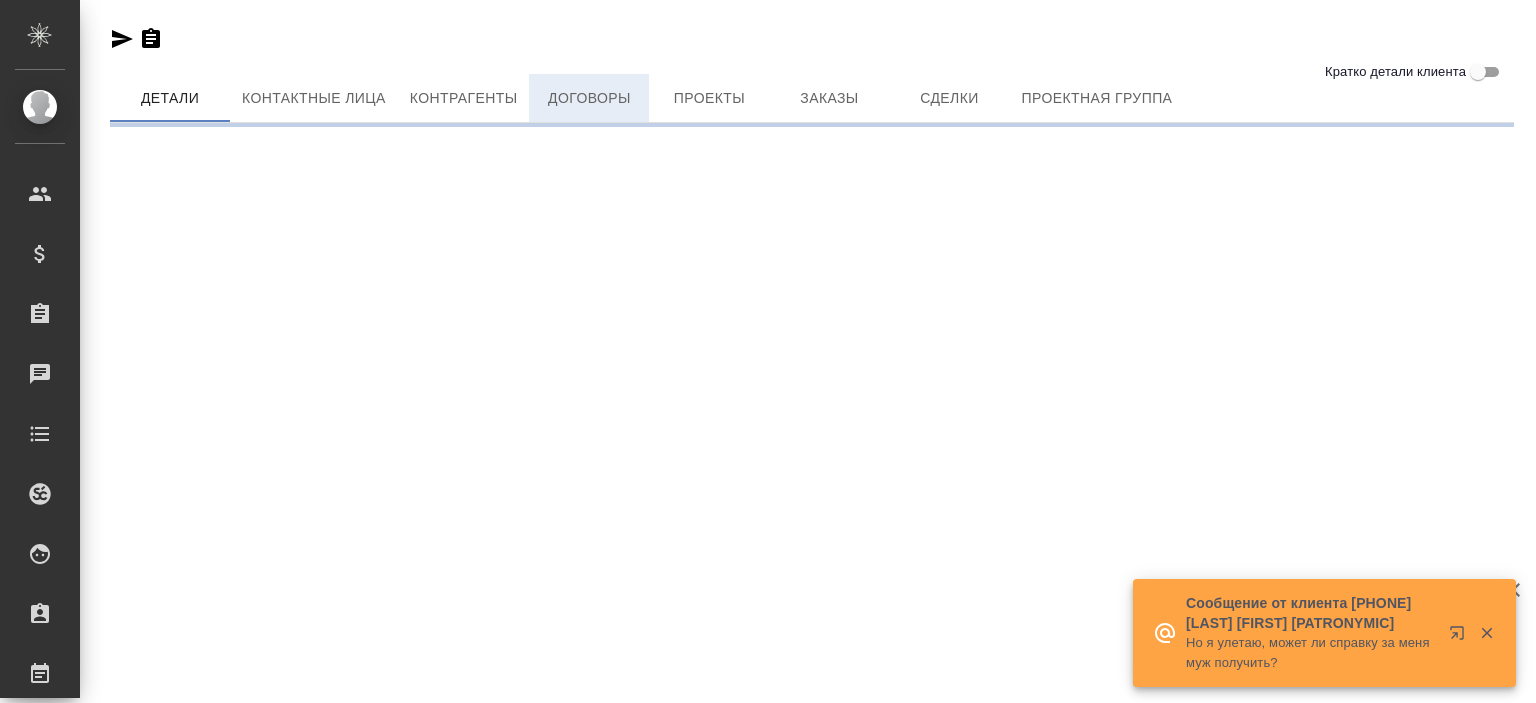 scroll, scrollTop: 0, scrollLeft: 0, axis: both 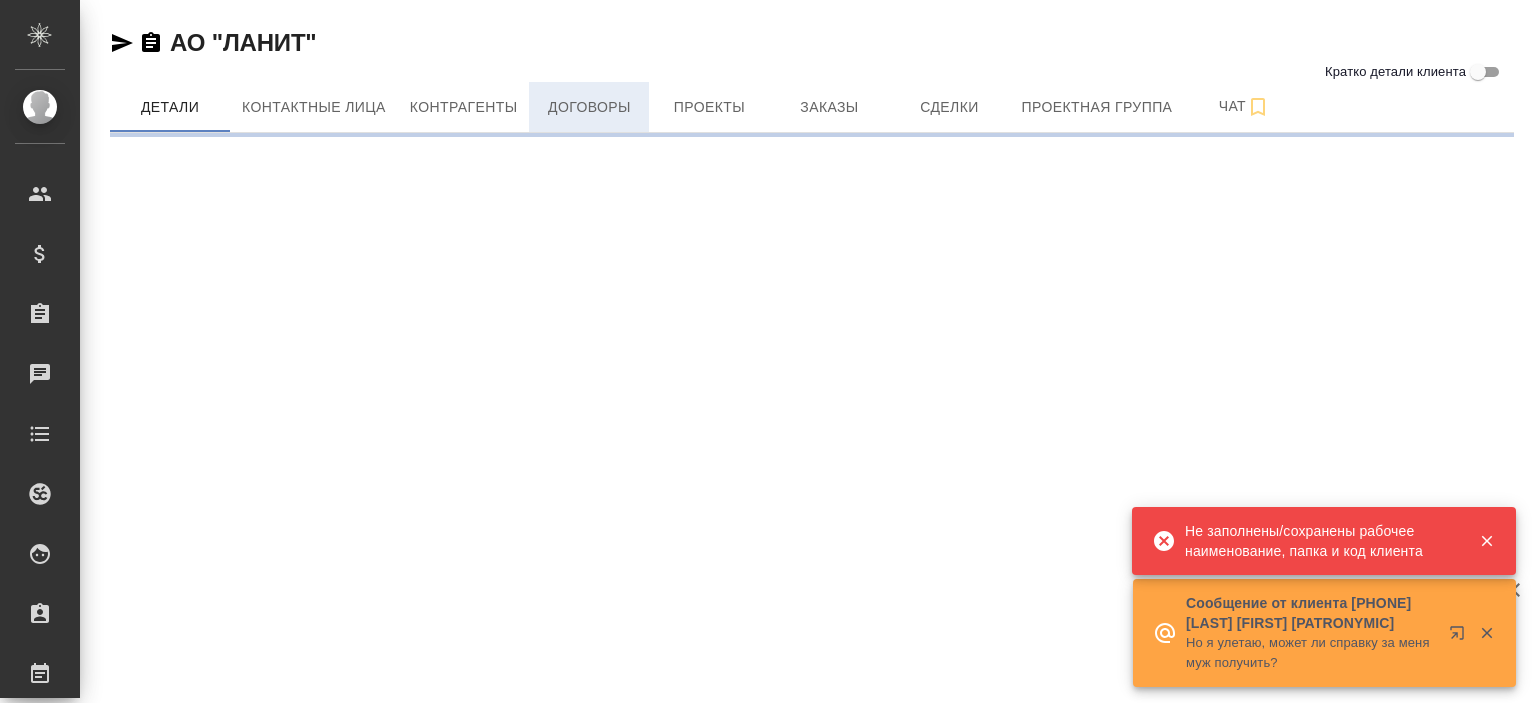 click on "Договоры" at bounding box center [589, 107] 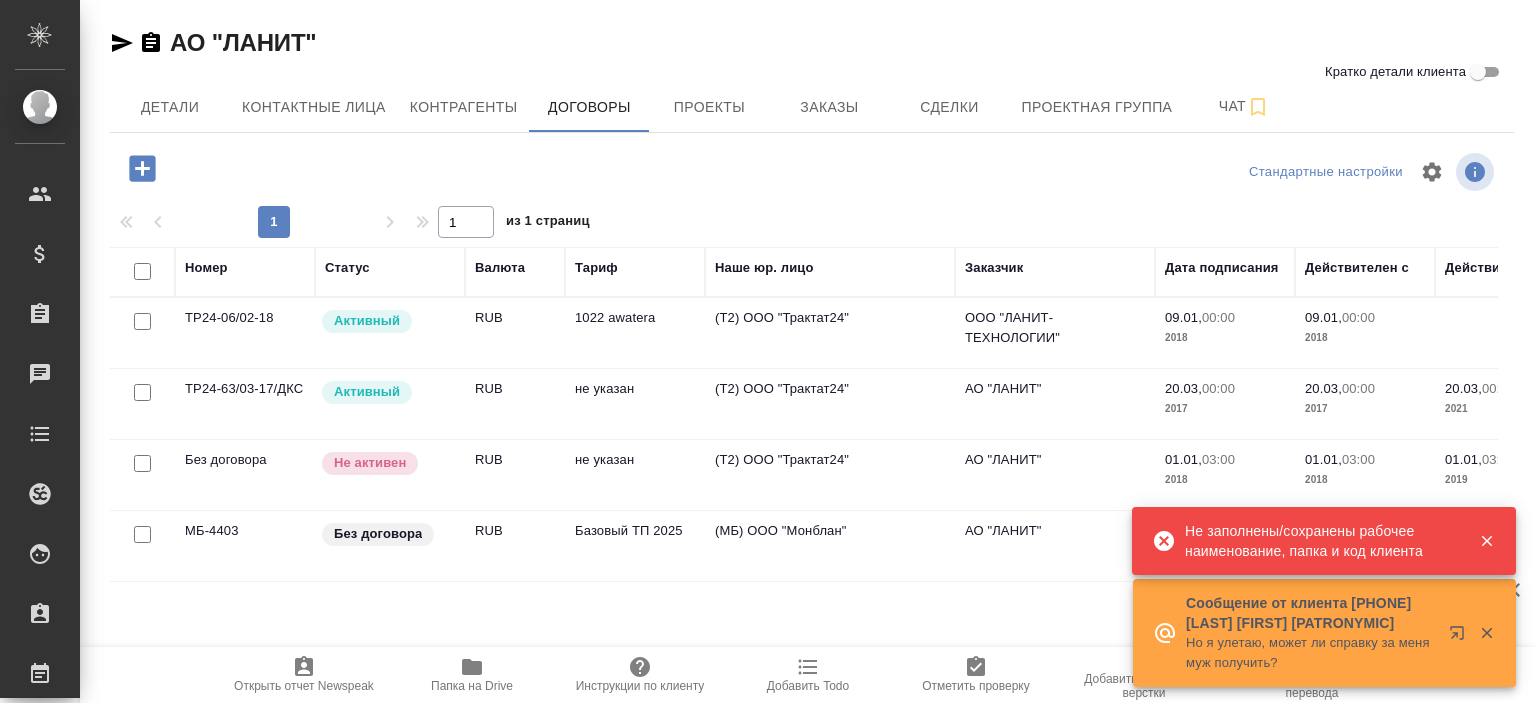 click on "(МБ) ООО "Монблан"" at bounding box center [830, 333] 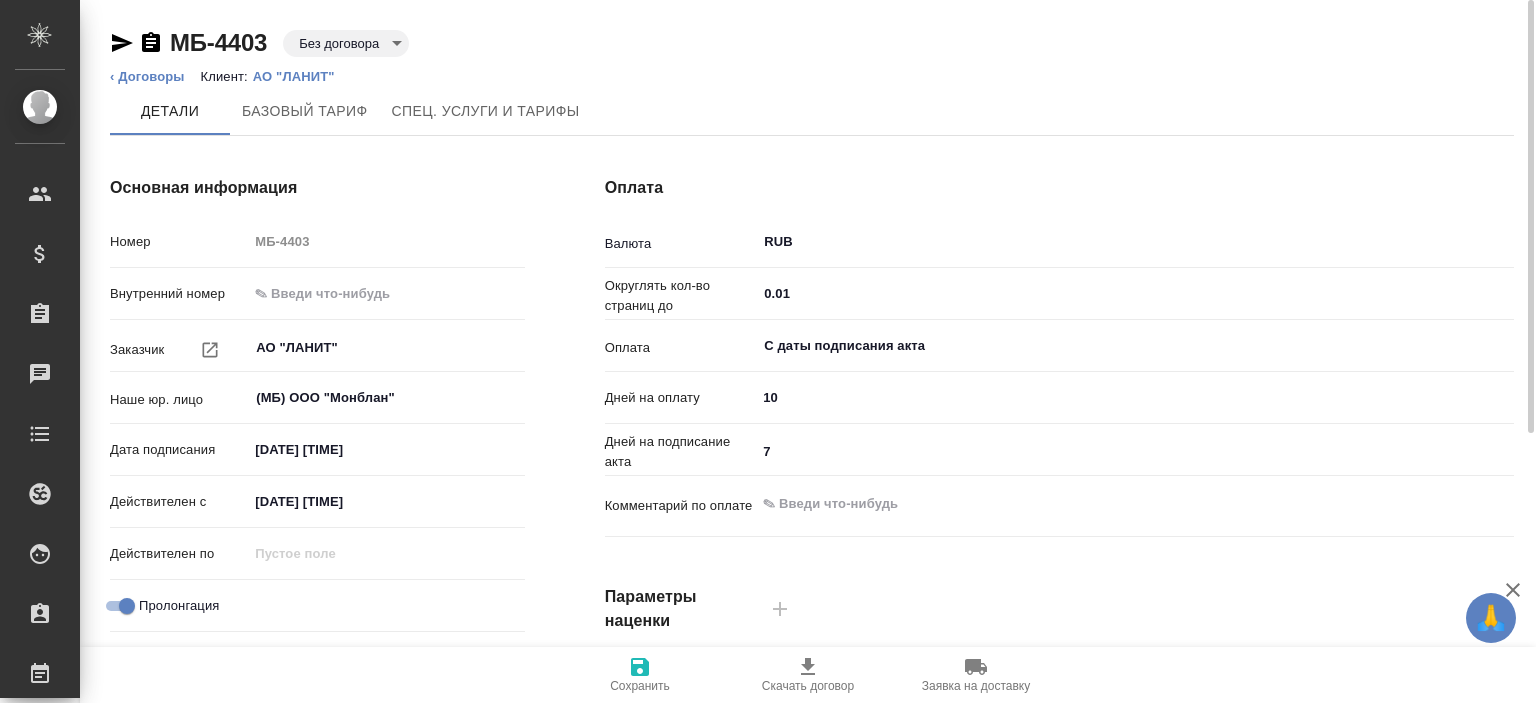 type on "Базовый ТП 2025" 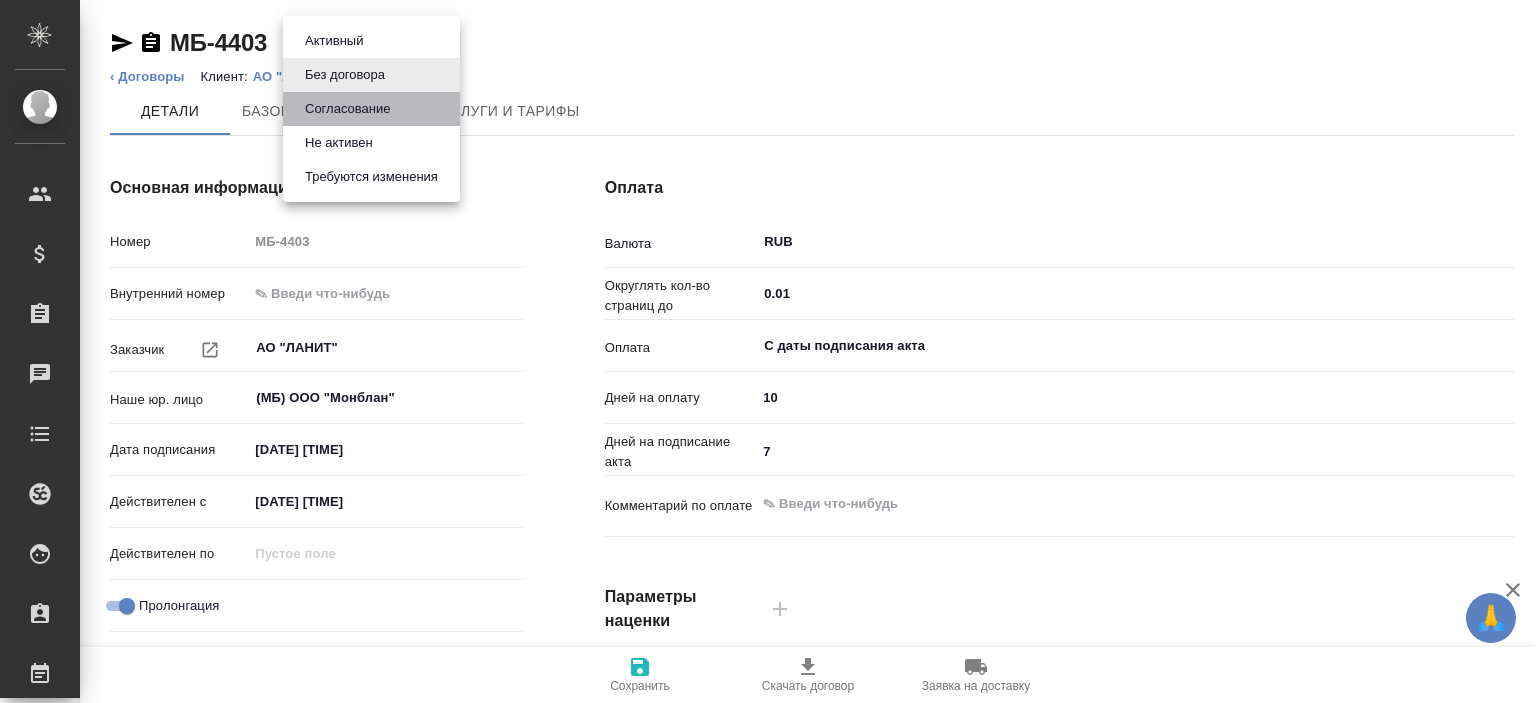 click on "Согласование" at bounding box center [334, 41] 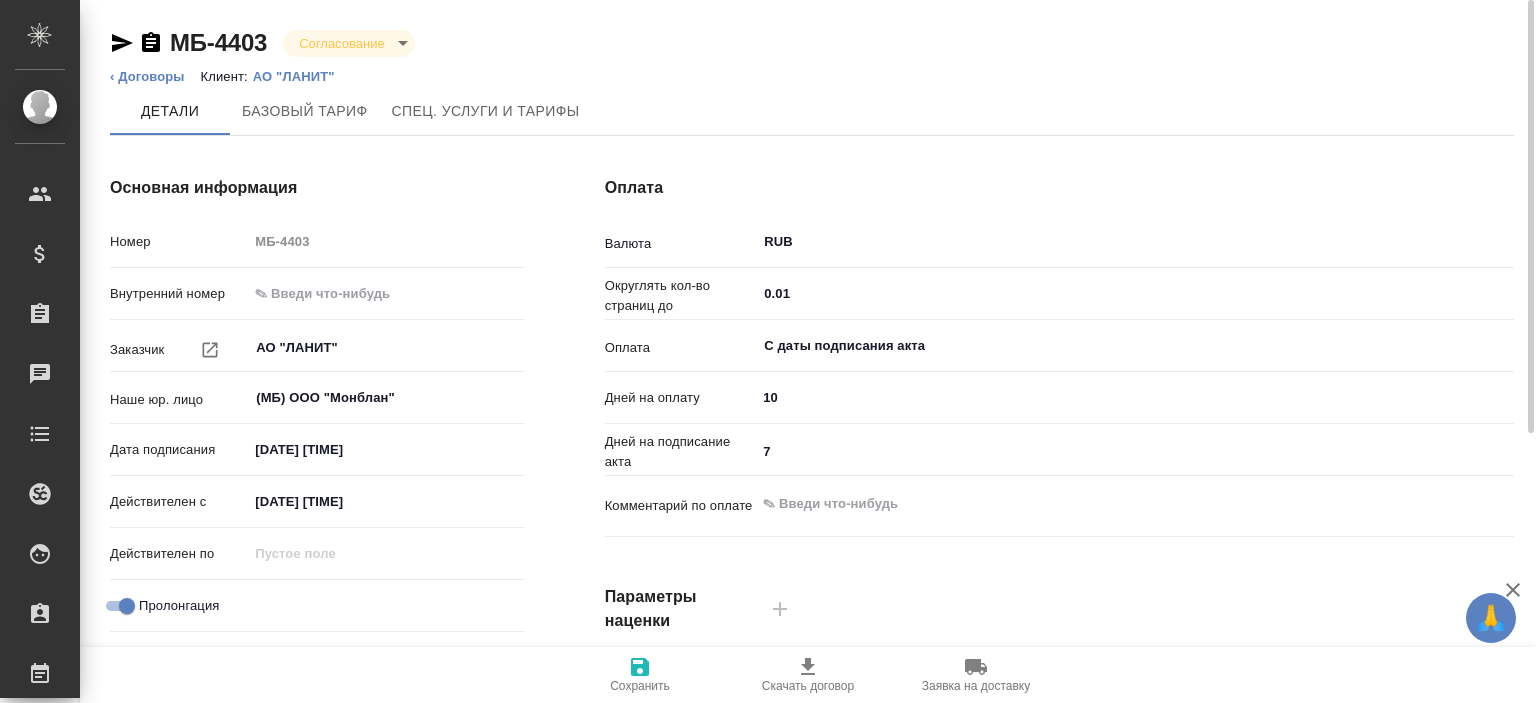 type on "Базовый ТП 2025" 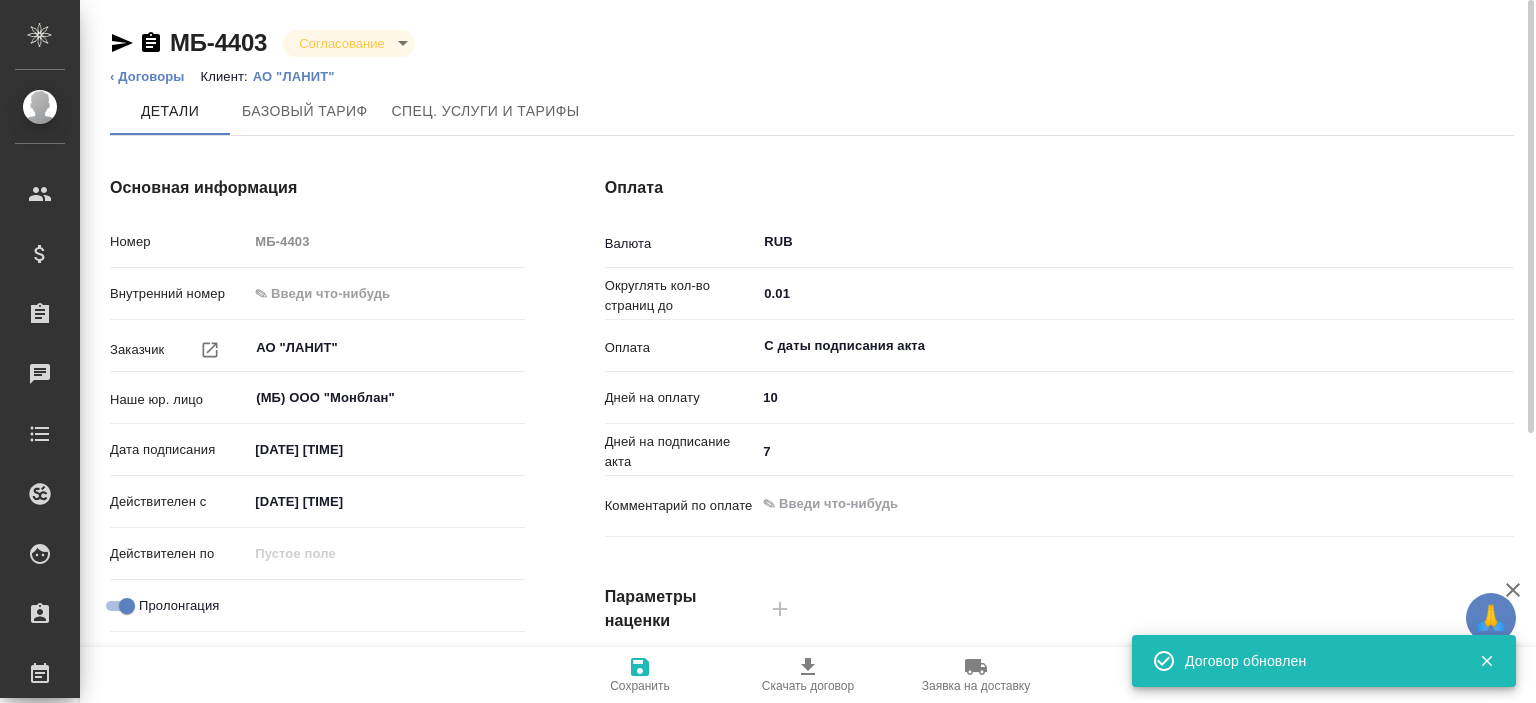 type on "Базовый ТП 2025" 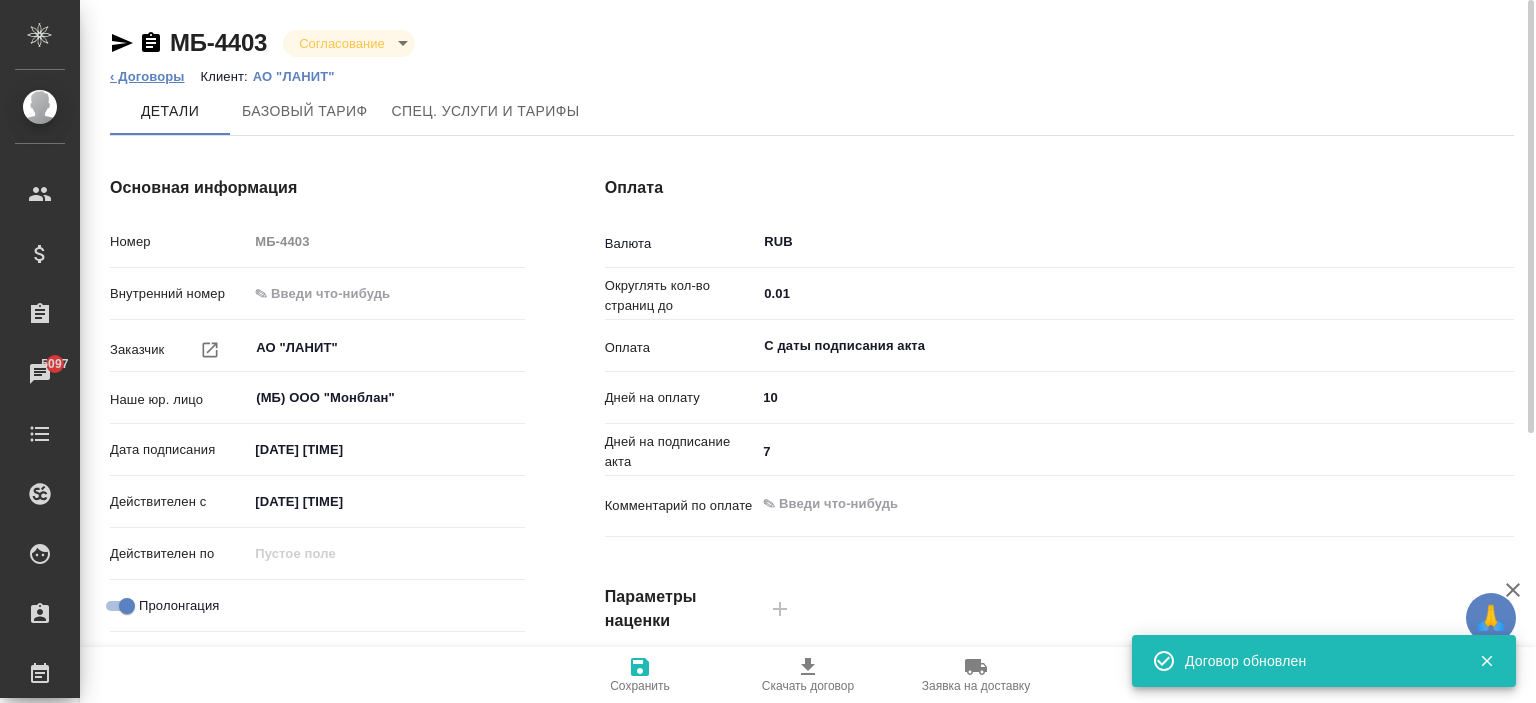 click on "‹ Договоры" at bounding box center (147, 76) 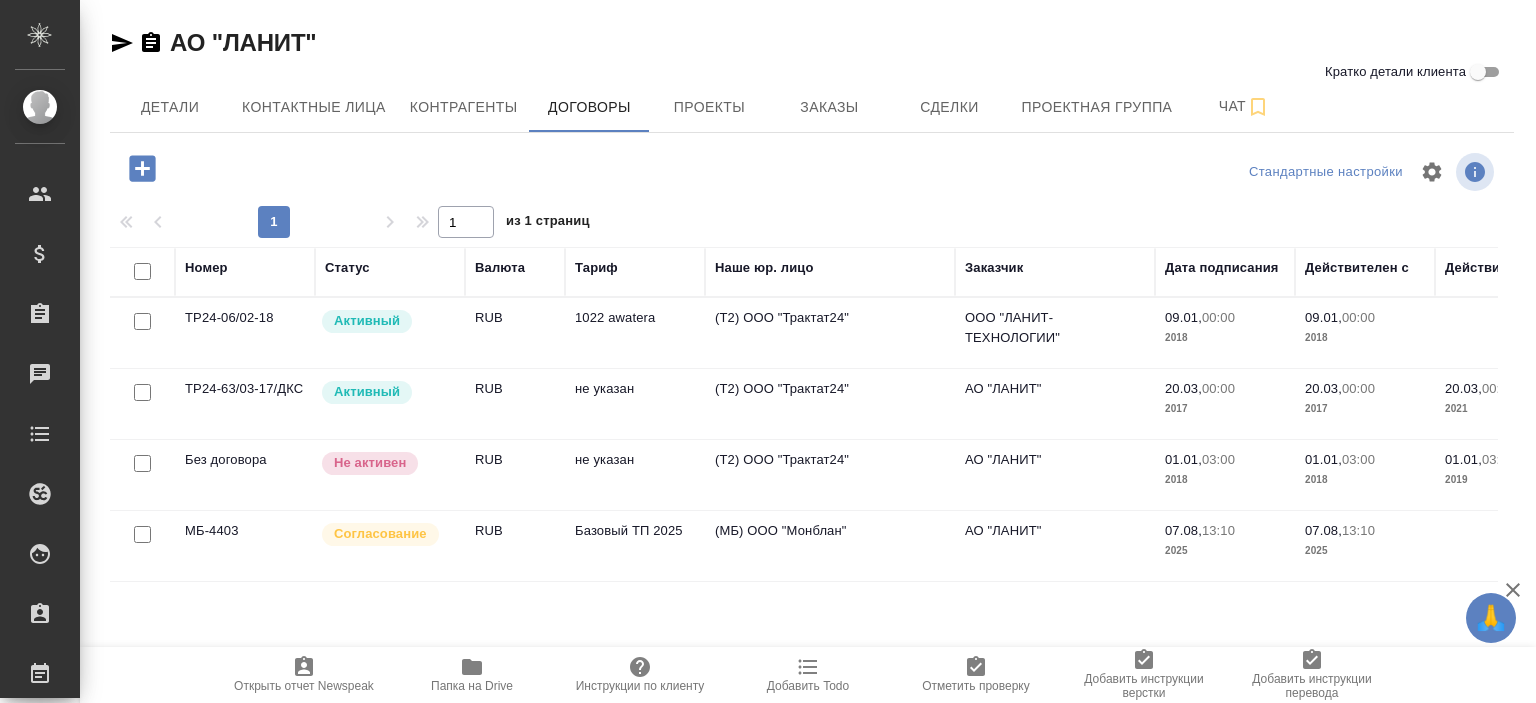 scroll, scrollTop: 0, scrollLeft: 0, axis: both 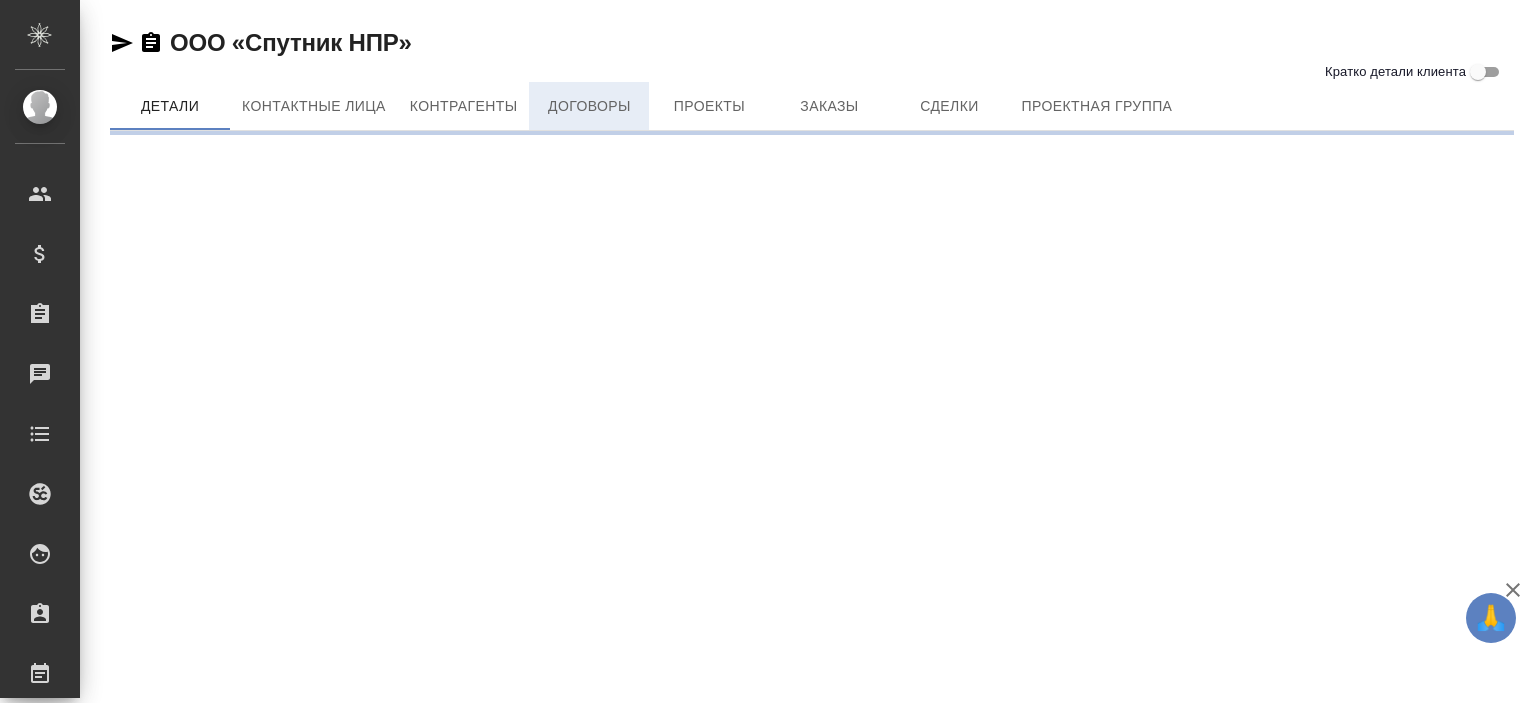 click on "Договоры" at bounding box center (589, 106) 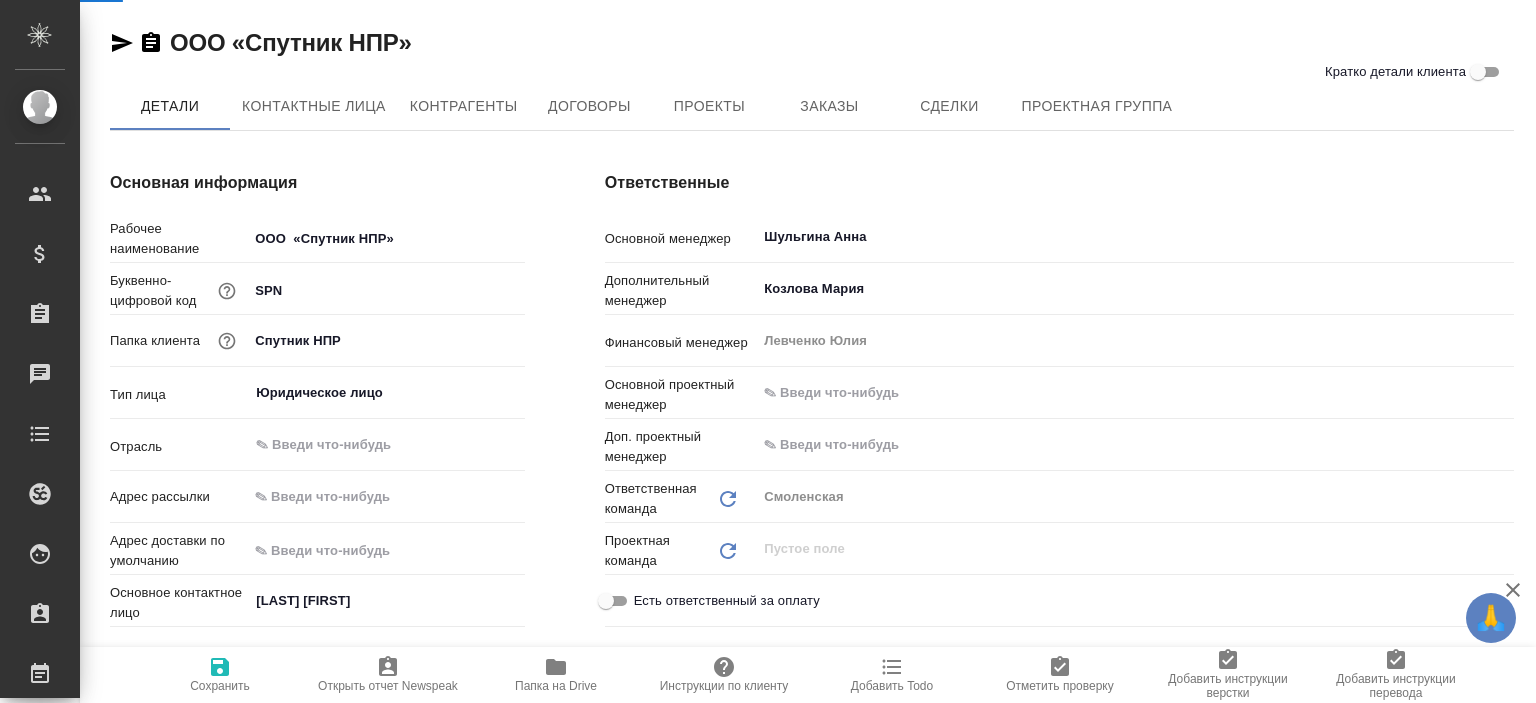 type on "x" 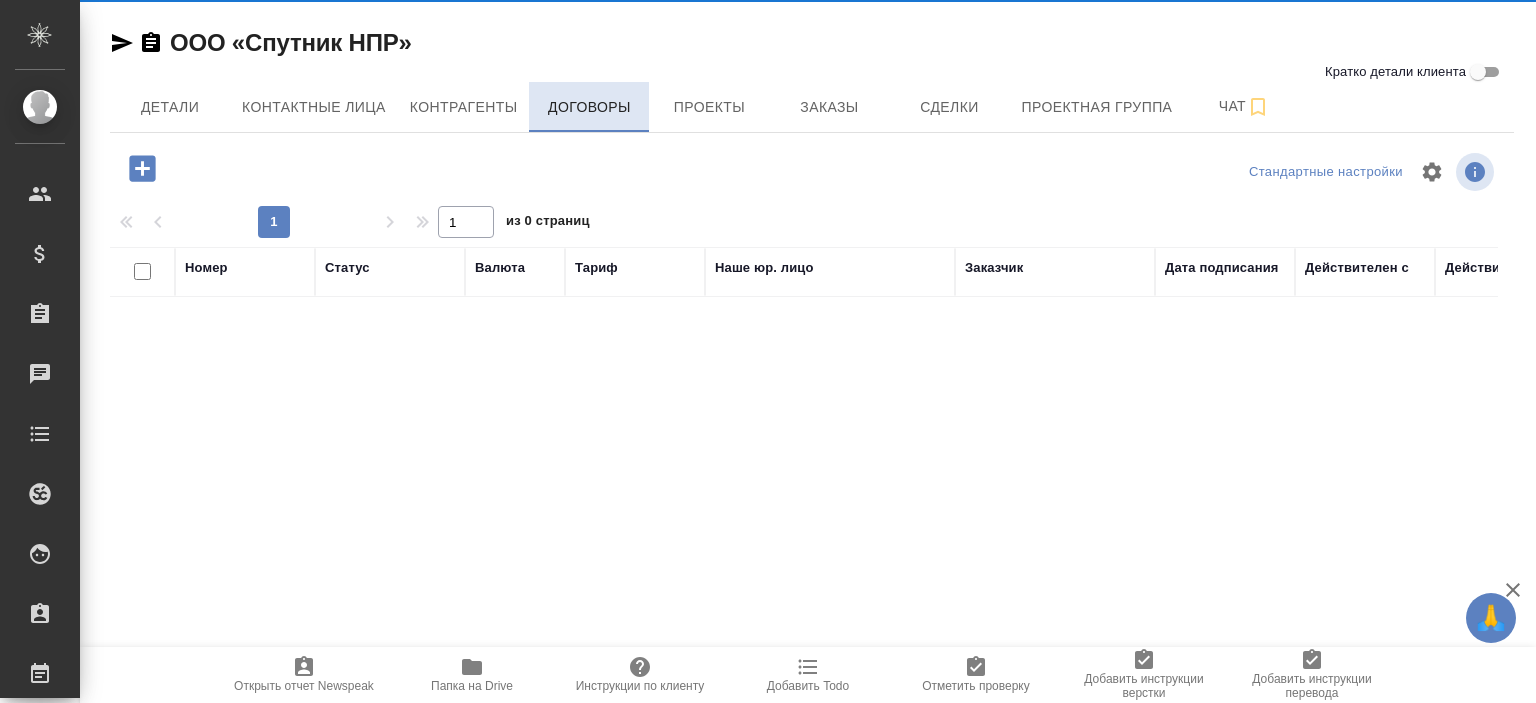 click on "Договоры" at bounding box center [589, 107] 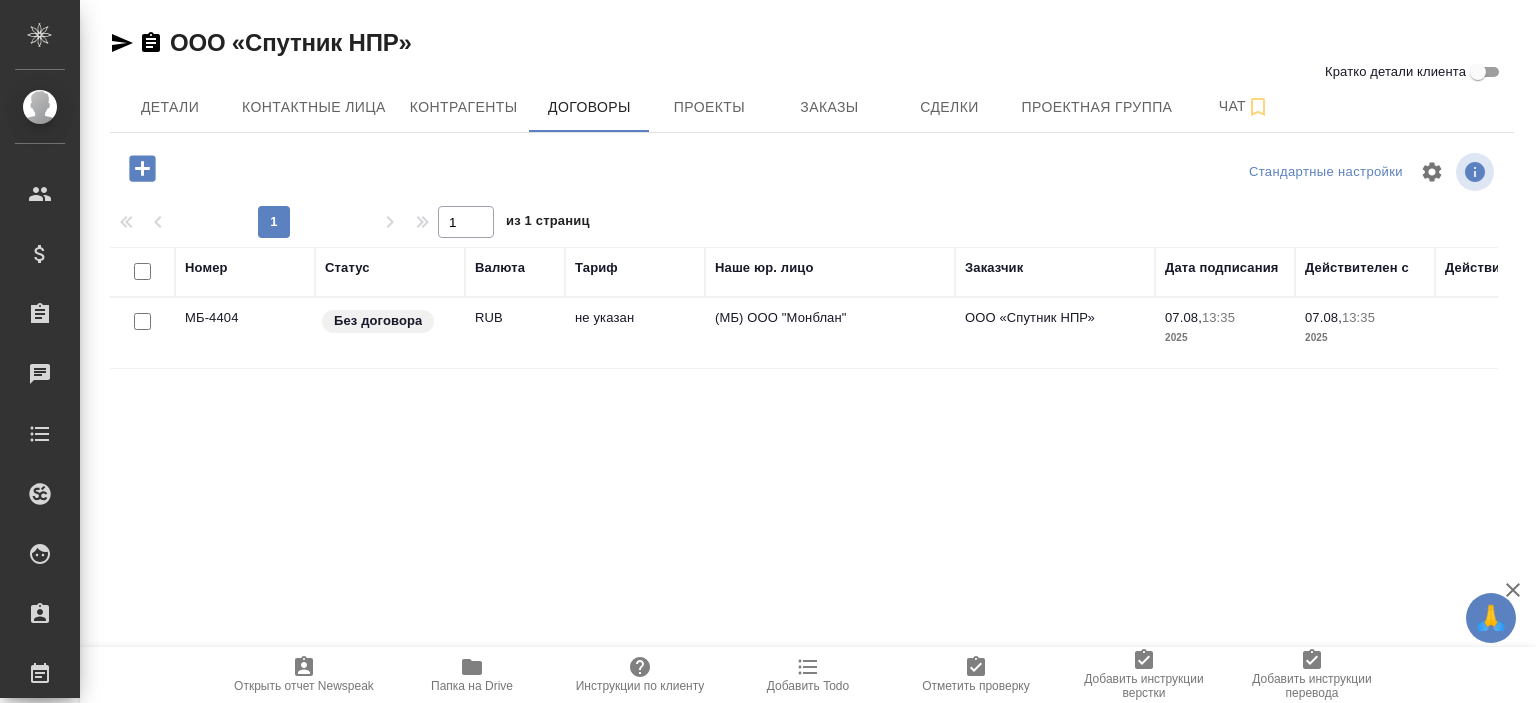 click on "Без договора" at bounding box center [390, 333] 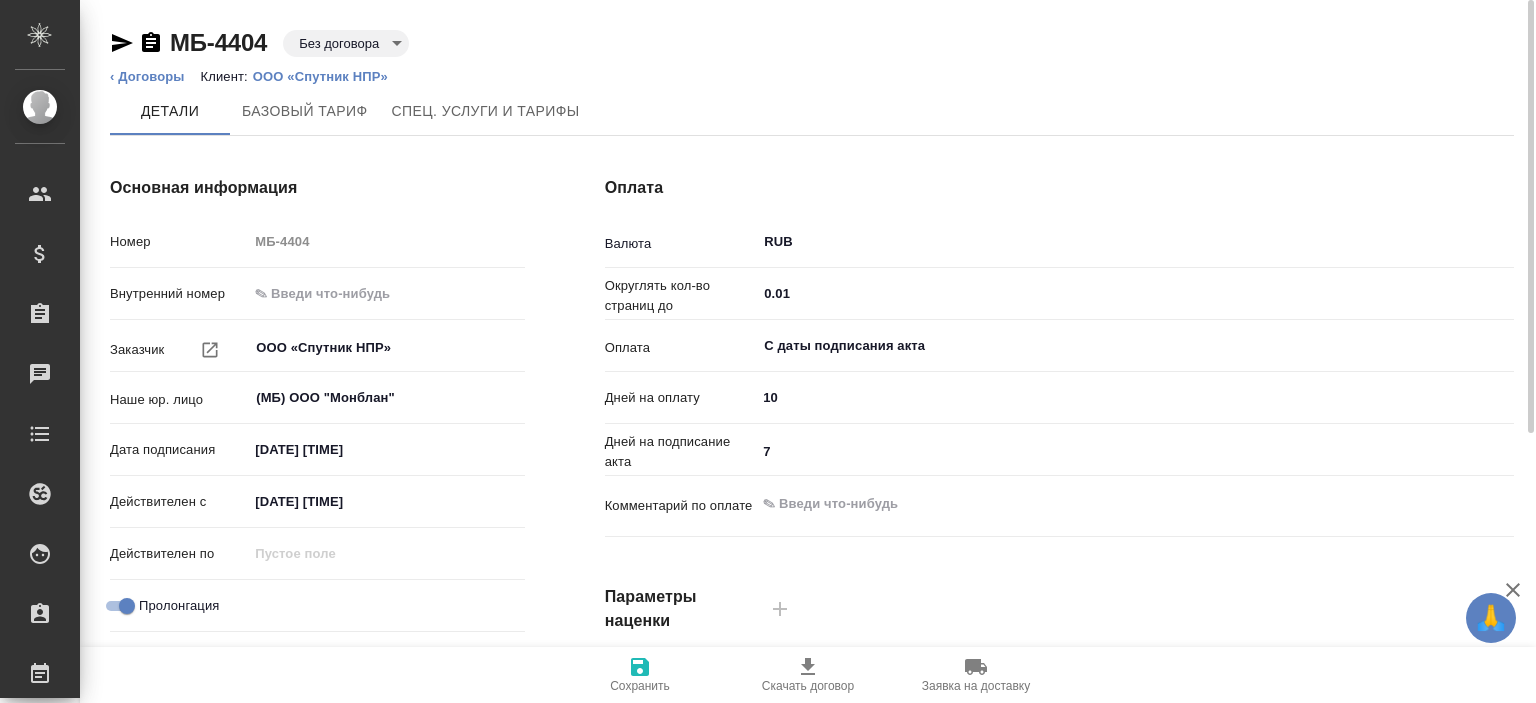 scroll, scrollTop: 0, scrollLeft: 0, axis: both 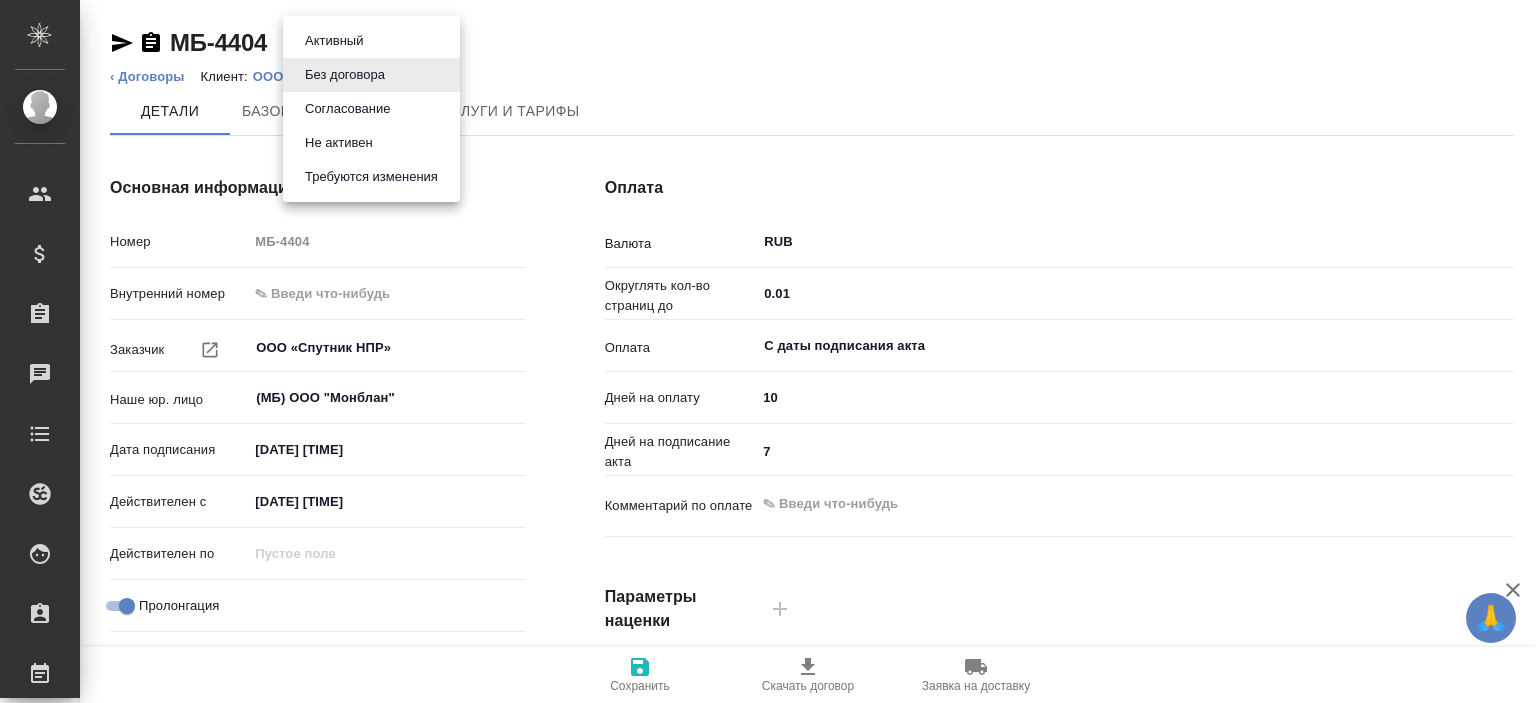 click on "Согласование" at bounding box center (334, 41) 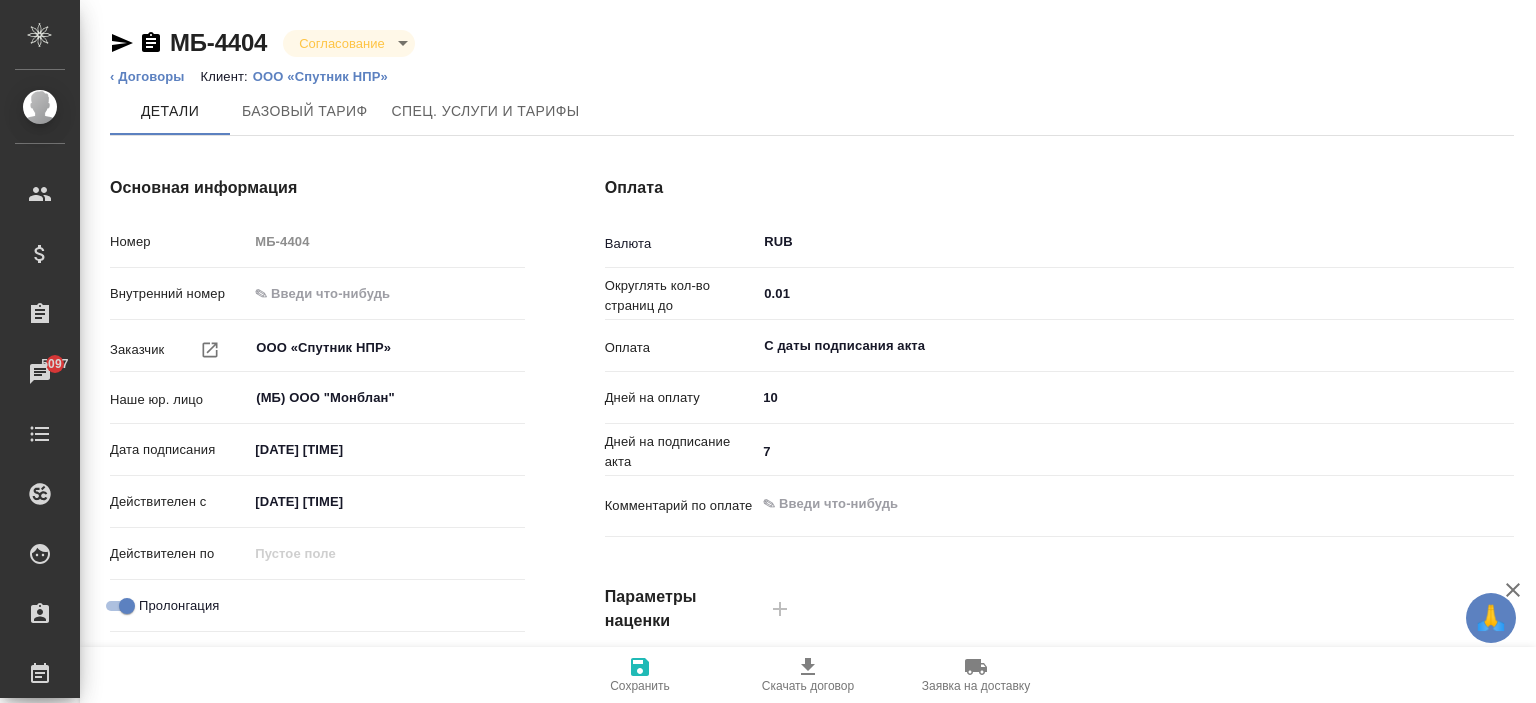 click on "Сохранить" at bounding box center (640, 674) 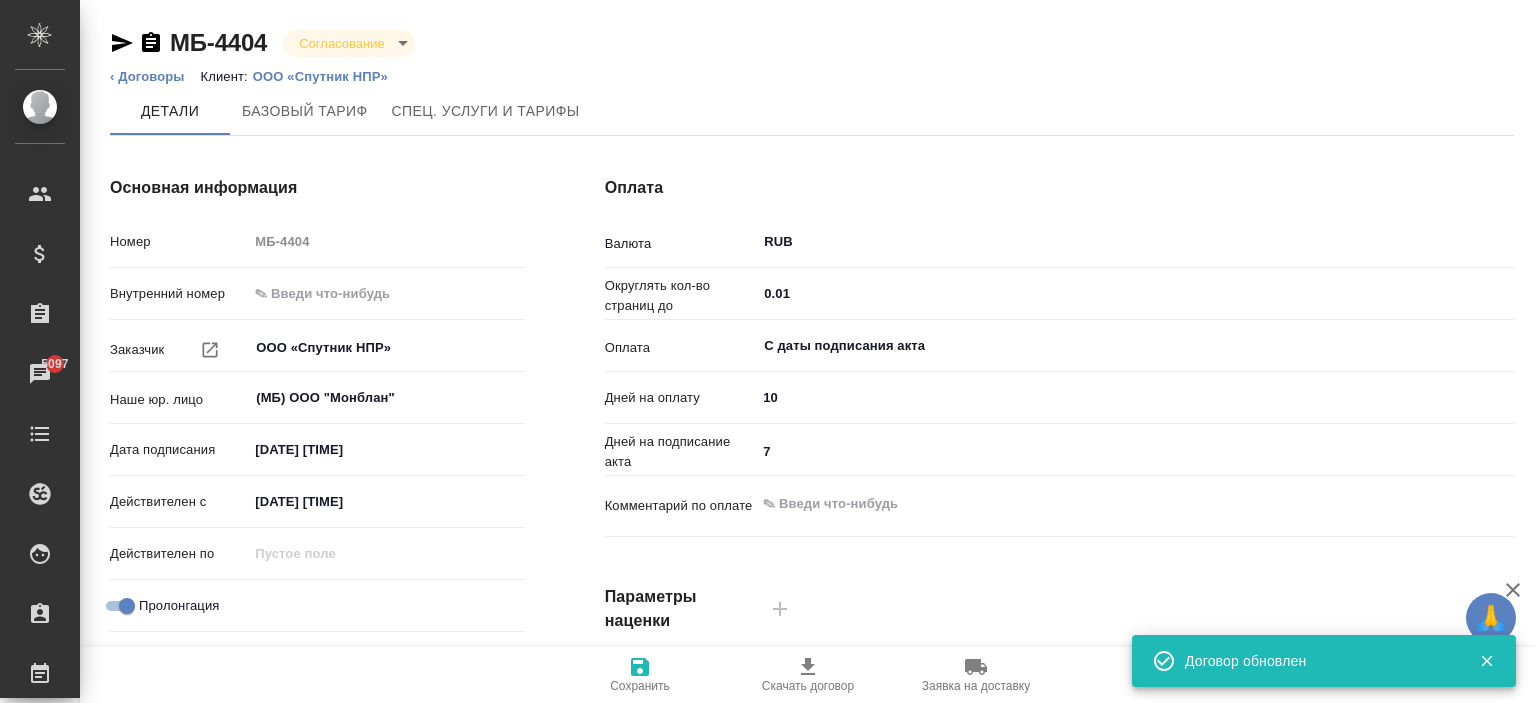 click on "Сохранить" at bounding box center (640, 674) 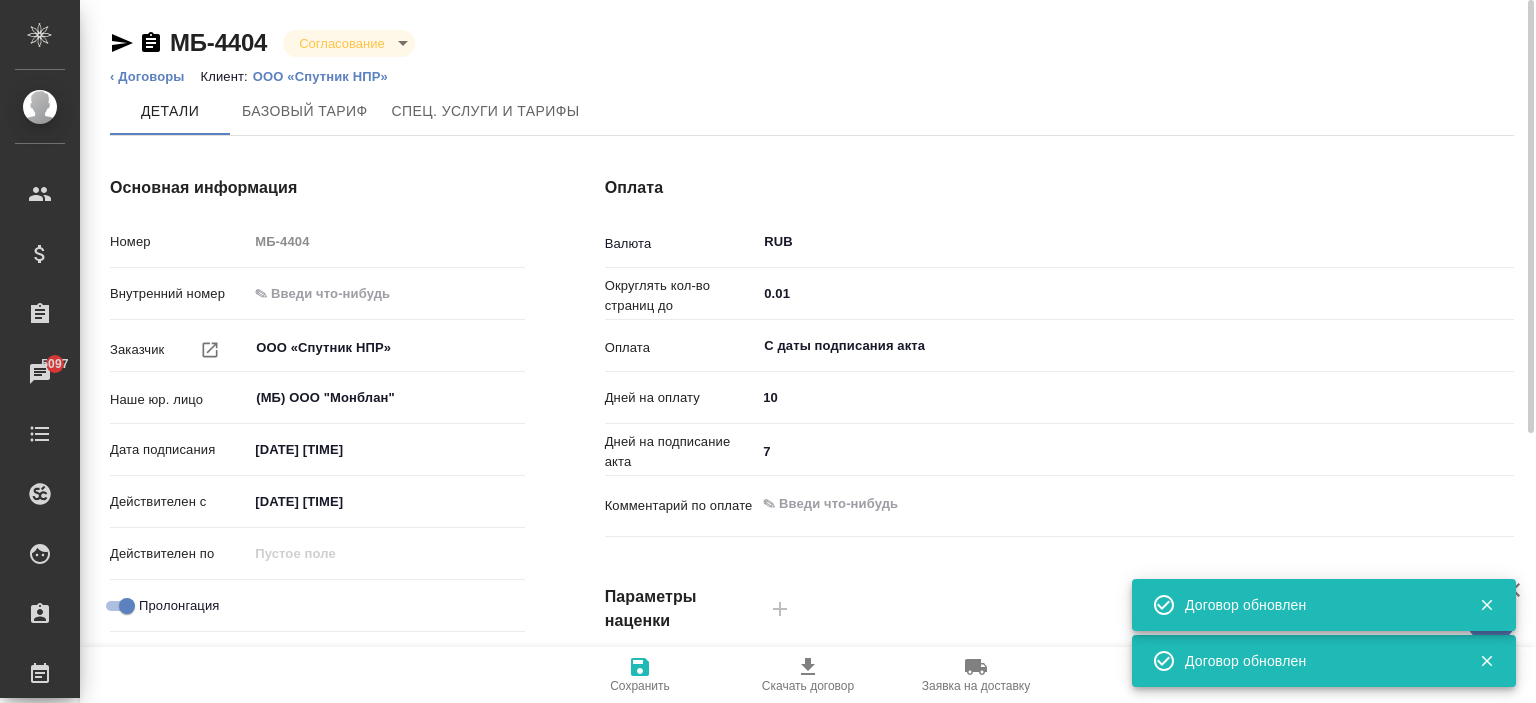 click on "‹ Договоры" at bounding box center (147, 77) 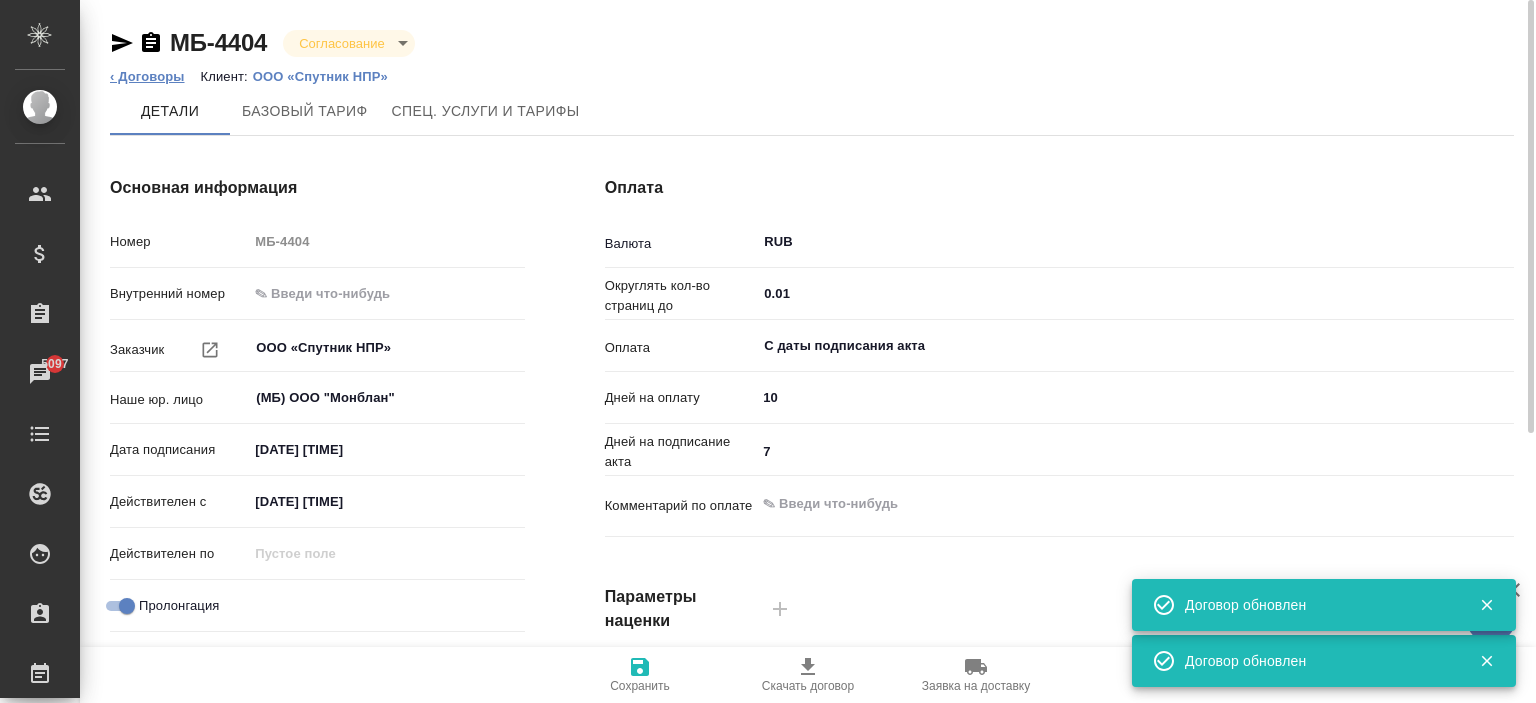click on "‹ Договоры" at bounding box center (147, 76) 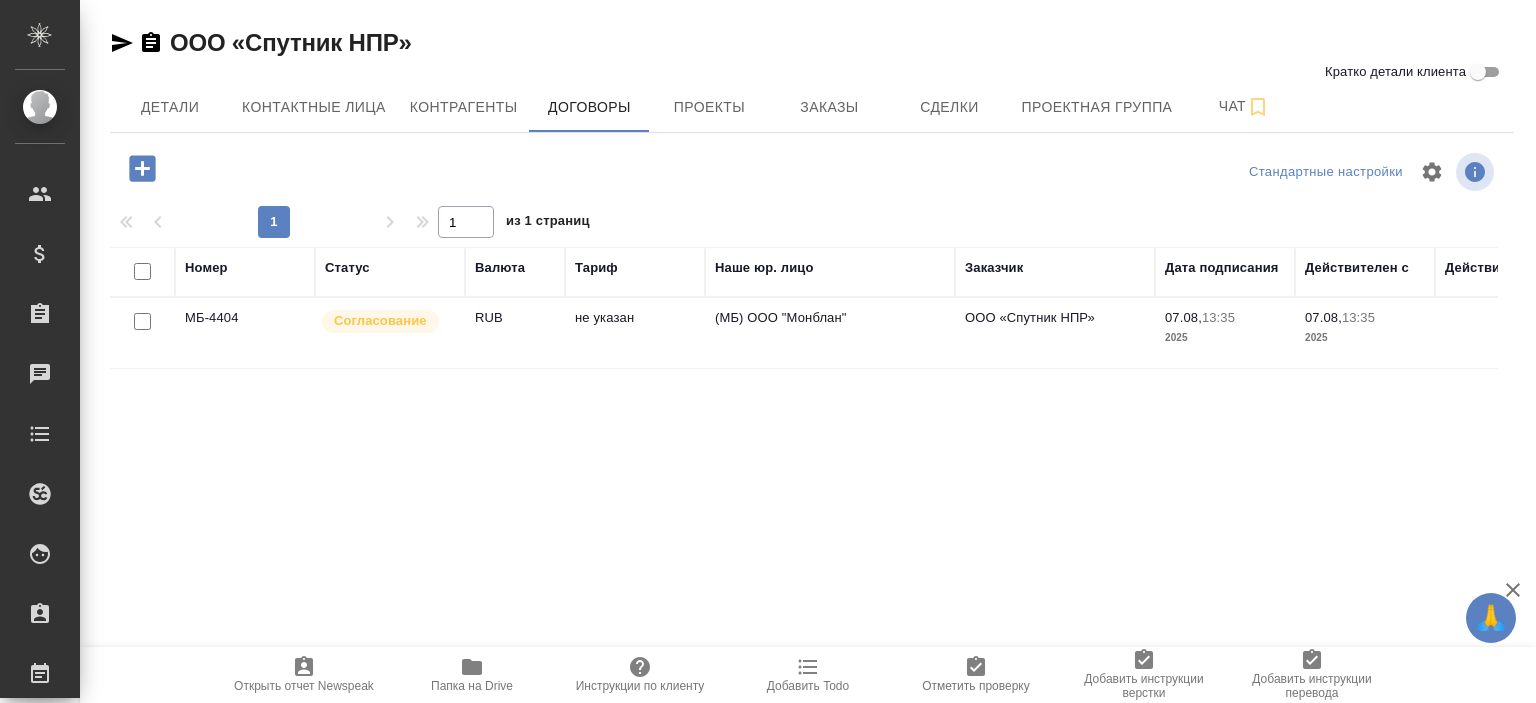 scroll, scrollTop: 0, scrollLeft: 0, axis: both 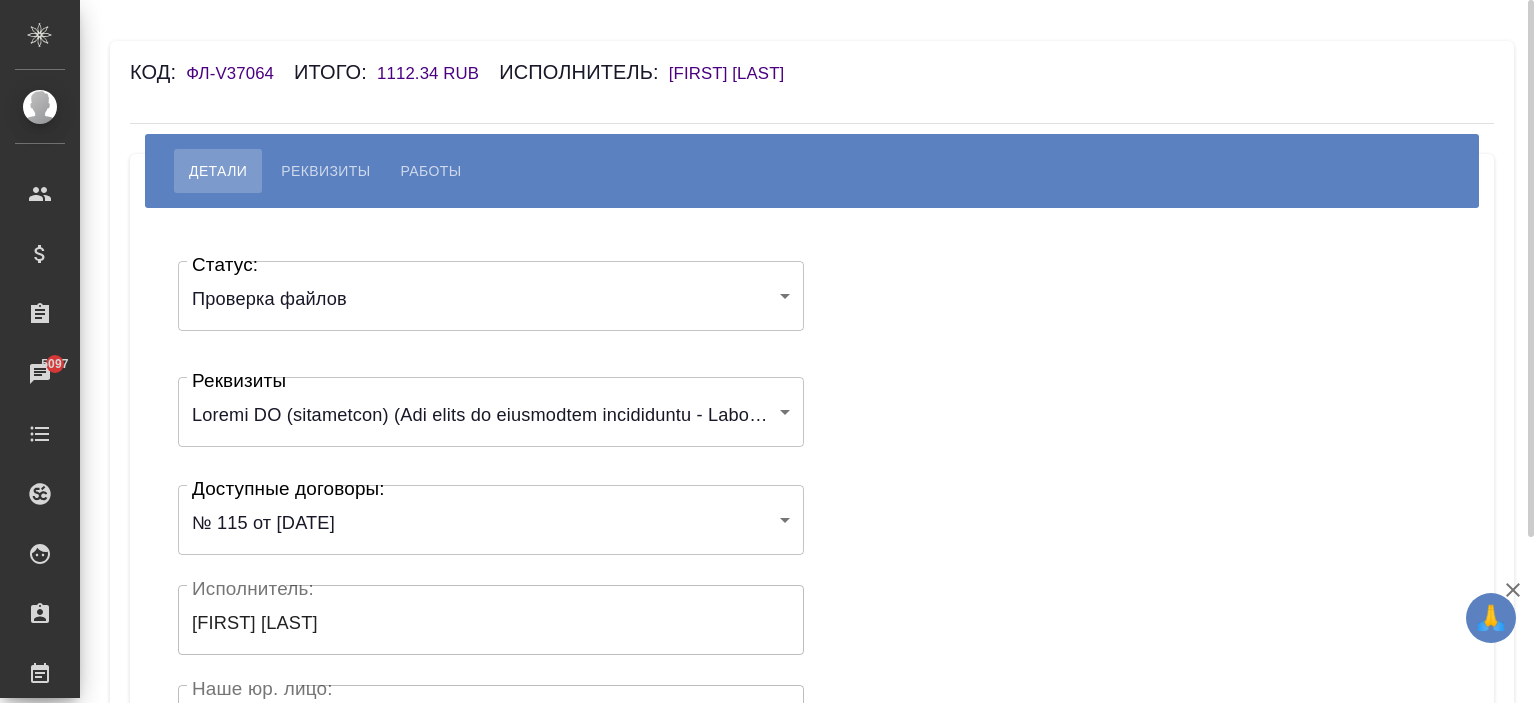 click on "🙏 .cls-1
fill:#fff;
AWATERA Ishkova Yuliya Клиенты Спецификации Заказы 5097 Чаты Todo Проекты SC Исполнители Кандидаты Работы Входящие заявки Заявки на доставку Рекламации Проекты процессинга Конференции Выйти Код: ФЛ-V37064 Итого: 1112.34 RUB Исполнитель: Урбанович Татьяна Детали Реквизиты Работы Статус: Проверка файлов filesCheck Статус: Реквизиты 6167fd5821936847e10bef2d Реквизиты Доступные договоры: № 115 от 13.04.2016 60eed011544a686df4044d47 Доступные договоры: Исполнитель: Урбанович Татьяна Исполнитель: Наше юр. лицо: (ФЛ) Наше юр. лицо: Создал: Создал: Скрыть от исполнителя выплату Сохранить   x" at bounding box center (768, 351) 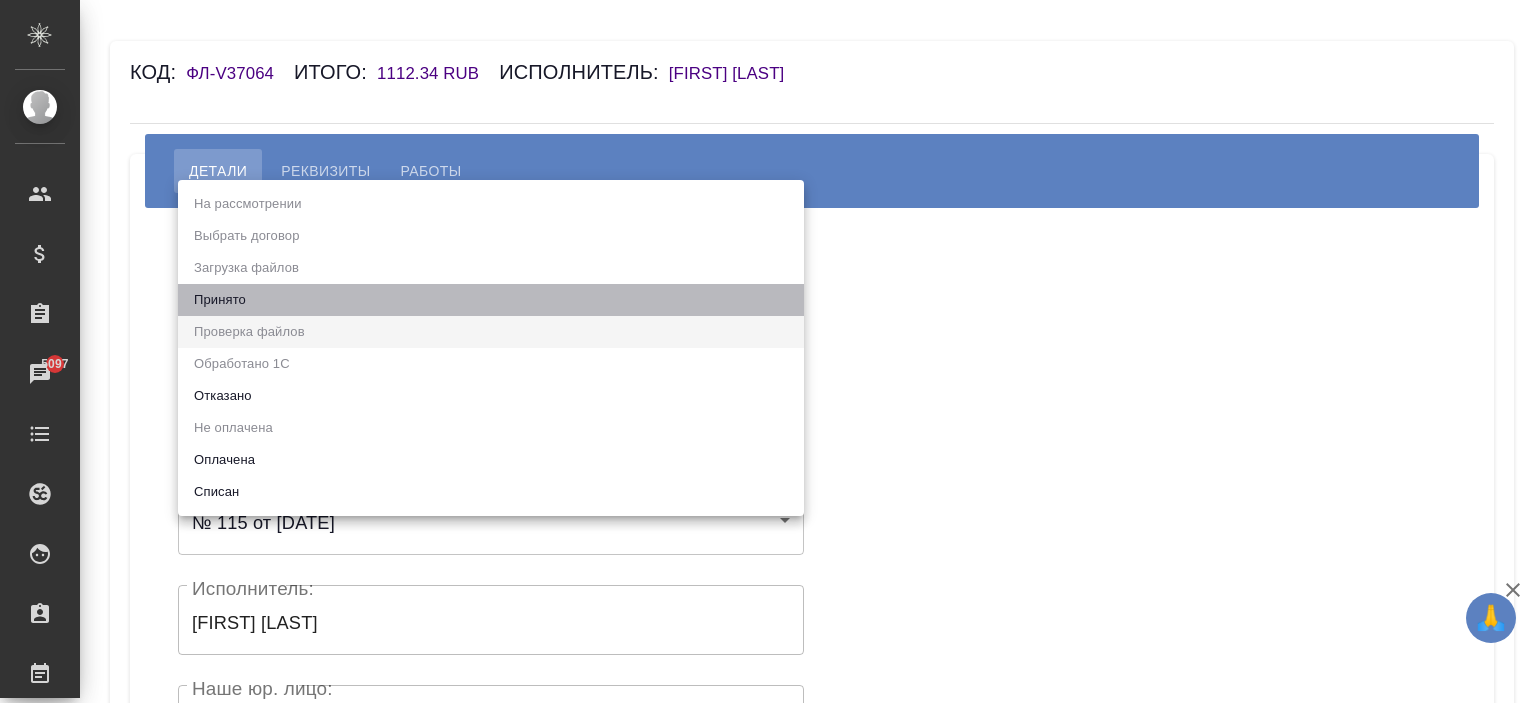 click on "Принято" at bounding box center [491, 300] 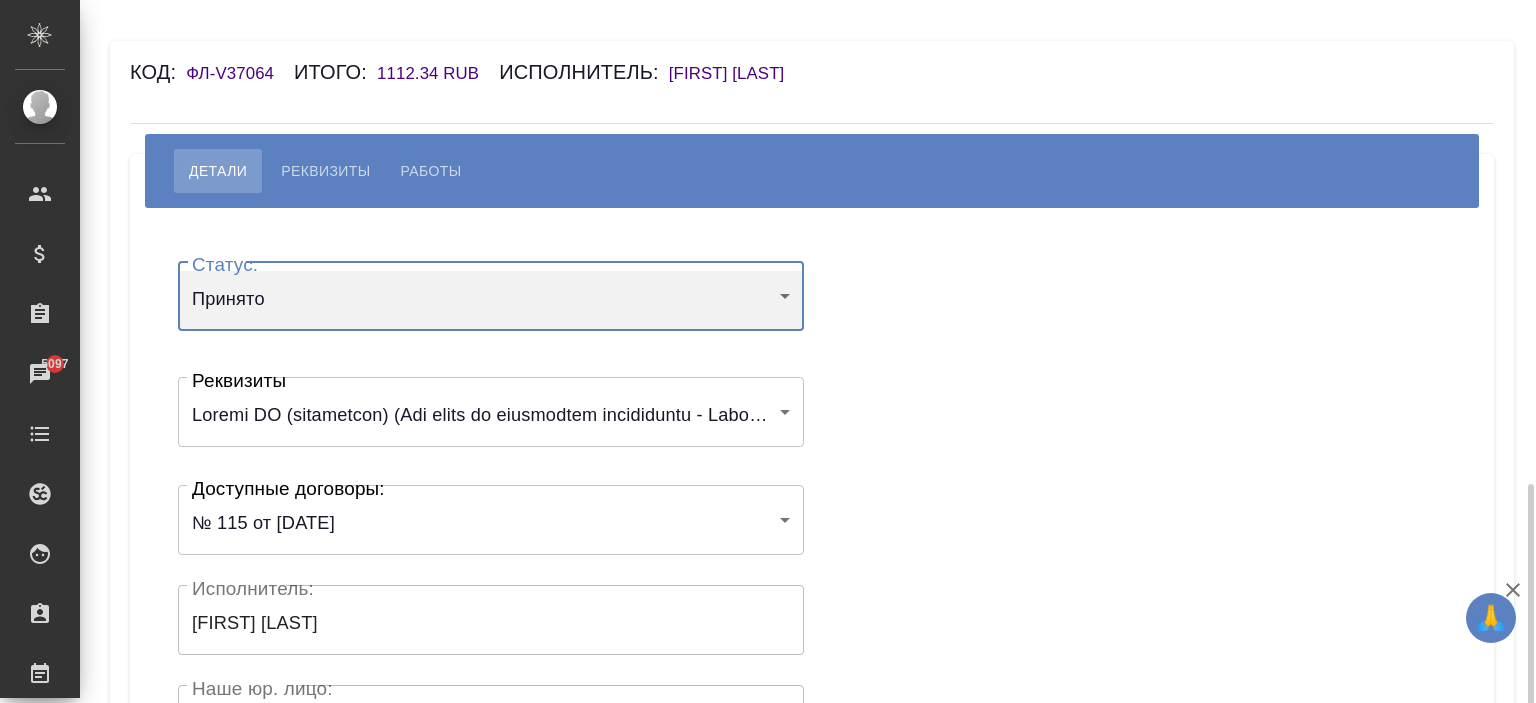 scroll, scrollTop: 300, scrollLeft: 0, axis: vertical 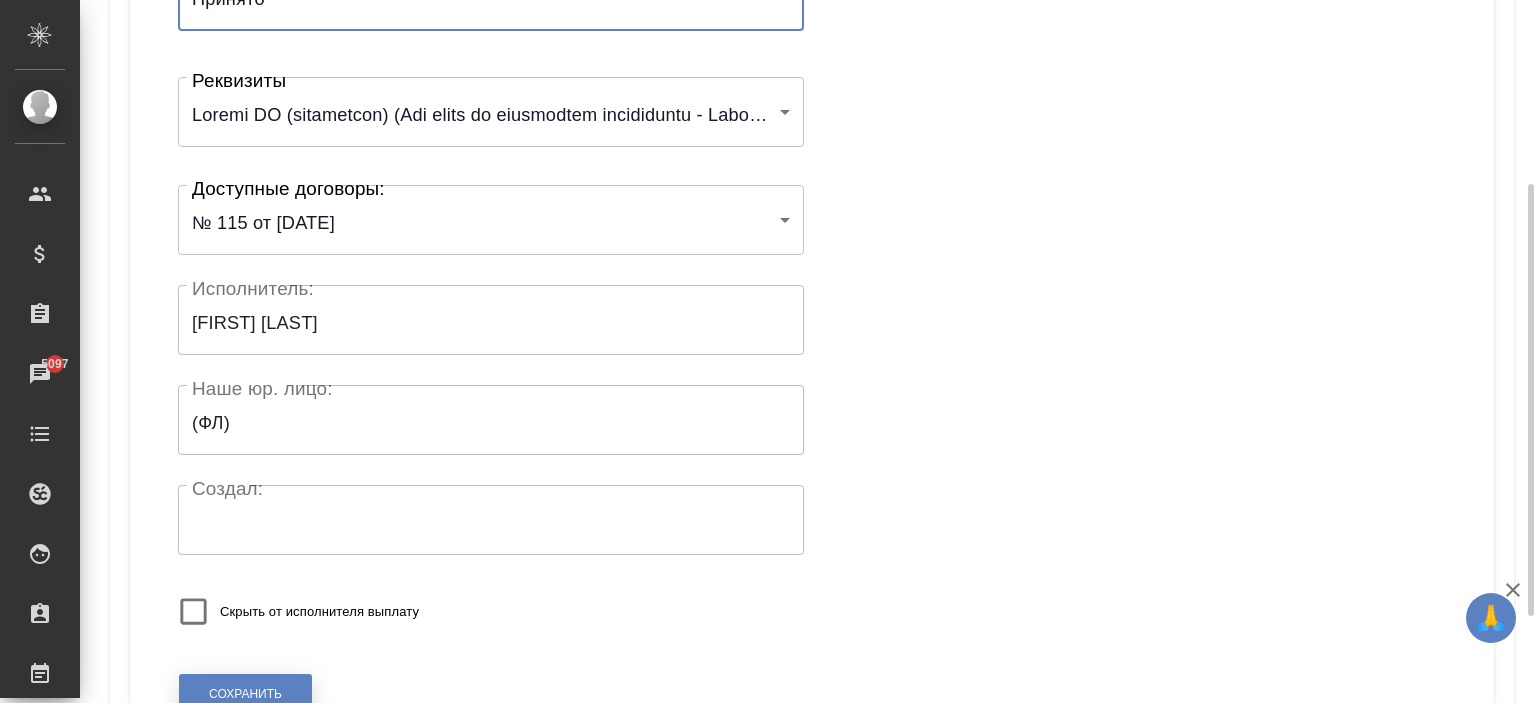 click on "Сохранить" at bounding box center [245, 694] 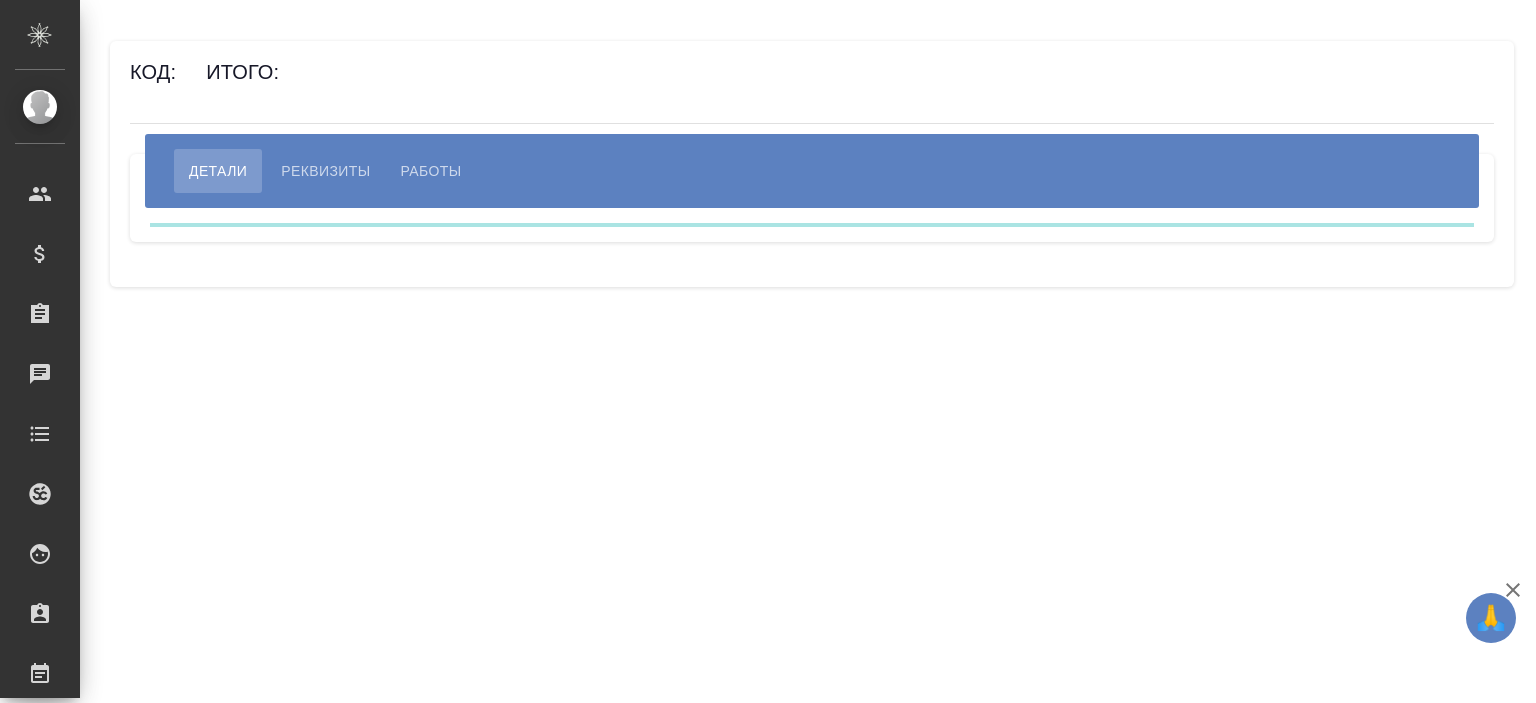 scroll, scrollTop: 0, scrollLeft: 0, axis: both 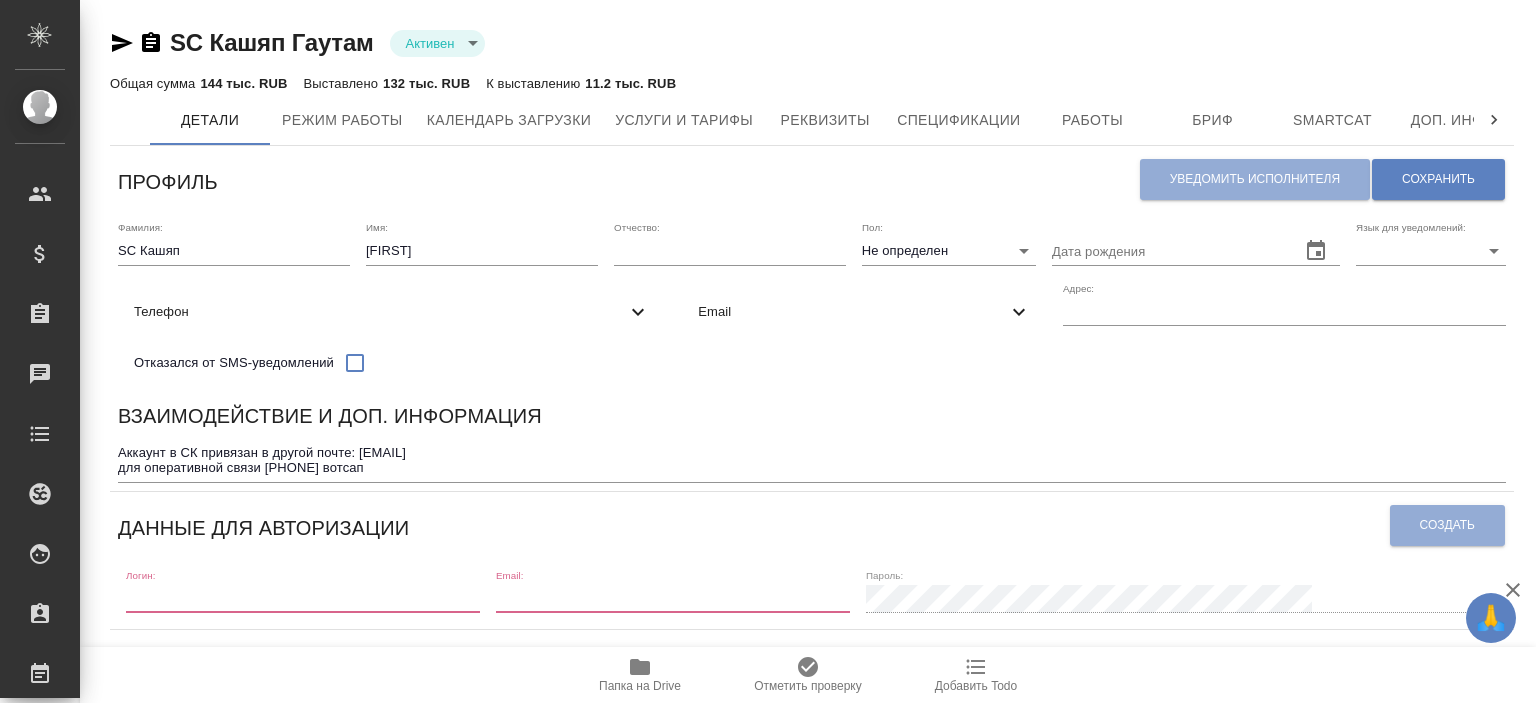 click on "Email" at bounding box center [852, 312] 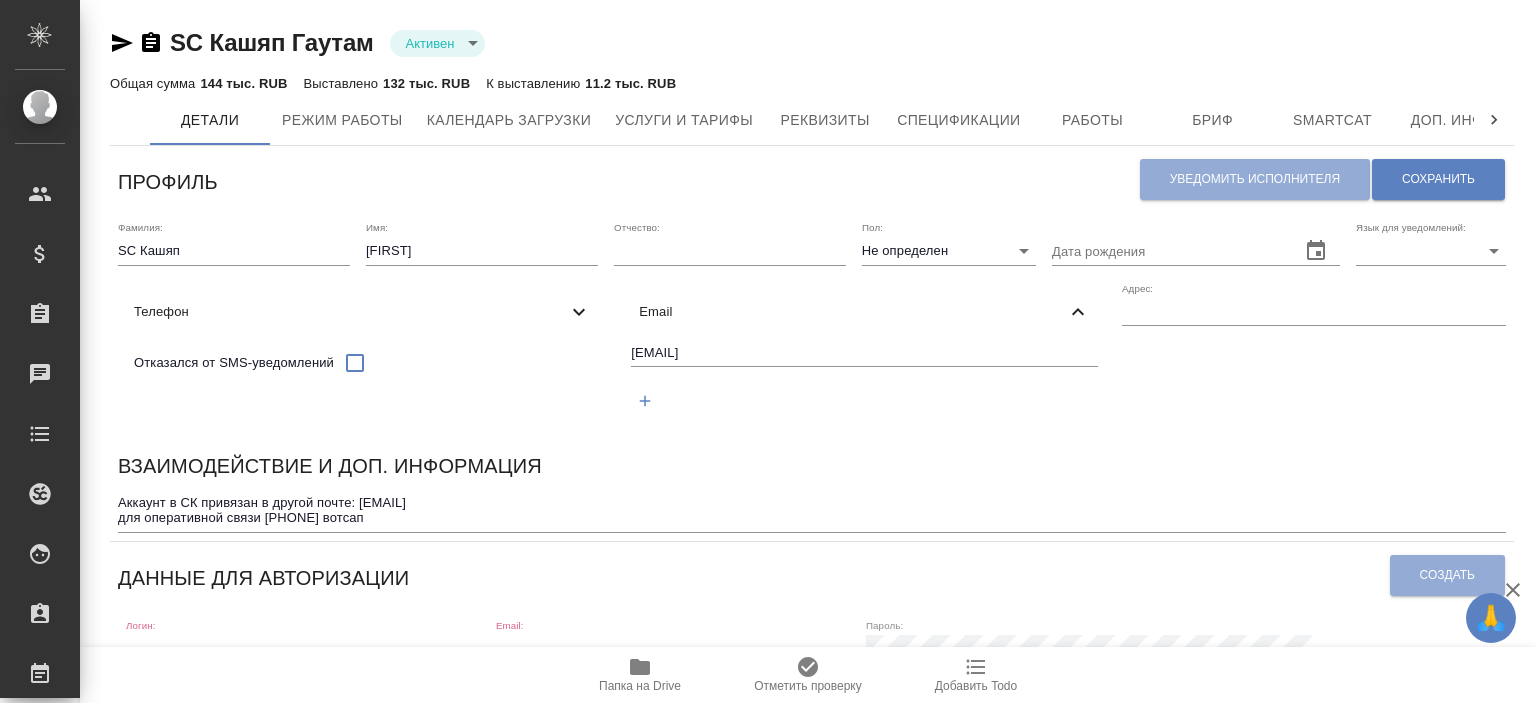 scroll, scrollTop: 500, scrollLeft: 0, axis: vertical 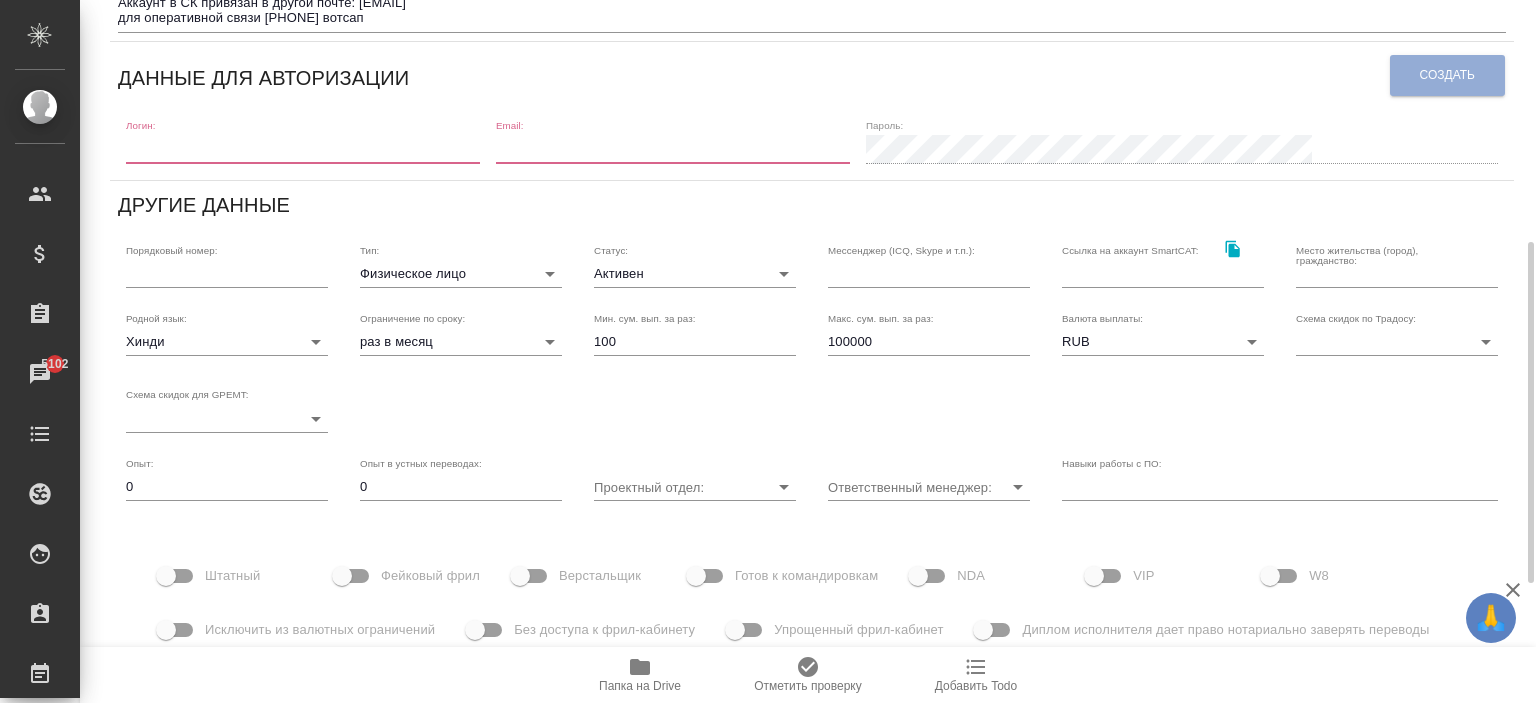 click on "Логин:" at bounding box center [303, 140] 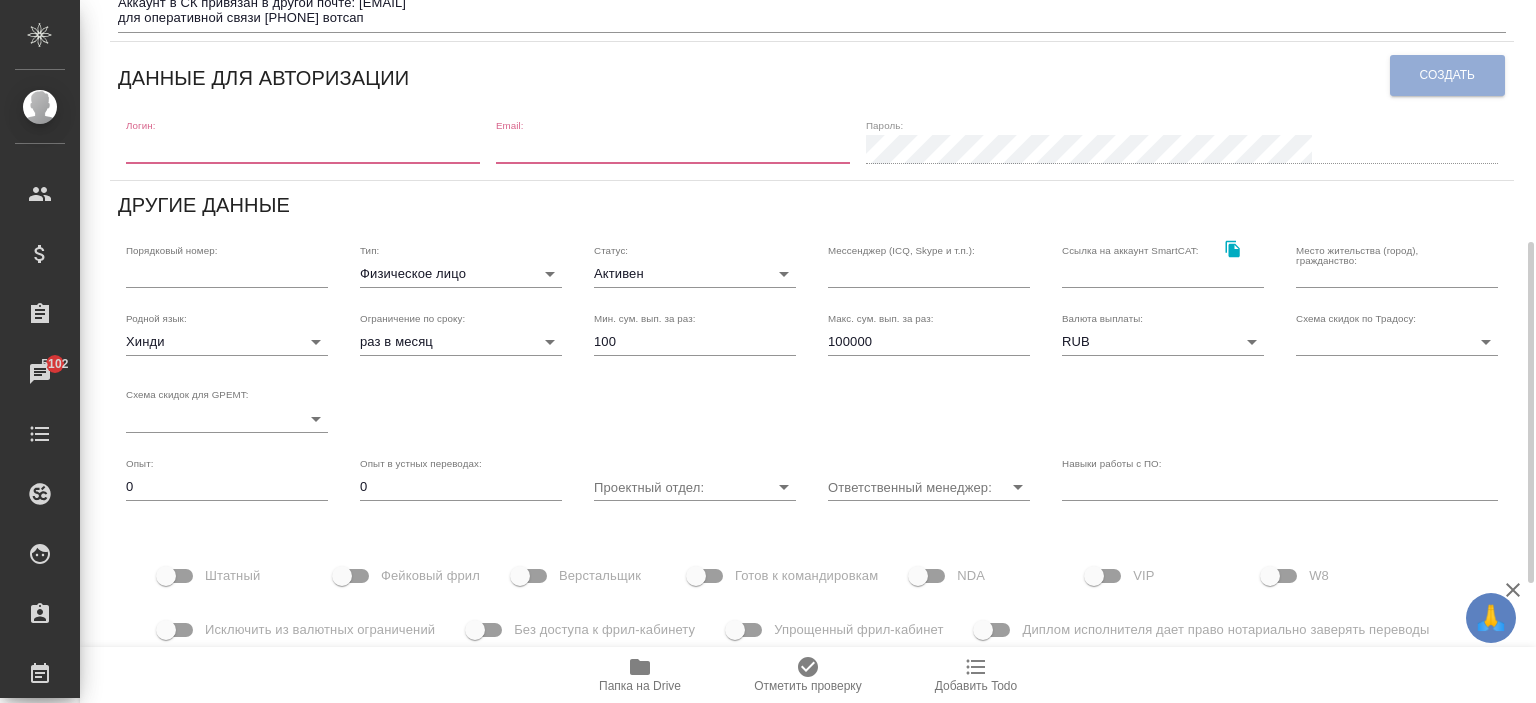 click on "Логин: Email: Пароль:" at bounding box center (812, 140) 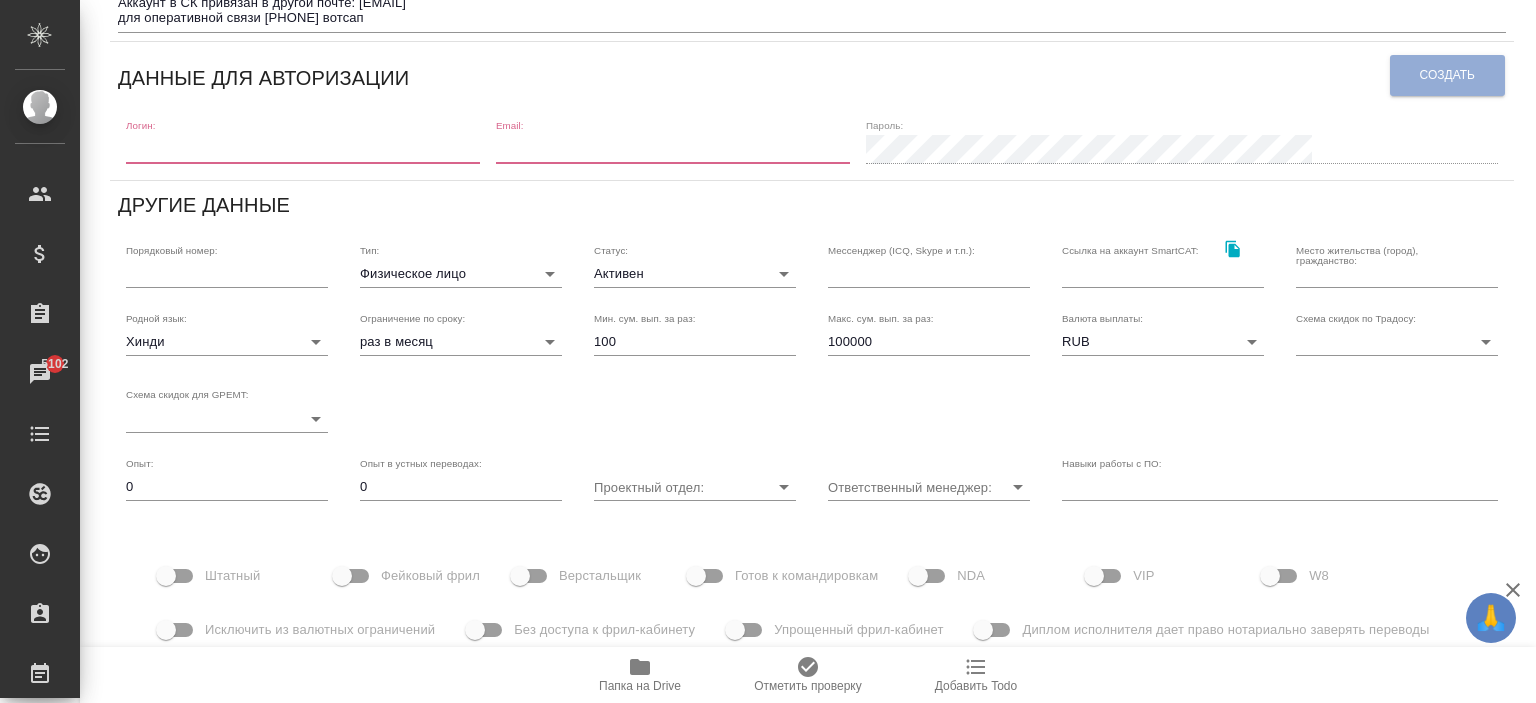 scroll, scrollTop: 0, scrollLeft: 0, axis: both 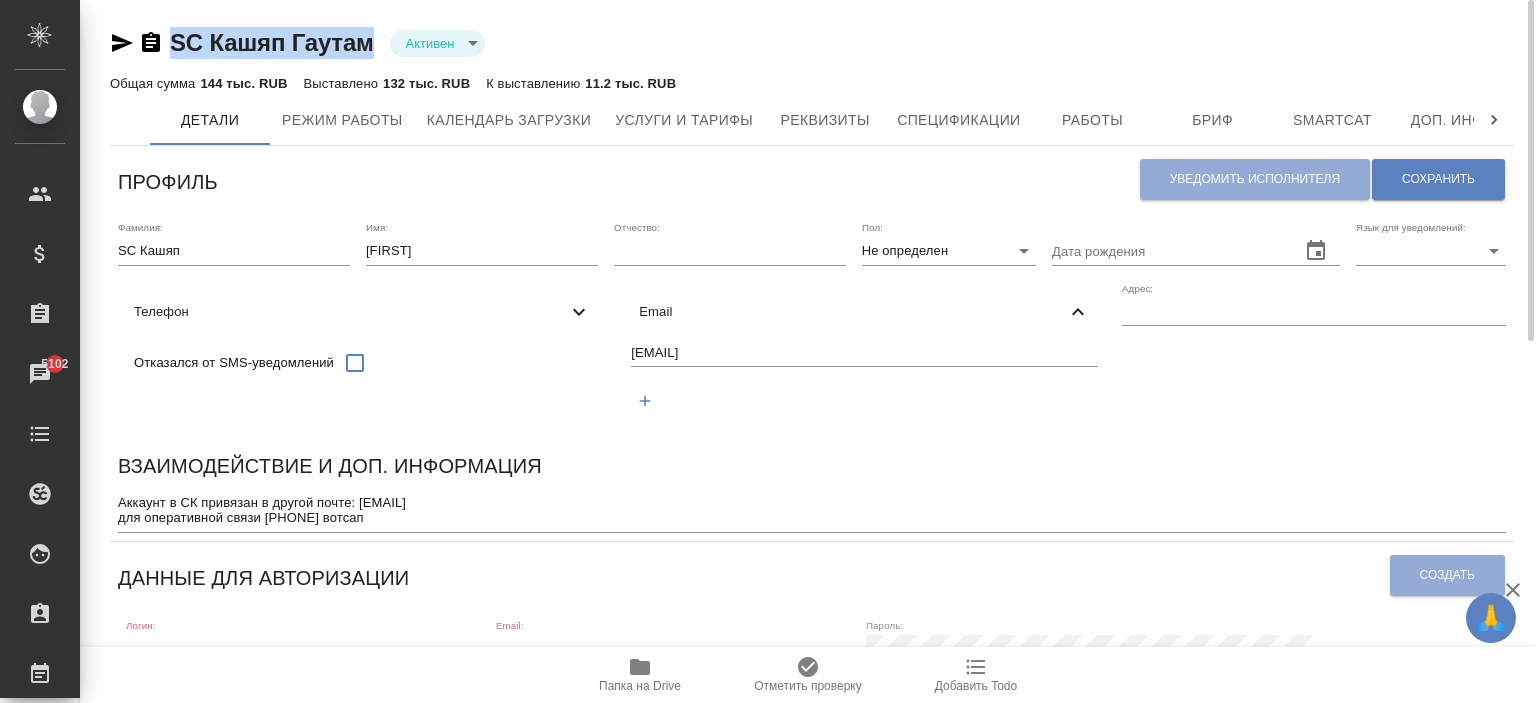 drag, startPoint x: 380, startPoint y: 39, endPoint x: 156, endPoint y: 58, distance: 224.80435 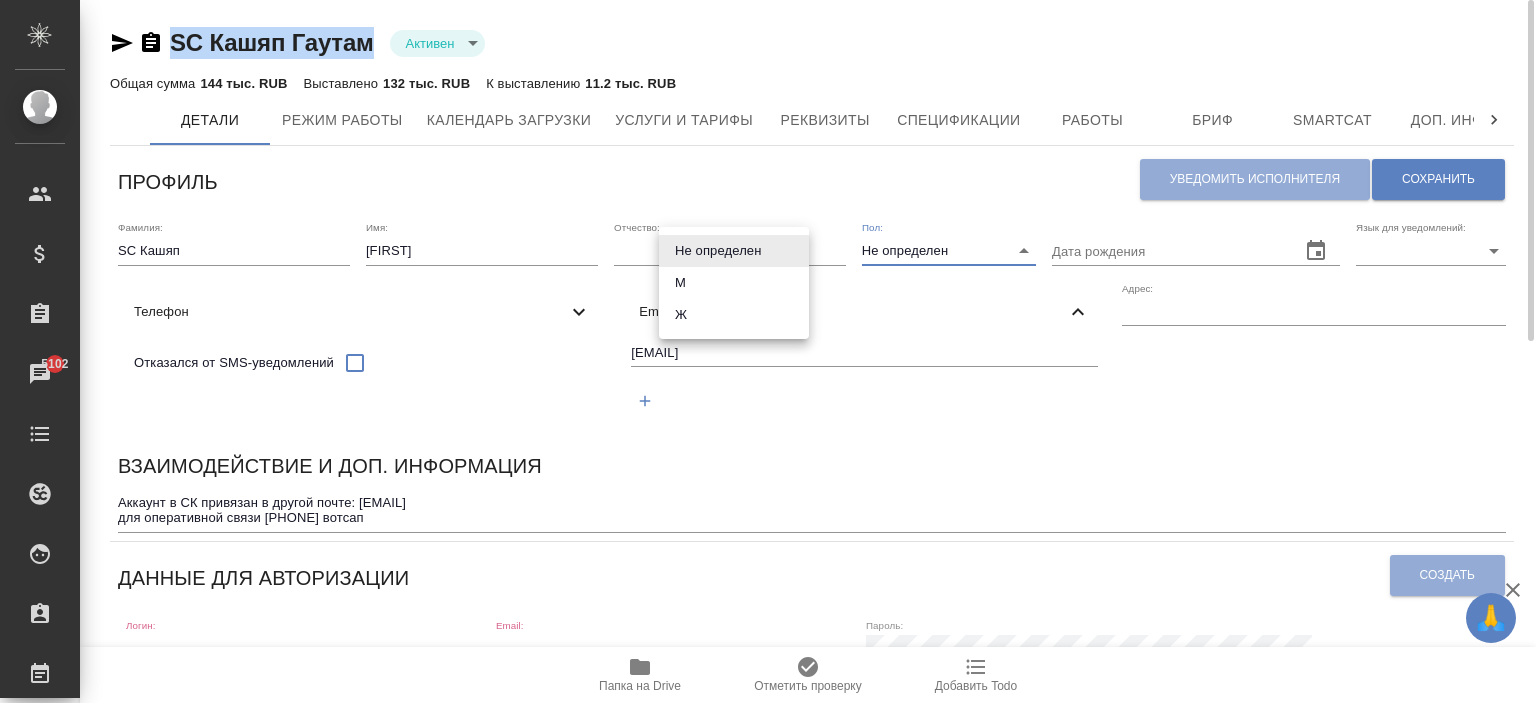 click on "🙏 .cls-1
fill:#fff;
AWATERA Ishkova Yuliya Клиенты Спецификации Заказы 5102 Чаты Todo Проекты SC Исполнители Кандидаты Работы Входящие заявки Заявки на доставку Рекламации Проекты процессинга Конференции Выйти SC Кашяп Гаутам Активен active Общая сумма 144 тыс. RUB   Выставлено 132 тыс. RUB   К выставлению 11.2 тыс. RUB   Детали Режим работы Календарь загрузки Услуги и тарифы Реквизиты Спецификации Работы Бриф Smartcat Доп. инфо Чат Профиль Уведомить исполнителя Сохранить Фамилия: SC Кашяп Имя: Гаутам Отчество: Пол: Не определен none Дата рождения Язык для уведомлений: ​ Телефон Email x" at bounding box center [768, 351] 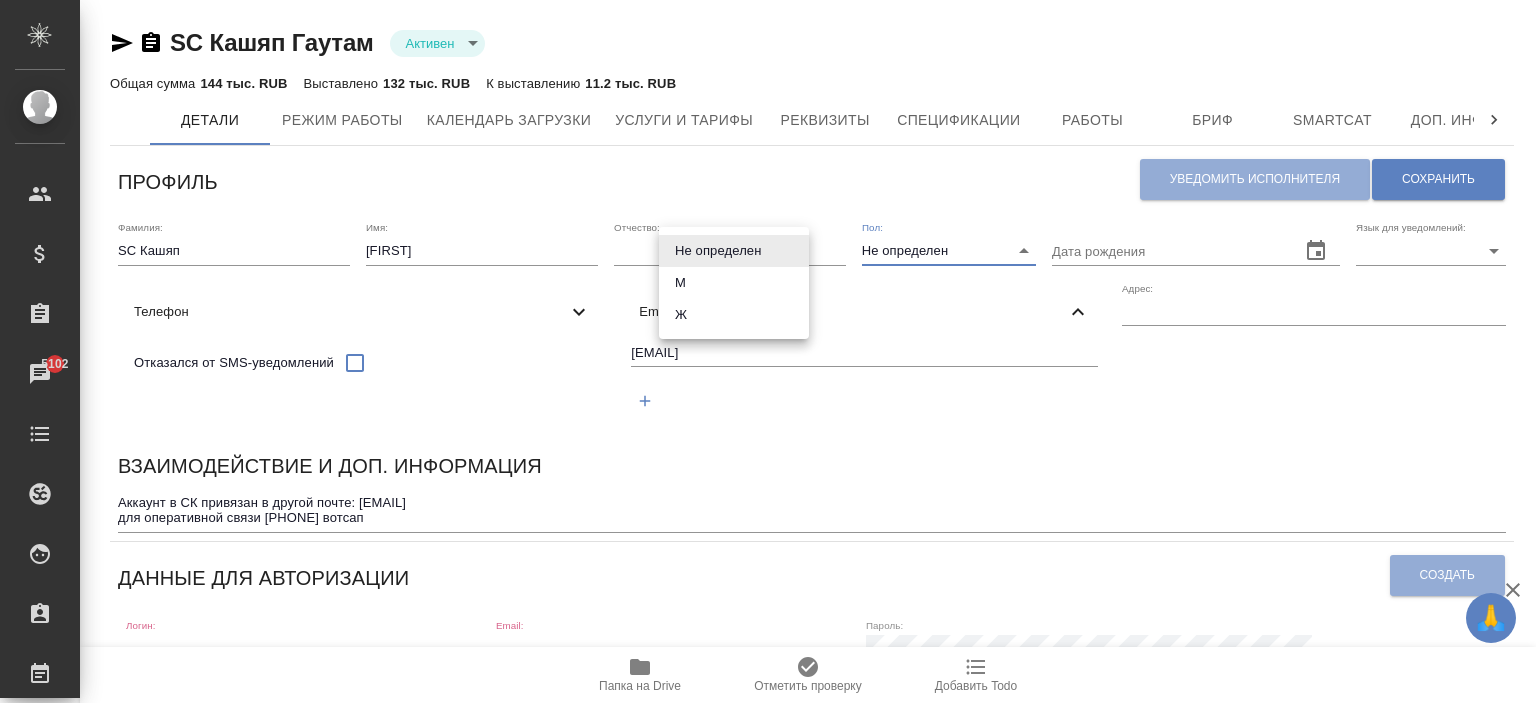 click at bounding box center (768, 351) 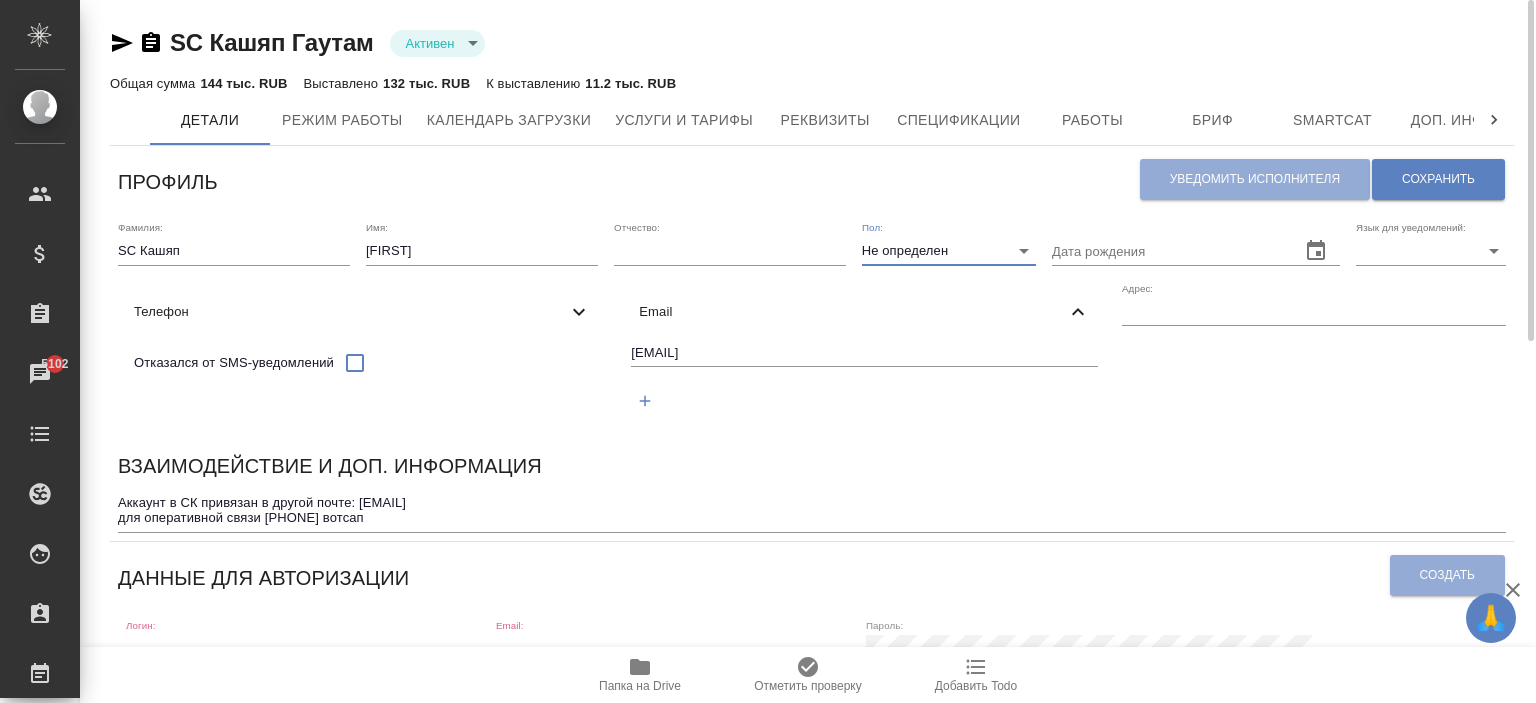 click on "Язык для уведомлений:" at bounding box center (1411, 228) 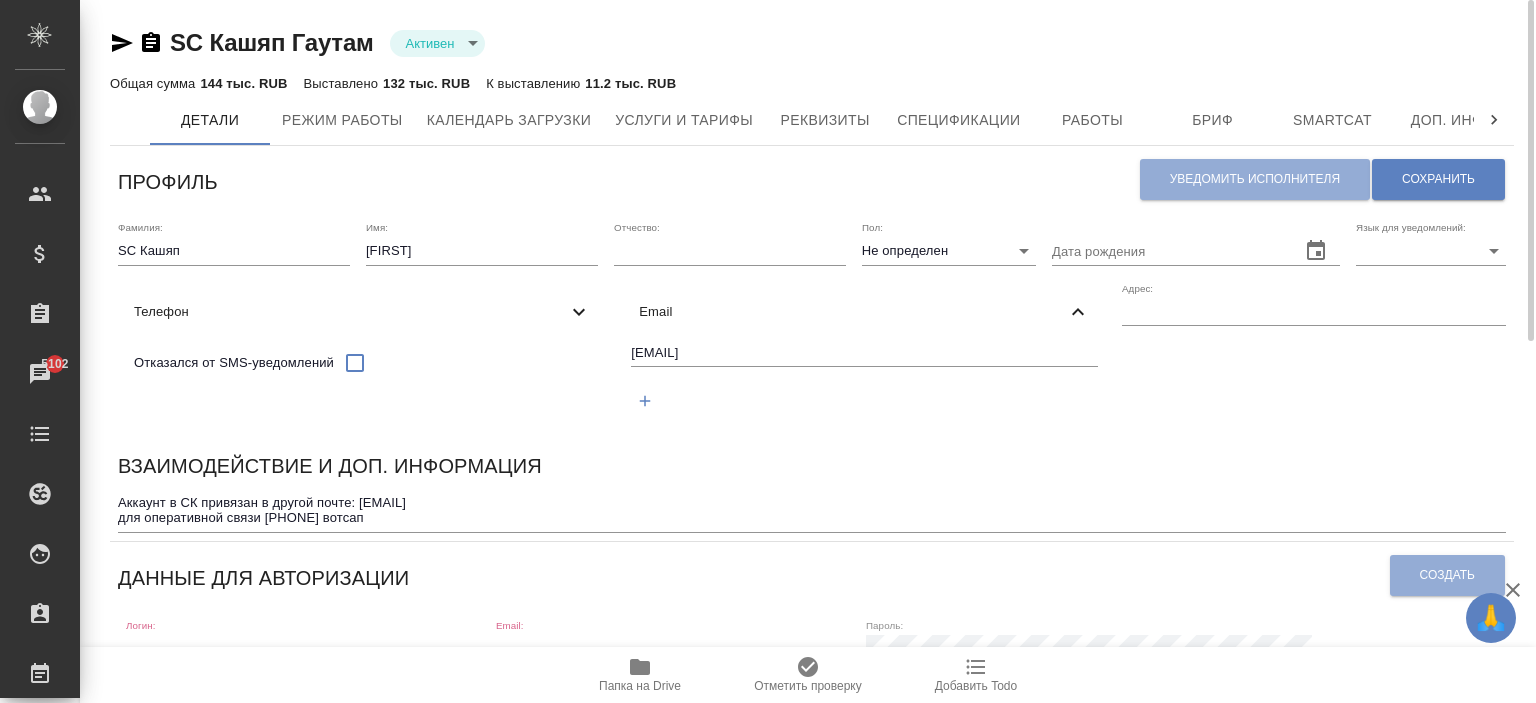 click on "🙏 .cls-1
fill:#fff;
AWATERA Ishkova Yuliya Клиенты Спецификации Заказы 5102 Чаты Todo Проекты SC Исполнители Кандидаты Работы Входящие заявки Заявки на доставку Рекламации Проекты процессинга Конференции Выйти SC Кашяп Гаутам Активен active Общая сумма 144 тыс. RUB   Выставлено 132 тыс. RUB   К выставлению 11.2 тыс. RUB   Детали Режим работы Календарь загрузки Услуги и тарифы Реквизиты Спецификации Работы Бриф Smartcat Доп. инфо Чат Профиль Уведомить исполнителя Сохранить Фамилия: SC Кашяп Имя: Гаутам Отчество: Пол: Не определен none Дата рождения Язык для уведомлений: ​ Телефон Email x" at bounding box center [768, 351] 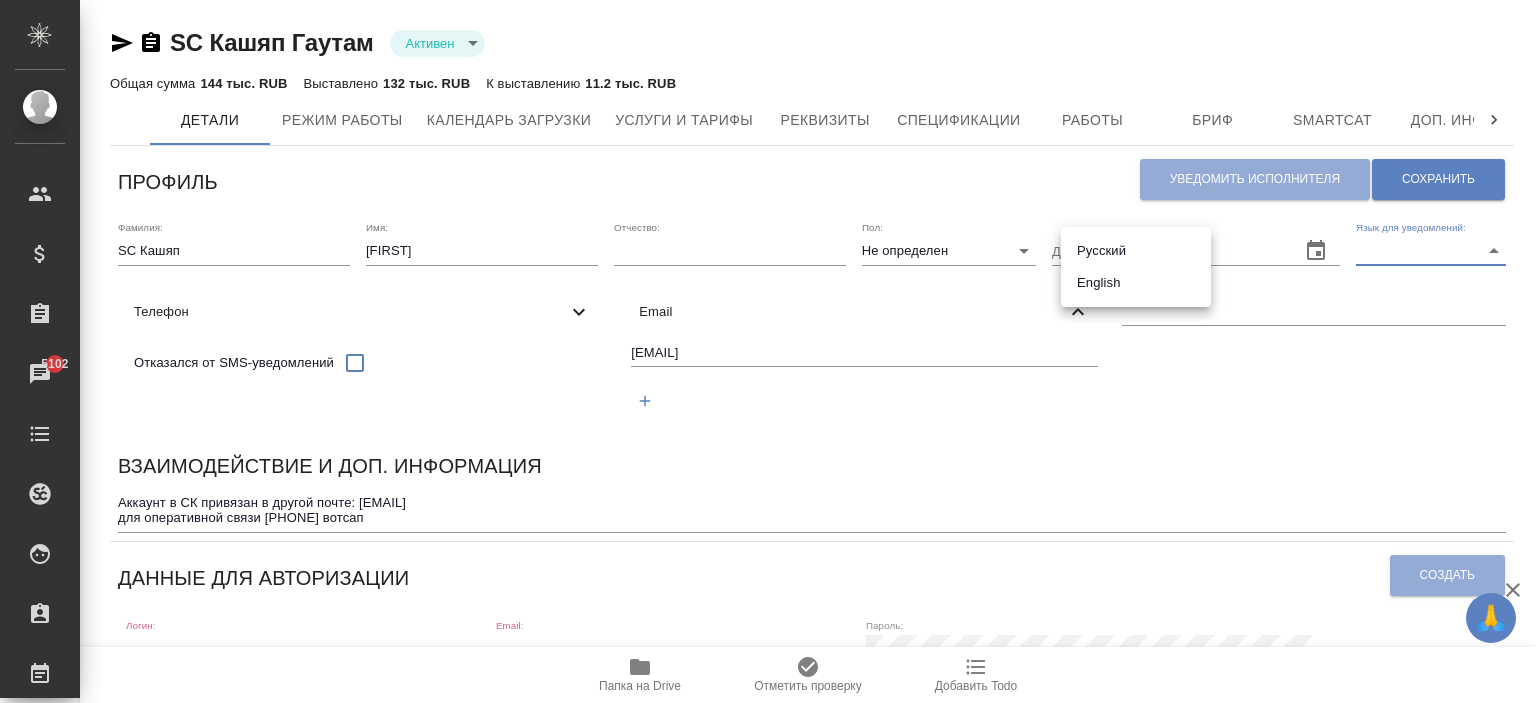 click at bounding box center [768, 351] 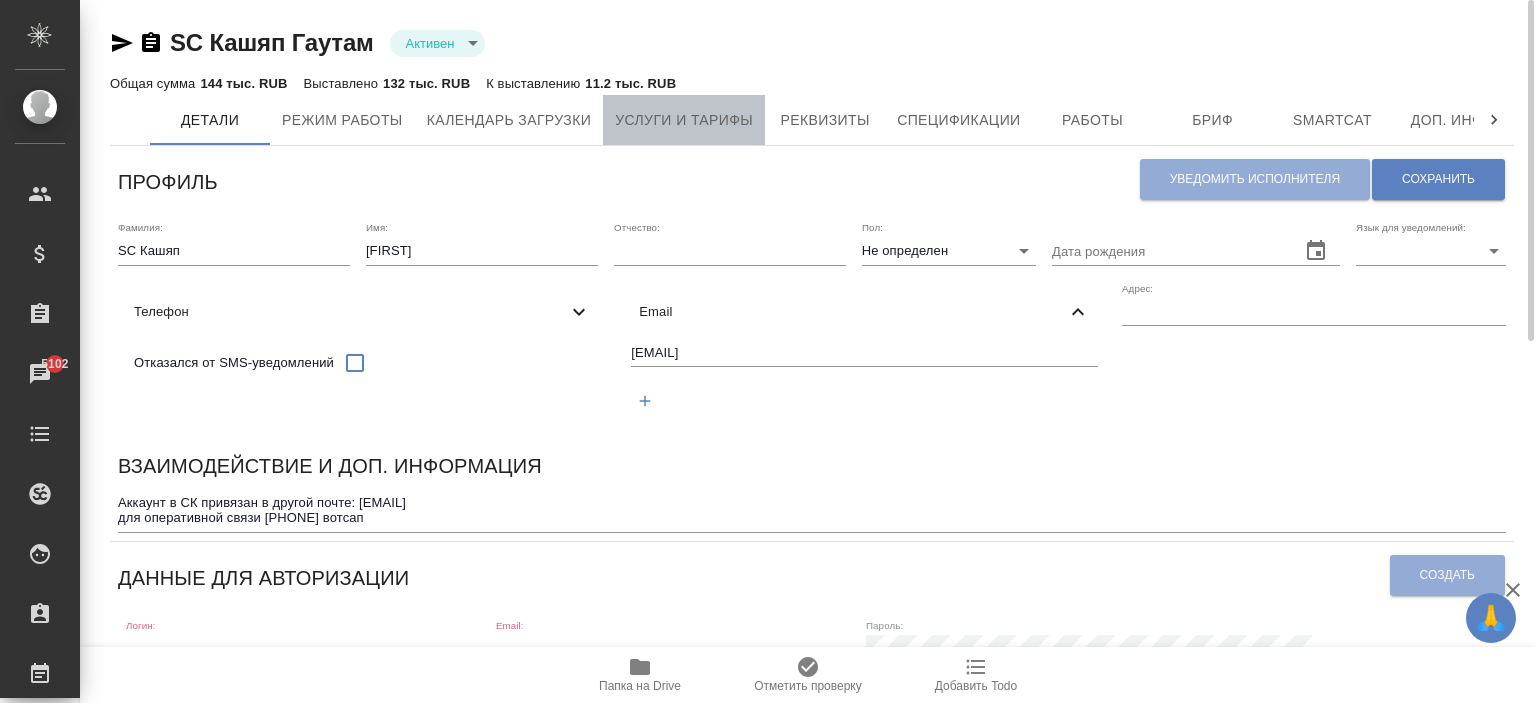 click on "Услуги и тарифы" at bounding box center (684, 120) 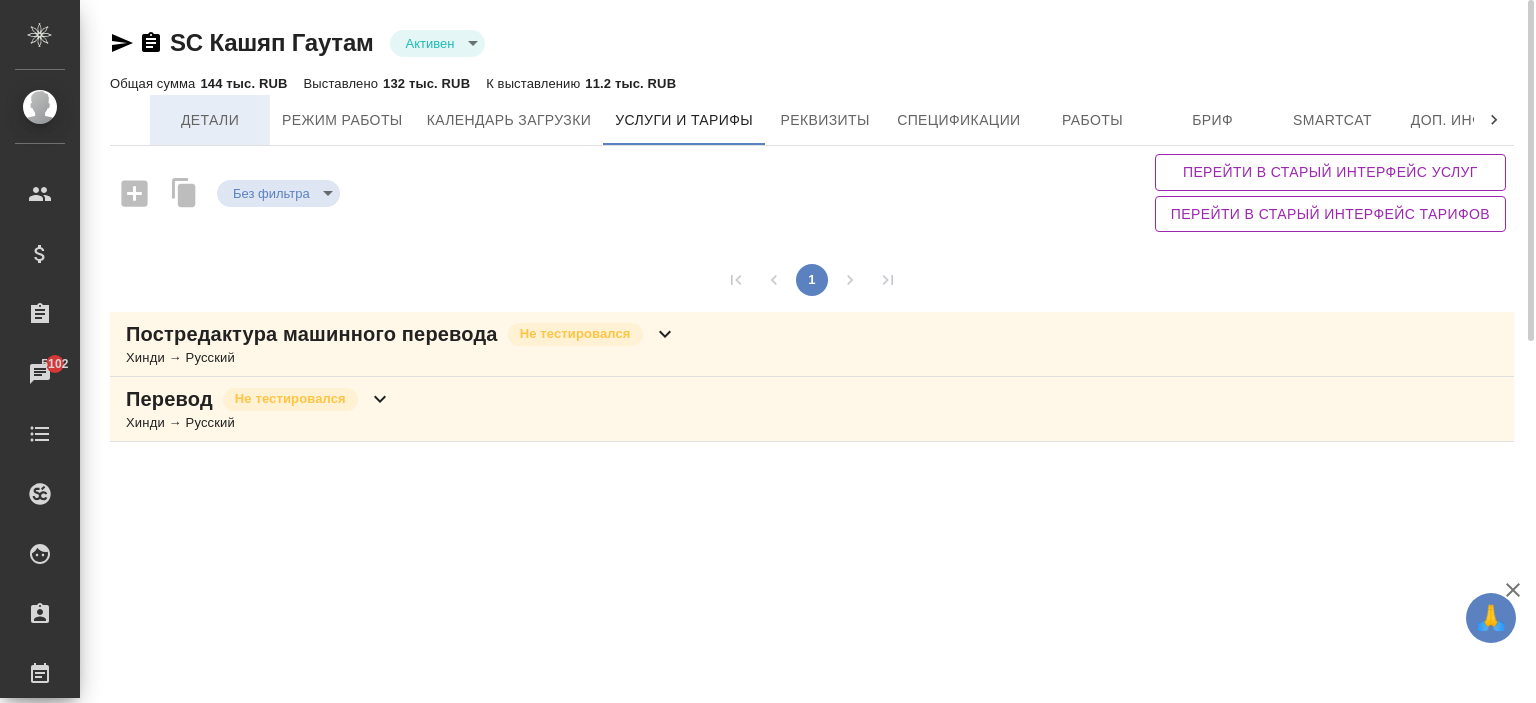 click on "Детали" at bounding box center [210, 120] 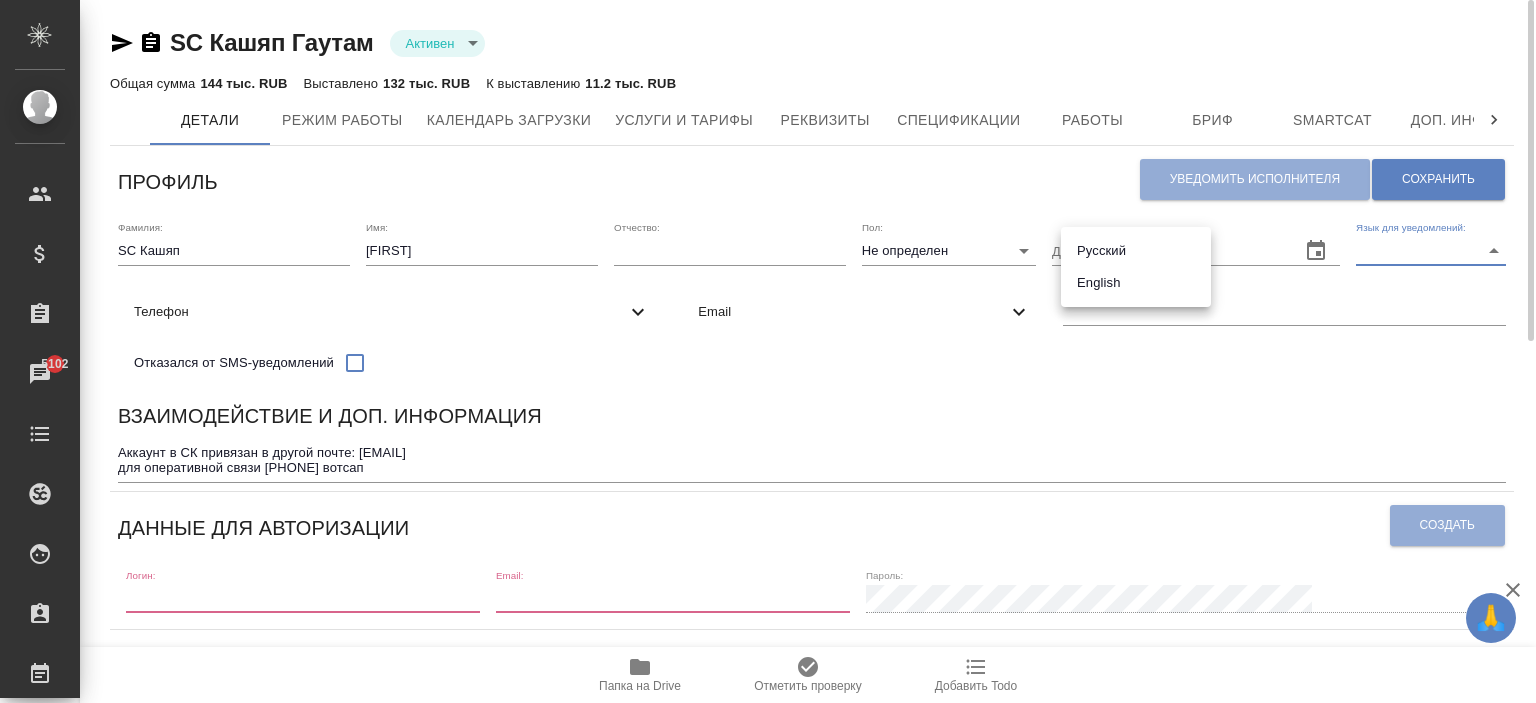 click on "🙏 .cls-1
fill:#fff;
AWATERA Ishkova Yuliya Клиенты Спецификации Заказы 5102 Чаты Todo Проекты SC Исполнители Кандидаты Работы Входящие заявки Заявки на доставку Рекламации Проекты процессинга Конференции Выйти SC Кашяп Гаутам Активен active Общая сумма 144 тыс. RUB   Выставлено 132 тыс. RUB   К выставлению 11.2 тыс. RUB   Детали Режим работы Календарь загрузки Услуги и тарифы Реквизиты Спецификации Работы Бриф Smartcat Доп. инфо Чат Профиль Уведомить исполнителя Сохранить Фамилия: SC Кашяп Имя: Гаутам Отчество: Пол: Не определен none Дата рождения Язык для уведомлений: ​ Телефон Email x" at bounding box center (768, 351) 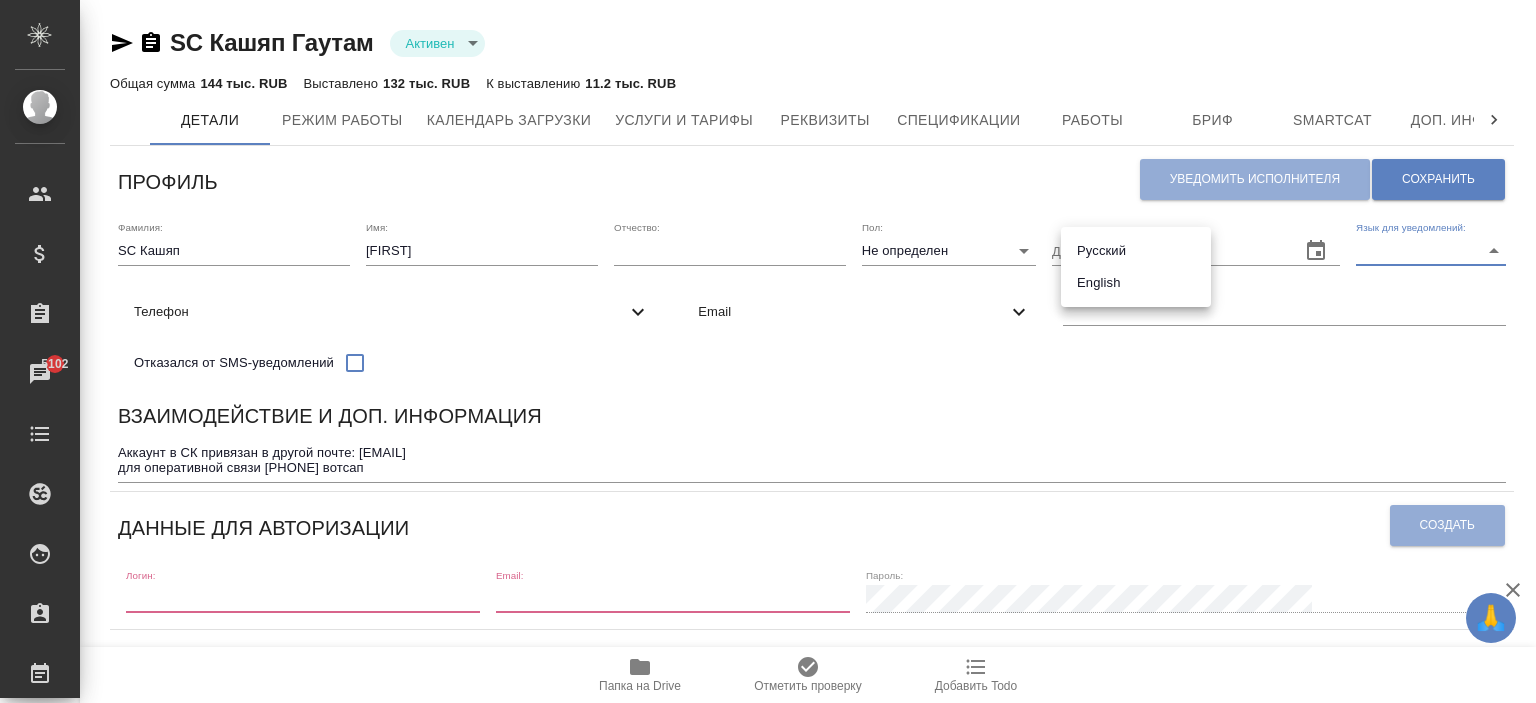 click on "Русский" at bounding box center [1136, 251] 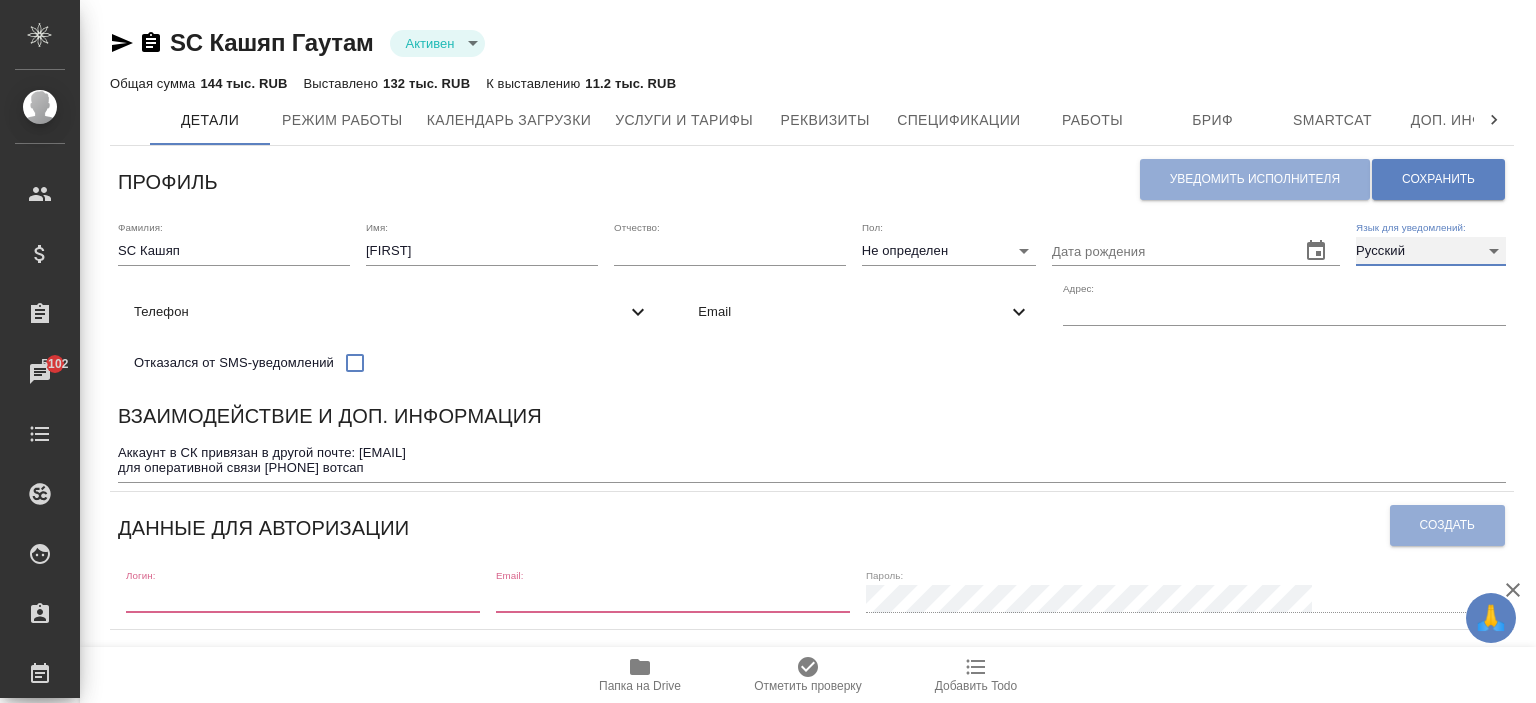 type on "RU" 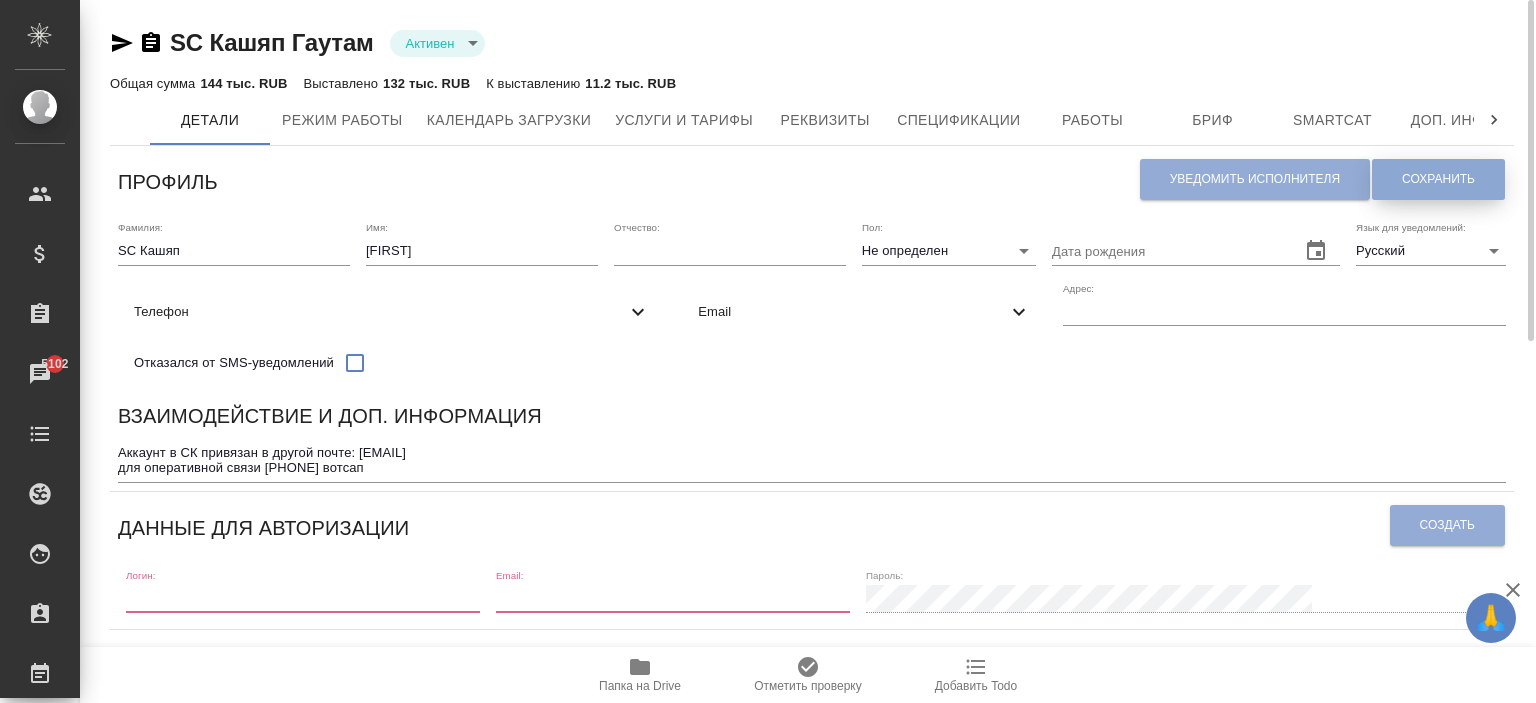 click on "Сохранить" at bounding box center [1438, 179] 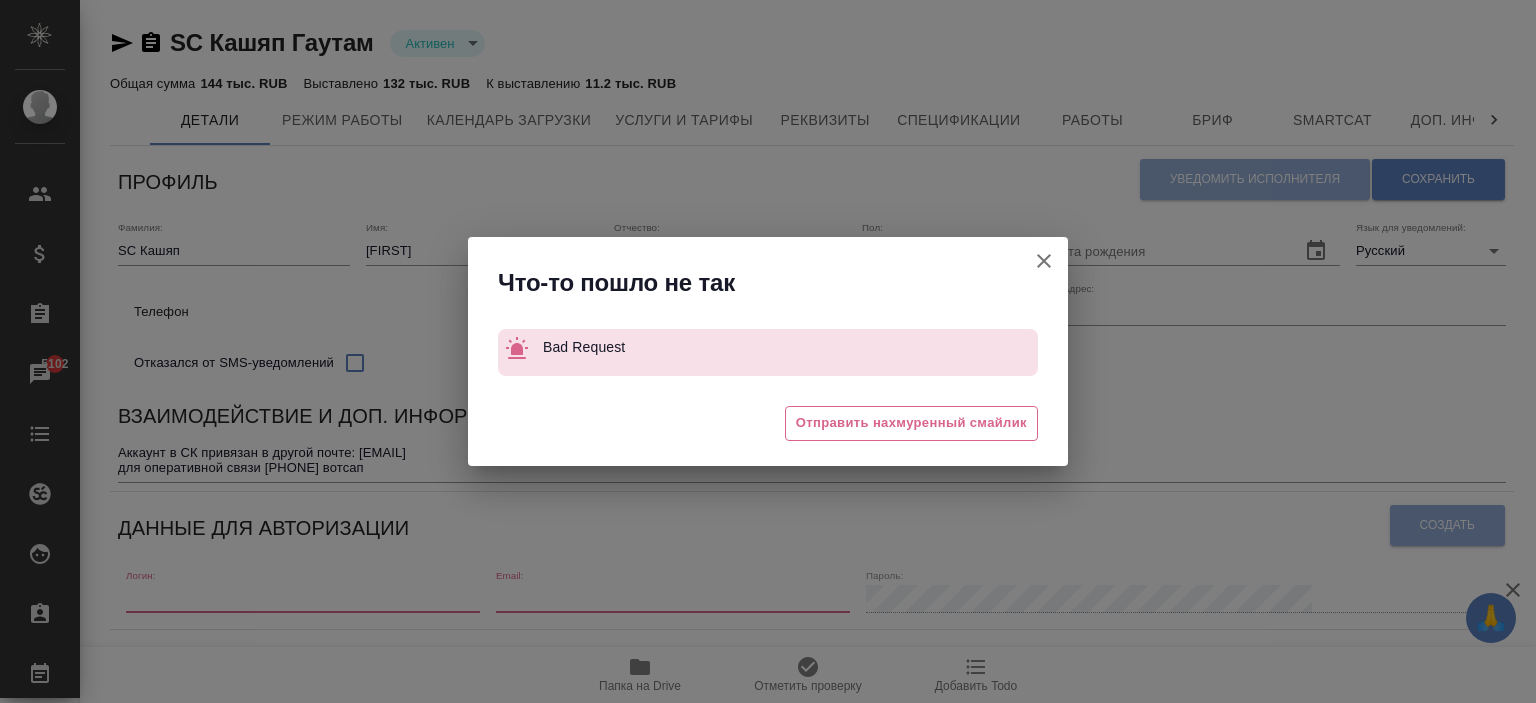 click 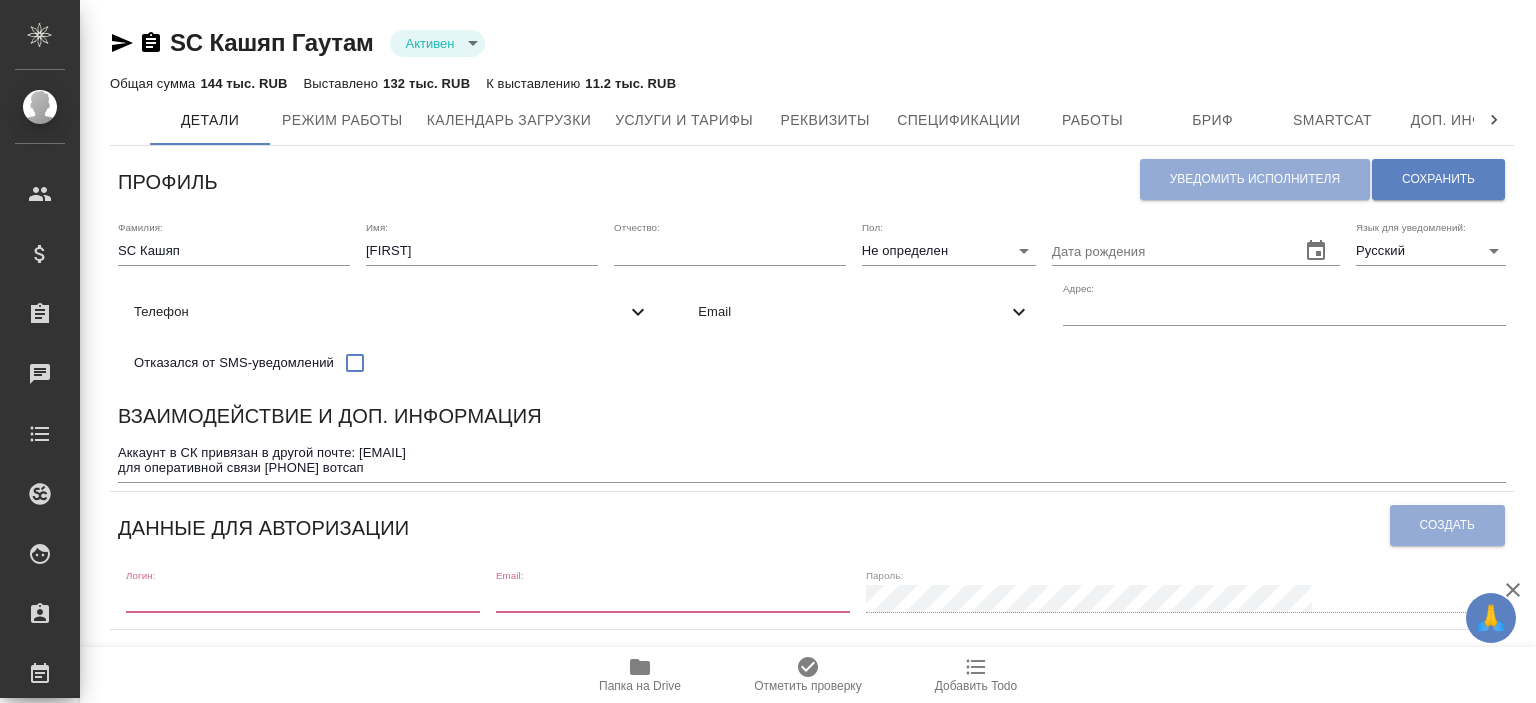 scroll, scrollTop: 0, scrollLeft: 0, axis: both 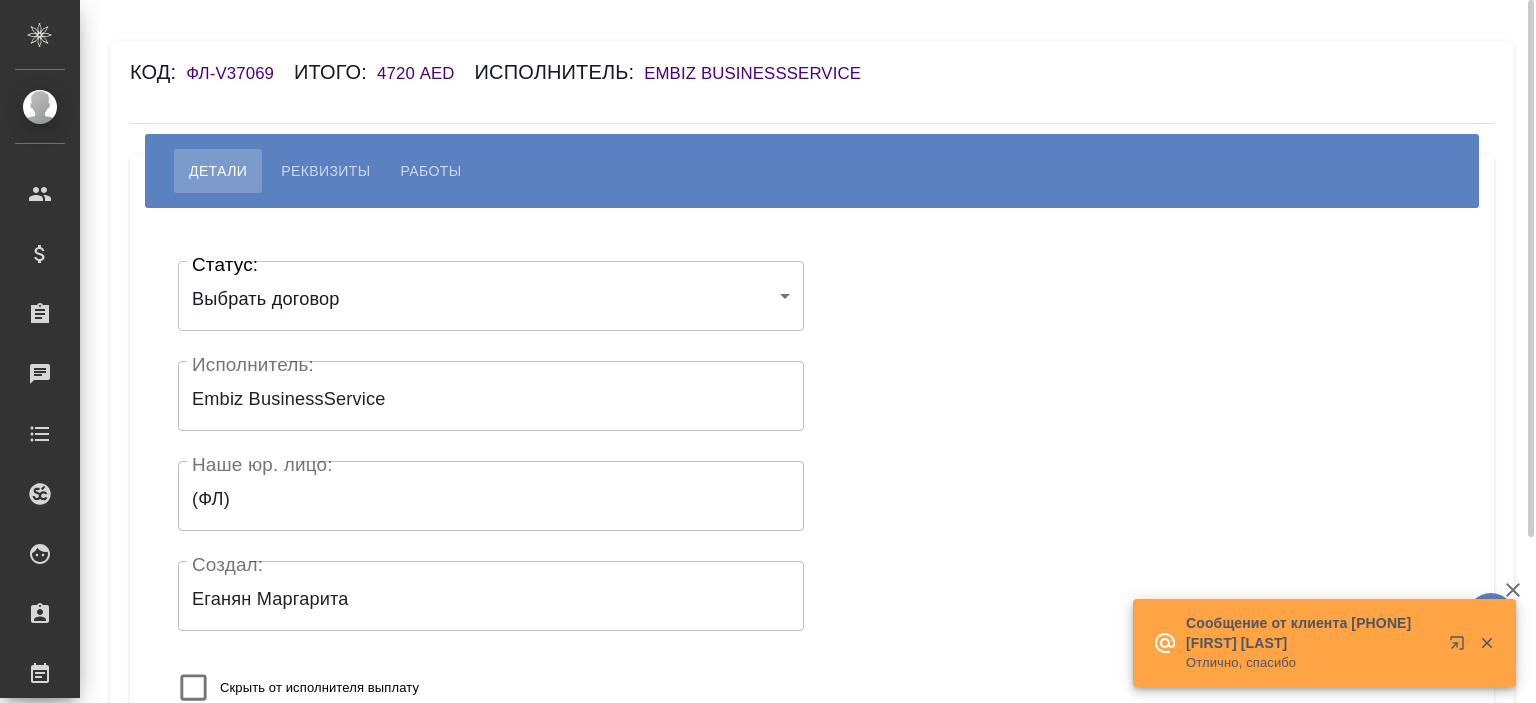 click on "🙏 .cls-1
fill:#fff;
AWATERA [LAST] [FIRST] Клиенты Спецификации Заказы Чаты Todo Проекты SC Исполнители Кандидаты Работы Входящие заявки Заявки на доставку Рекламации Проекты процессинга Конференции Выйти Код: ФЛ-V37069 Итого: 4720 AED Исполнитель: Embiz BusinessService Детали Реквизиты Работы Статус: Выбрать договор chooseContract Статус: Исполнитель: Embiz BusinessService Исполнитель: Наше юр. лицо: (ФЛ) Наше юр. лицо: Создал: [LAST] [FIRST] Создал: Скрыть от исполнителя выплату Сохранить Сообщение от клиента [PHONE] [FIRST] [LAST] Отлично, спасибо .cls-1
fill:#fff;
AWATERA [LAST] [FIRST] Клиенты Чаты x" at bounding box center (768, 351) 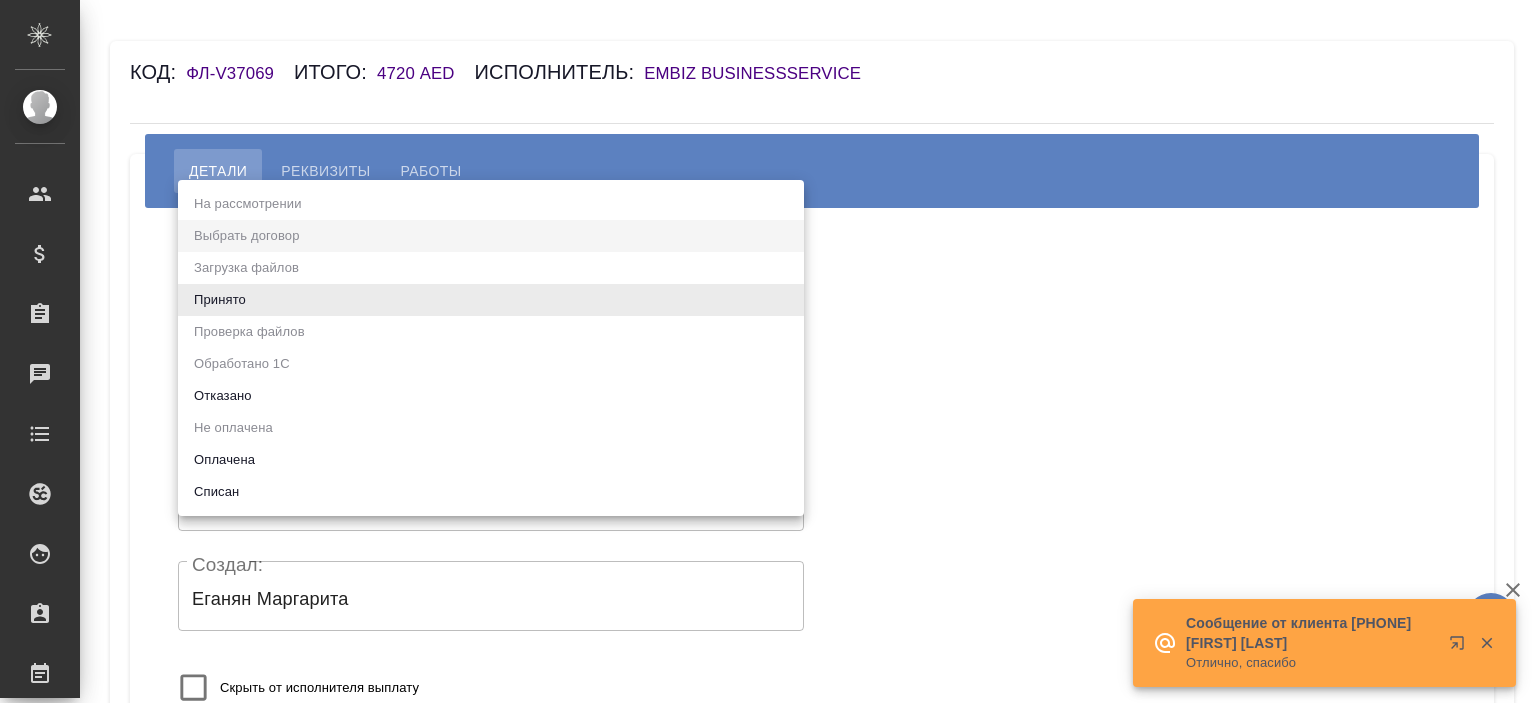 click at bounding box center (768, 351) 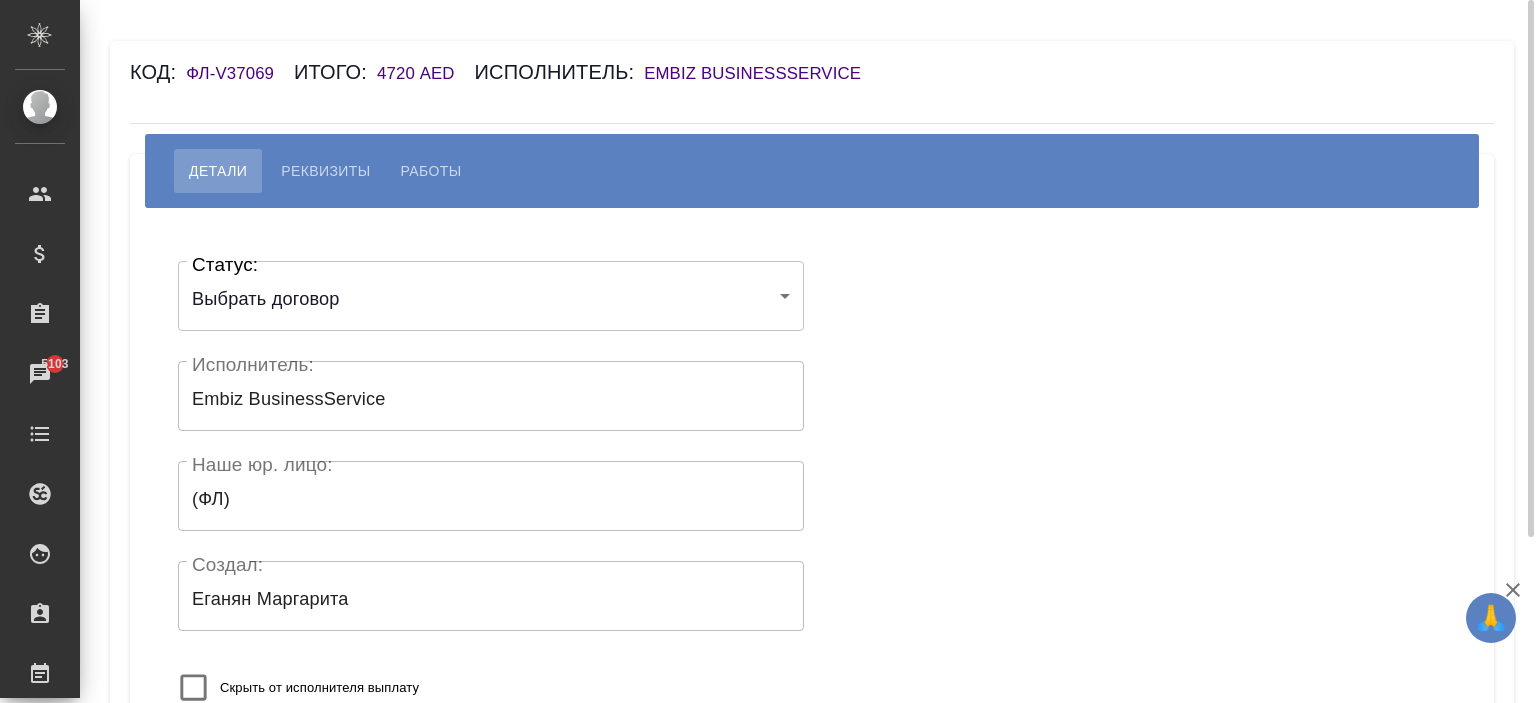 click on "Статус: Выбрать договор chooseContract Статус: Исполнитель: Embiz BusinessService Исполнитель: Наше юр. лицо: (ФЛ) Наше юр. лицо: Создал: [LAST] [FIRST] Создал: Скрыть от исполнителя выплату Сохранить" at bounding box center (812, 521) 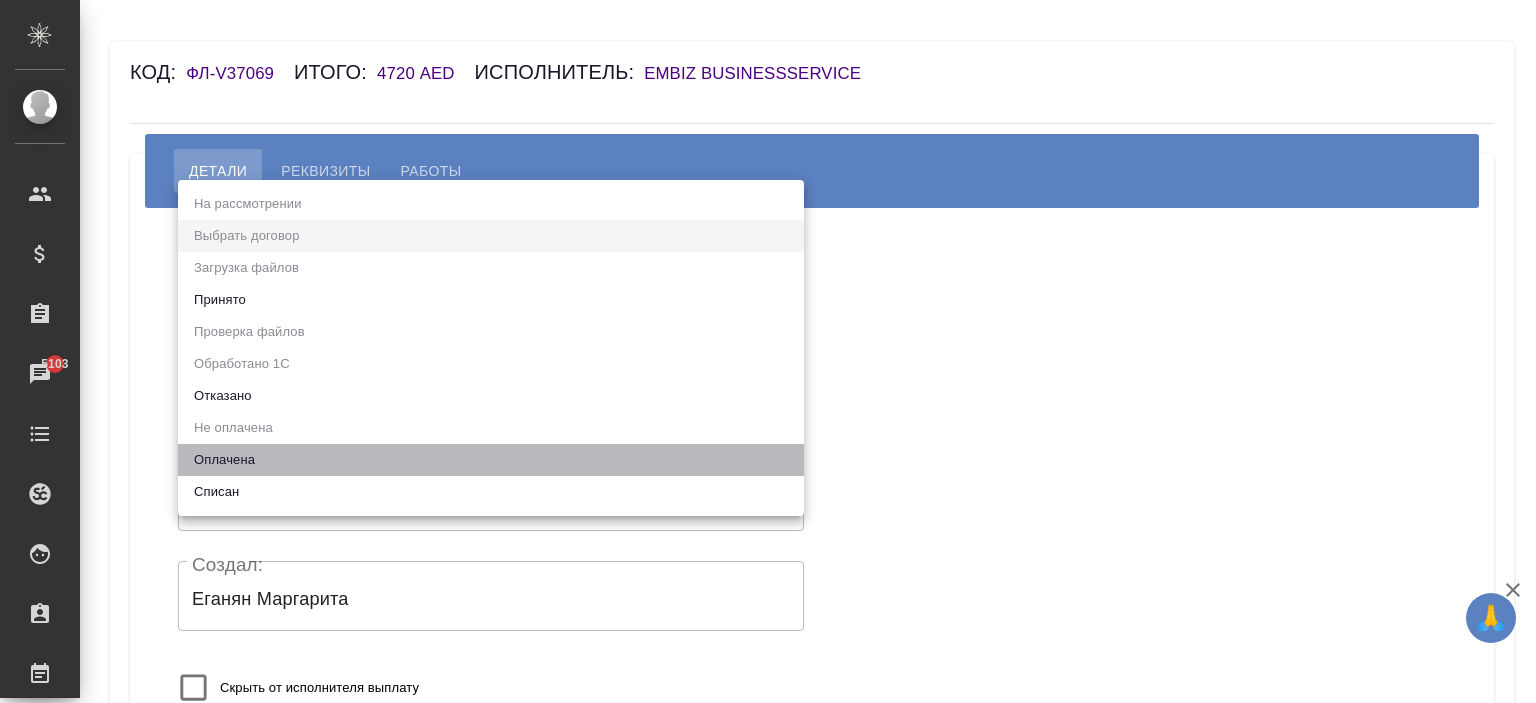 click on "Оплачена" at bounding box center [491, 460] 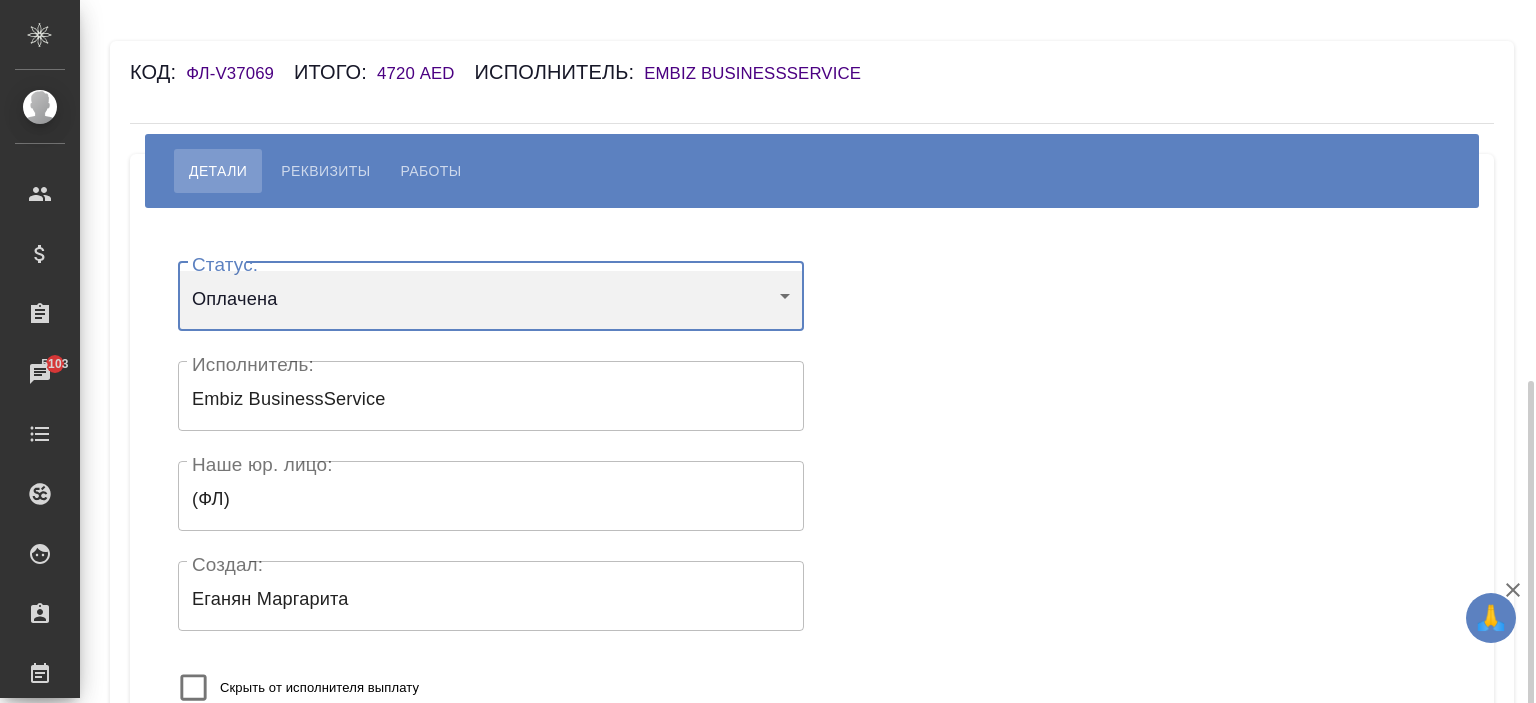 scroll, scrollTop: 216, scrollLeft: 0, axis: vertical 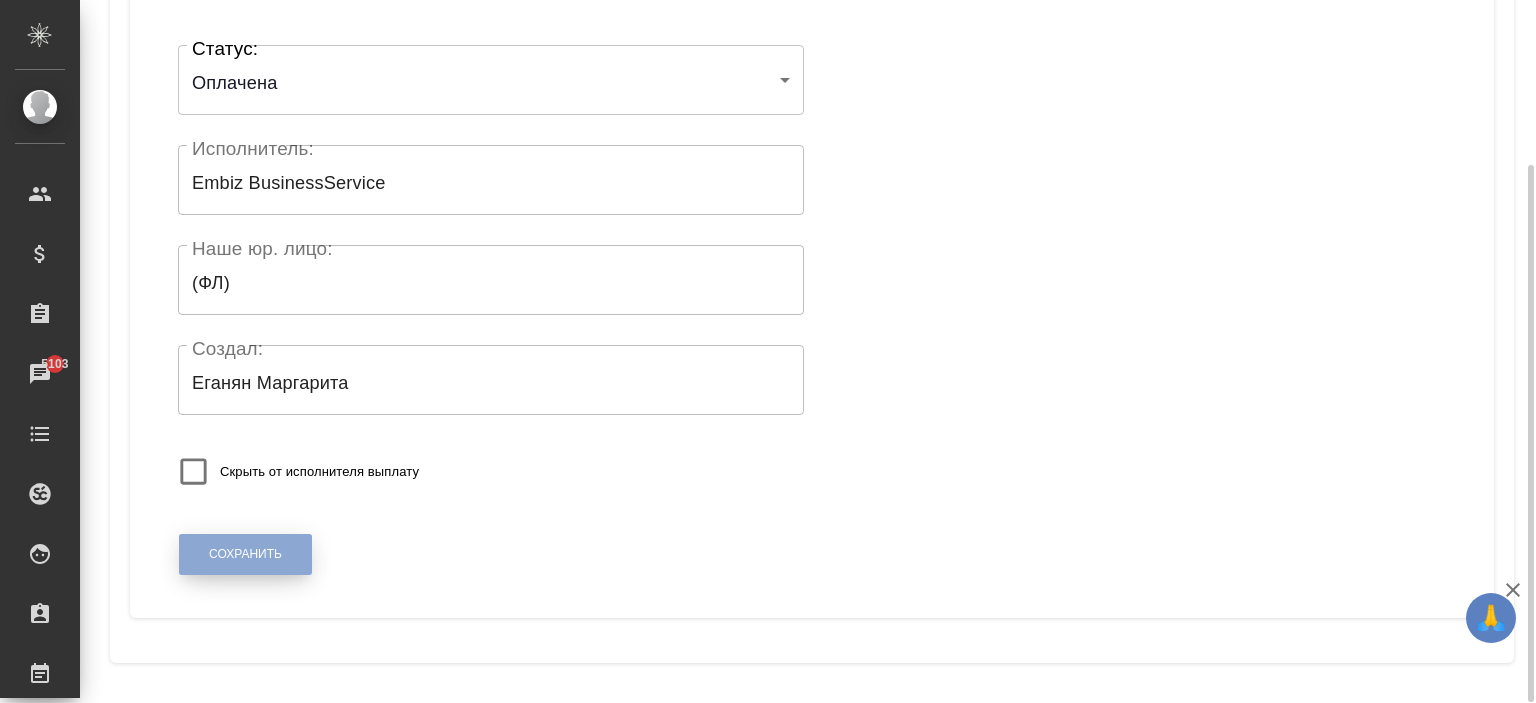 click on "Сохранить" at bounding box center [245, 554] 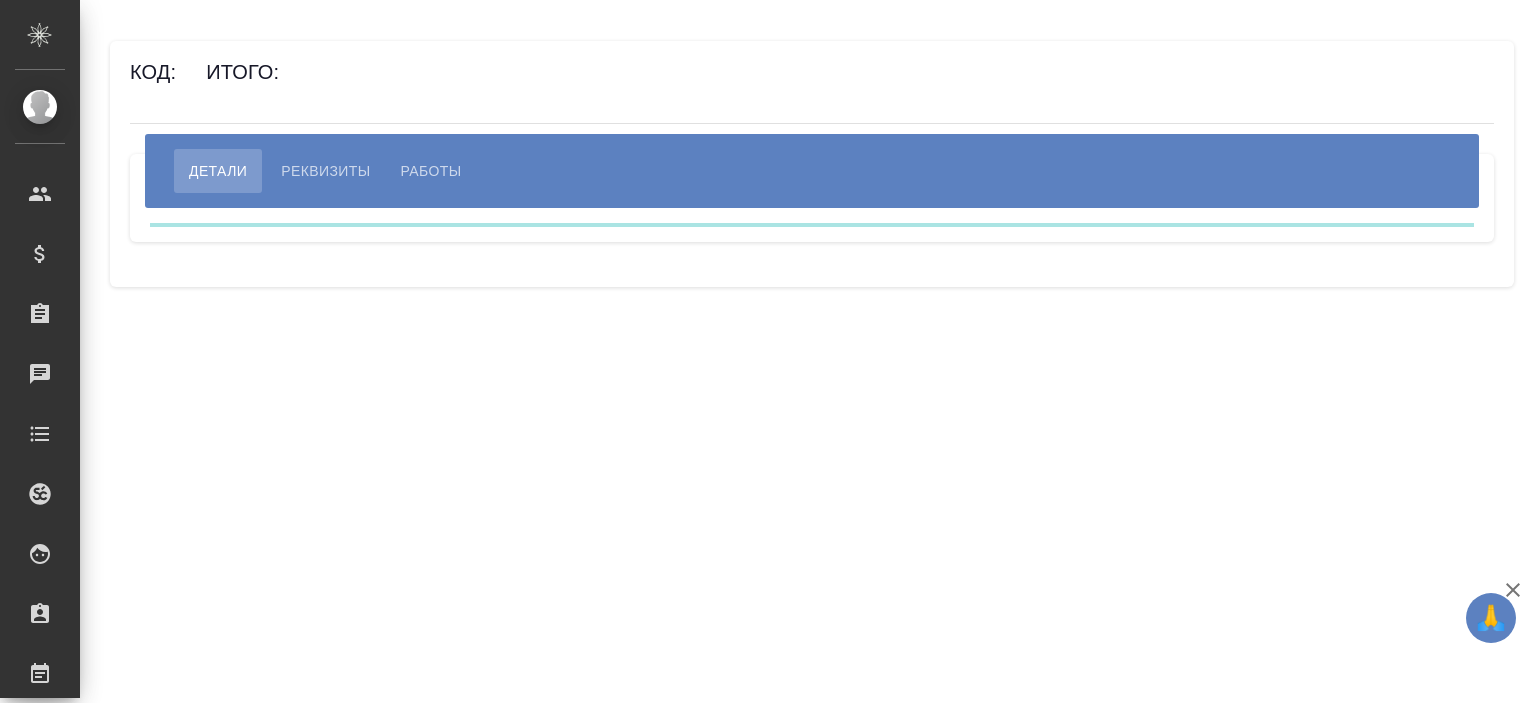 scroll, scrollTop: 0, scrollLeft: 0, axis: both 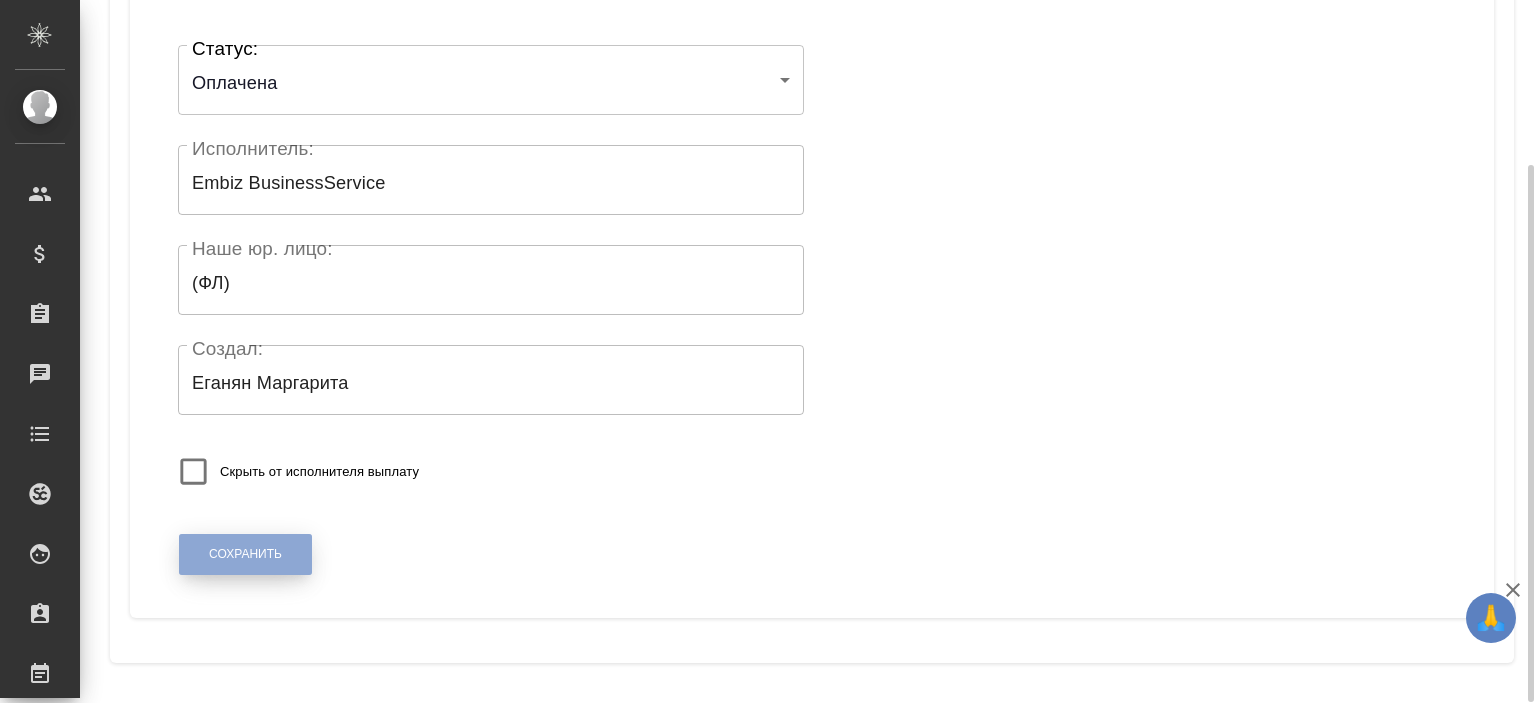click on "Сохранить" at bounding box center [245, 554] 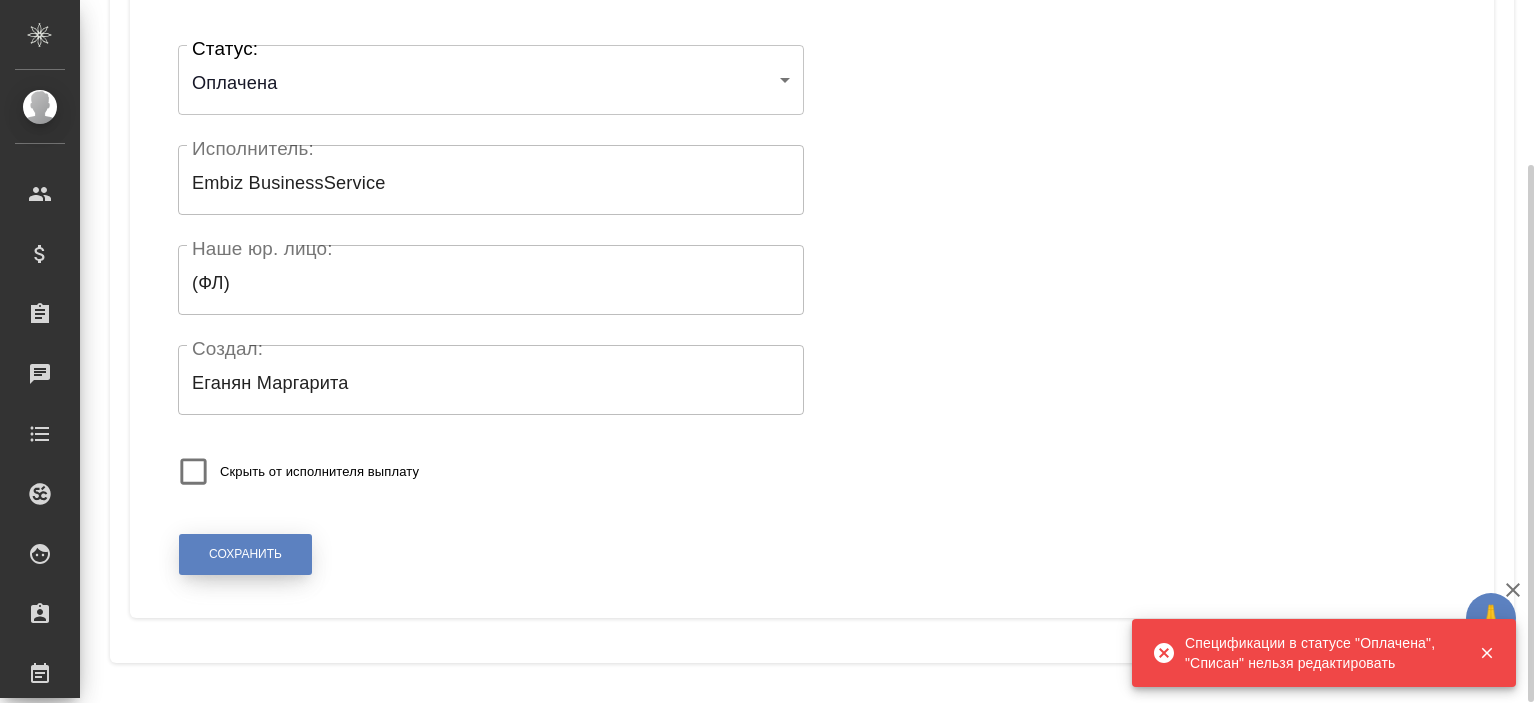 scroll, scrollTop: 0, scrollLeft: 0, axis: both 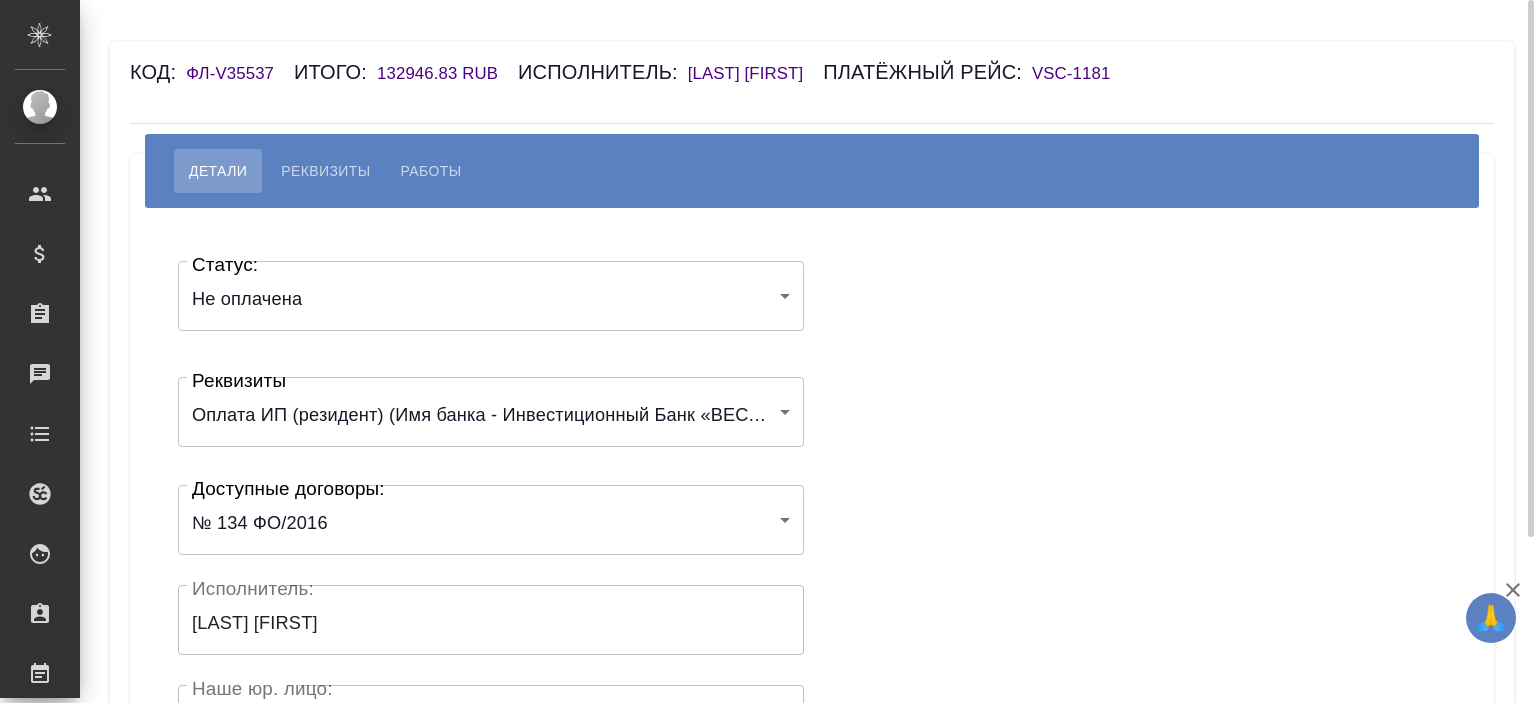 drag, startPoint x: 680, startPoint y: 67, endPoint x: 942, endPoint y: 63, distance: 262.03052 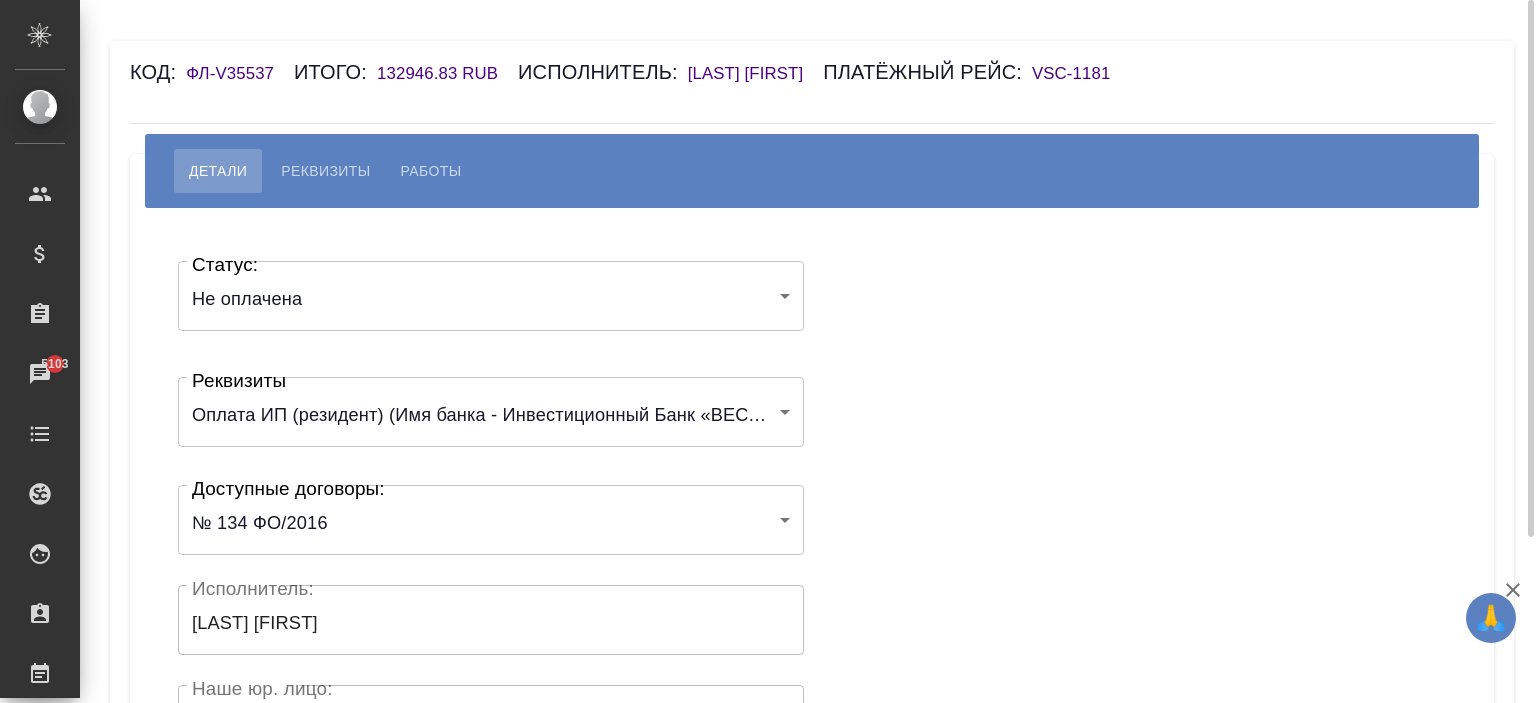copy on "[LAST] [FIRST]" 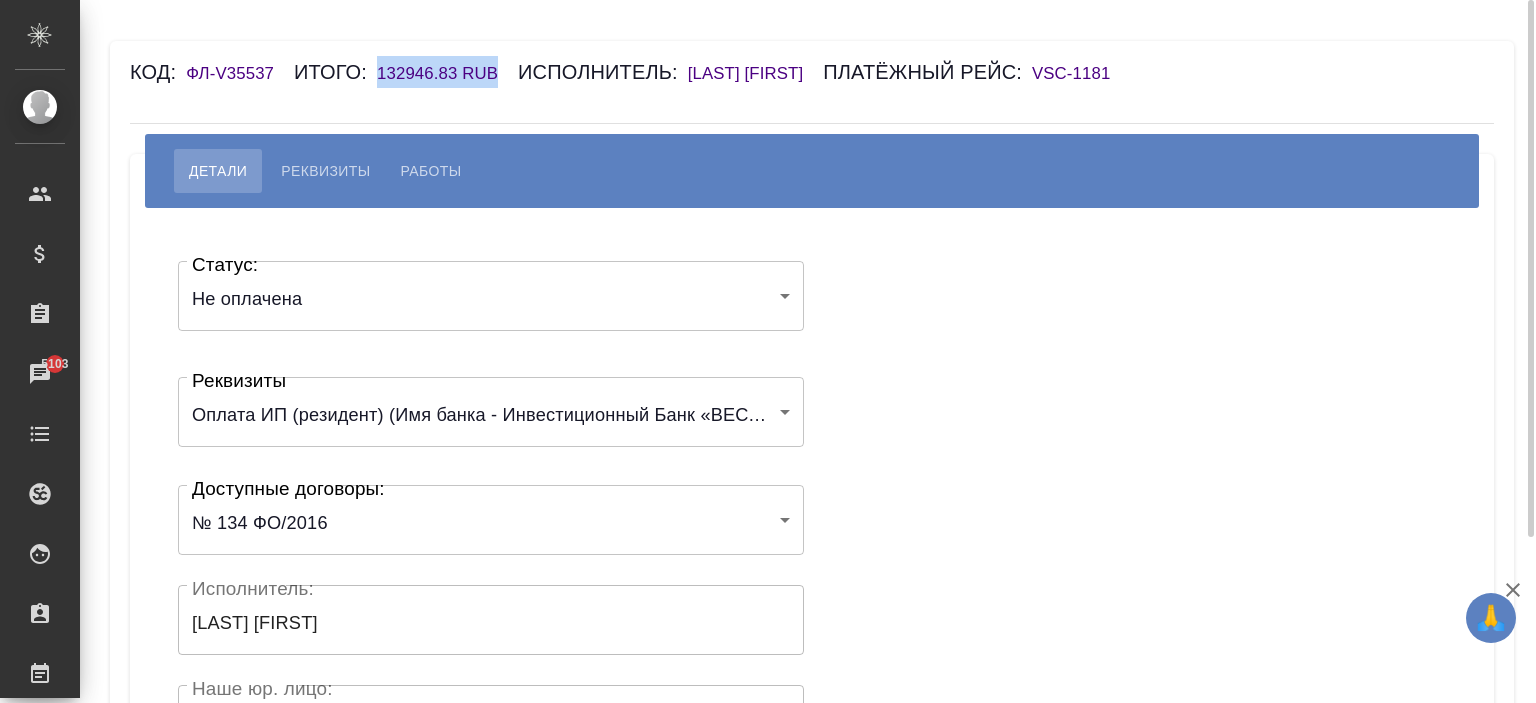 drag, startPoint x: 506, startPoint y: 71, endPoint x: 375, endPoint y: 72, distance: 131.00381 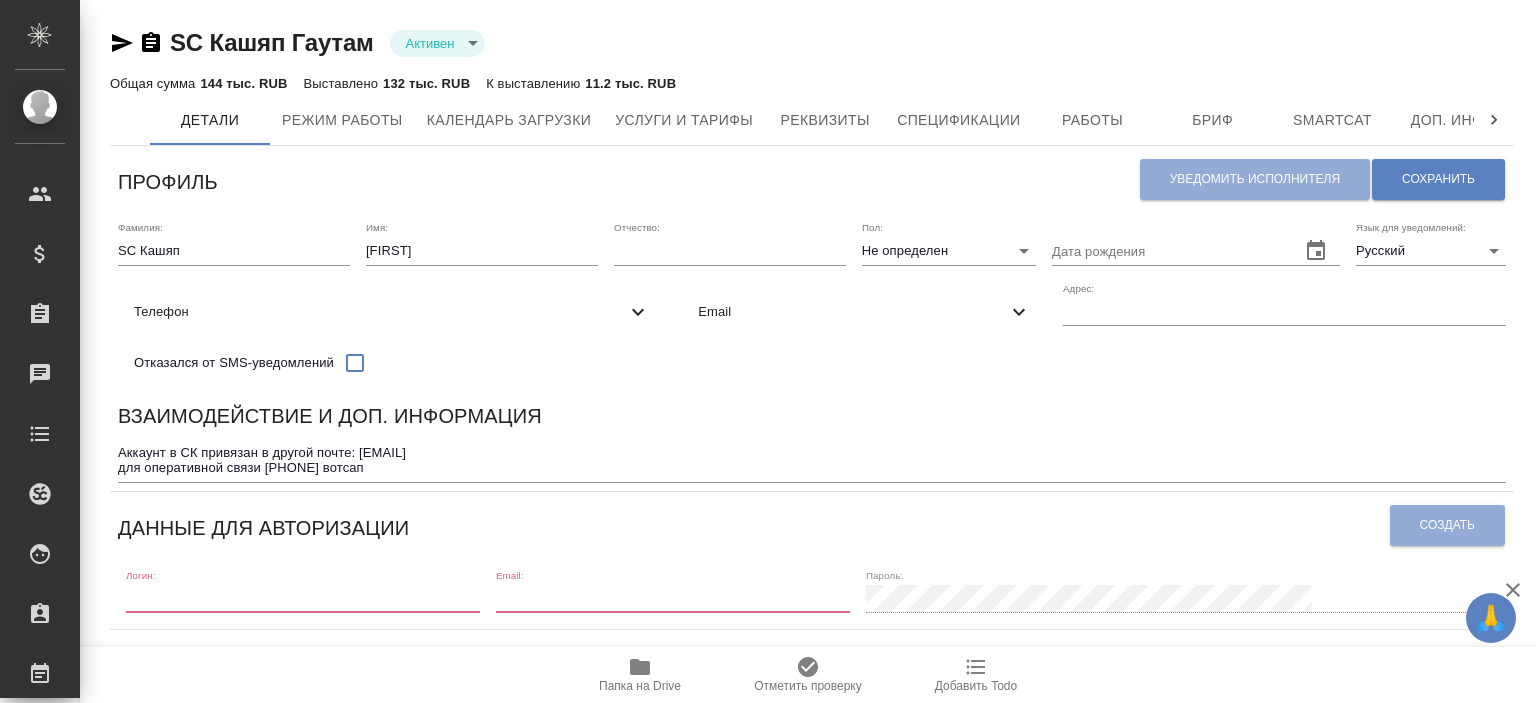scroll, scrollTop: 0, scrollLeft: 0, axis: both 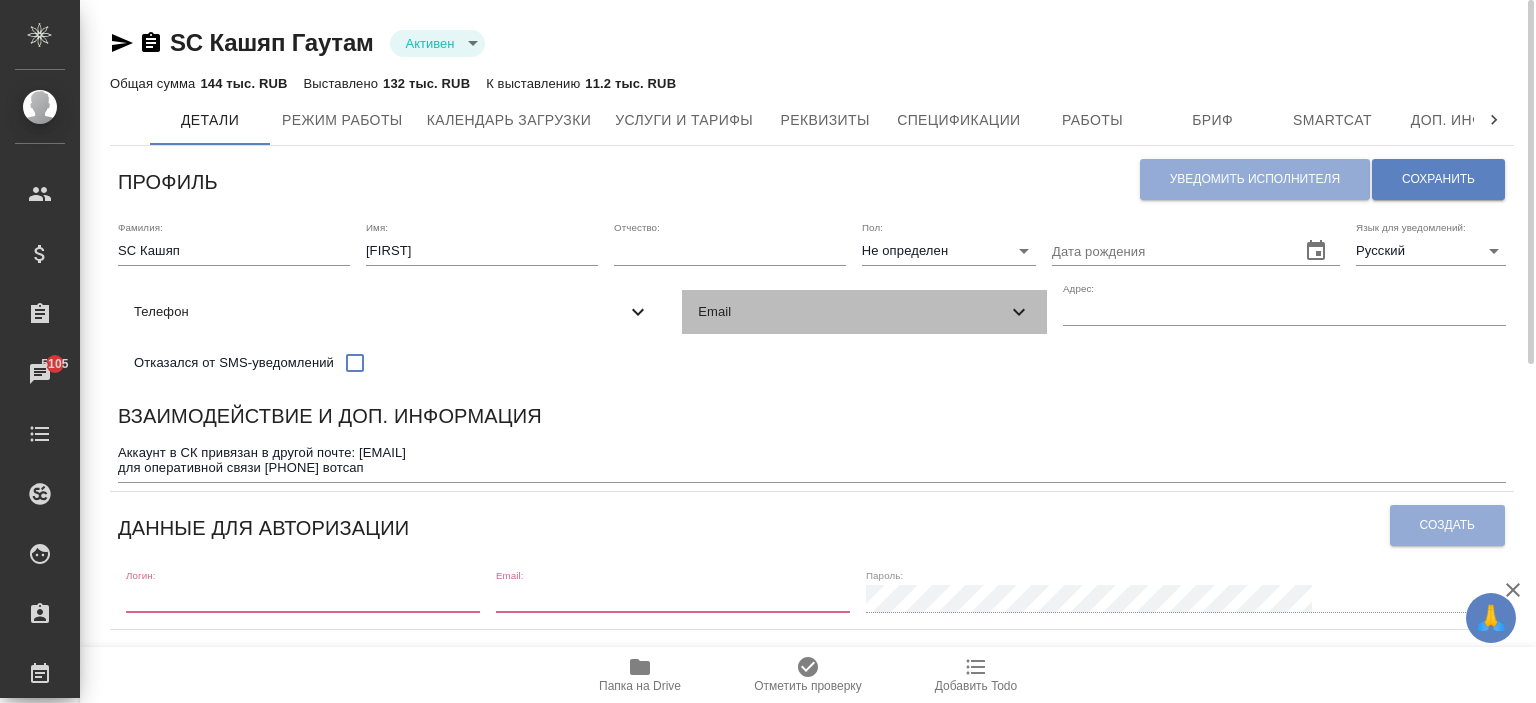 click on "Email" at bounding box center (852, 312) 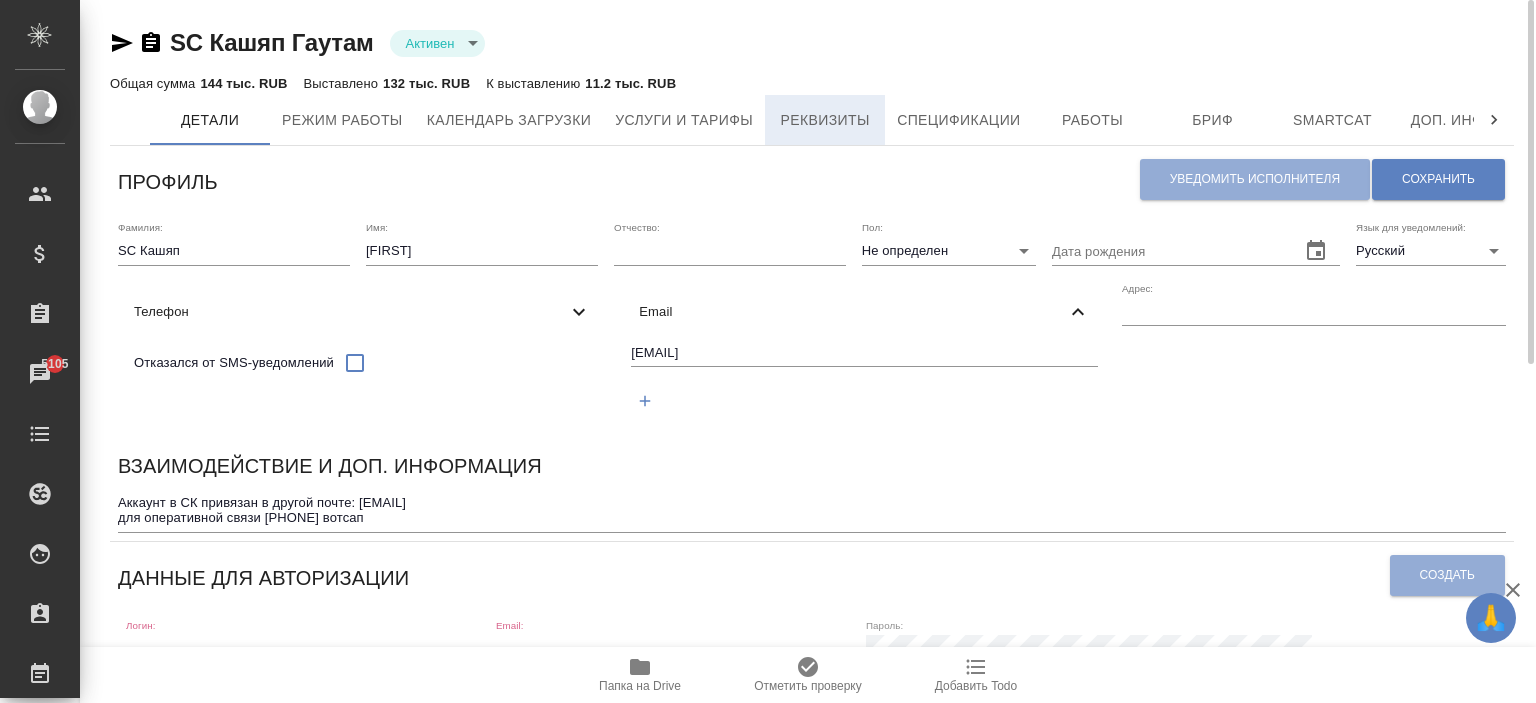 click on "Реквизиты" at bounding box center (825, 120) 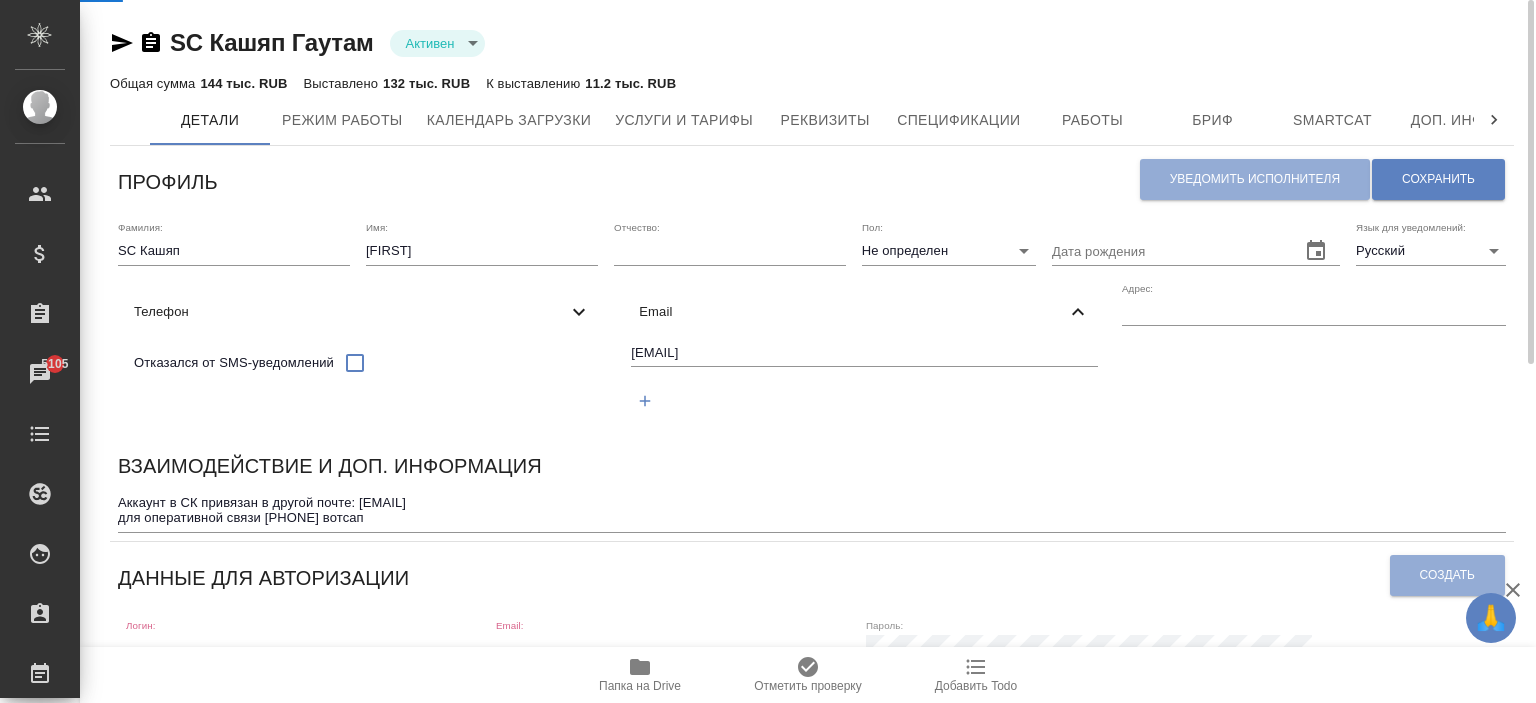select on "10" 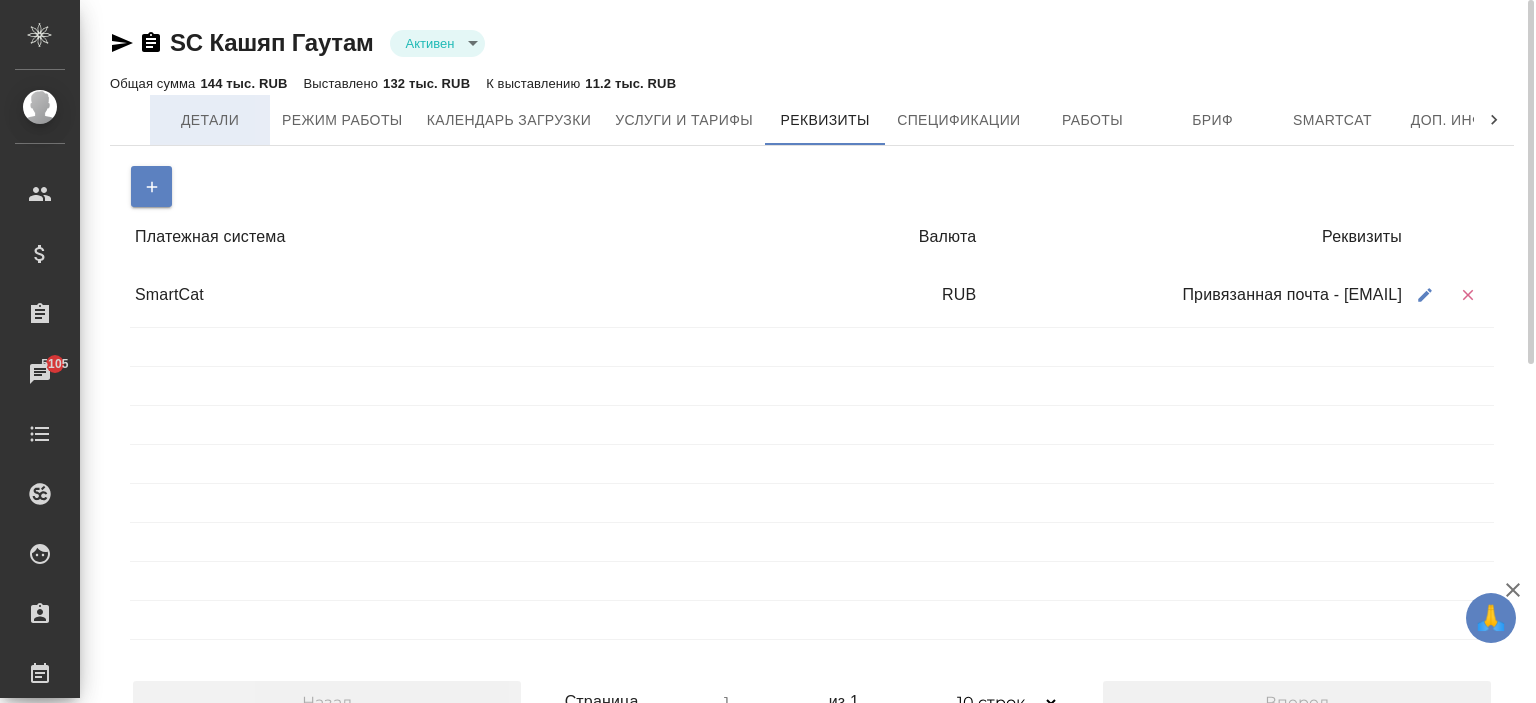 click on "Детали" at bounding box center (210, 120) 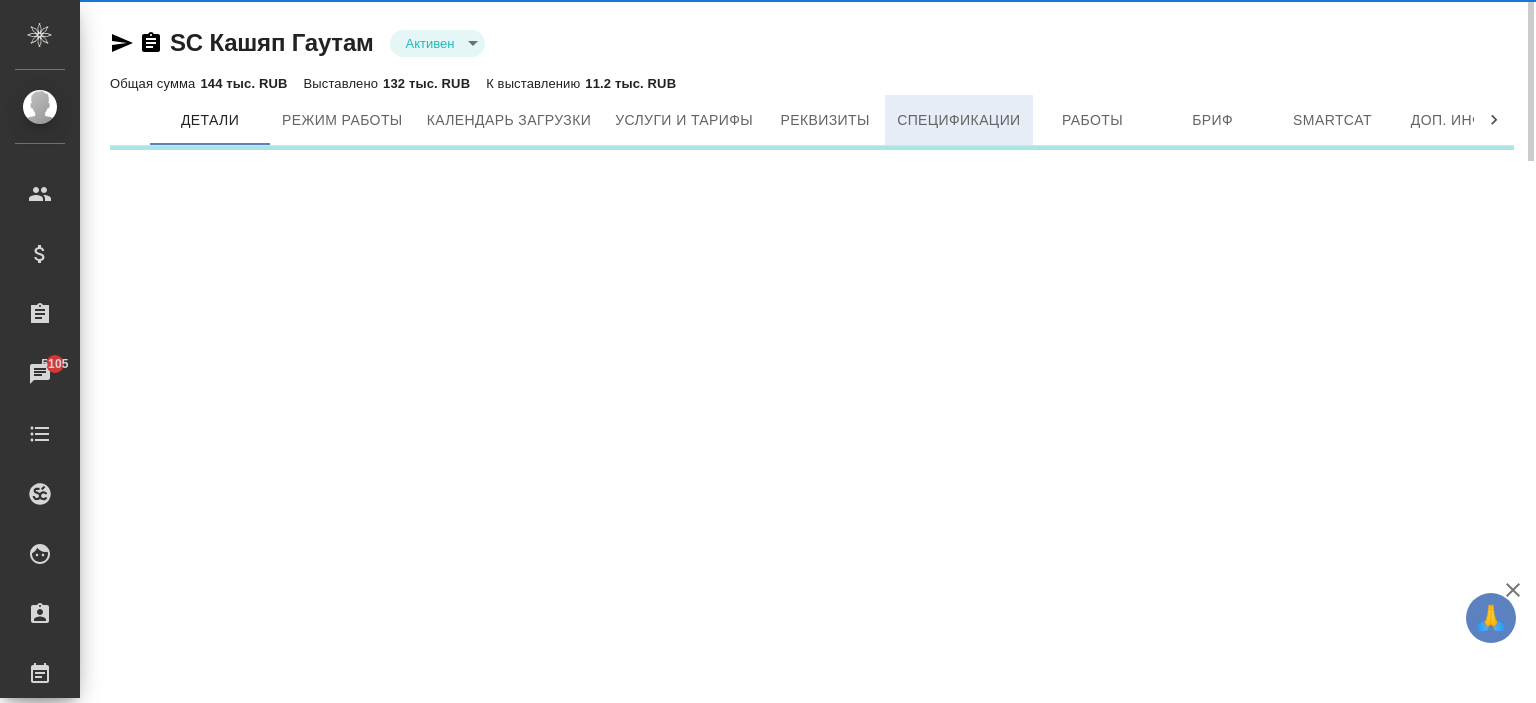 click on "Спецификации" at bounding box center [958, 120] 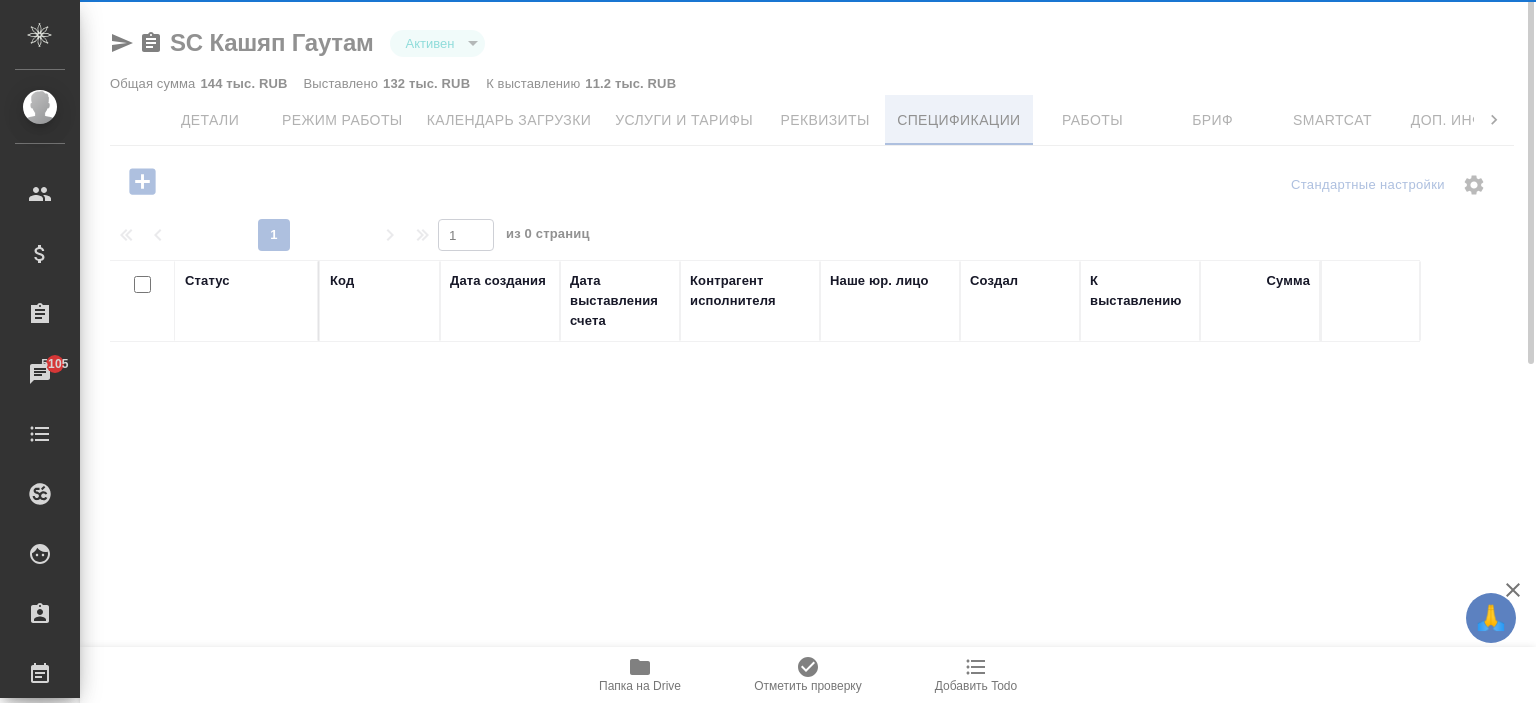 click at bounding box center [808, 351] 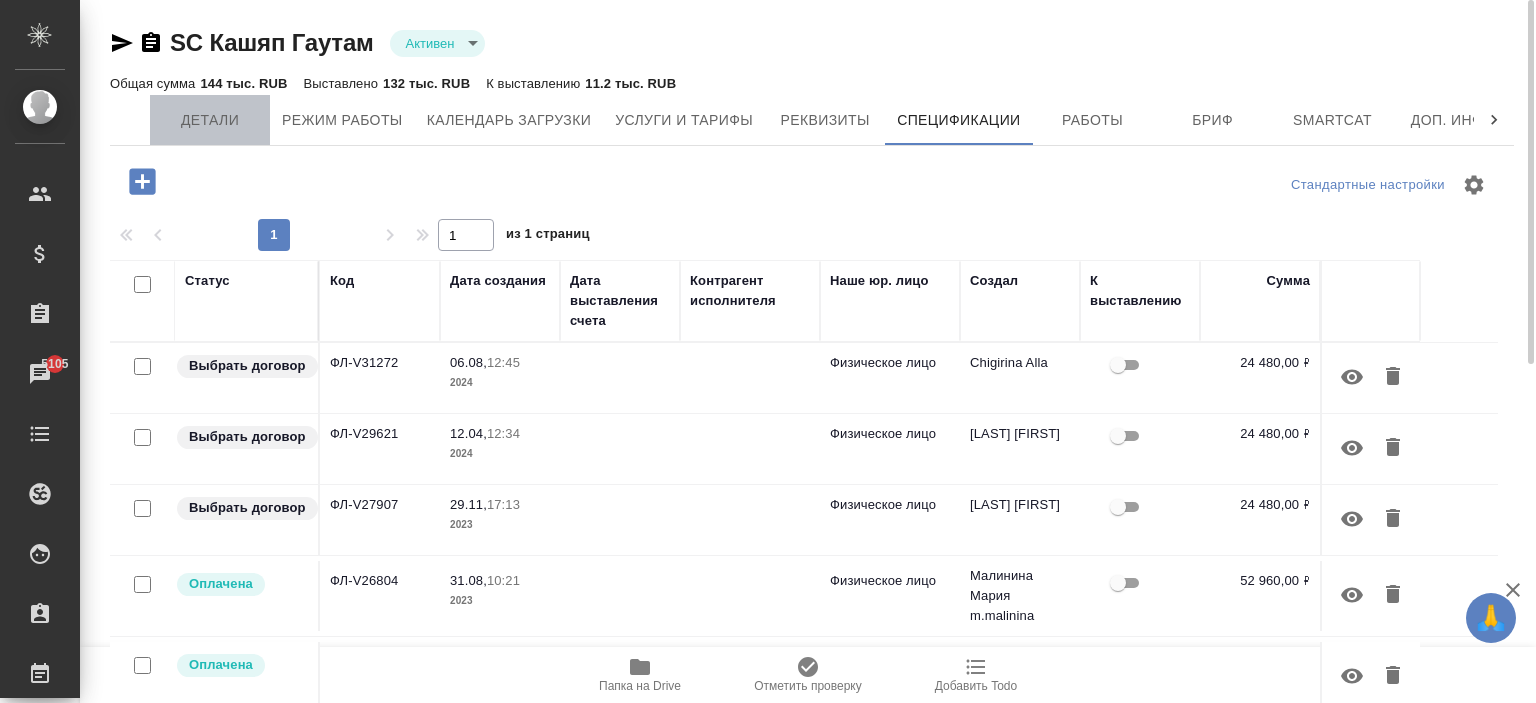 click on "Детали" at bounding box center (210, 120) 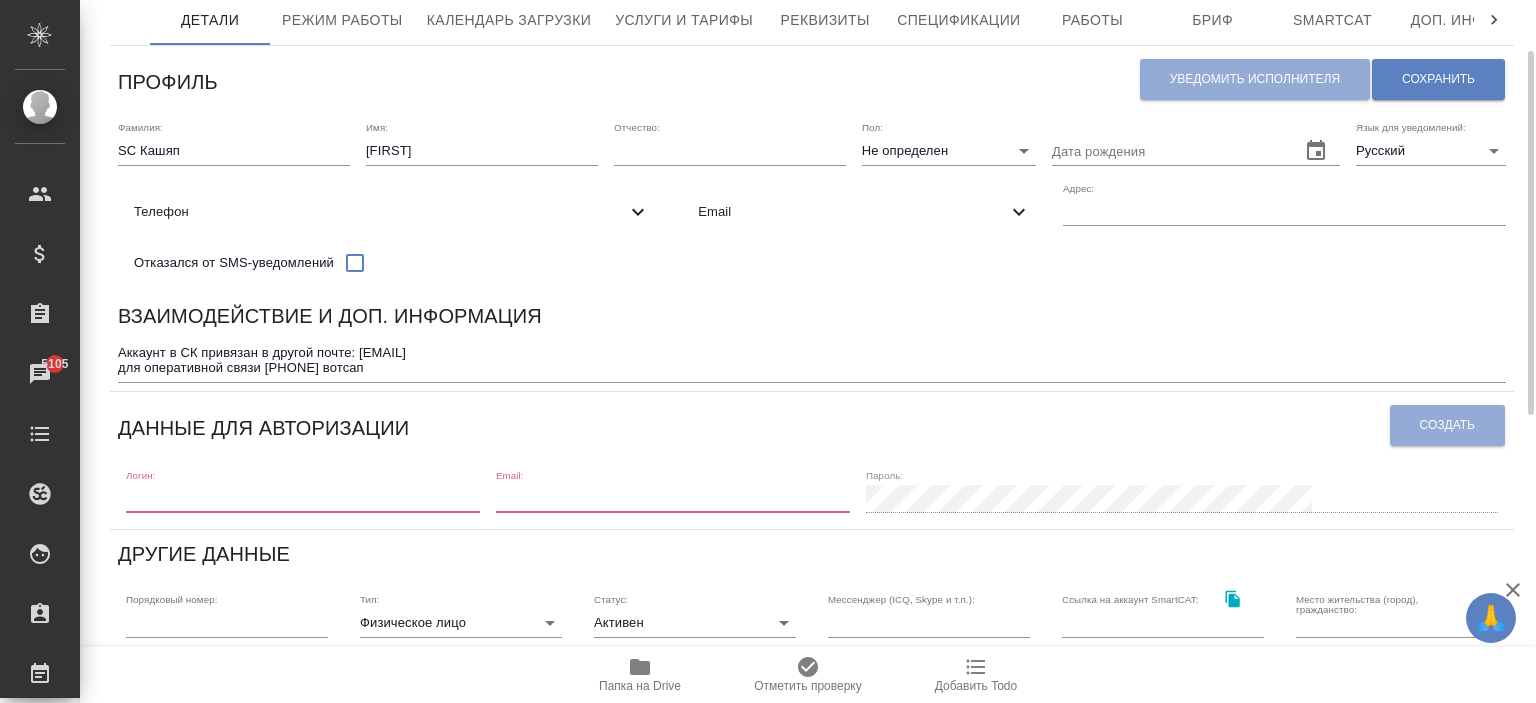 scroll, scrollTop: 653, scrollLeft: 0, axis: vertical 